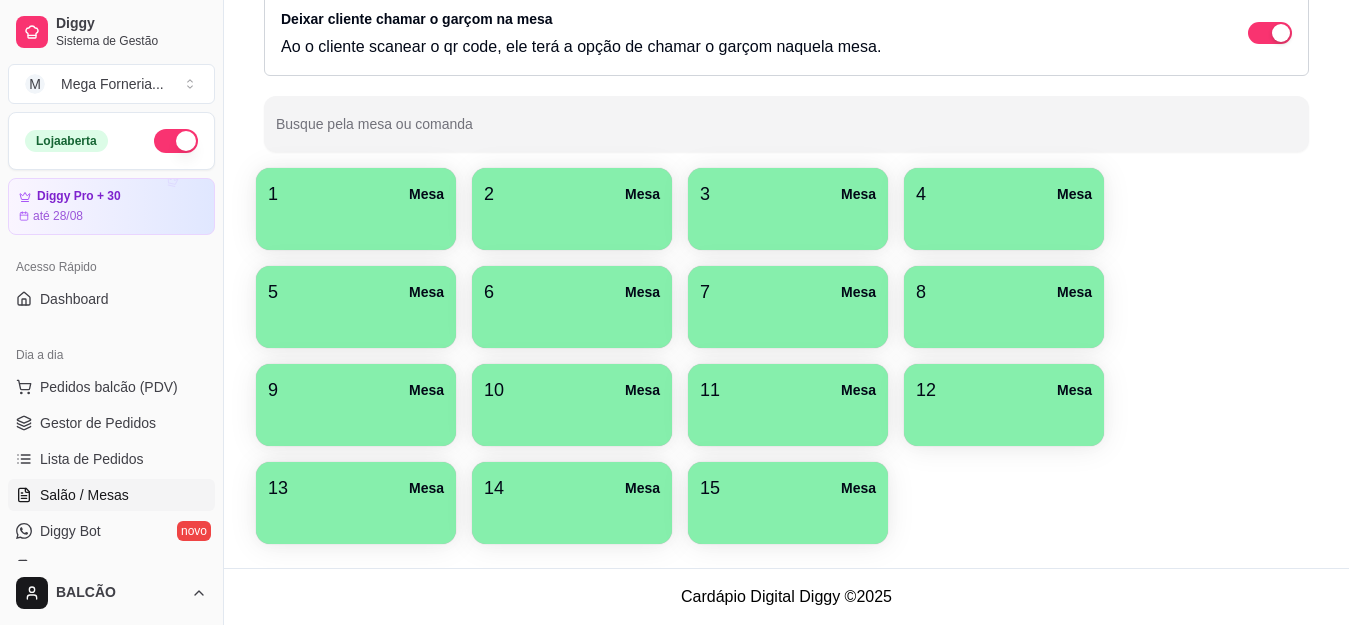 scroll, scrollTop: 358, scrollLeft: 0, axis: vertical 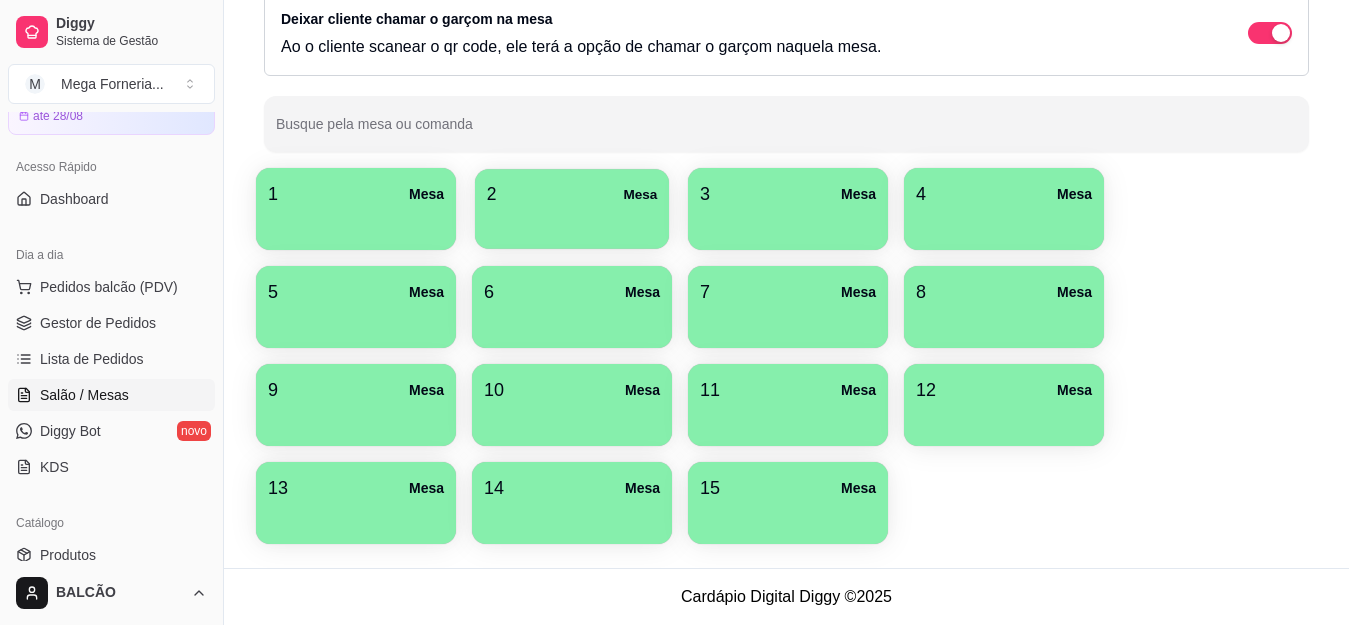 click on "2 Mesa" at bounding box center [572, 194] 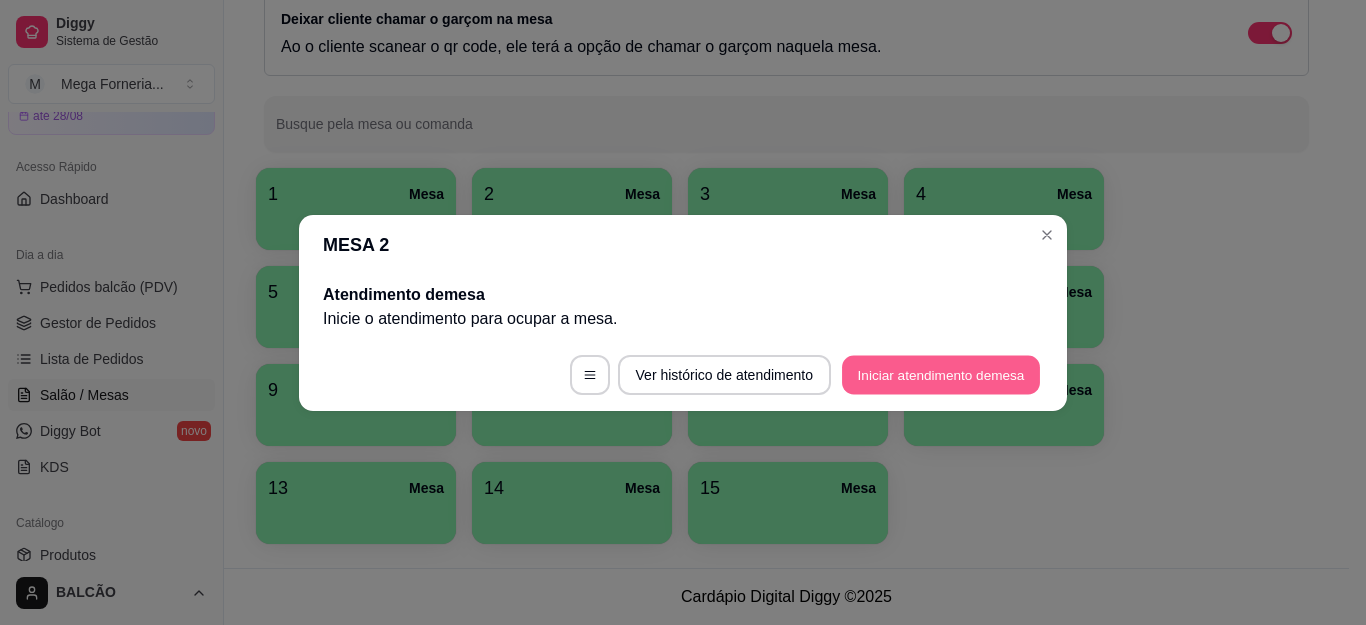 click on "Iniciar atendimento de  mesa" at bounding box center (941, 374) 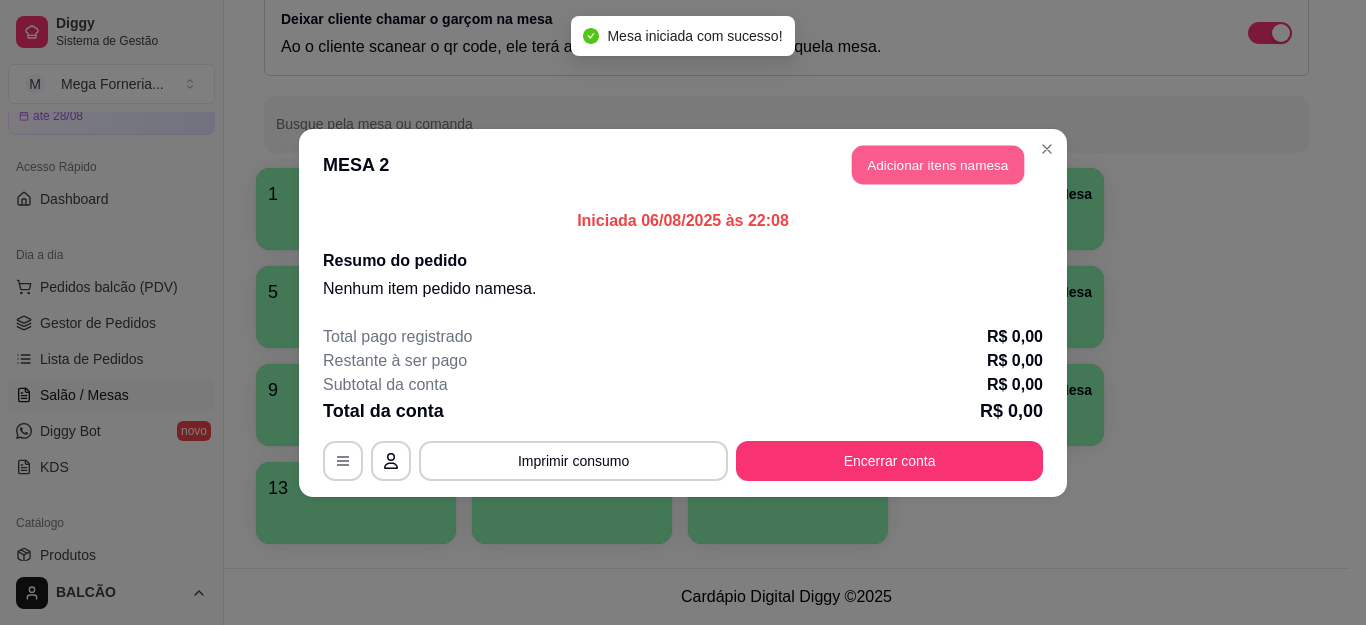 click on "Adicionar itens na  mesa" at bounding box center [938, 164] 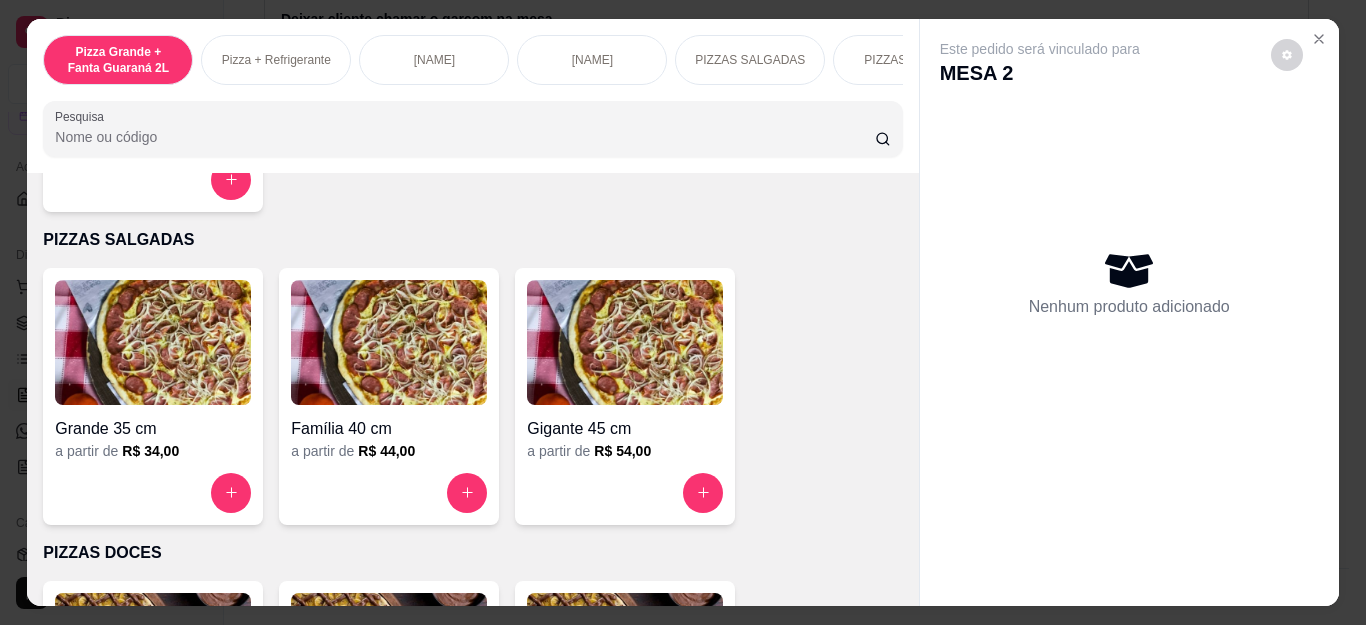 scroll, scrollTop: 1300, scrollLeft: 0, axis: vertical 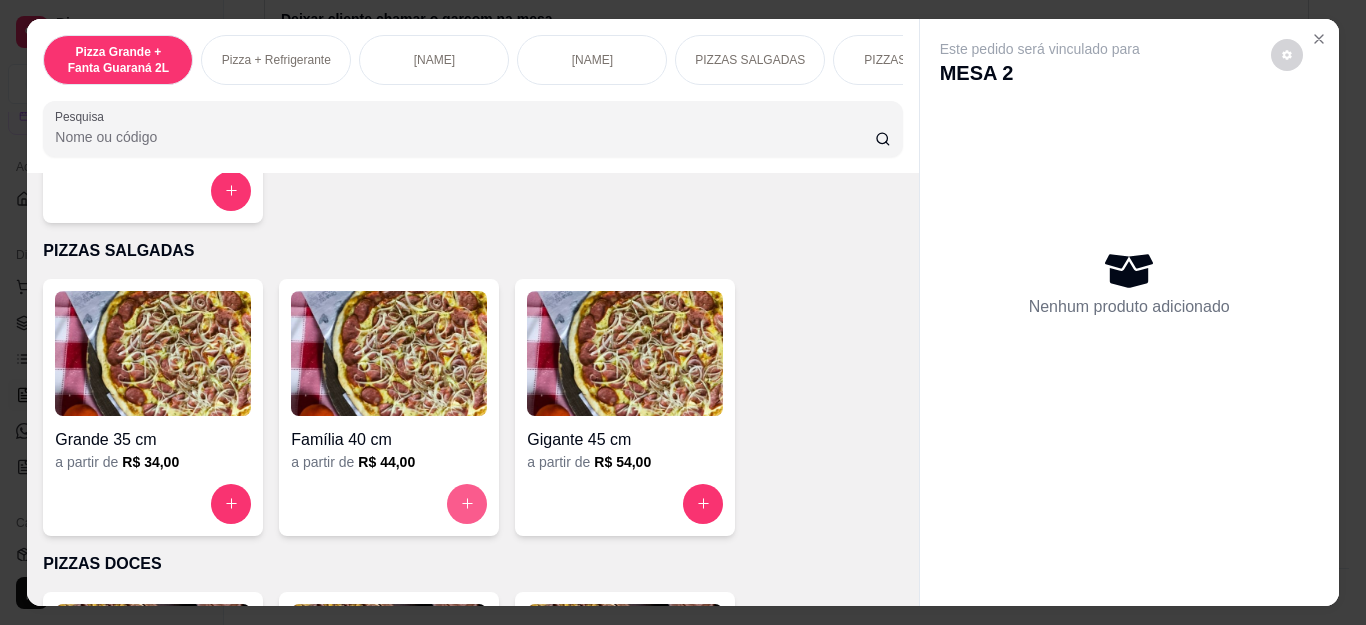 click at bounding box center (467, 504) 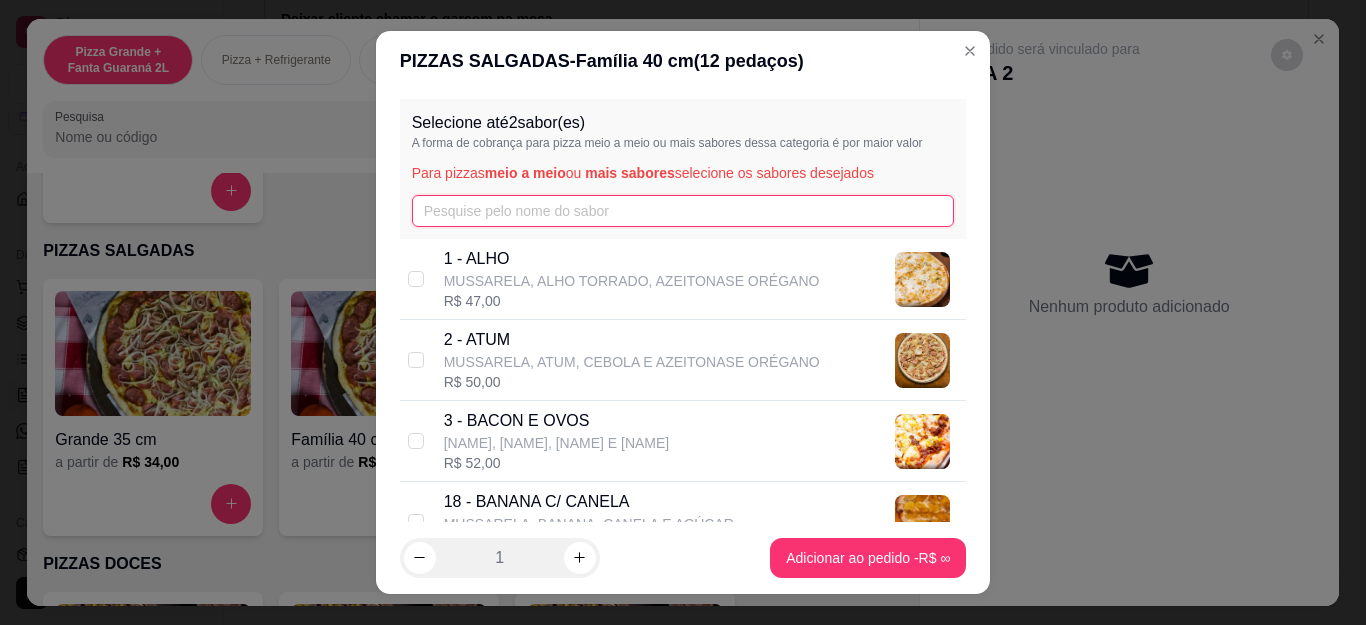 click at bounding box center [683, 211] 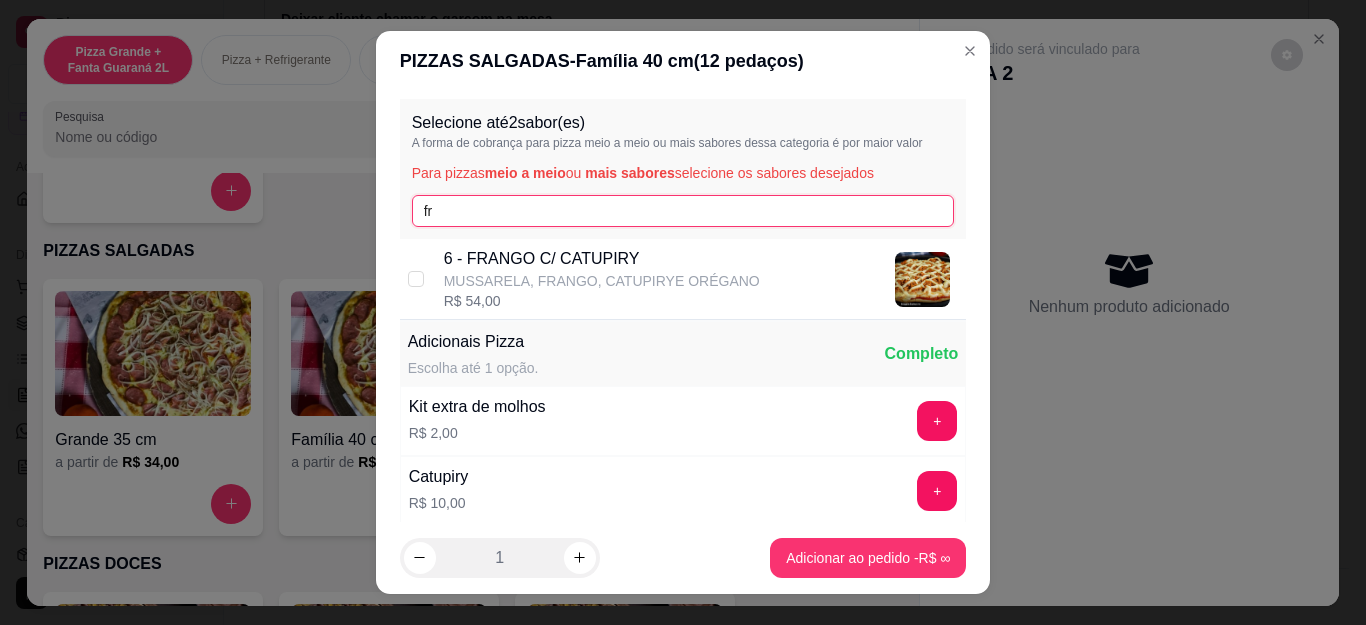type on "fr" 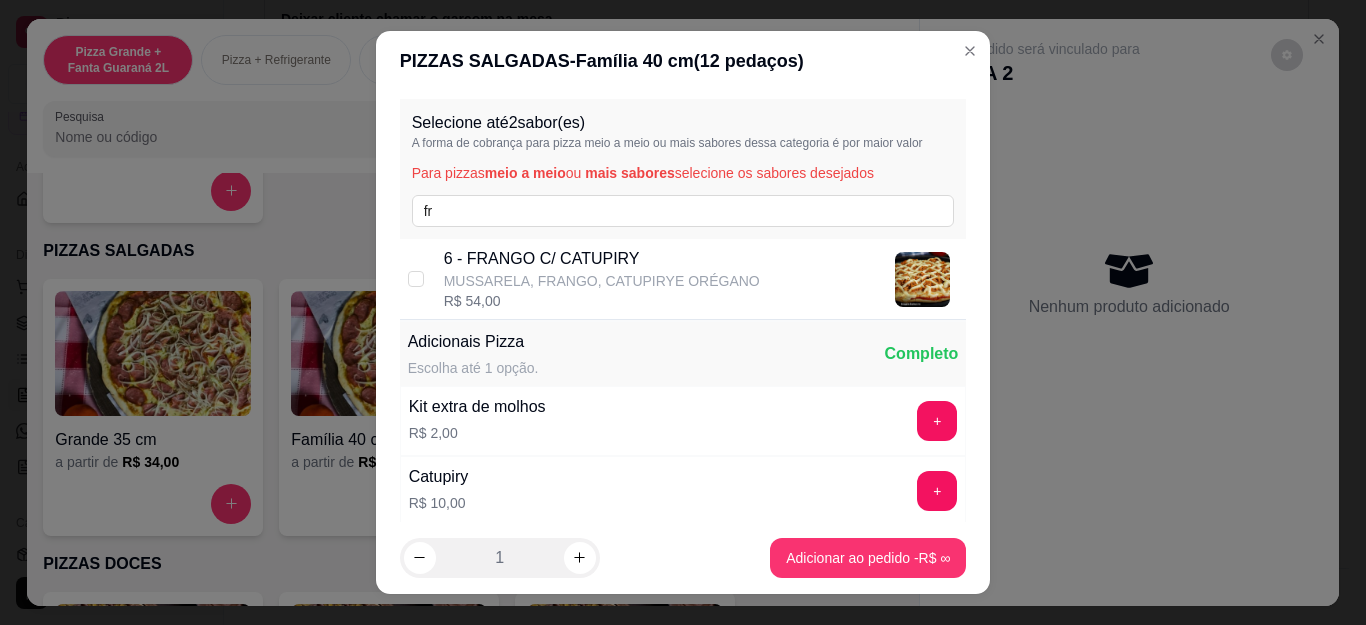 click on "MUSSARELA, FRANGO, CATUPIRYE ORÉGANO" at bounding box center [602, 281] 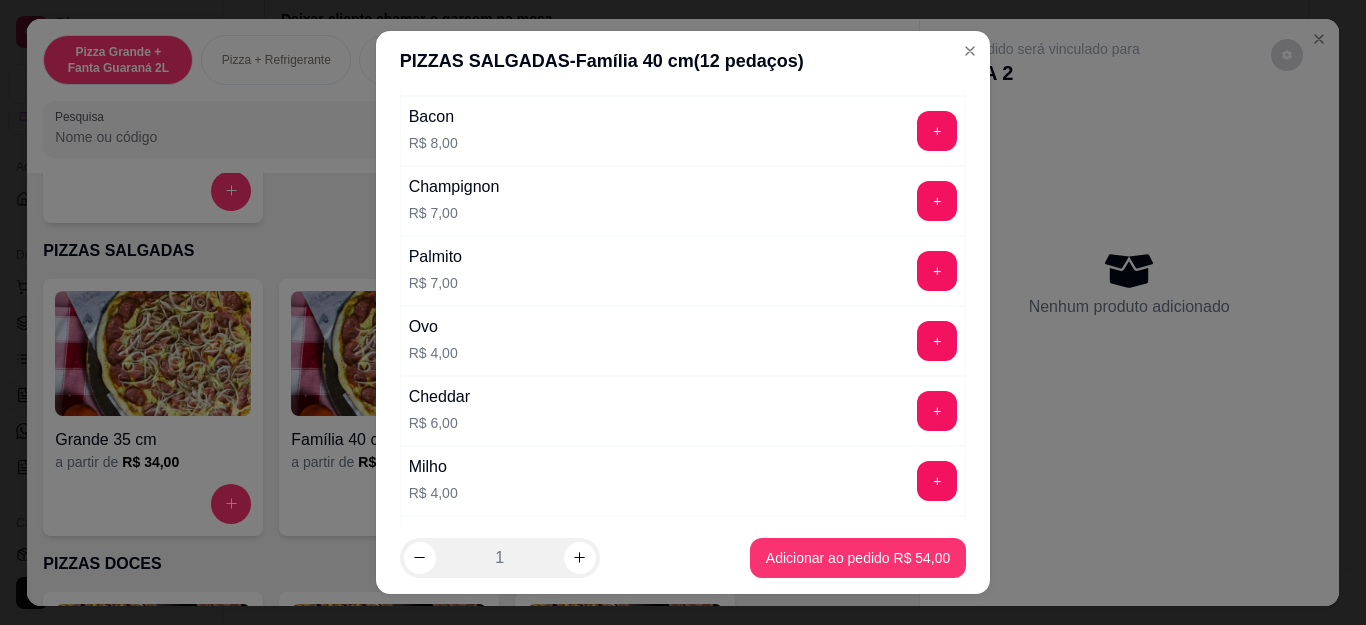 scroll, scrollTop: 652, scrollLeft: 0, axis: vertical 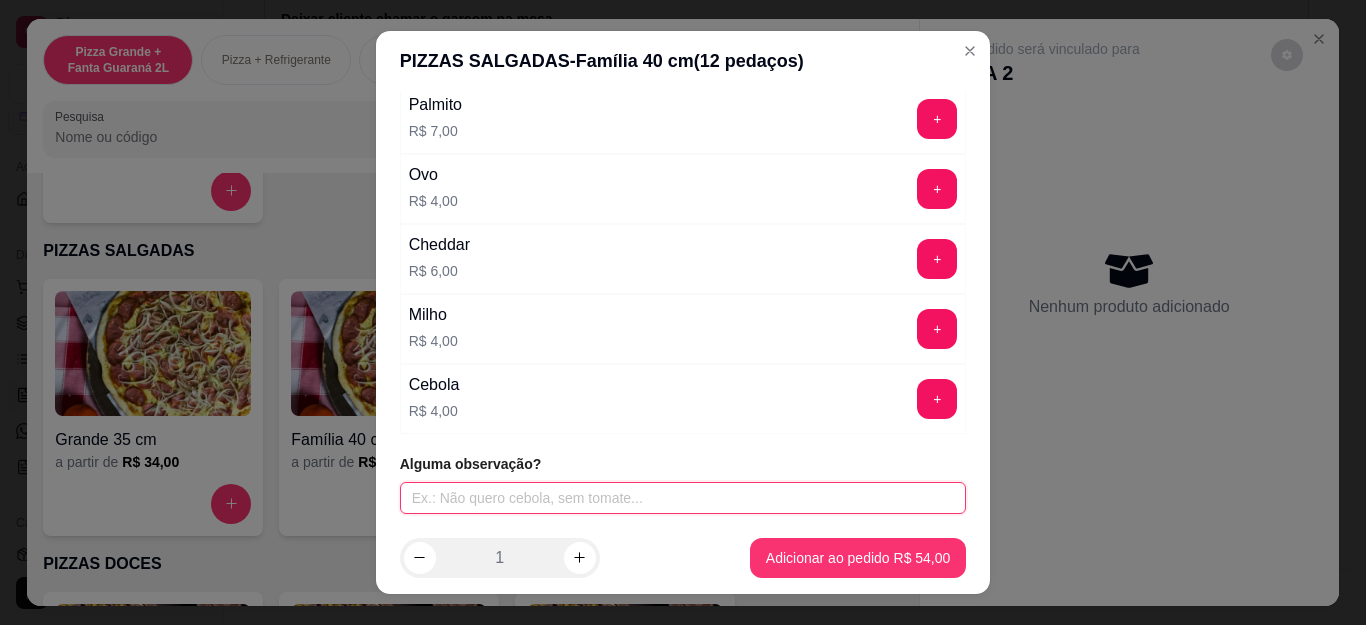 click at bounding box center (683, 498) 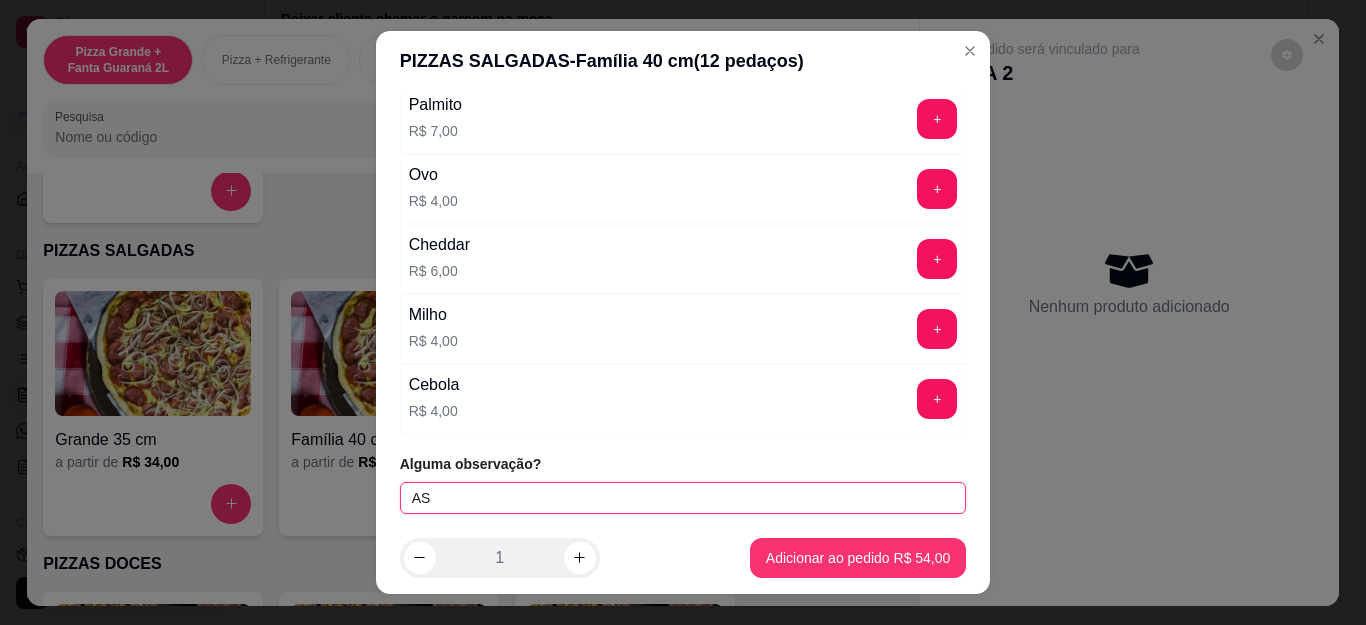 type on "A" 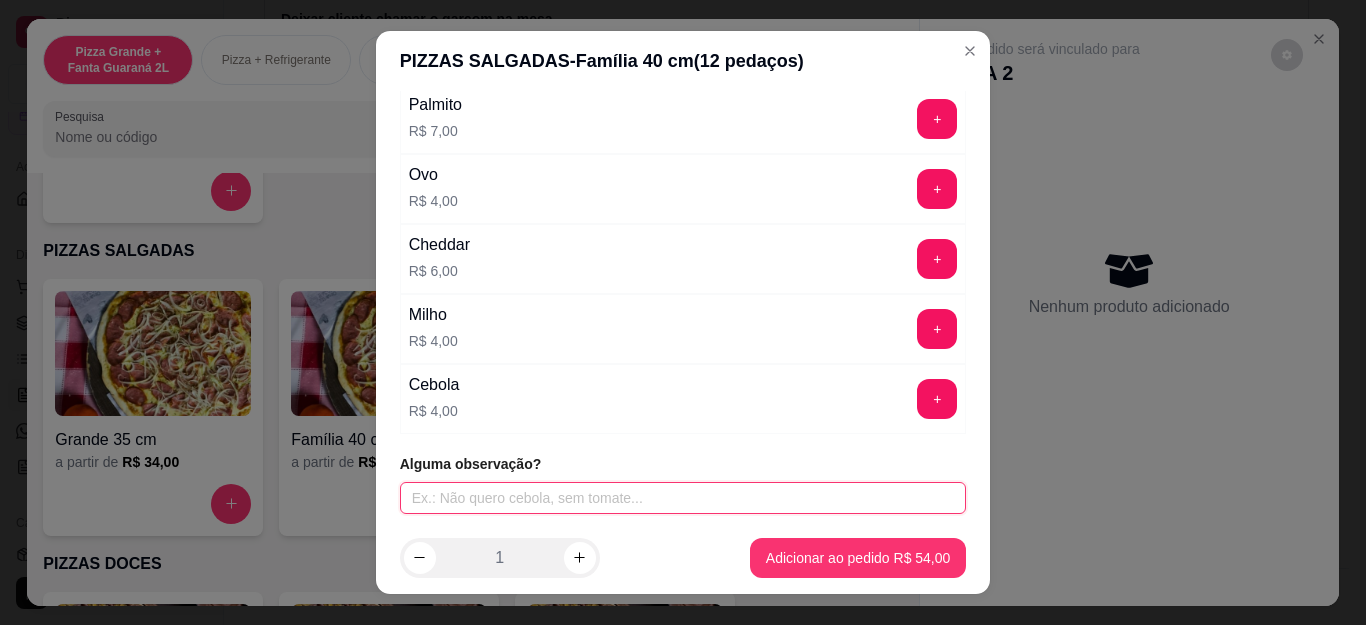 type on "s" 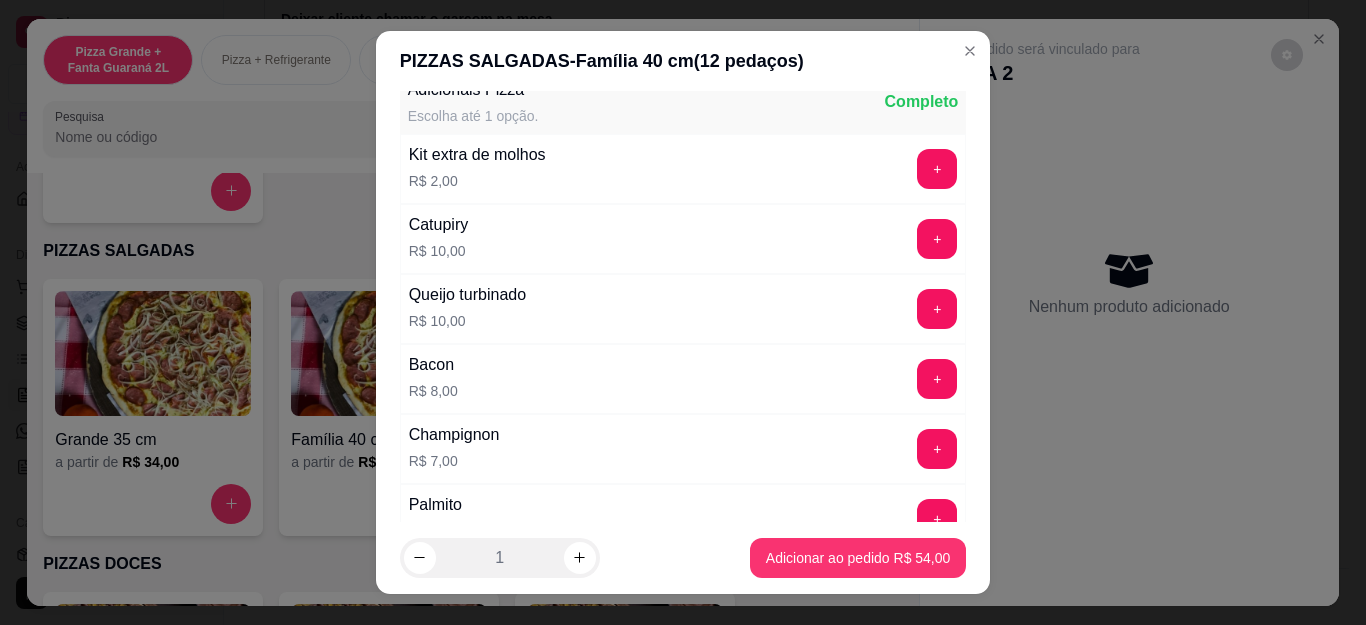 scroll, scrollTop: 0, scrollLeft: 0, axis: both 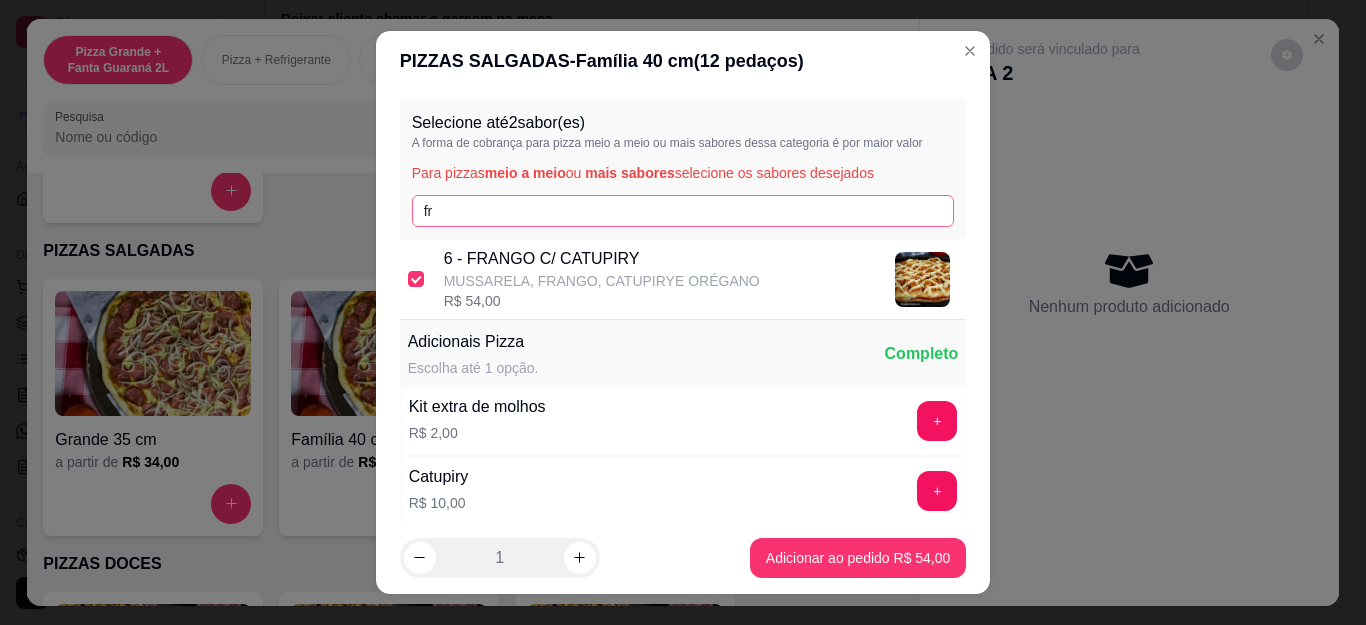 type on "S/Catupiry e C/Alho" 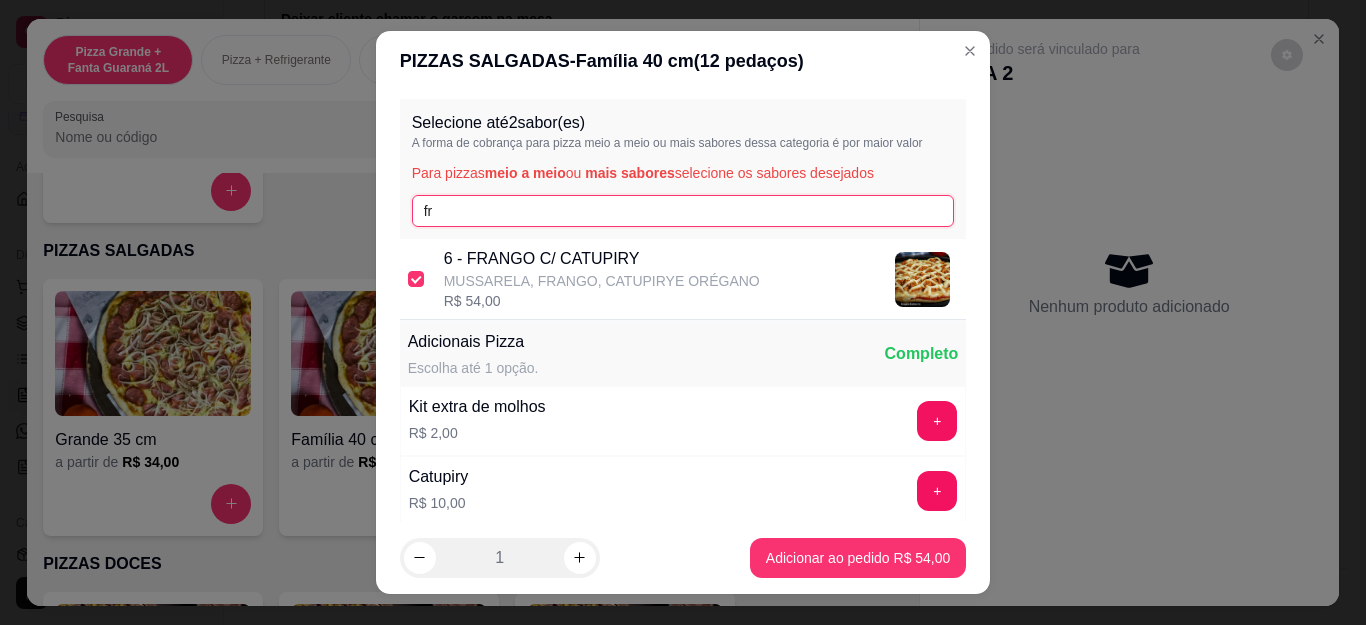 click on "fr" at bounding box center [683, 211] 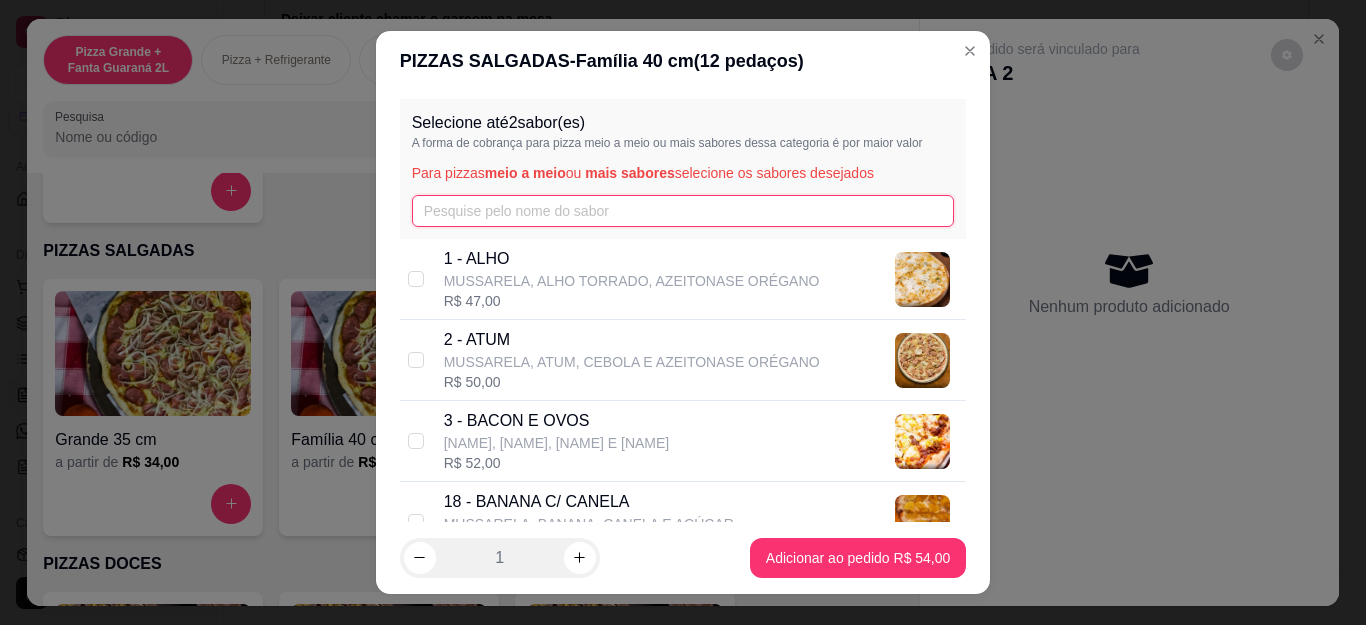 click at bounding box center [683, 211] 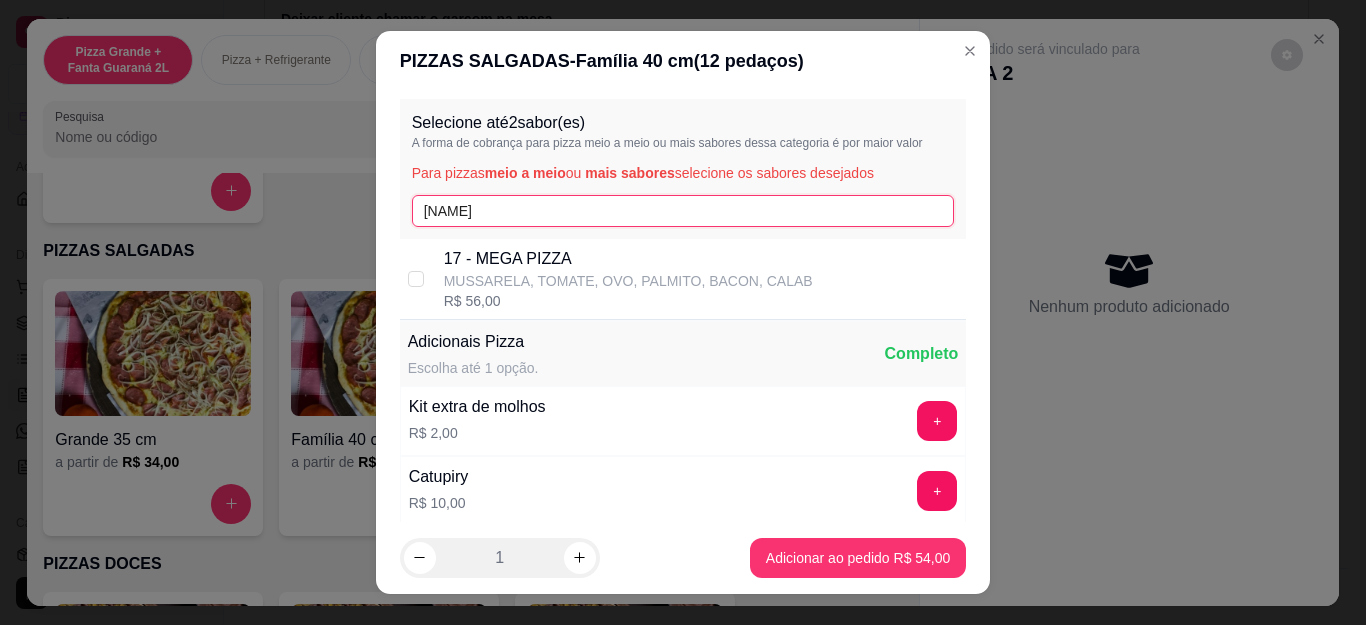 type on "[NAME]" 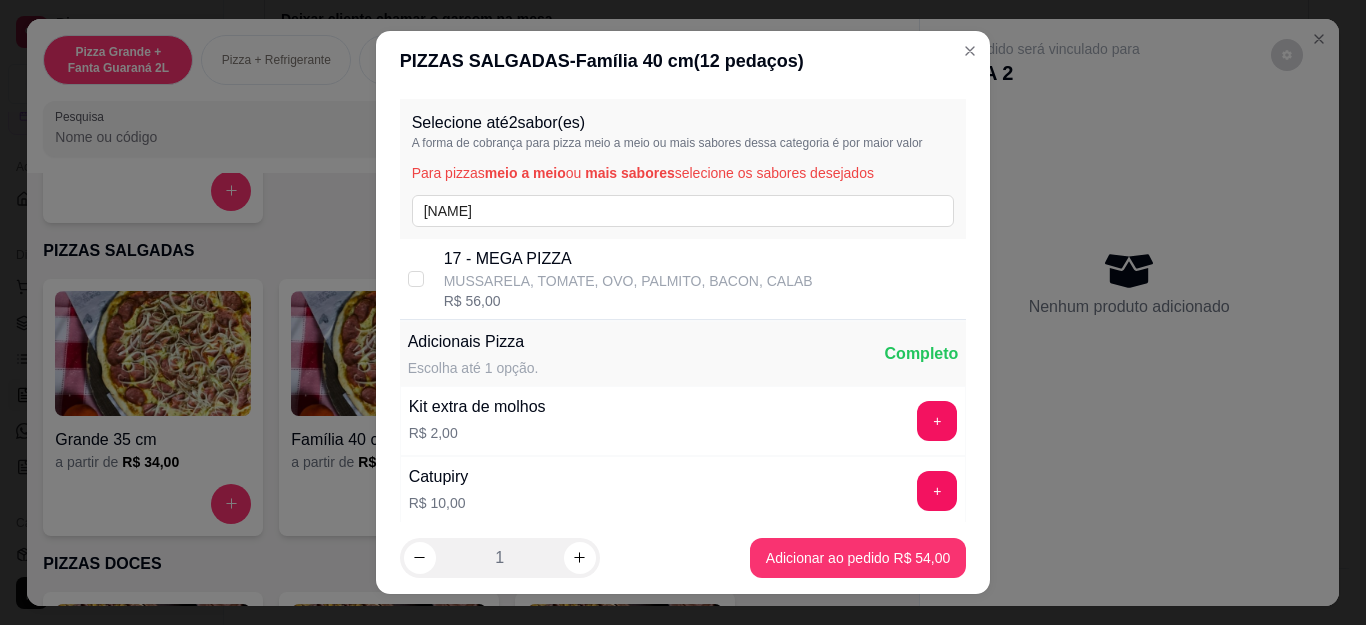 click on "MUSSARELA, TOMATE, OVO, PALMITO, BACON, CALAB" at bounding box center (628, 281) 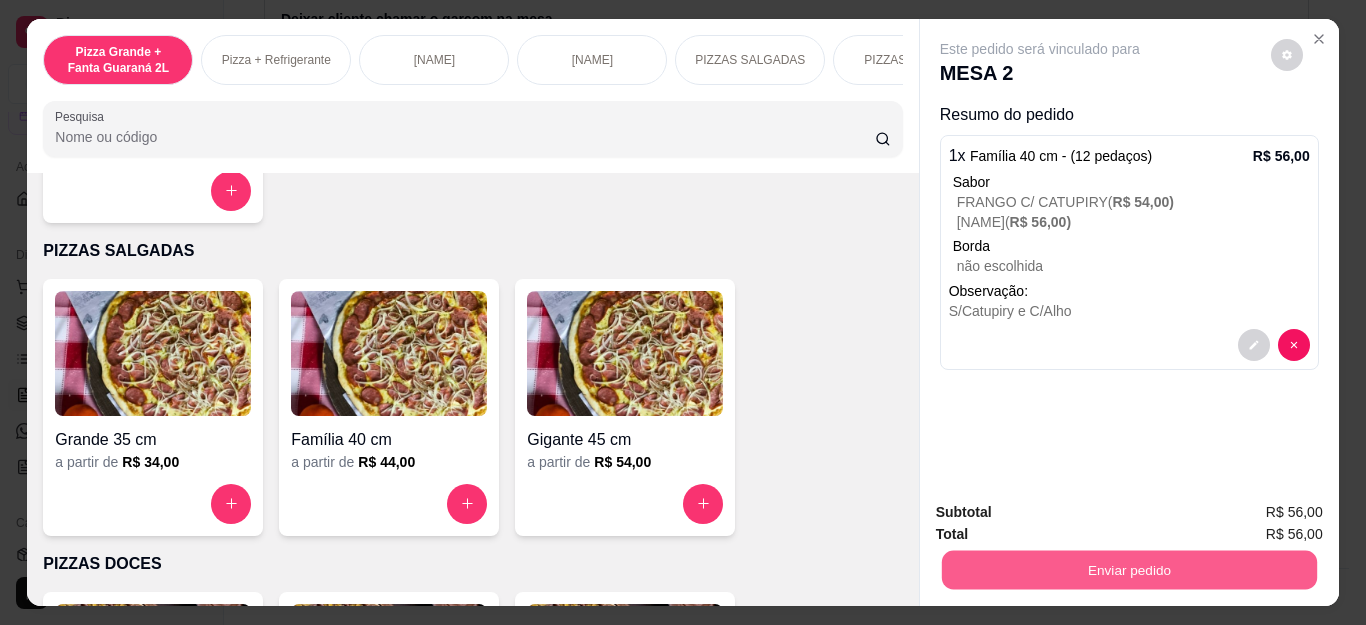 click on "Enviar pedido" at bounding box center (1128, 570) 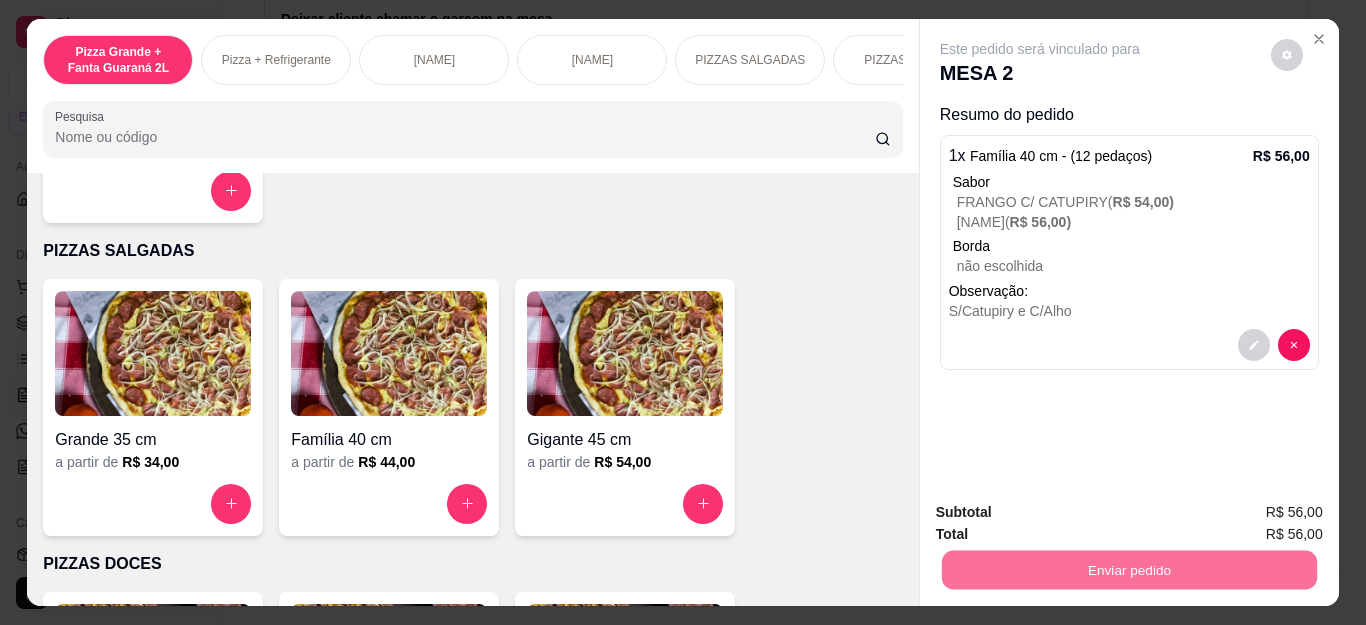 click on "Não registrar e enviar pedido" at bounding box center (1062, 512) 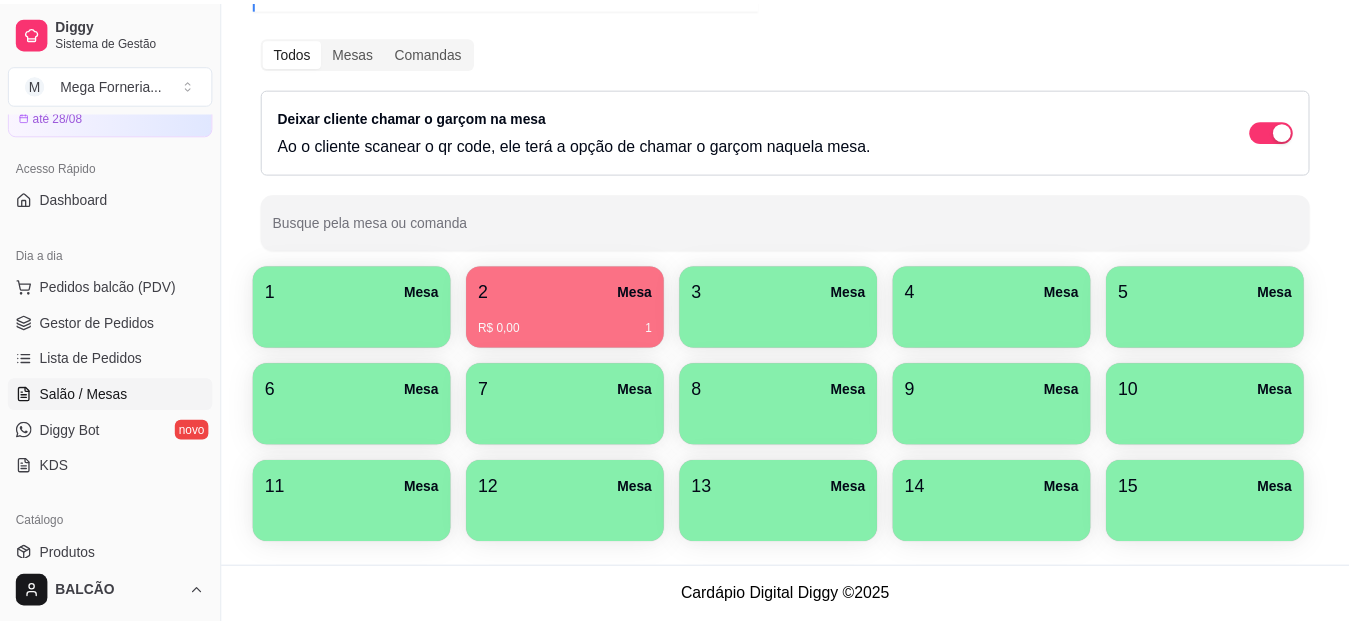 scroll, scrollTop: 220, scrollLeft: 0, axis: vertical 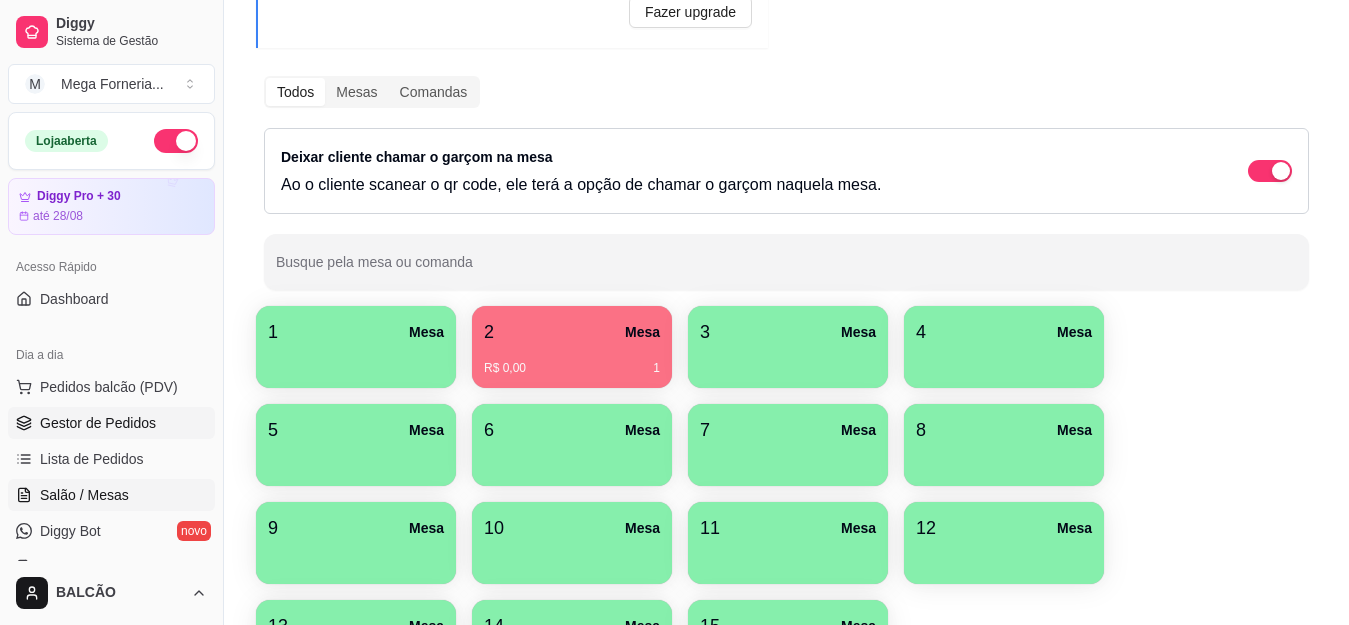 click on "Gestor de Pedidos" at bounding box center (111, 423) 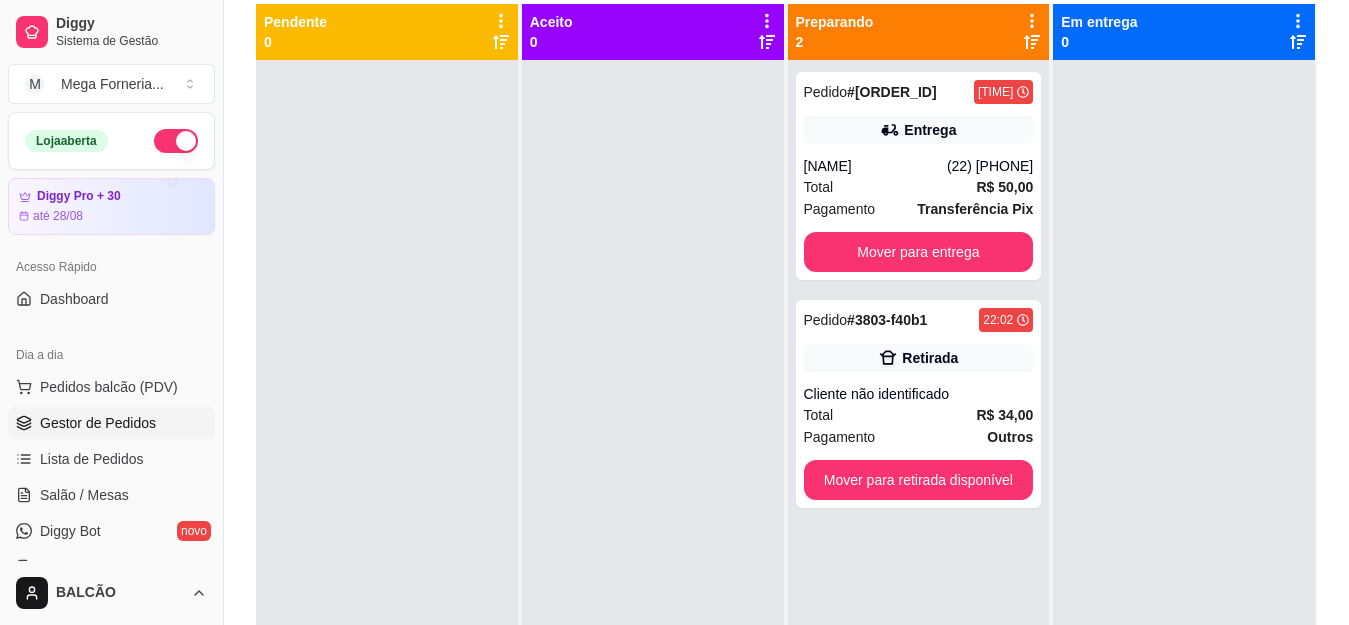 scroll, scrollTop: 0, scrollLeft: 0, axis: both 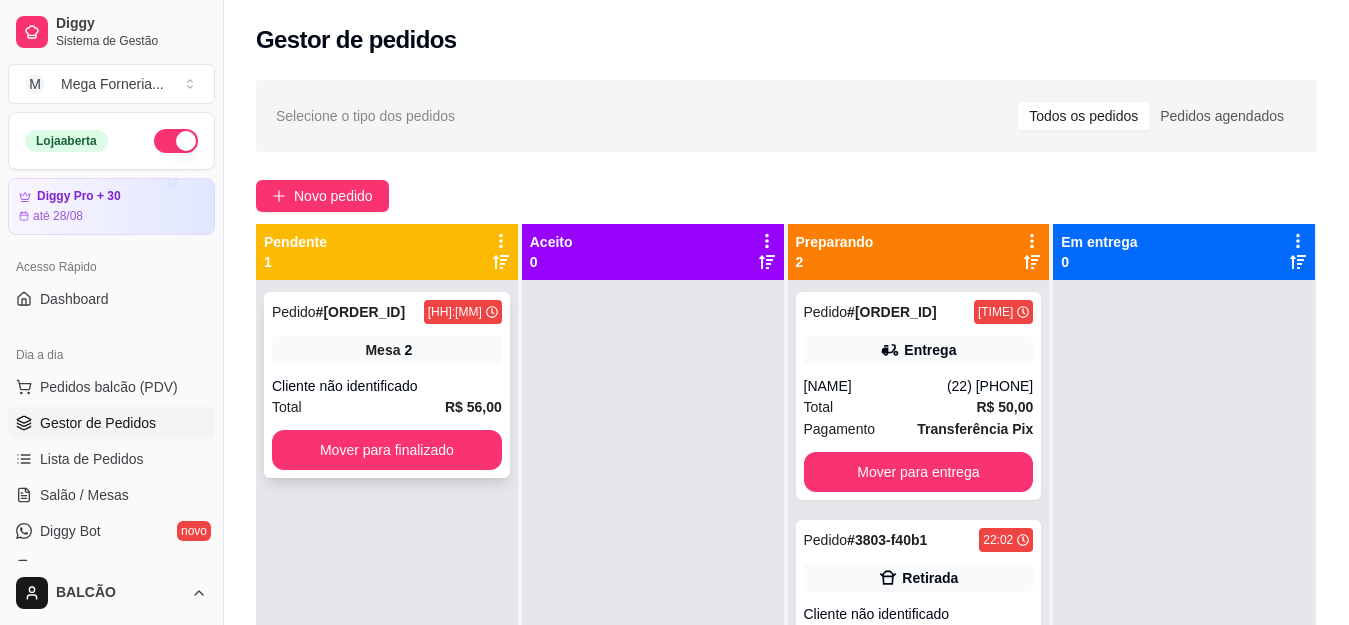 click on "Pedido # [ORDER_ID] [TIME] Mesa 2 Cliente não identificado Total R$ 56,00 Mover para finalizado" at bounding box center [387, 385] 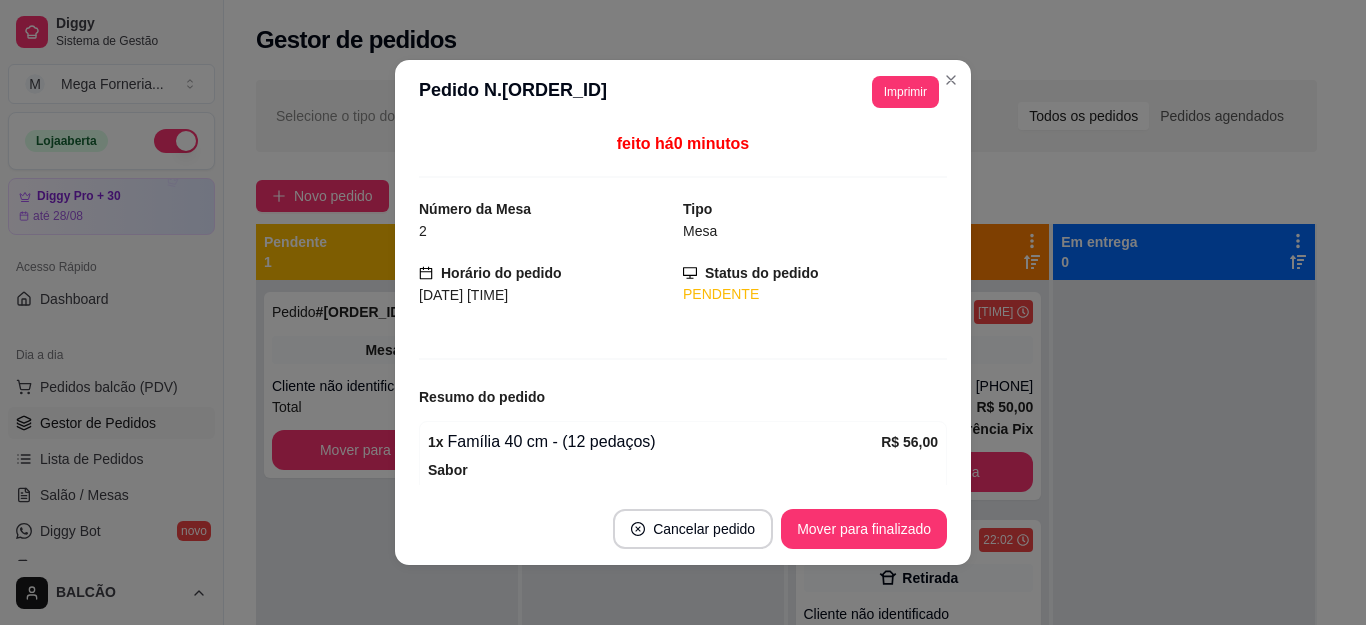 click on "Imprimir" at bounding box center (905, 92) 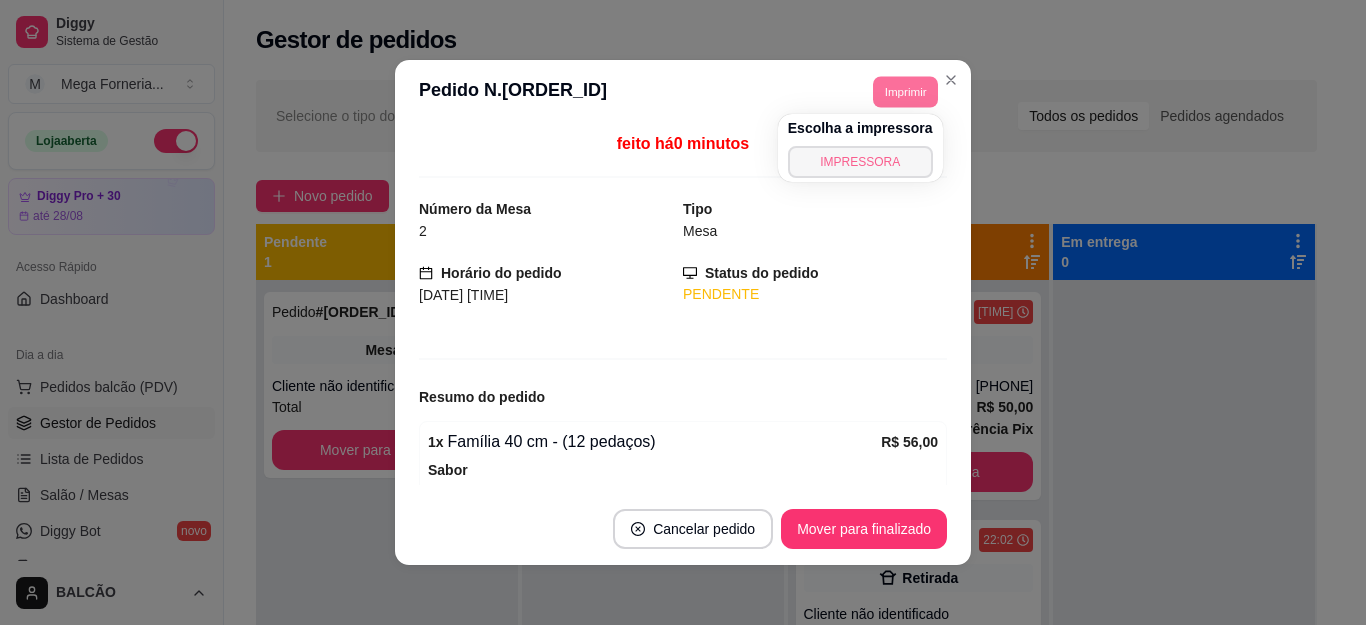 click on "IMPRESSORA" at bounding box center (860, 162) 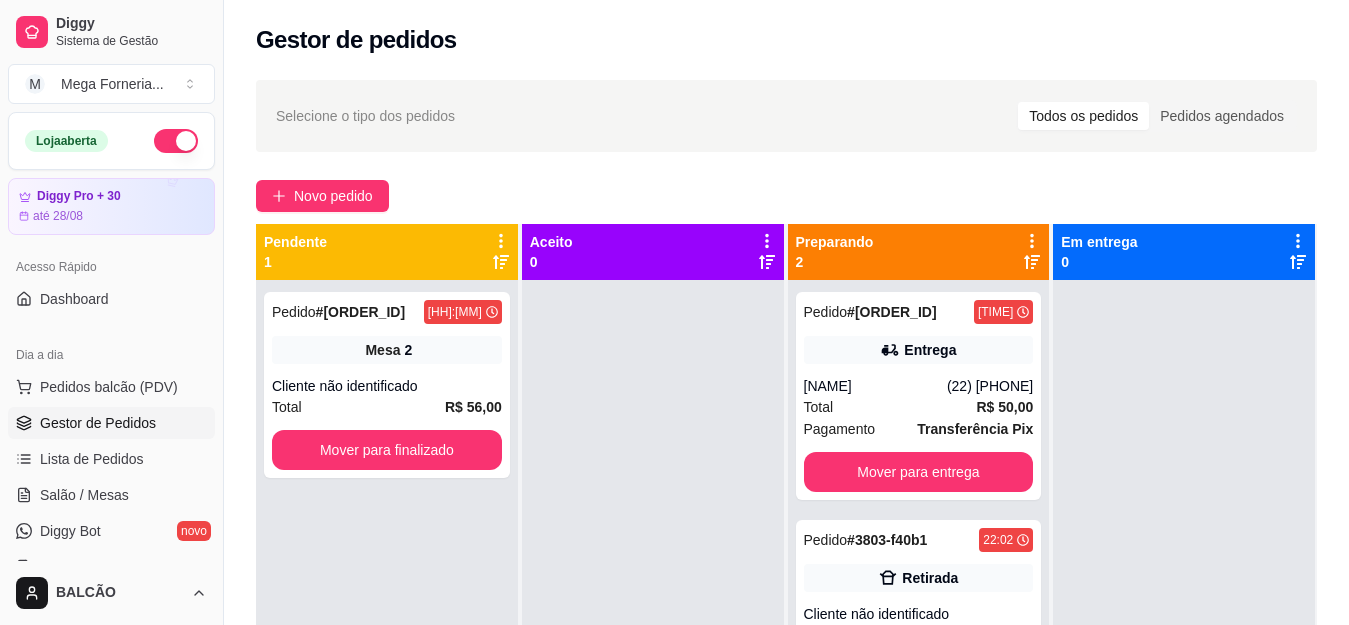 scroll, scrollTop: 56, scrollLeft: 0, axis: vertical 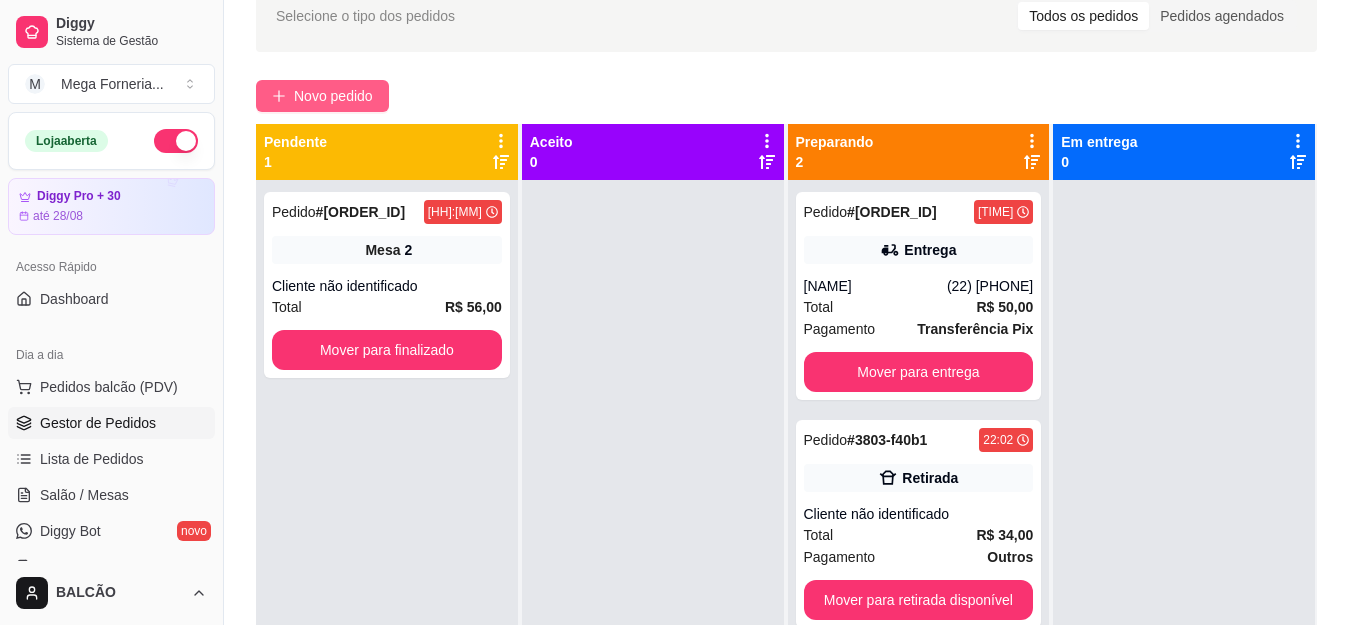 click on "Novo pedido" at bounding box center [333, 96] 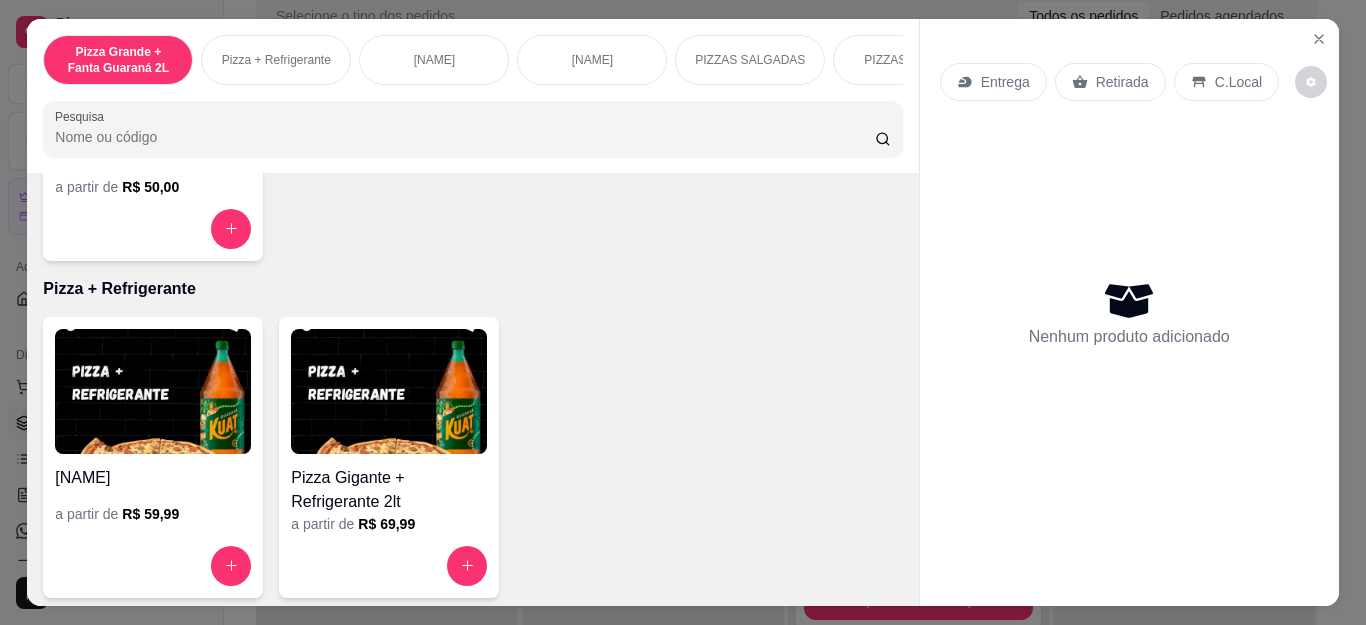 scroll, scrollTop: 300, scrollLeft: 0, axis: vertical 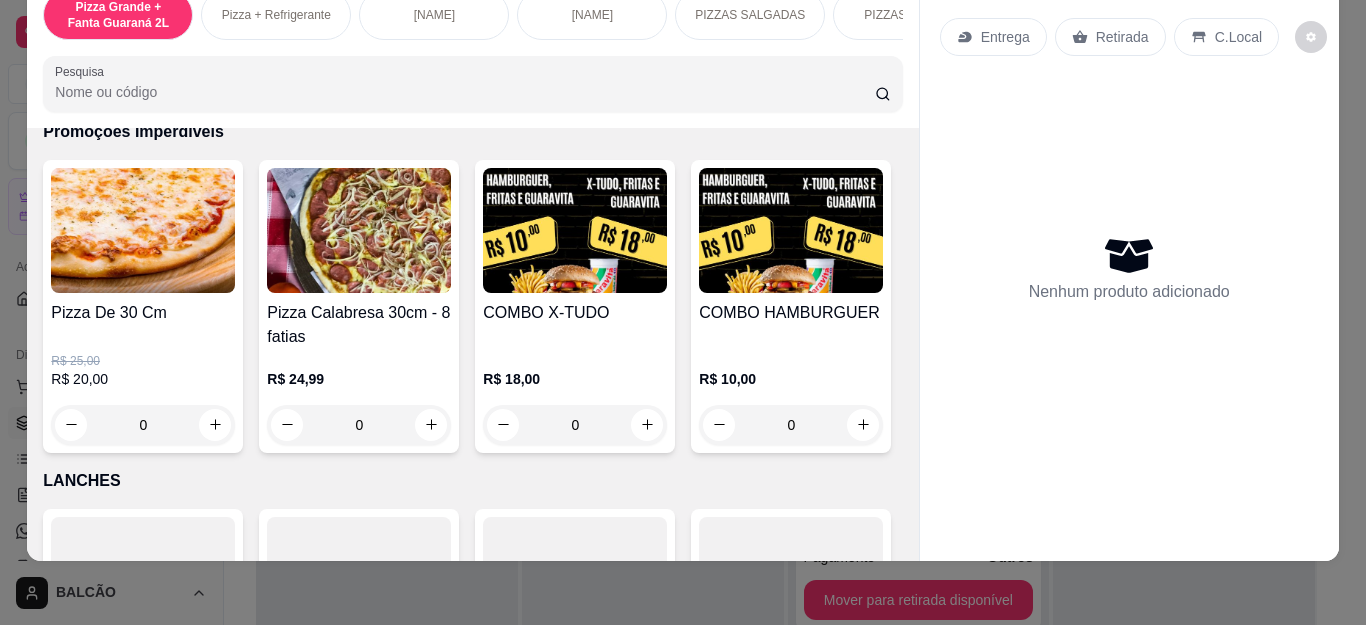 click on "0" at bounding box center [575, 425] 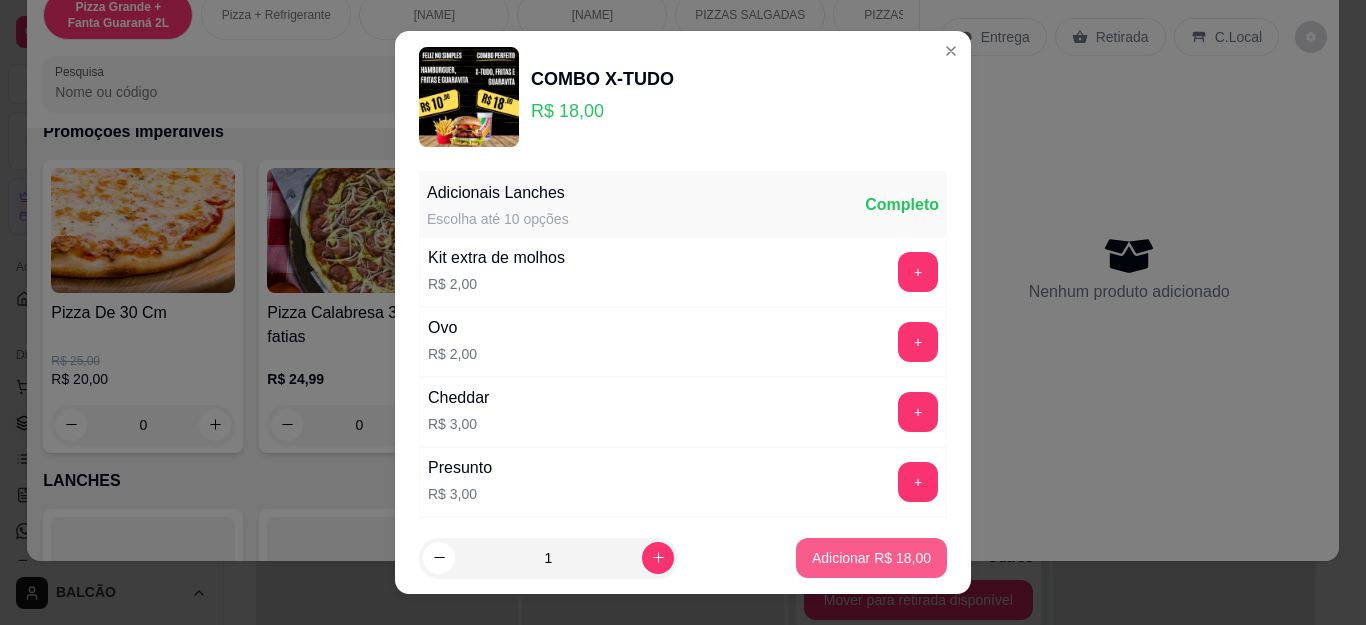 click on "Adicionar   R$ 18,00" at bounding box center [871, 558] 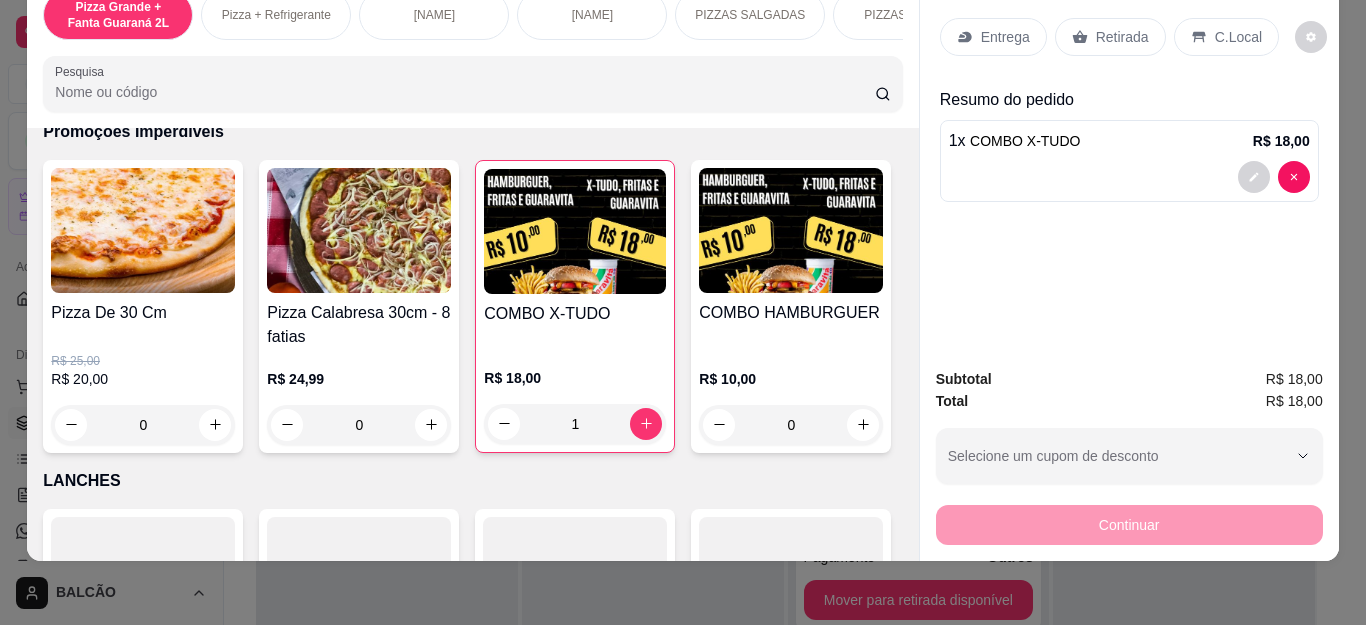 click on "Retirada" at bounding box center [1122, 37] 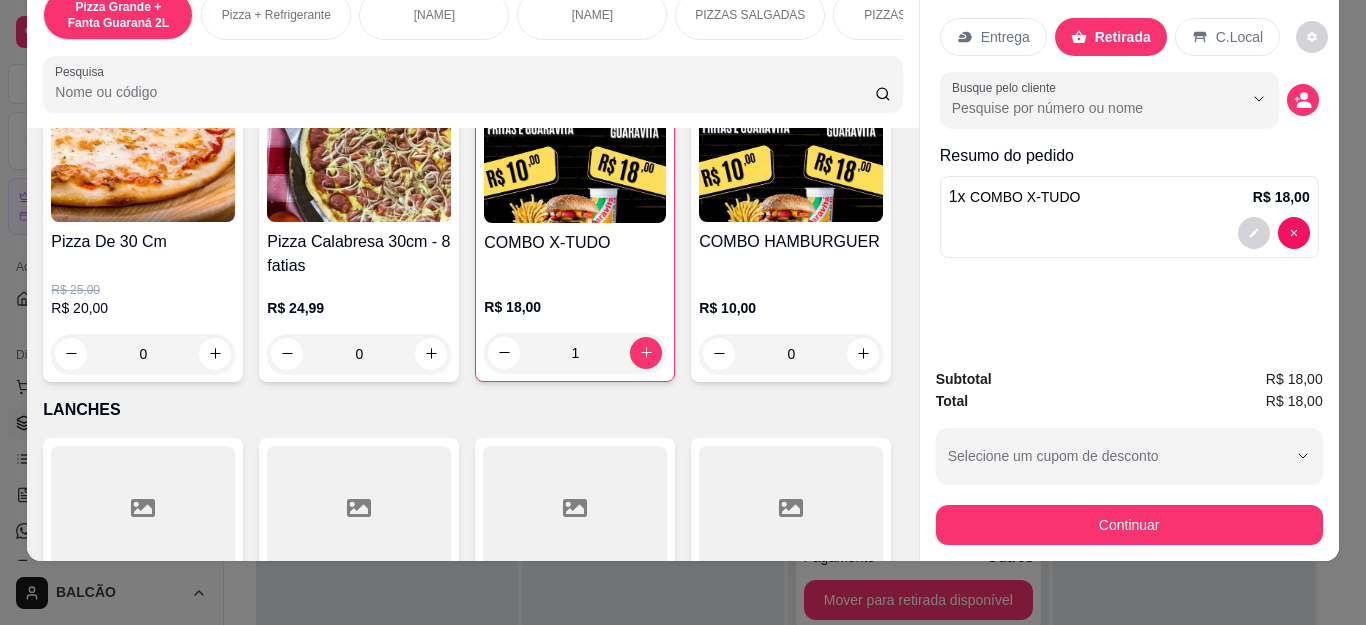 scroll, scrollTop: 2200, scrollLeft: 0, axis: vertical 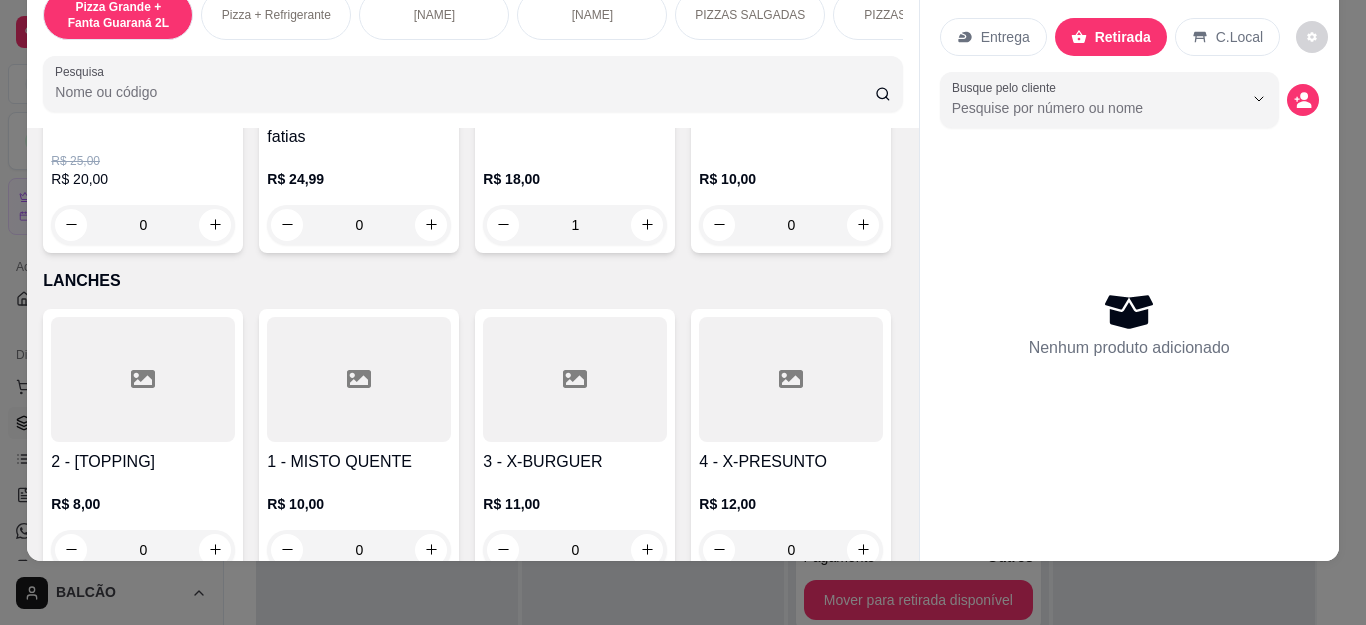 type on "0" 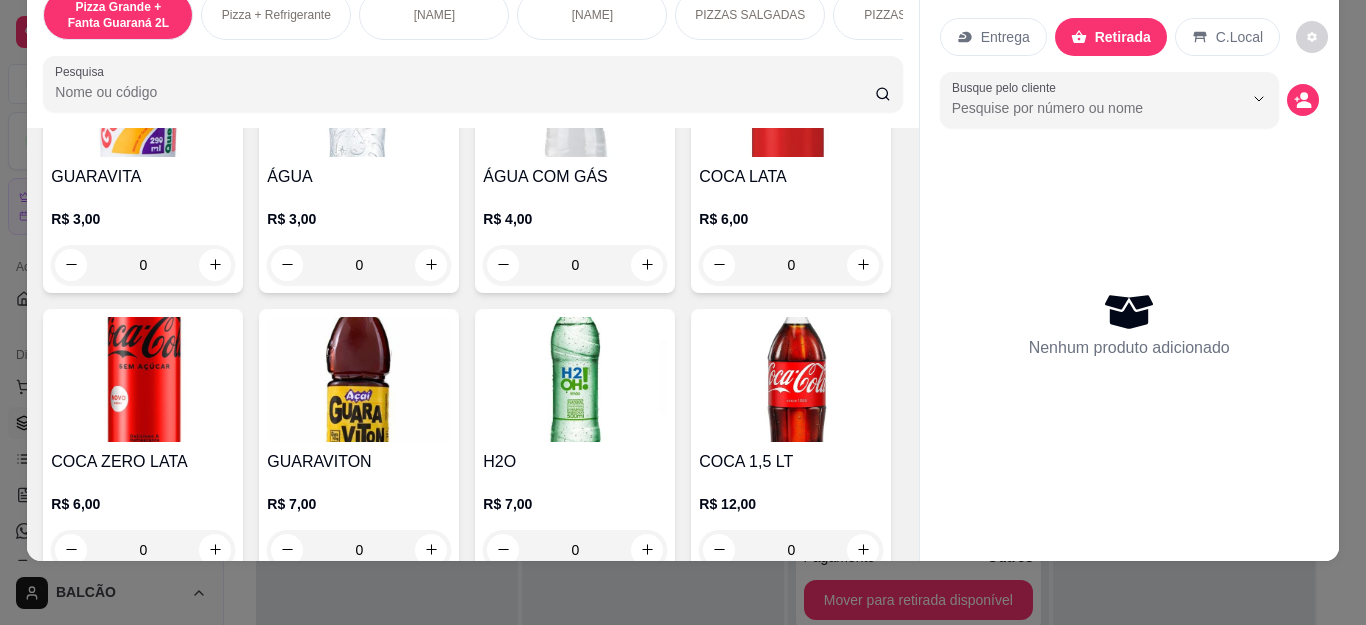 scroll, scrollTop: 3900, scrollLeft: 0, axis: vertical 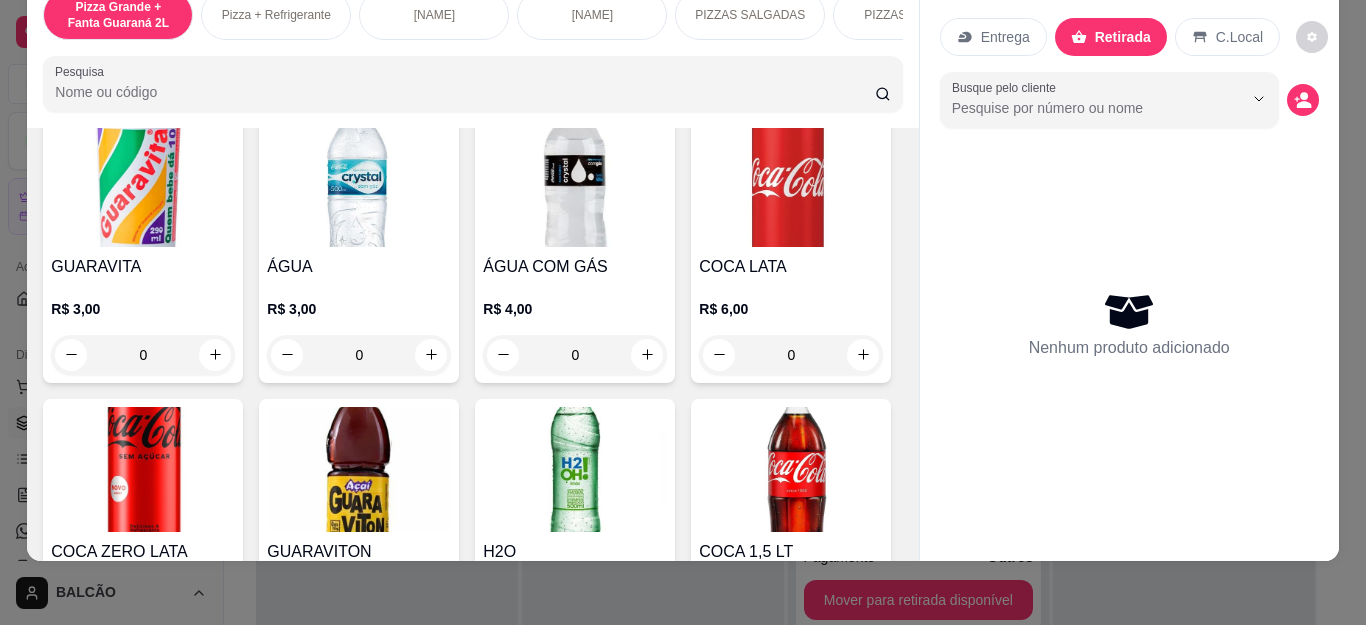 click on "0" at bounding box center (359, -295) 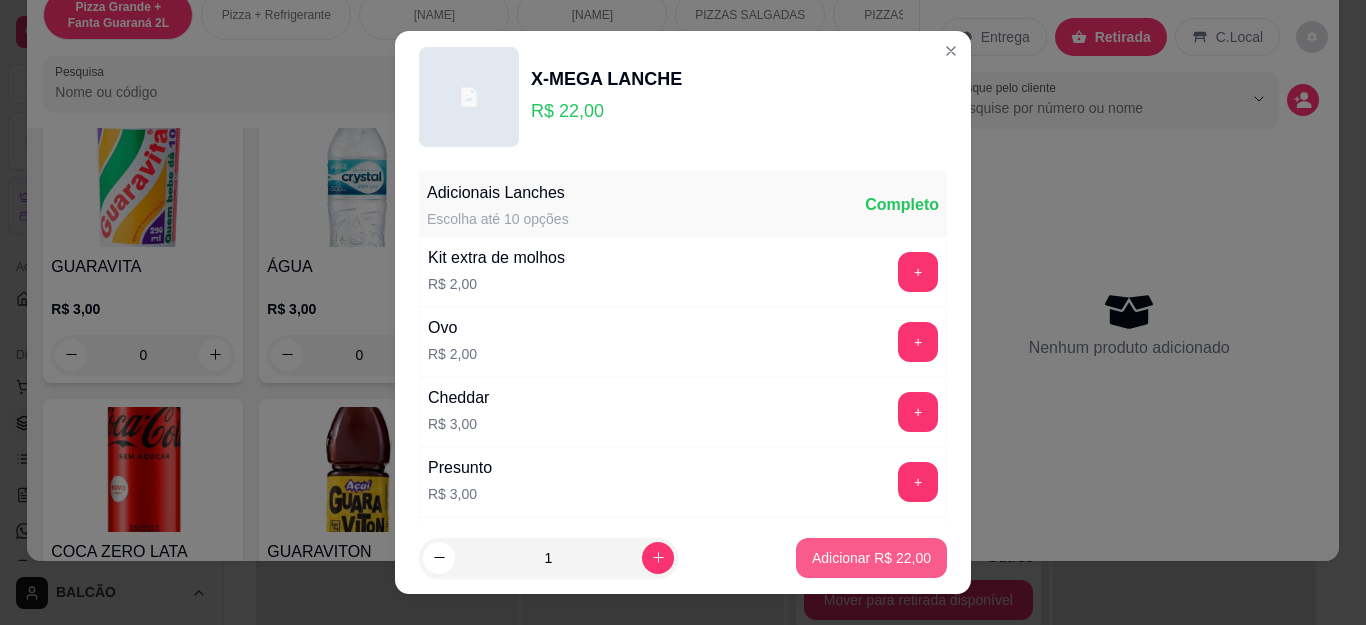 click on "Adicionar   R$ 22,00" at bounding box center (871, 558) 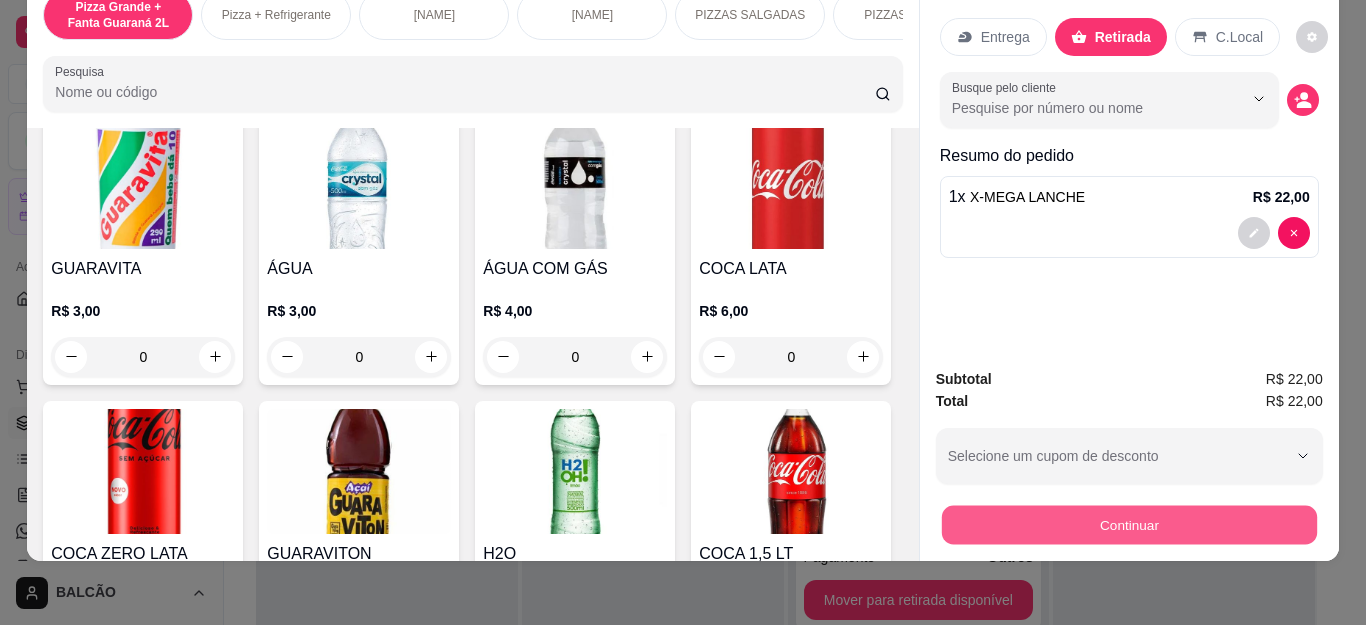 click on "Continuar" at bounding box center [1128, 525] 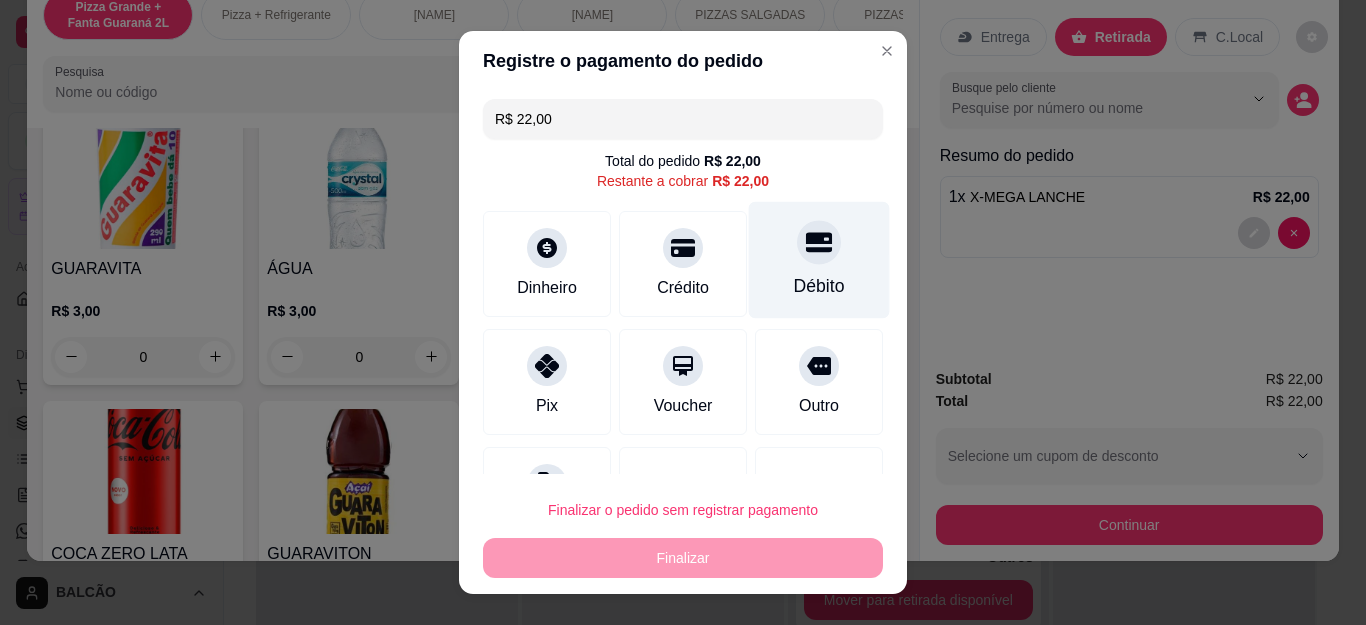 click on "Débito" at bounding box center [819, 260] 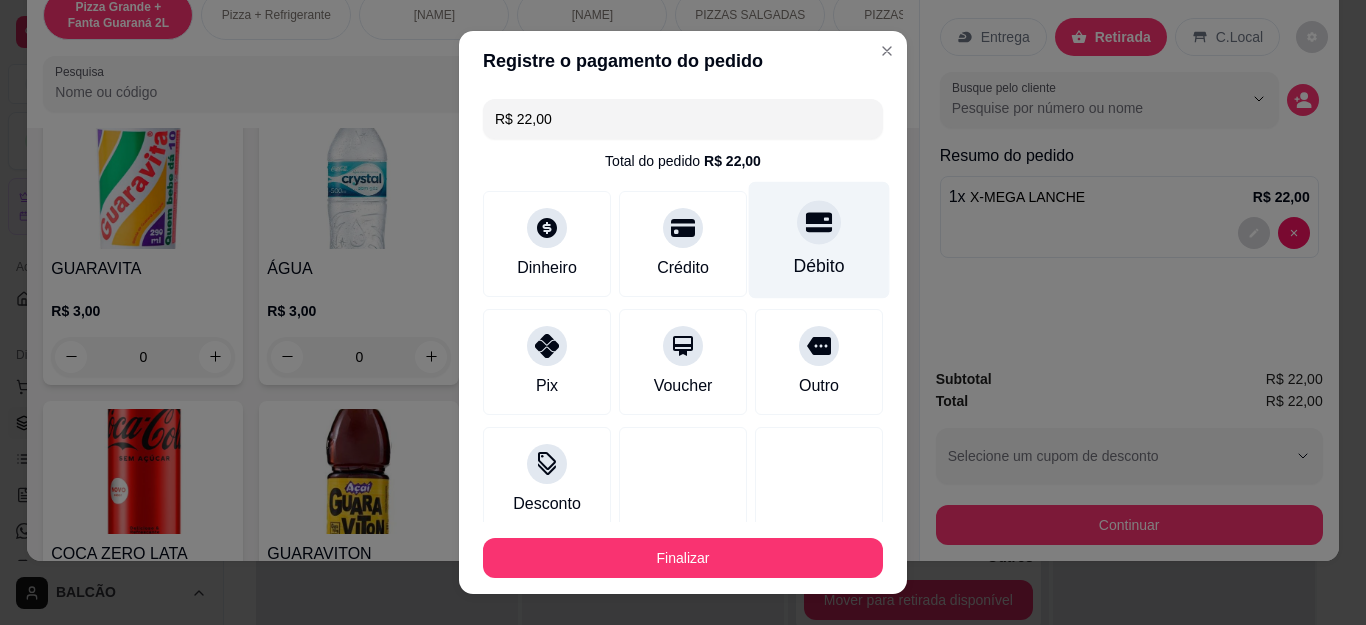type on "R$ 0,00" 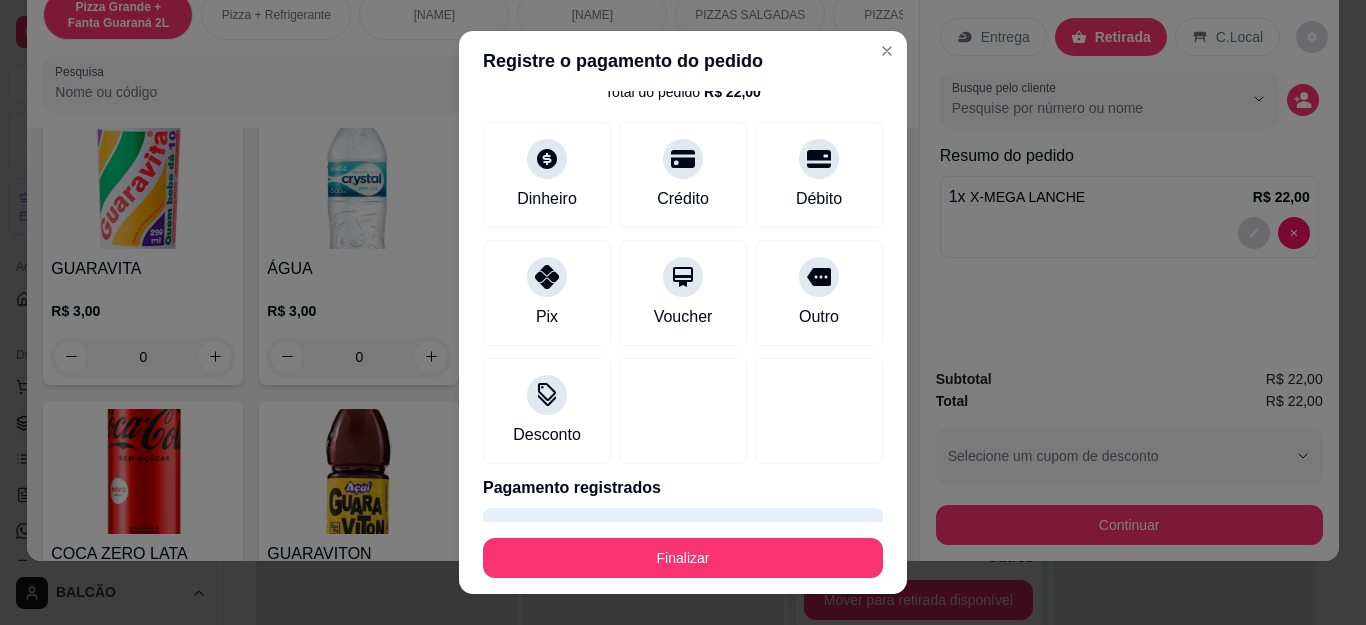 scroll, scrollTop: 123, scrollLeft: 0, axis: vertical 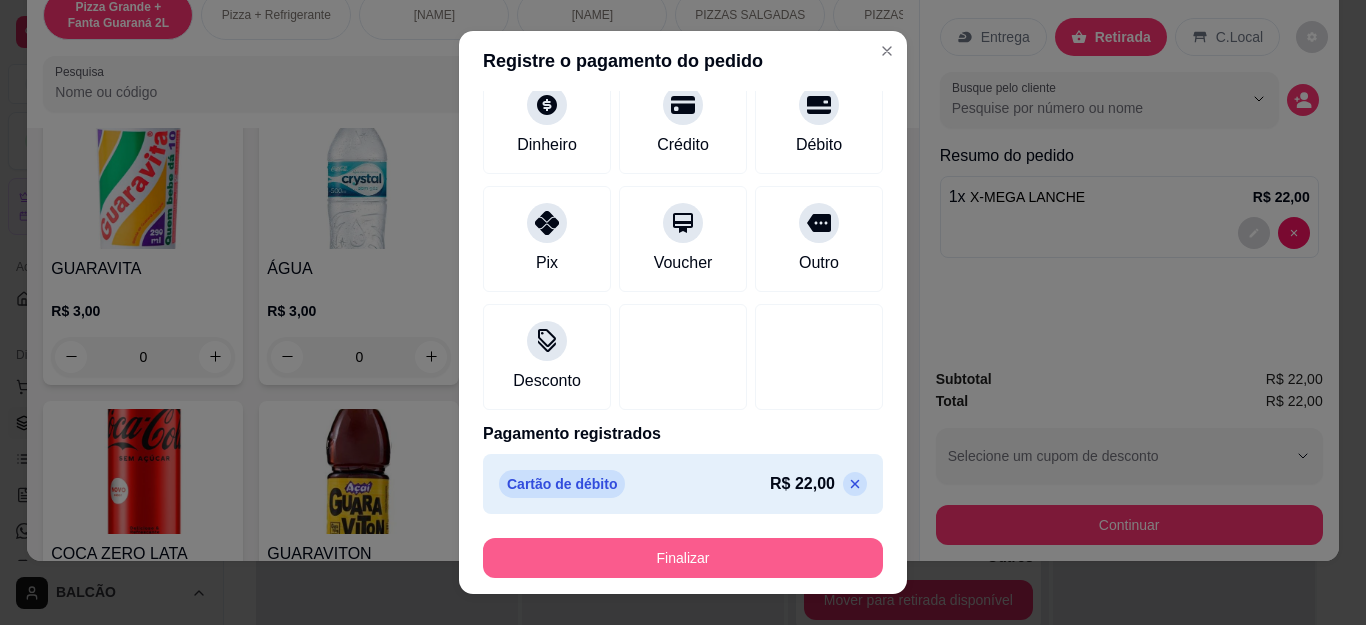 click on "Finalizar" at bounding box center [683, 558] 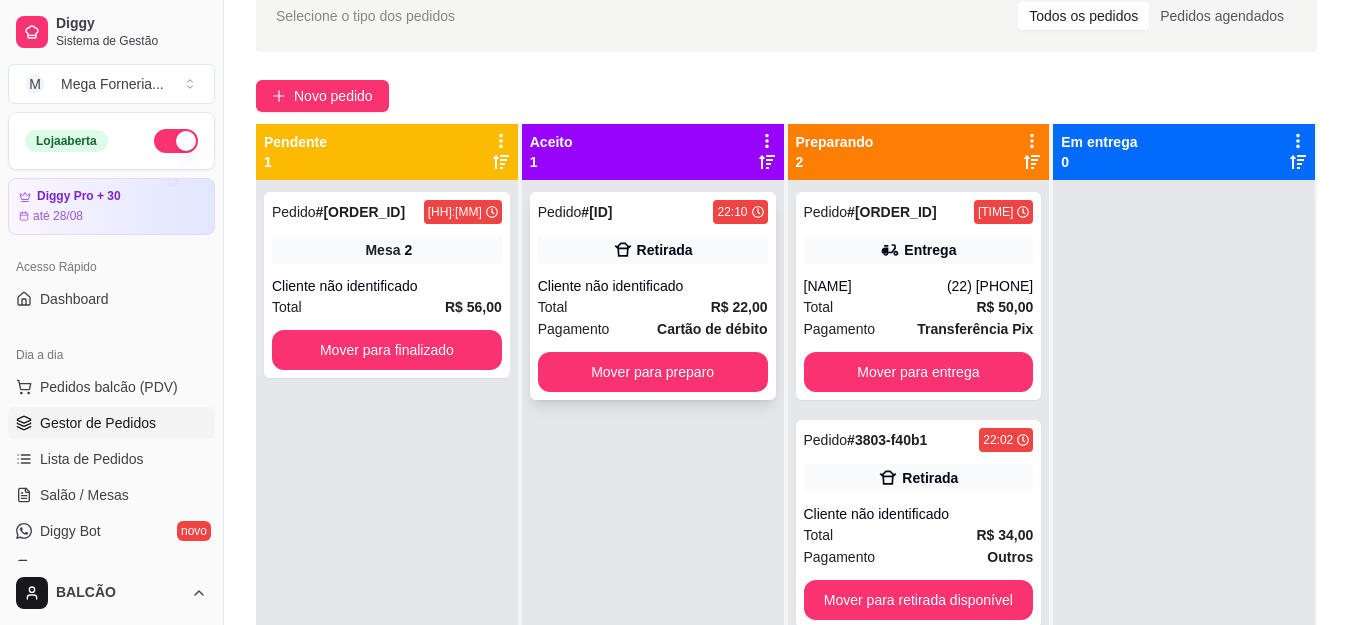 click on "Total R$ 22,00" at bounding box center [653, 307] 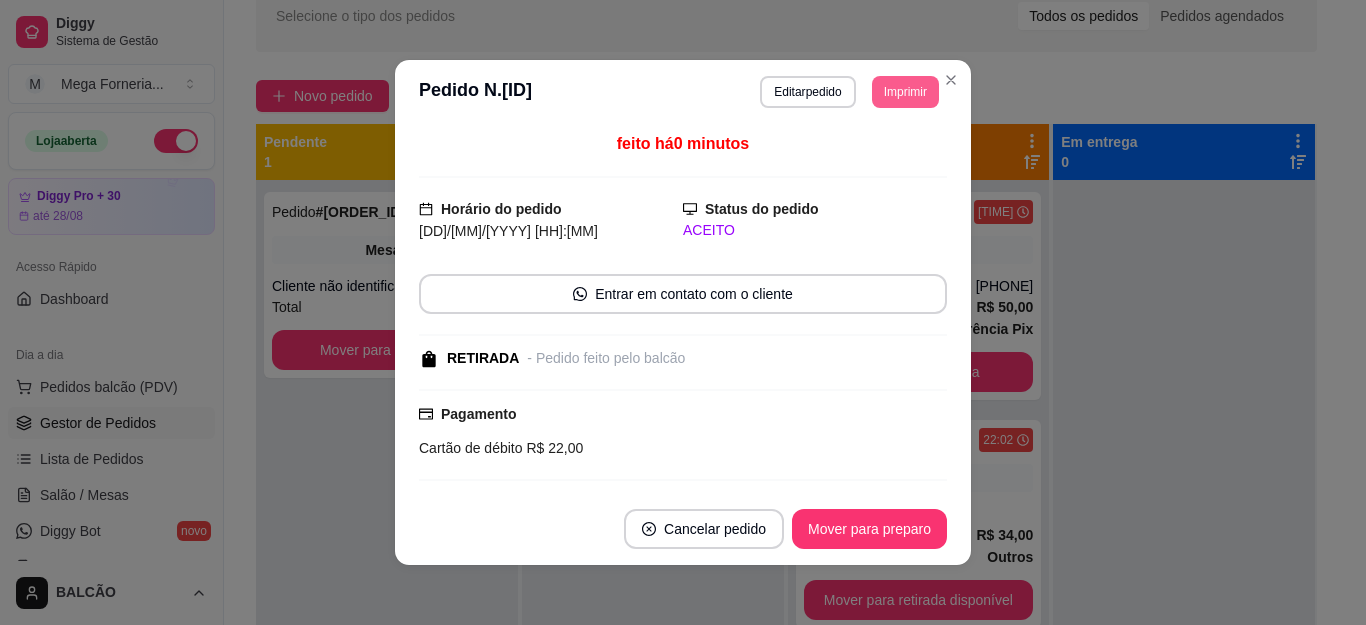 click on "Imprimir" at bounding box center (905, 92) 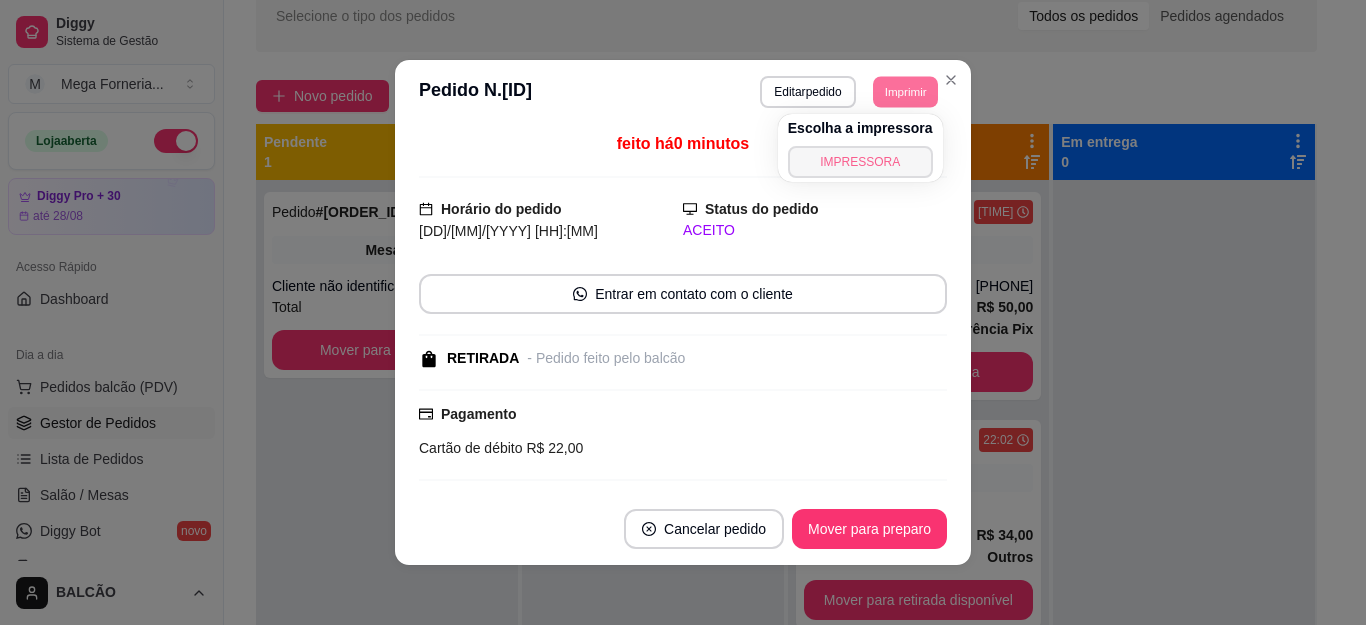 click on "Escolha a impressora IMPRESSORA" at bounding box center [860, 148] 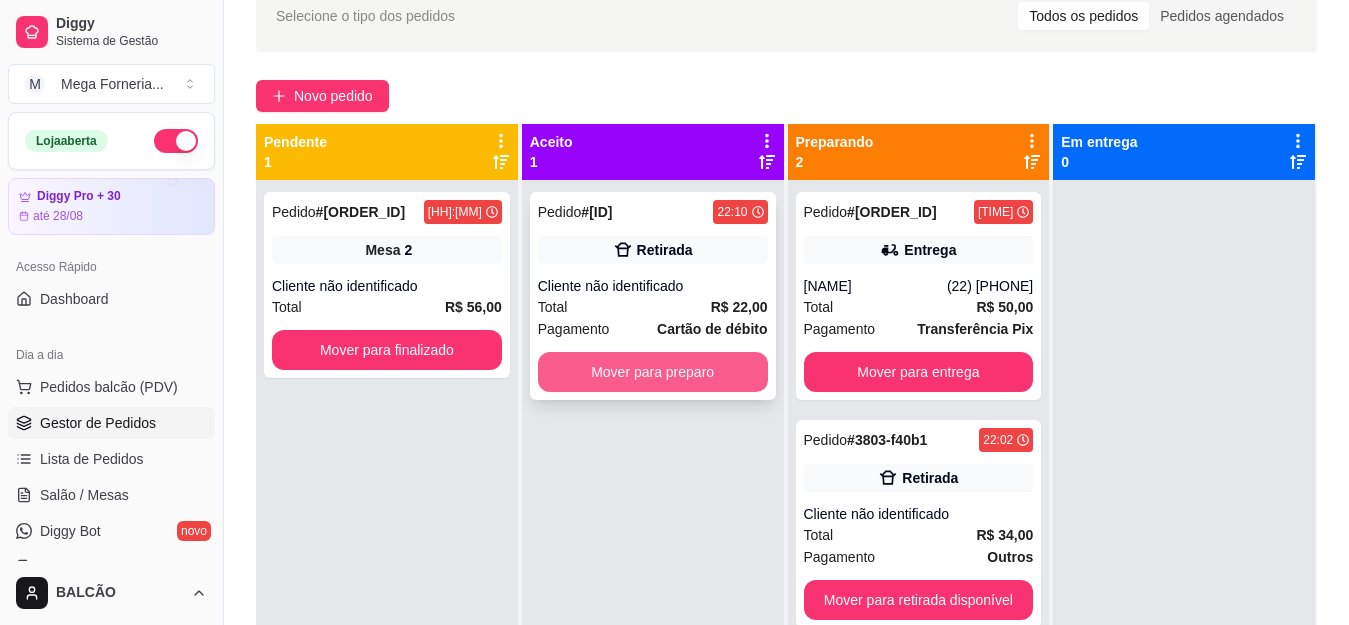 click on "Mover para preparo" at bounding box center [653, 372] 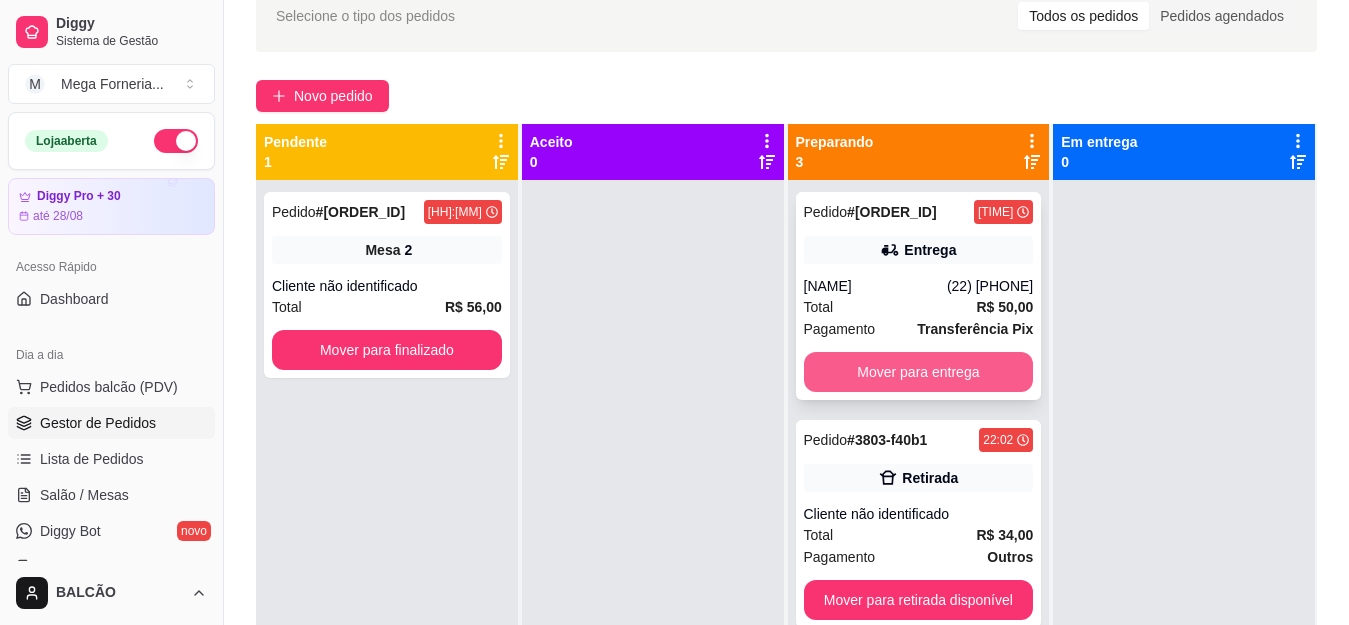 click on "Mover para entrega" at bounding box center [919, 372] 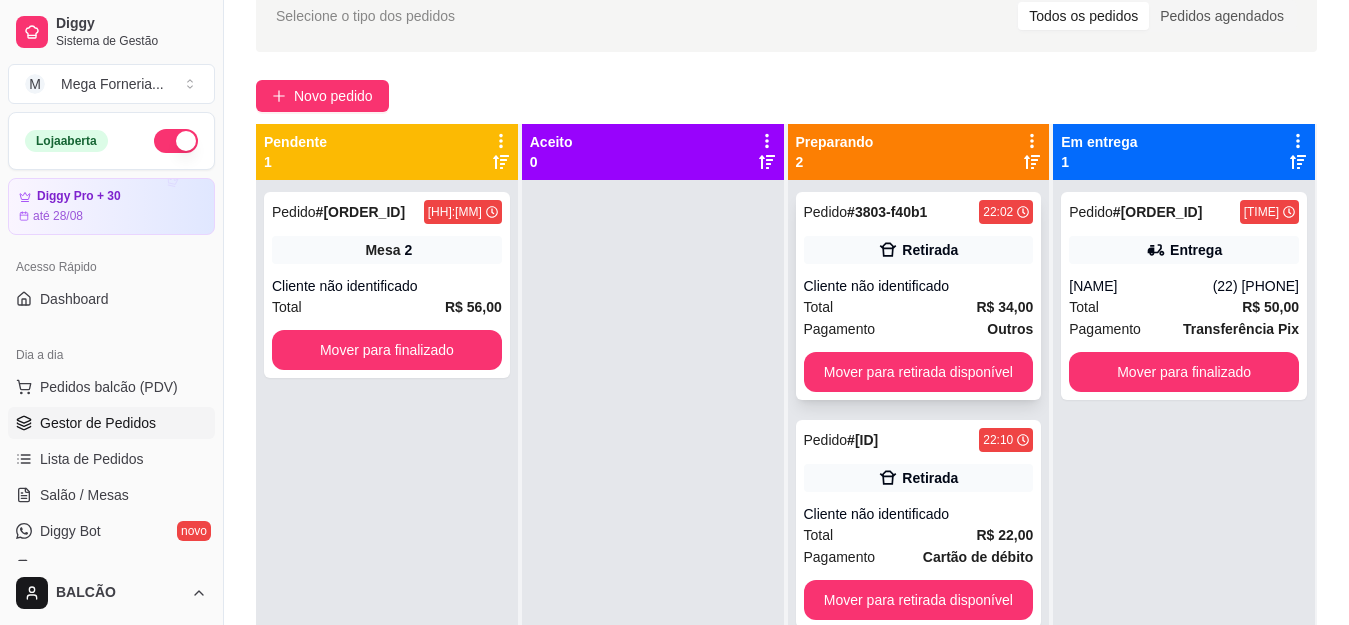 click on "Total R$ 34,00" at bounding box center [919, 307] 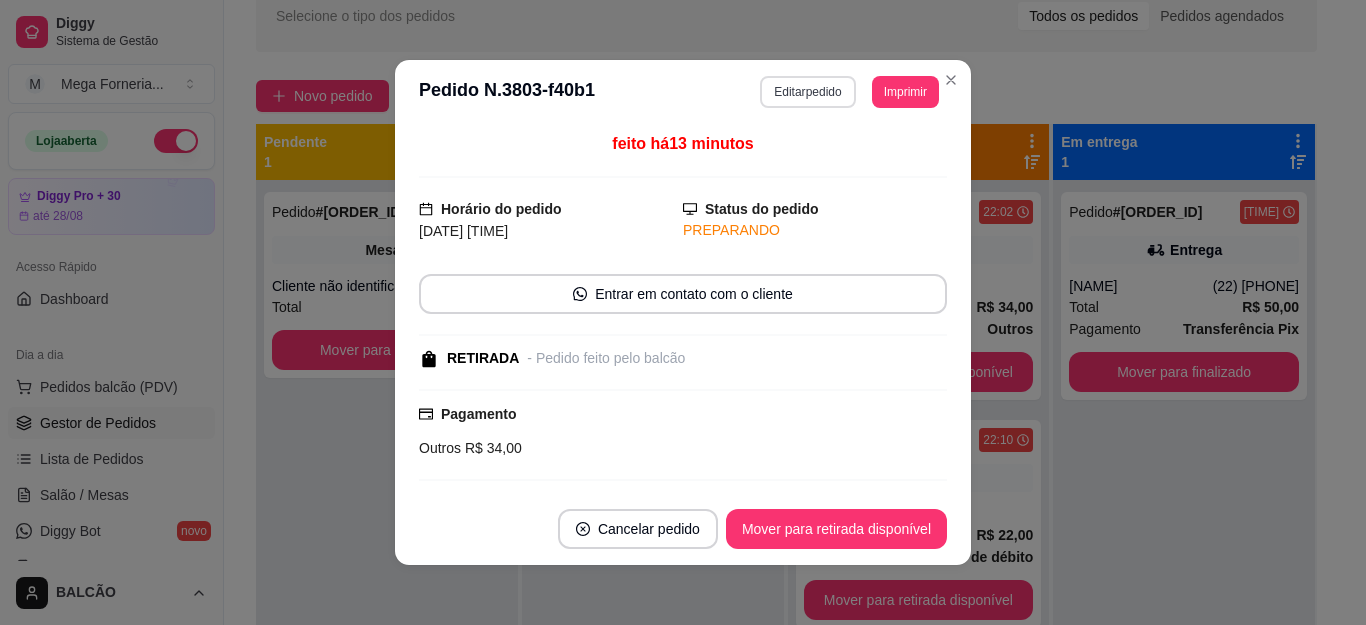 click on "Editar  pedido" at bounding box center (807, 92) 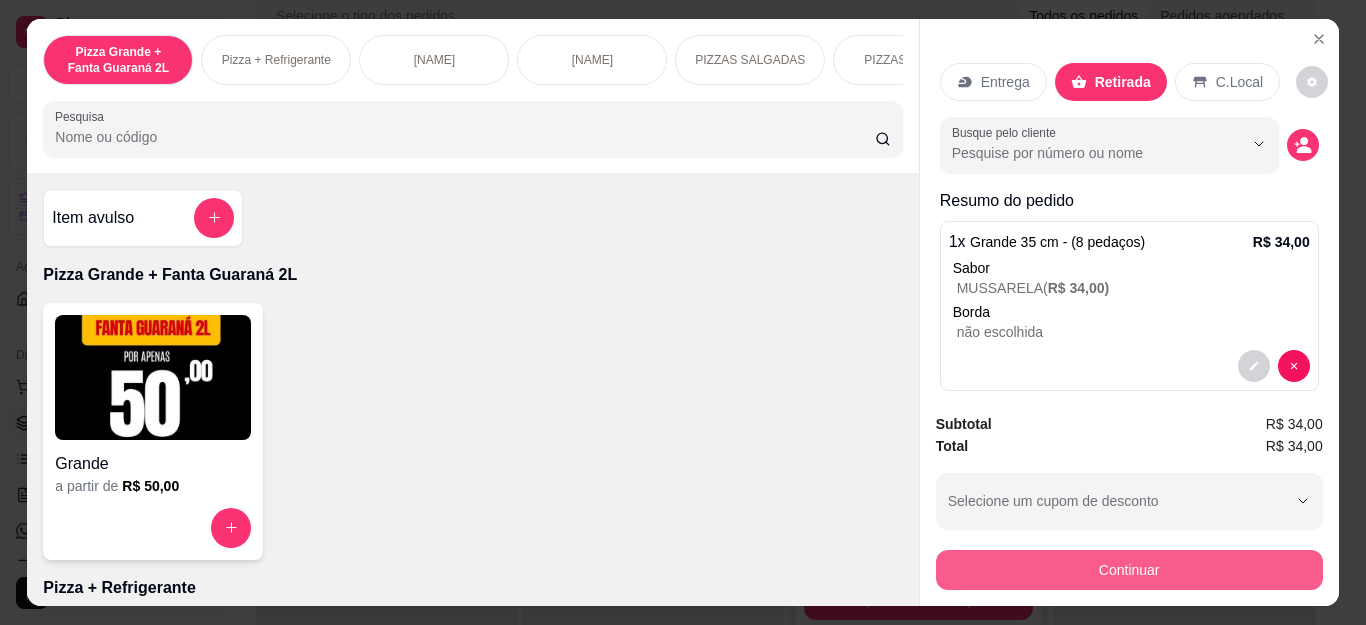 click on "Continuar" at bounding box center (1129, 570) 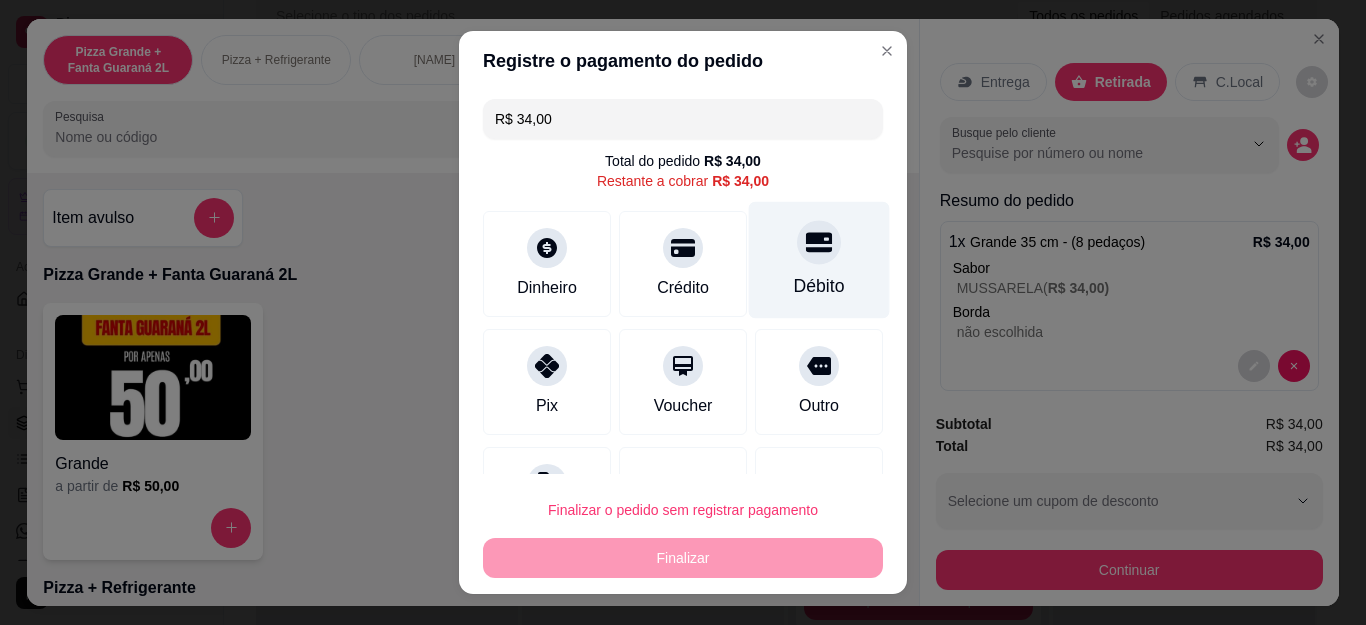 click on "Débito" at bounding box center (819, 286) 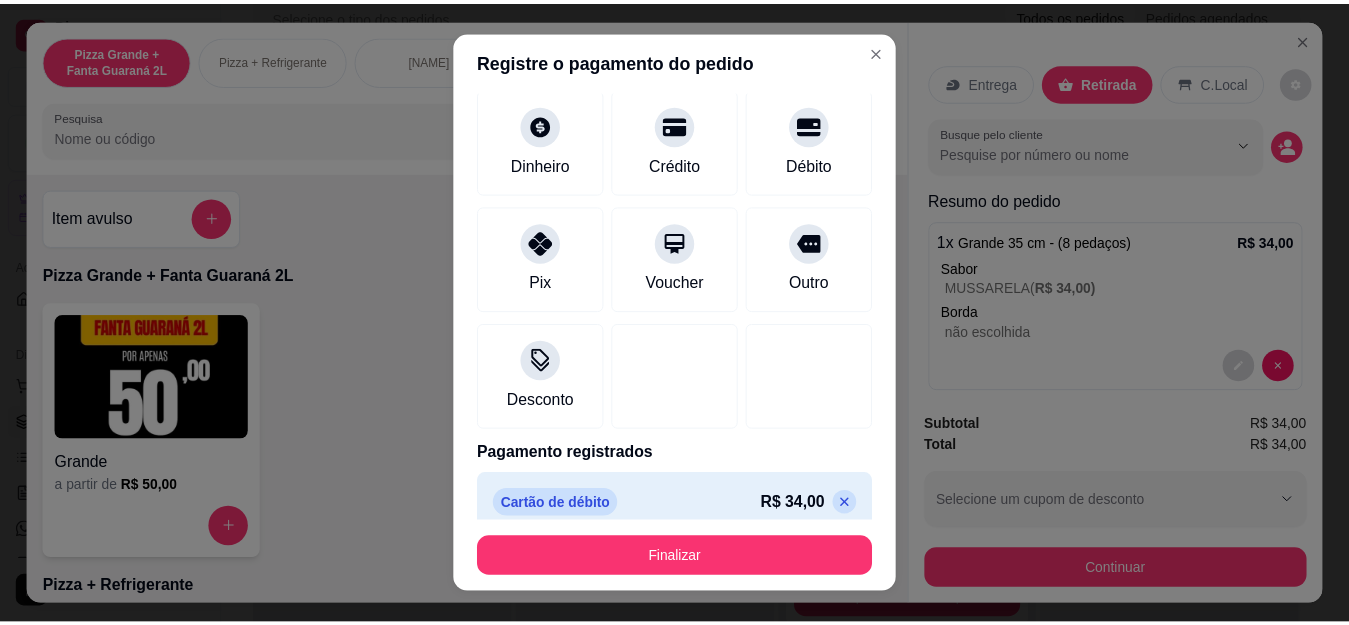 scroll, scrollTop: 123, scrollLeft: 0, axis: vertical 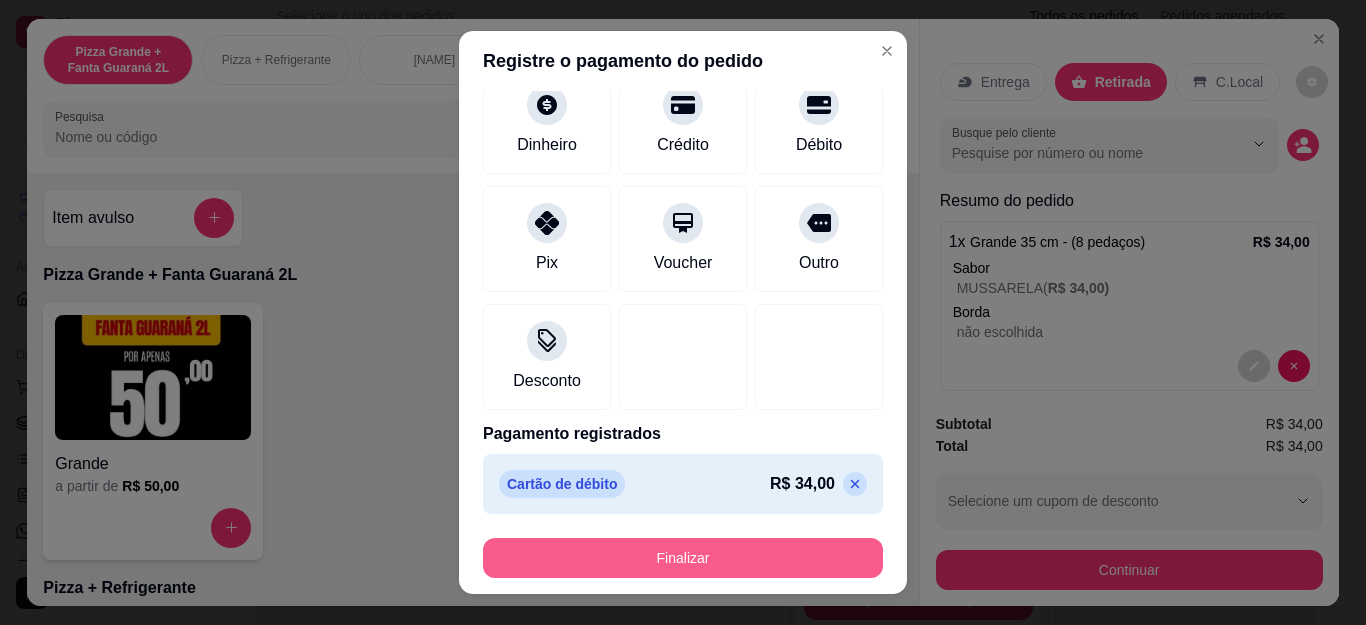 click on "Finalizar" at bounding box center [683, 558] 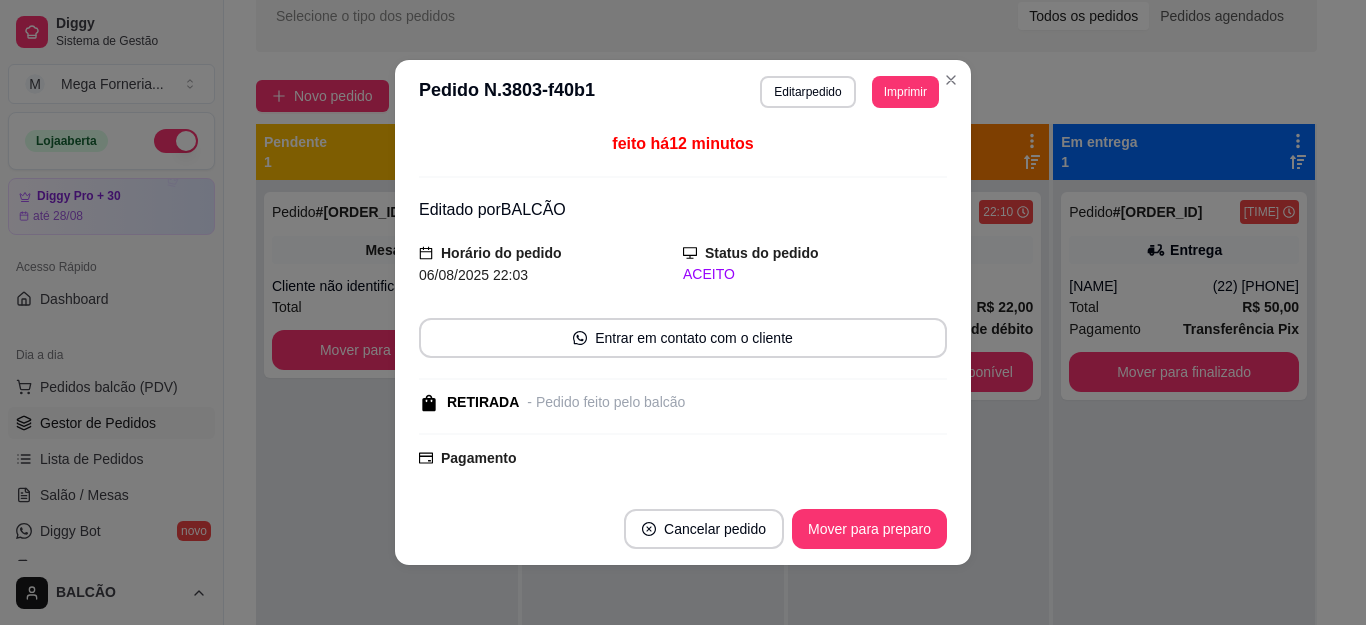 click on "Mover para preparo" at bounding box center (869, 529) 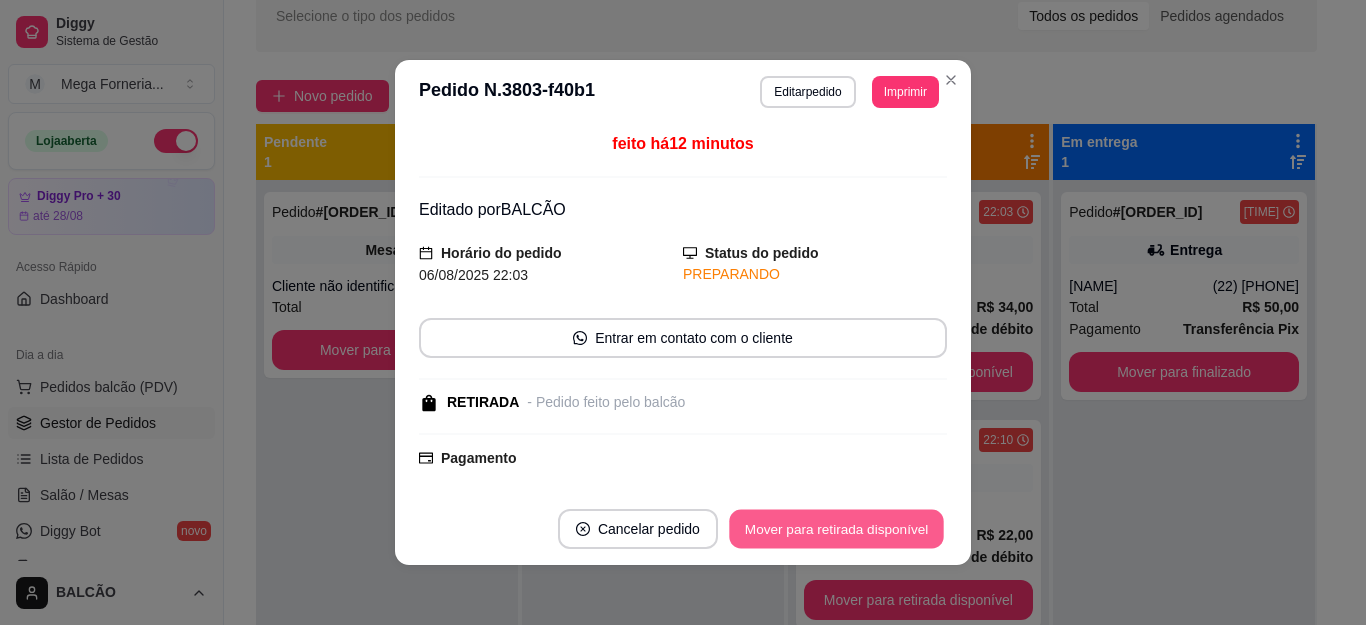 click on "Mover para retirada disponível" at bounding box center (836, 529) 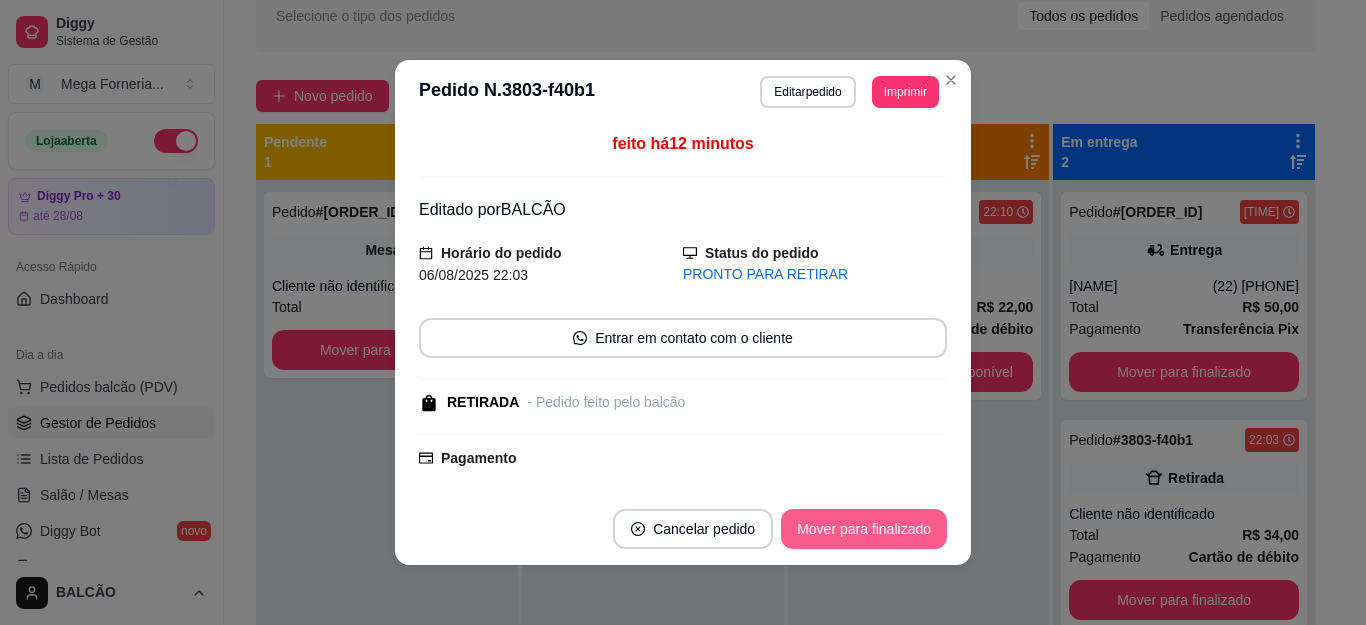 click on "Mover para finalizado" at bounding box center [864, 529] 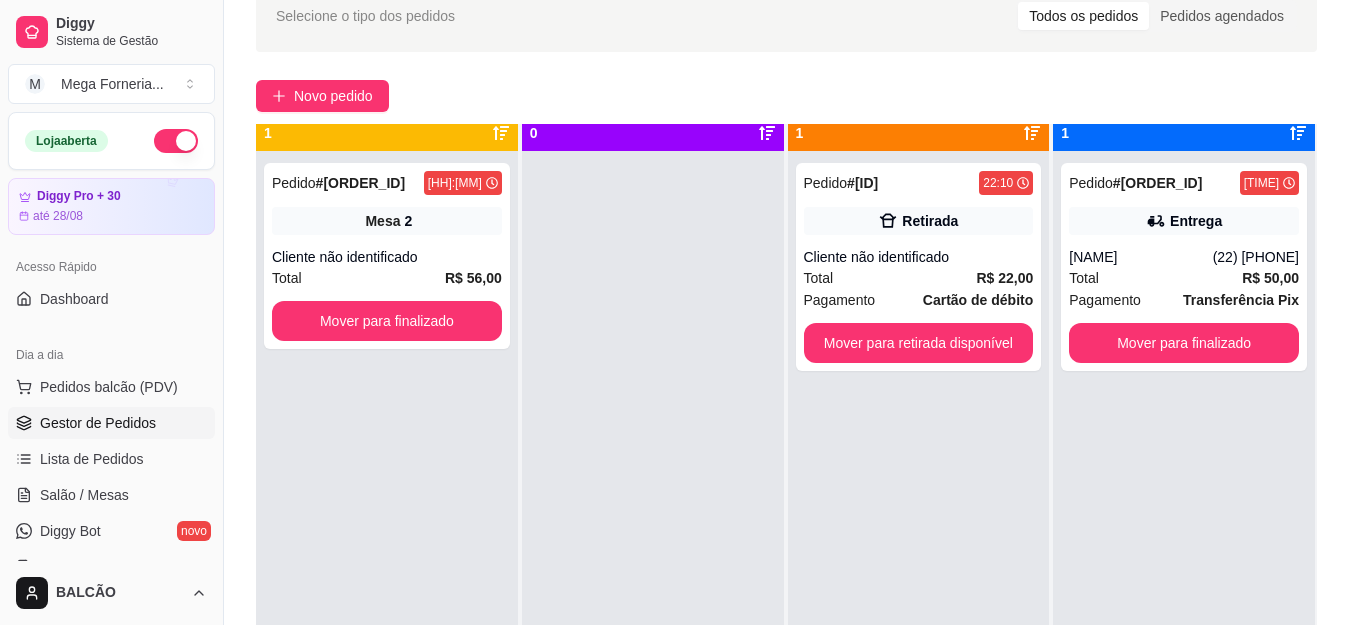 scroll, scrollTop: 56, scrollLeft: 0, axis: vertical 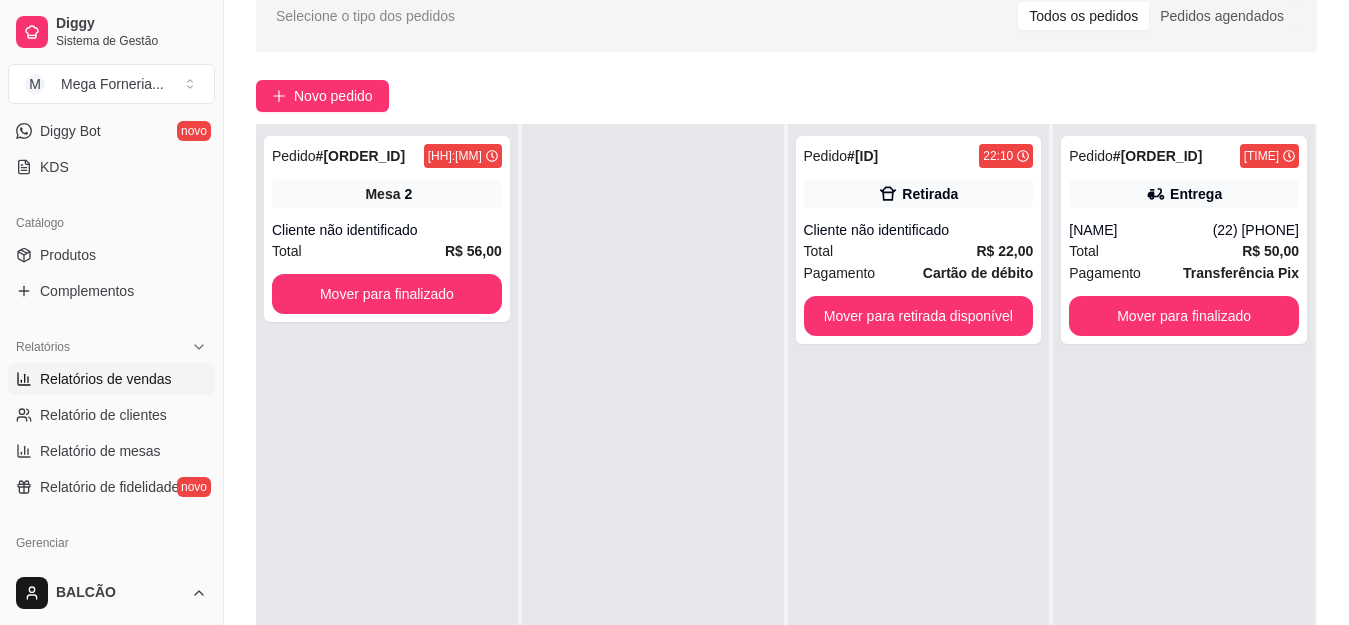 click on "Relatórios de vendas" at bounding box center [111, 379] 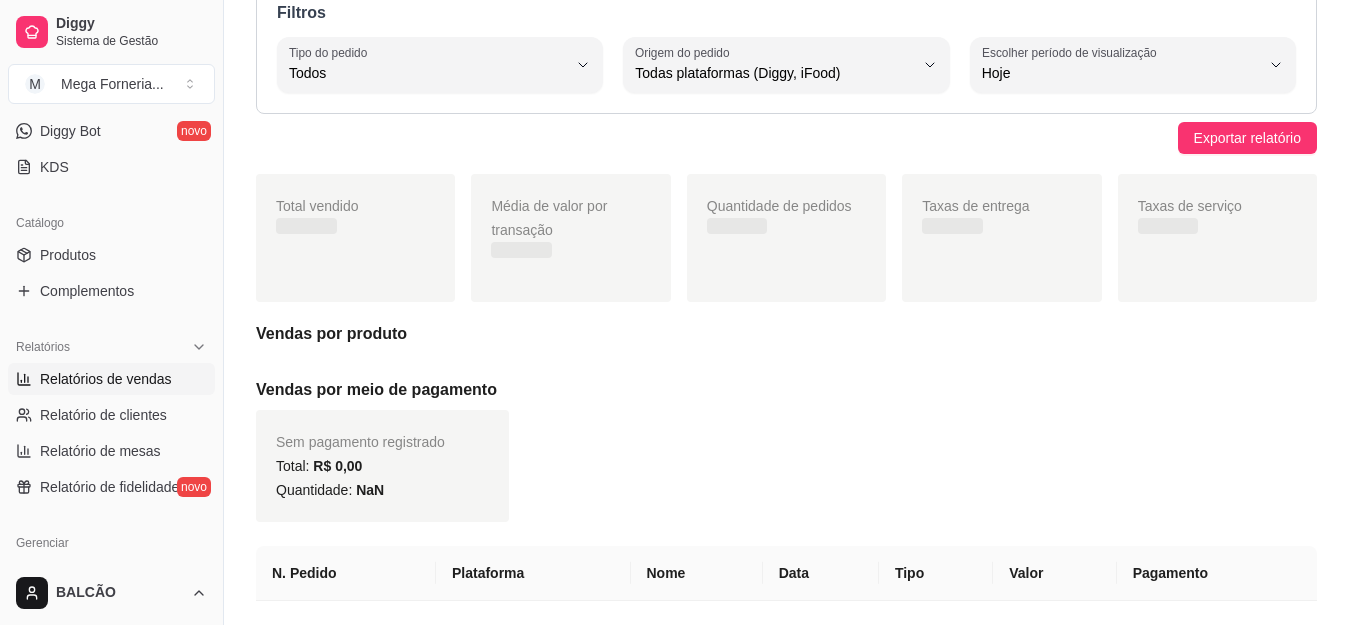 scroll, scrollTop: 0, scrollLeft: 0, axis: both 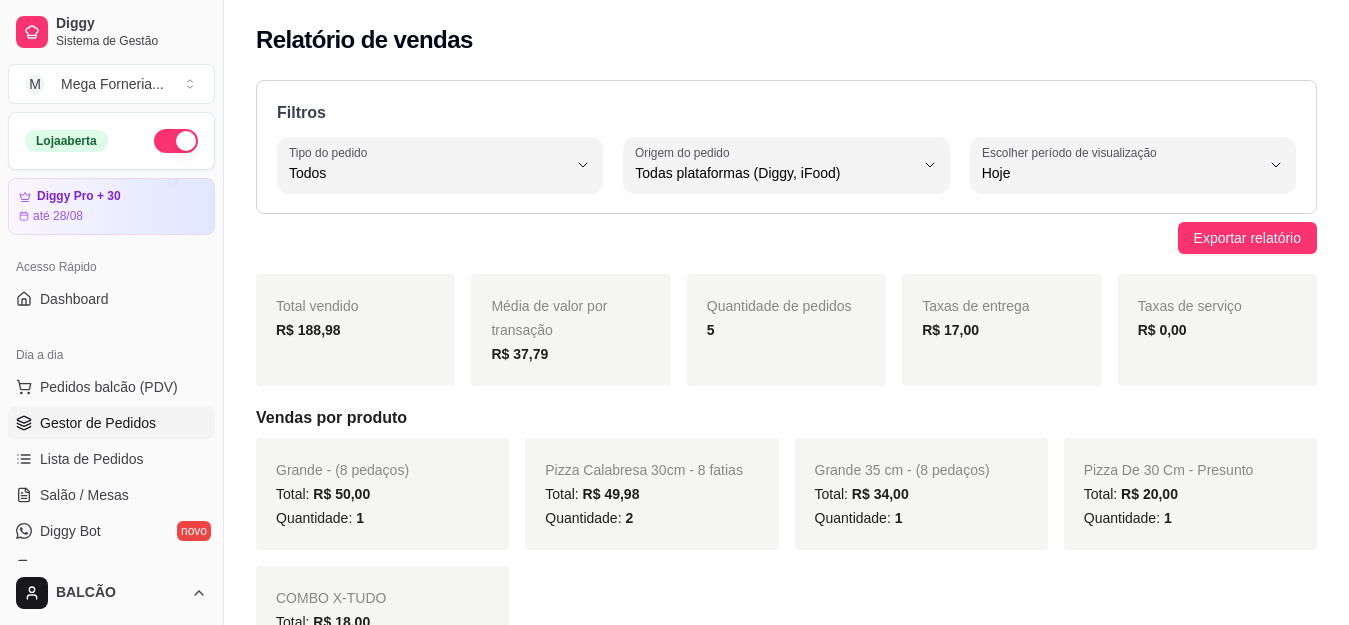 click on "Gestor de Pedidos" at bounding box center [98, 423] 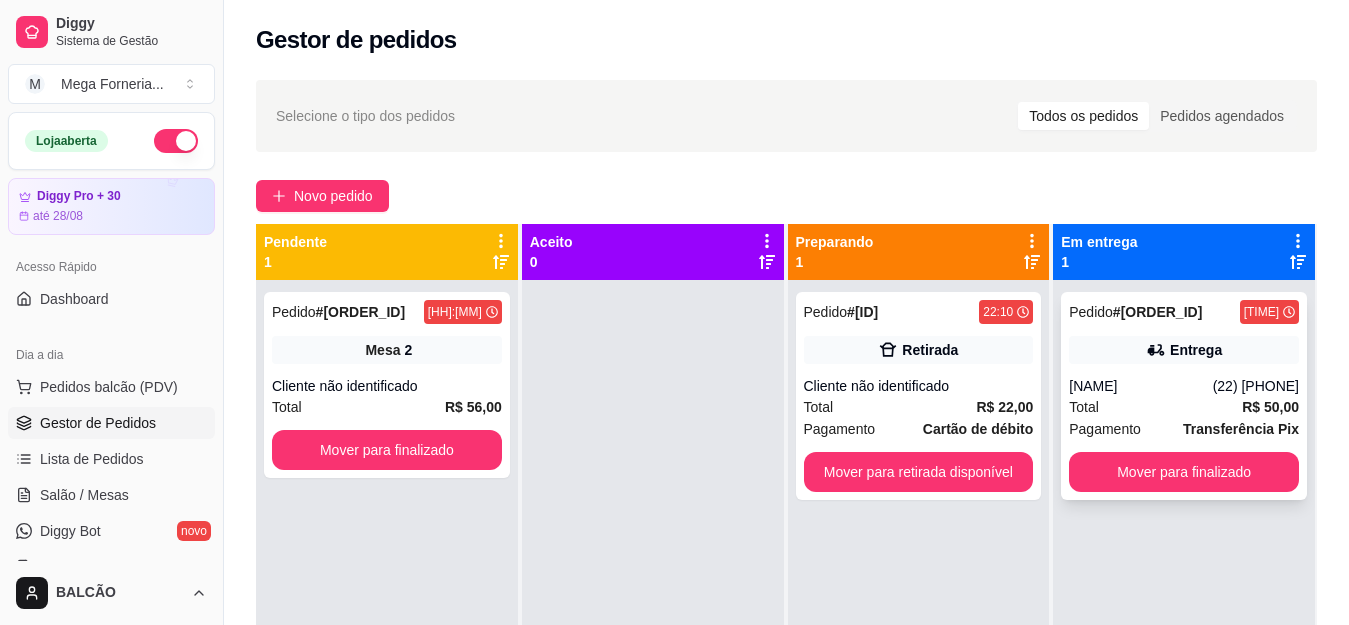 click on "Entrega" at bounding box center (1184, 350) 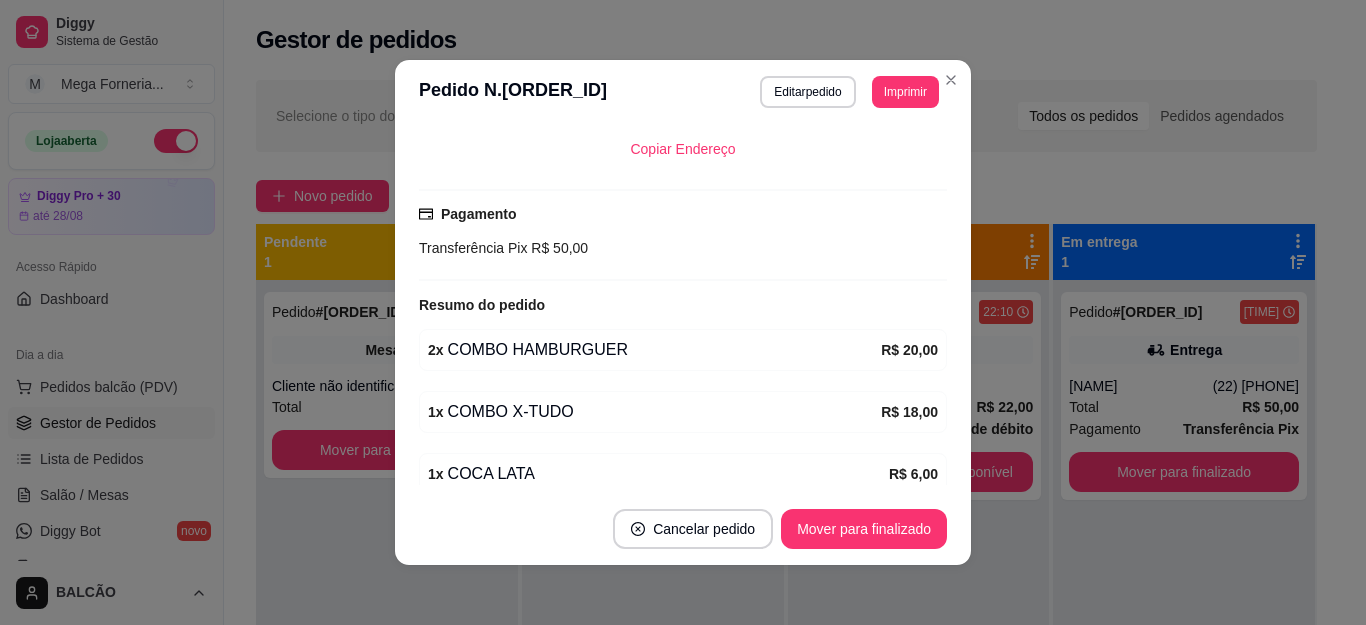 scroll, scrollTop: 488, scrollLeft: 0, axis: vertical 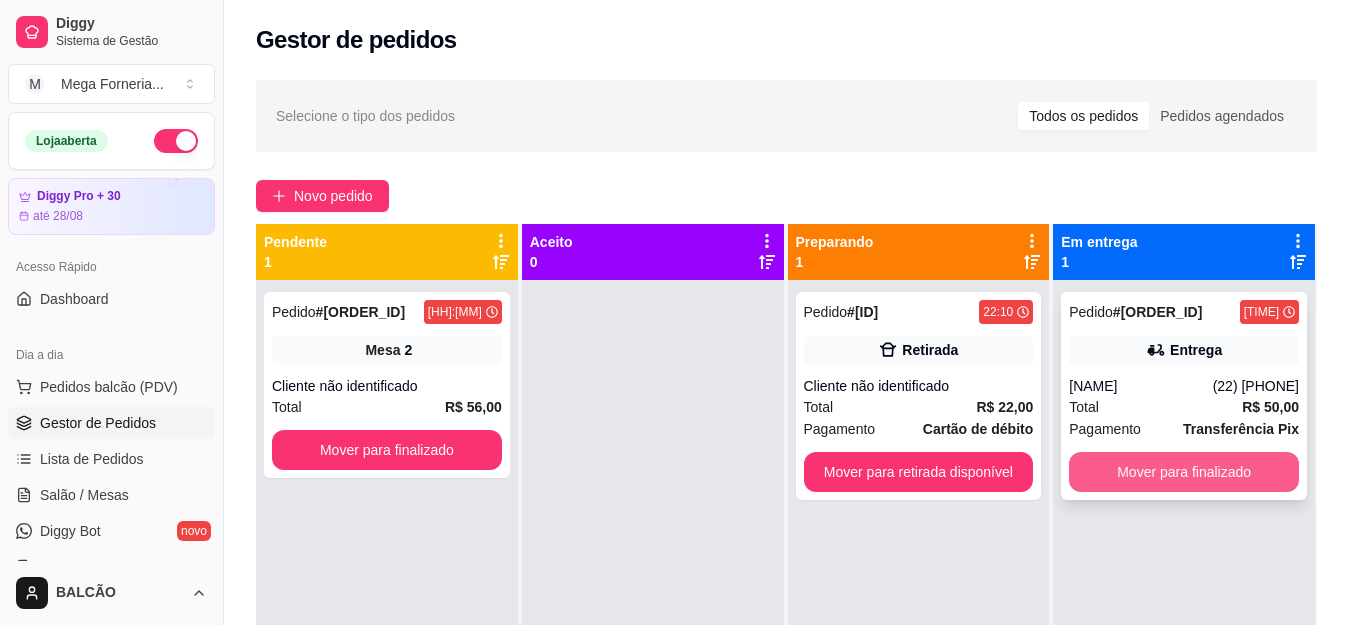 click on "Mover para finalizado" at bounding box center [1184, 472] 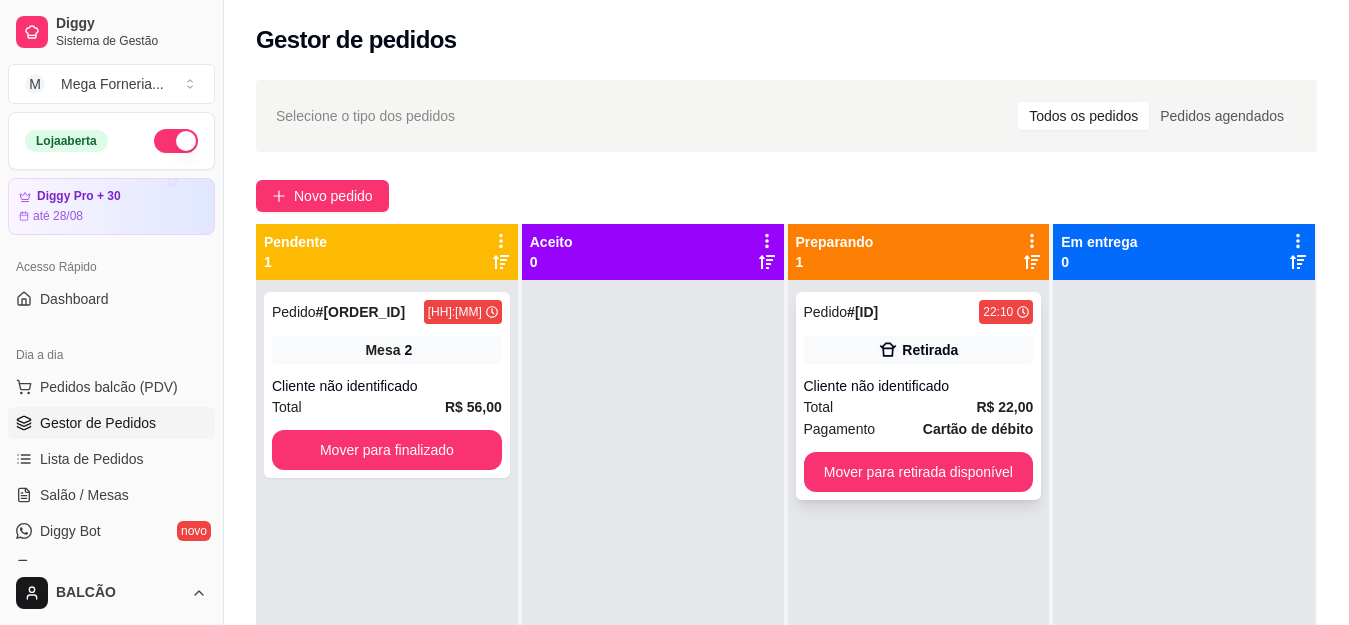 click on "Retirada" at bounding box center [919, 350] 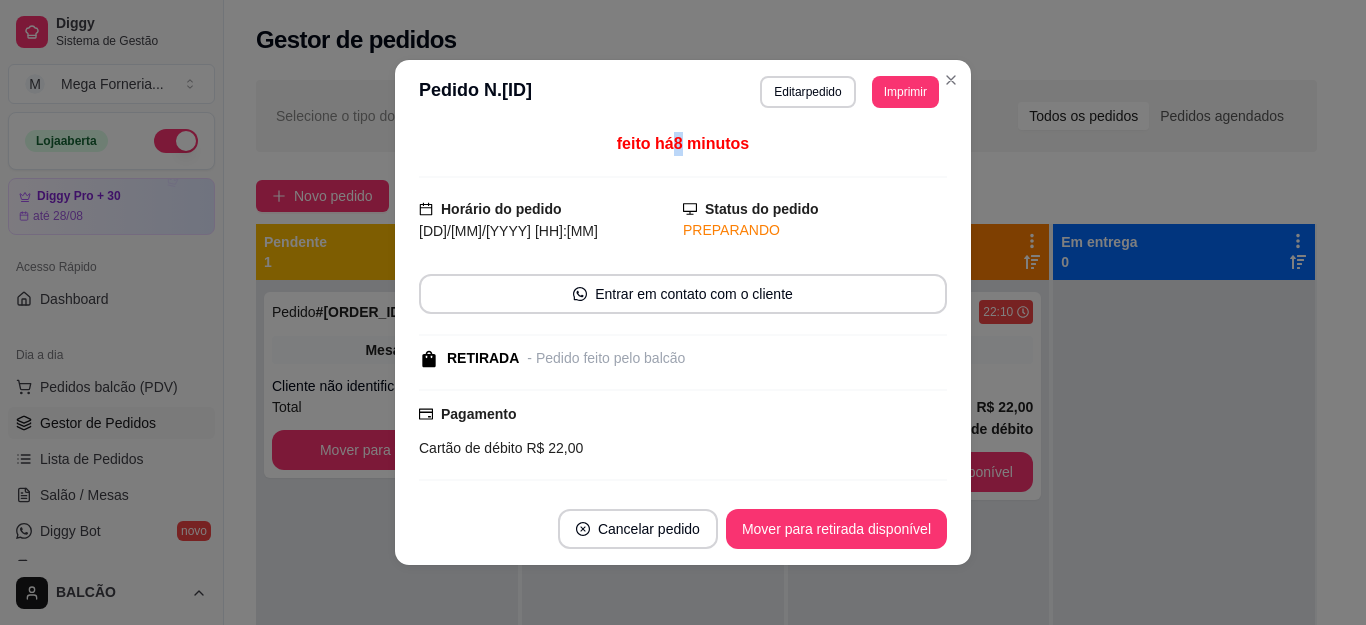 click on "feito há  8   minutos" at bounding box center [683, 143] 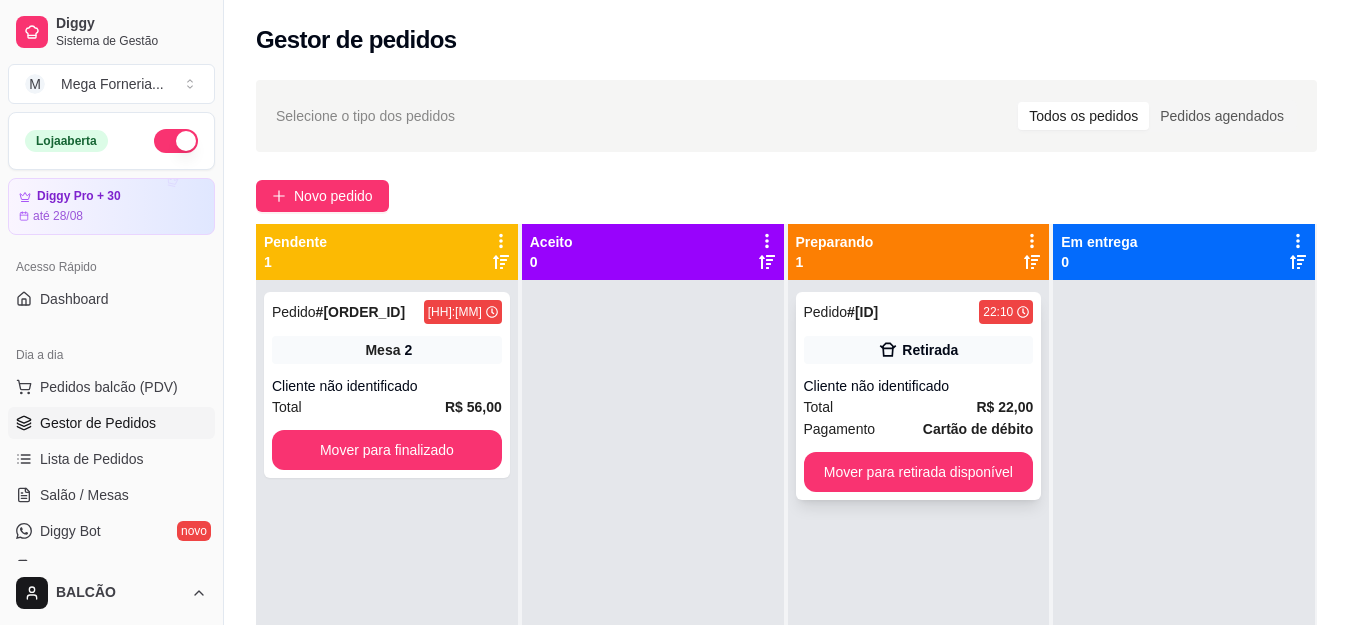 click on "Pedido  # [ID] [HH]:[MM] Retirada Cliente não identificado Total R$ [PRICE] Pagamento Cartão de débito Mover para retirada disponível" at bounding box center [919, 396] 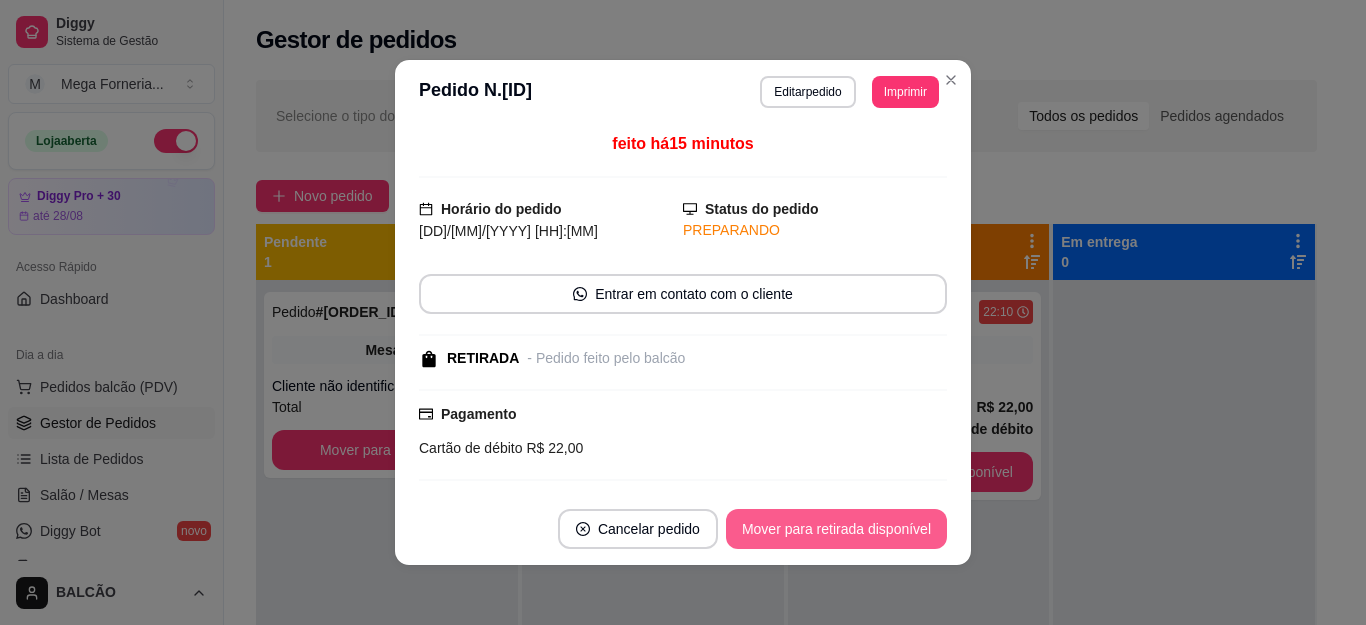 click on "Mover para retirada disponível" at bounding box center (836, 529) 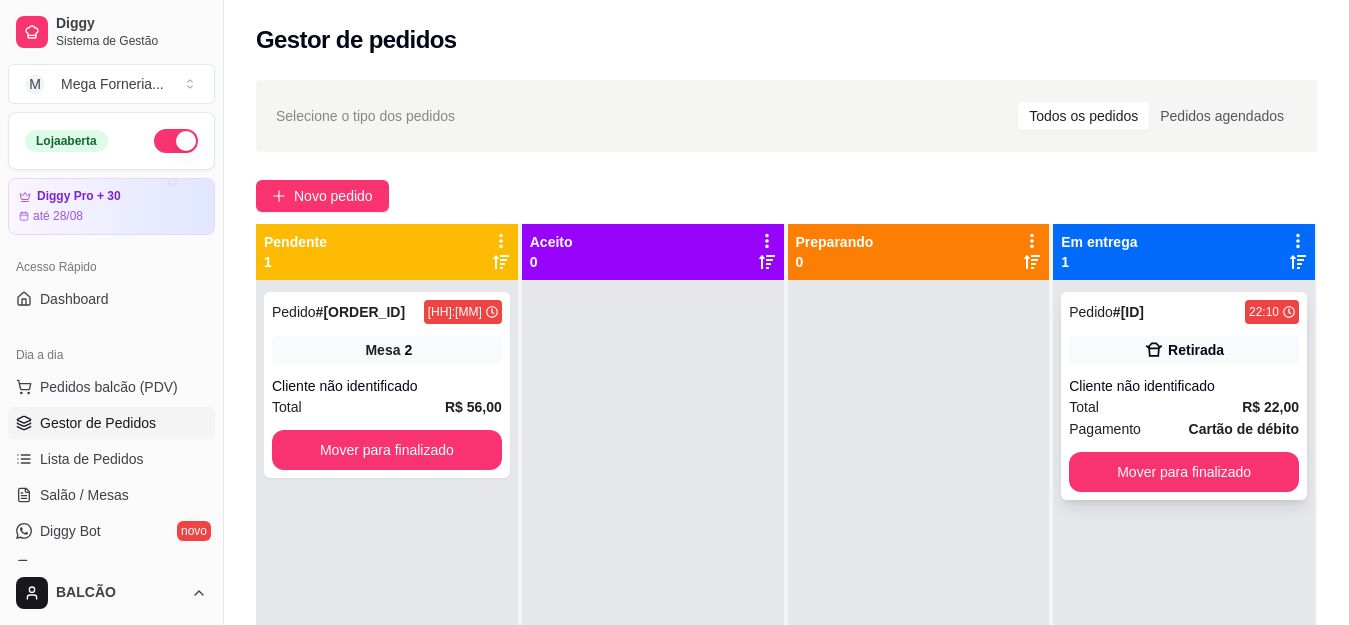 click on "Mover para finalizado" at bounding box center [1184, 472] 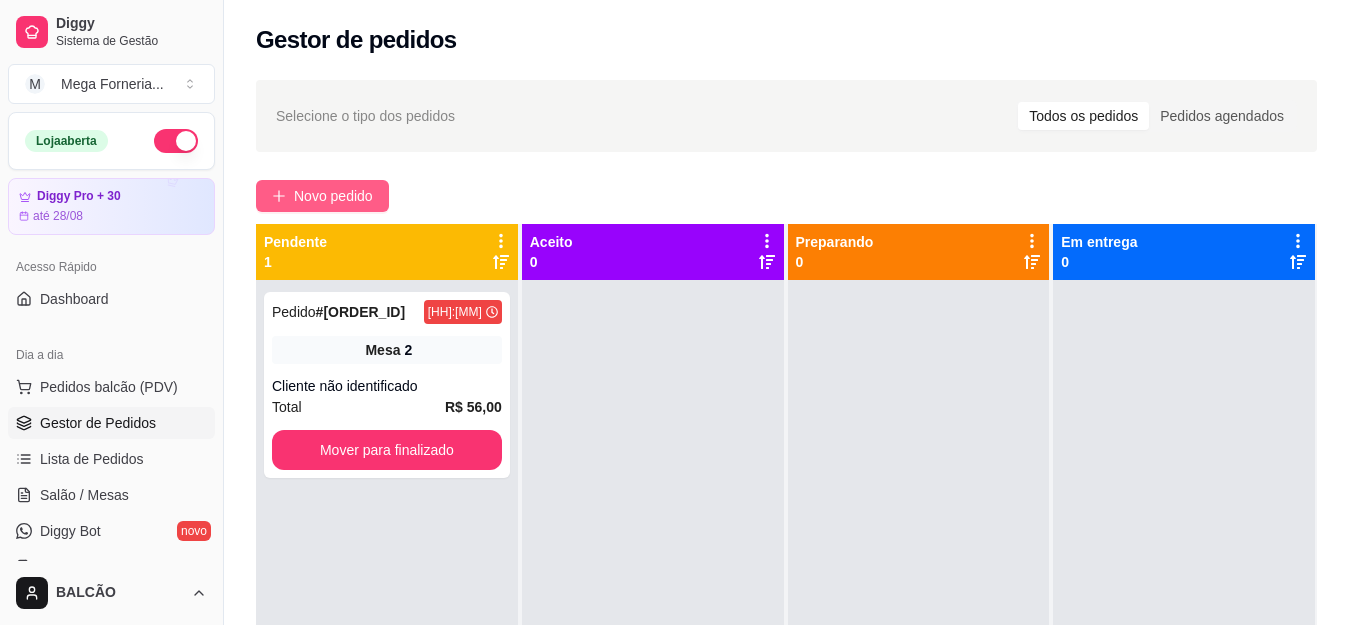 click on "Novo pedido" at bounding box center (322, 196) 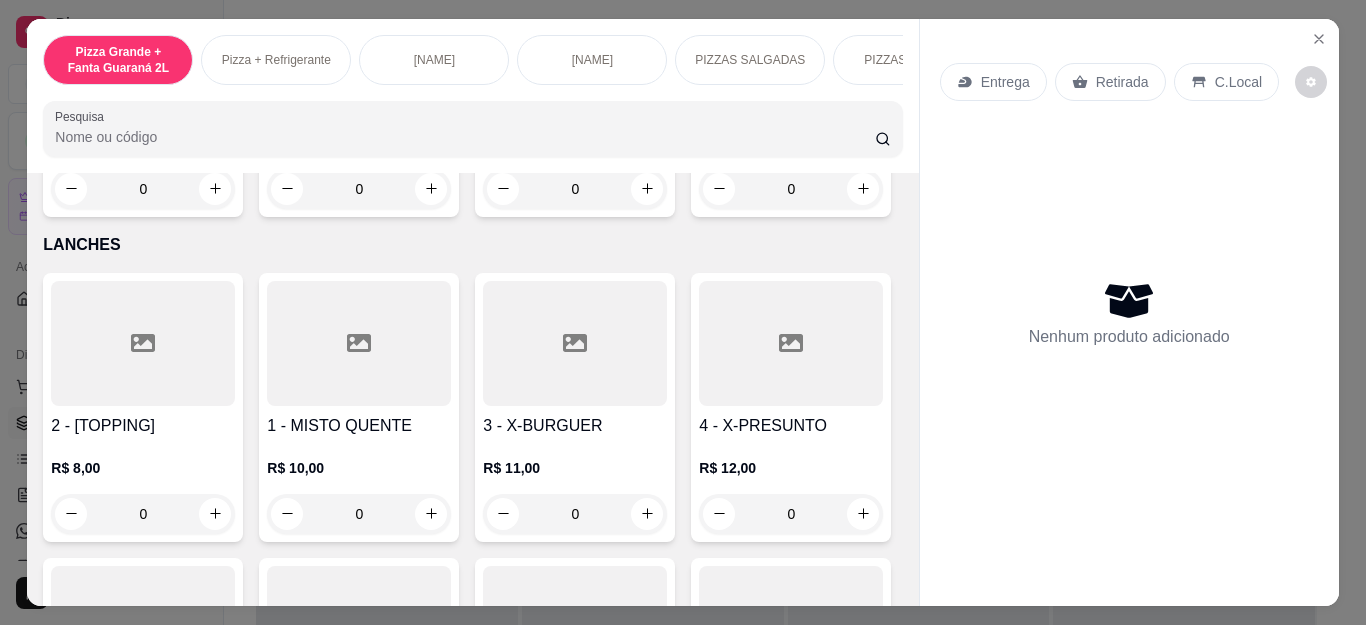 scroll, scrollTop: 2300, scrollLeft: 0, axis: vertical 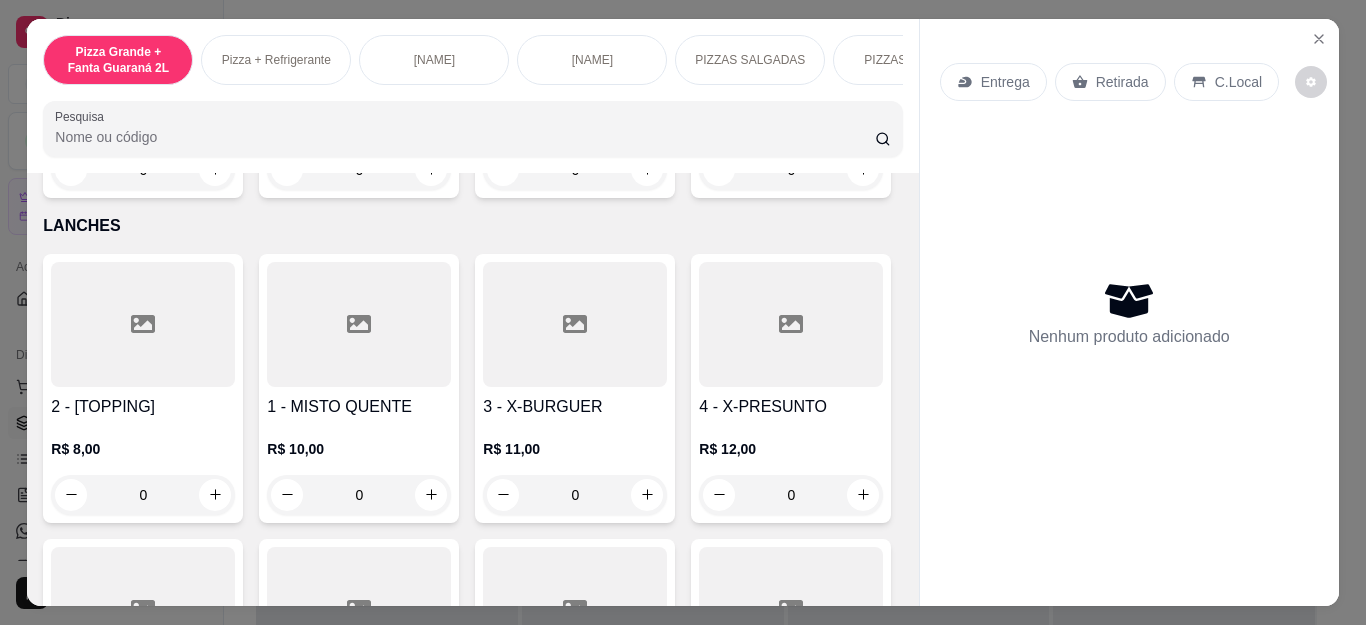 click on "0" at bounding box center (791, 170) 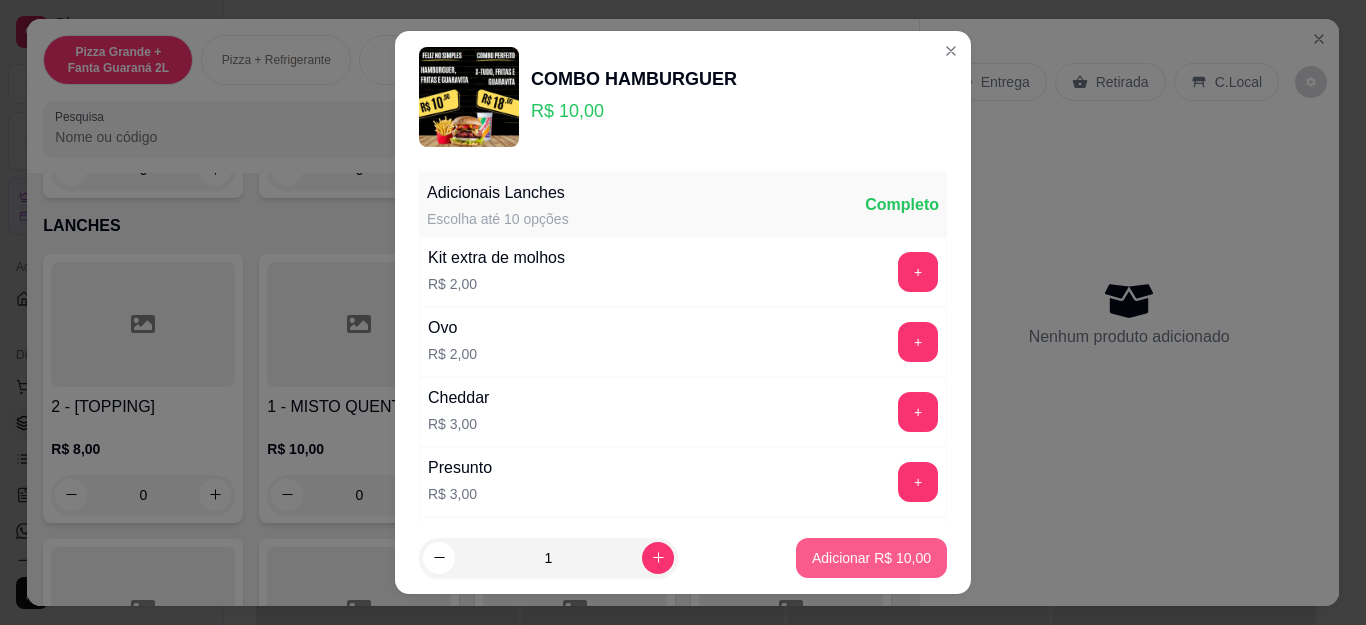 click on "Adicionar   R$ 10,00" at bounding box center [871, 558] 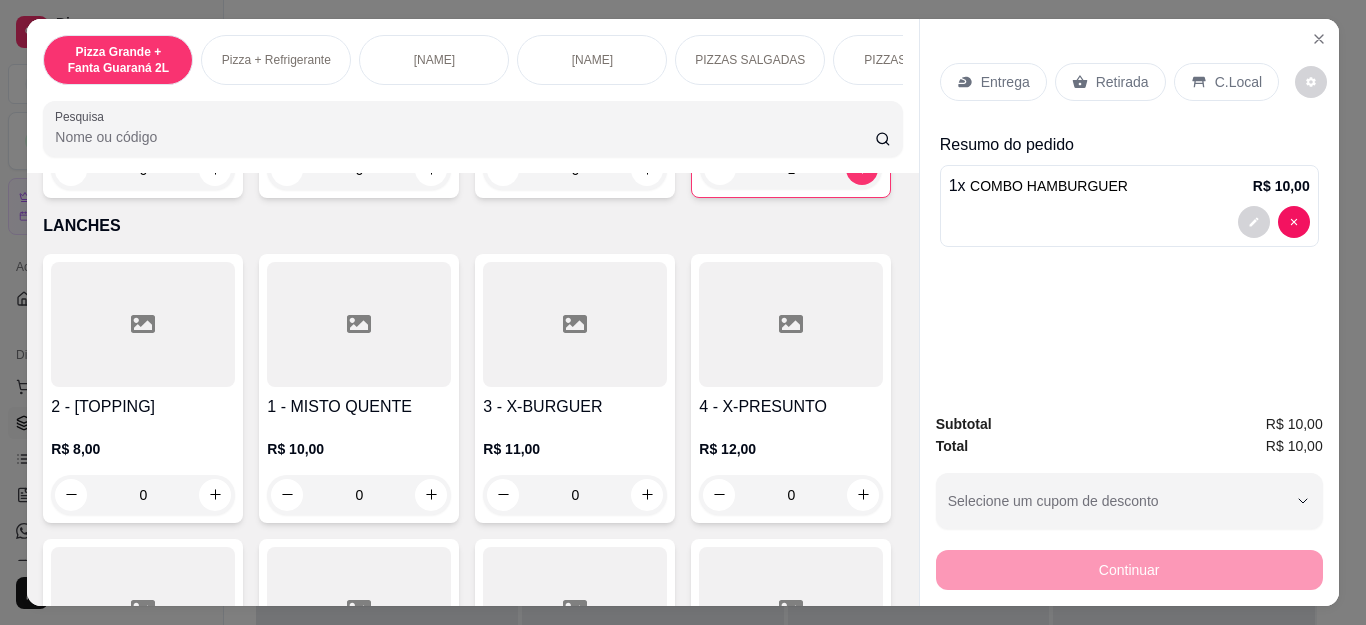 type on "1" 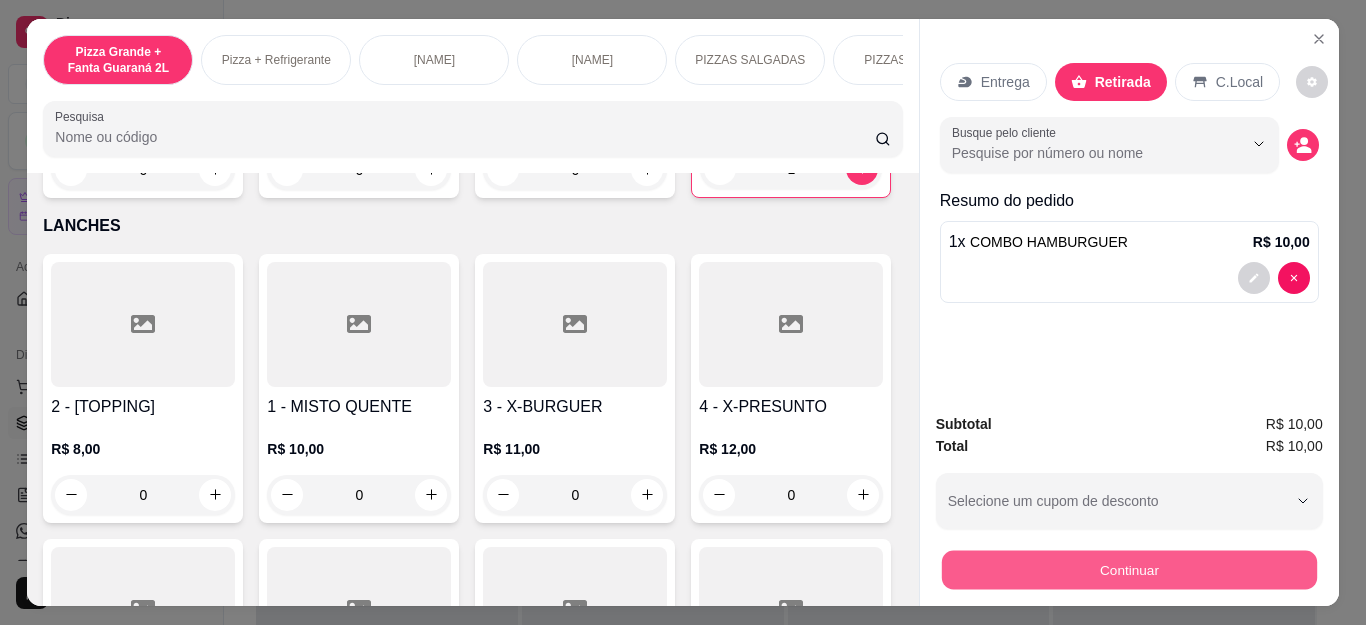 click on "Continuar" at bounding box center (1128, 570) 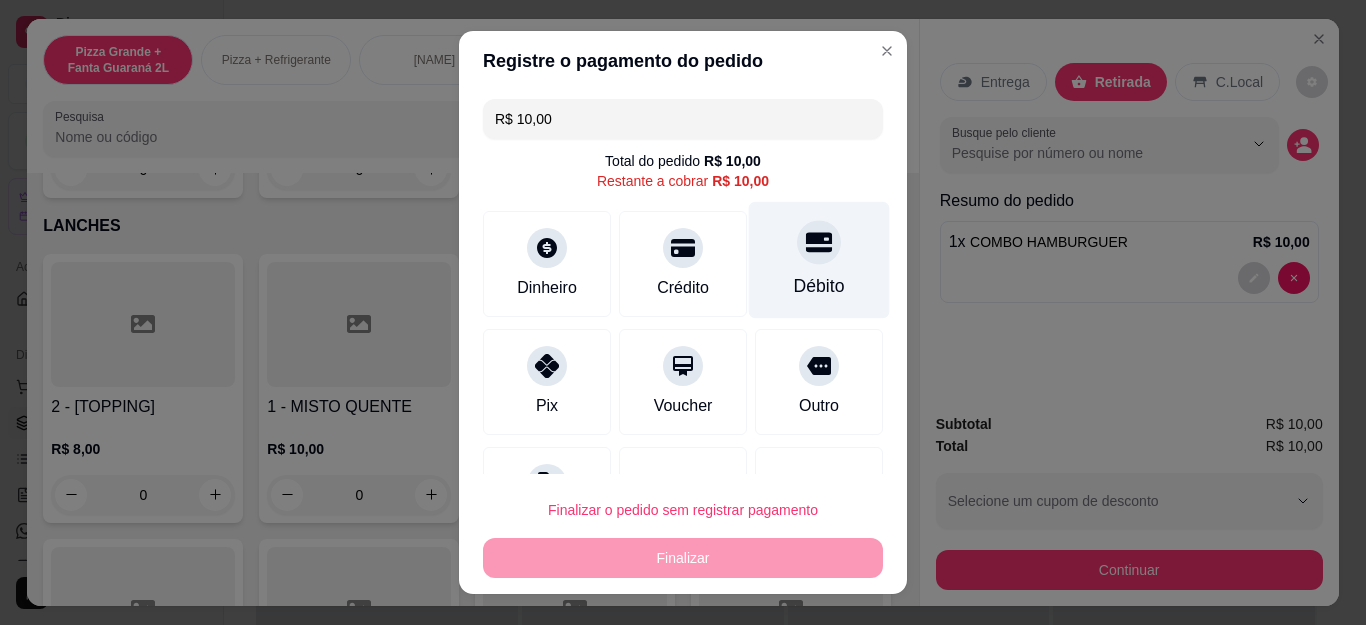 click 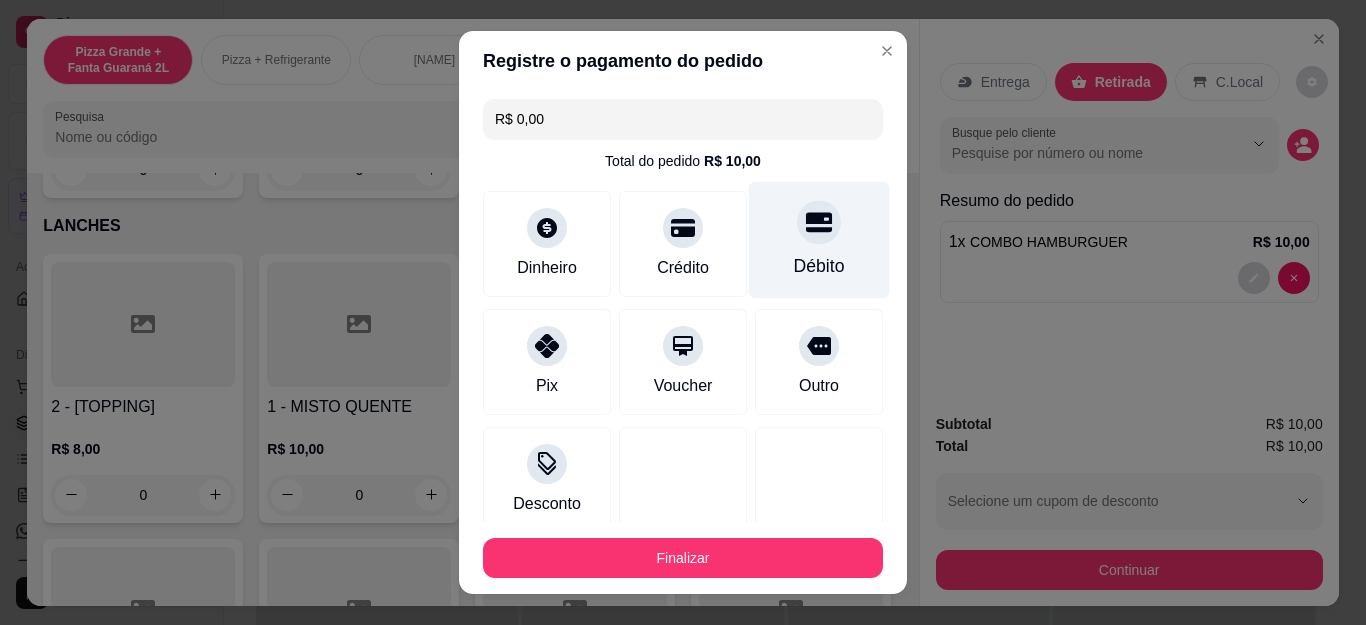 type on "R$ 0,00" 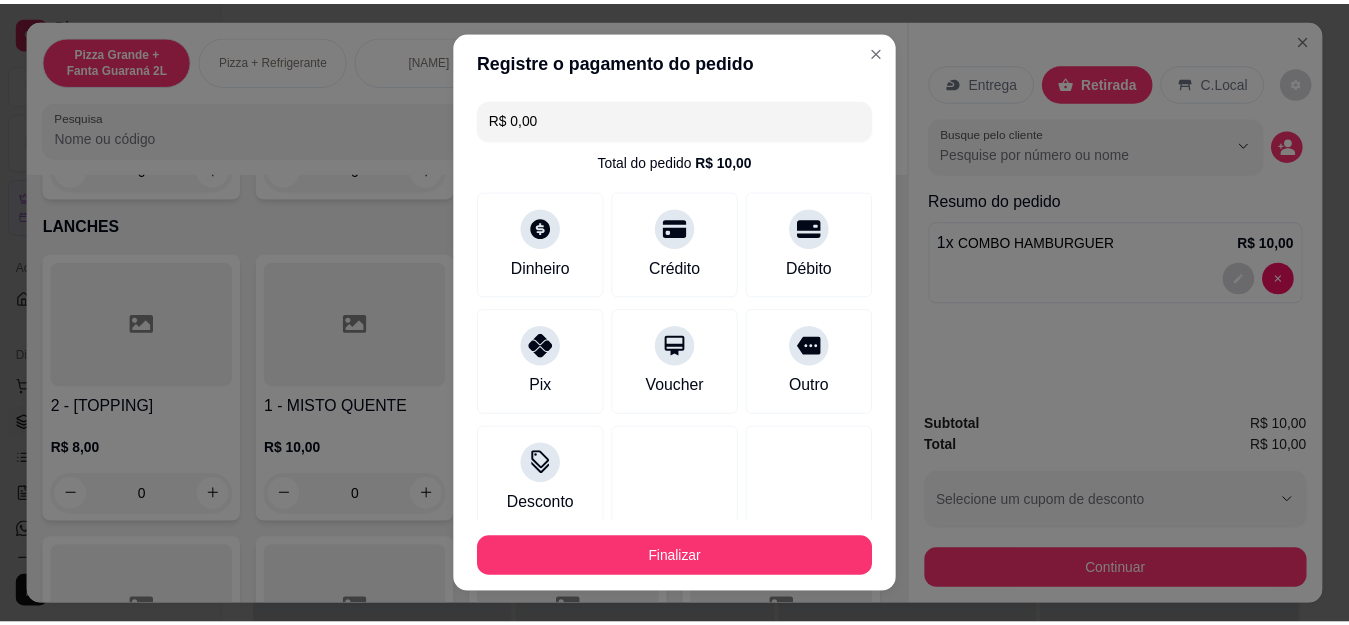 scroll, scrollTop: 123, scrollLeft: 0, axis: vertical 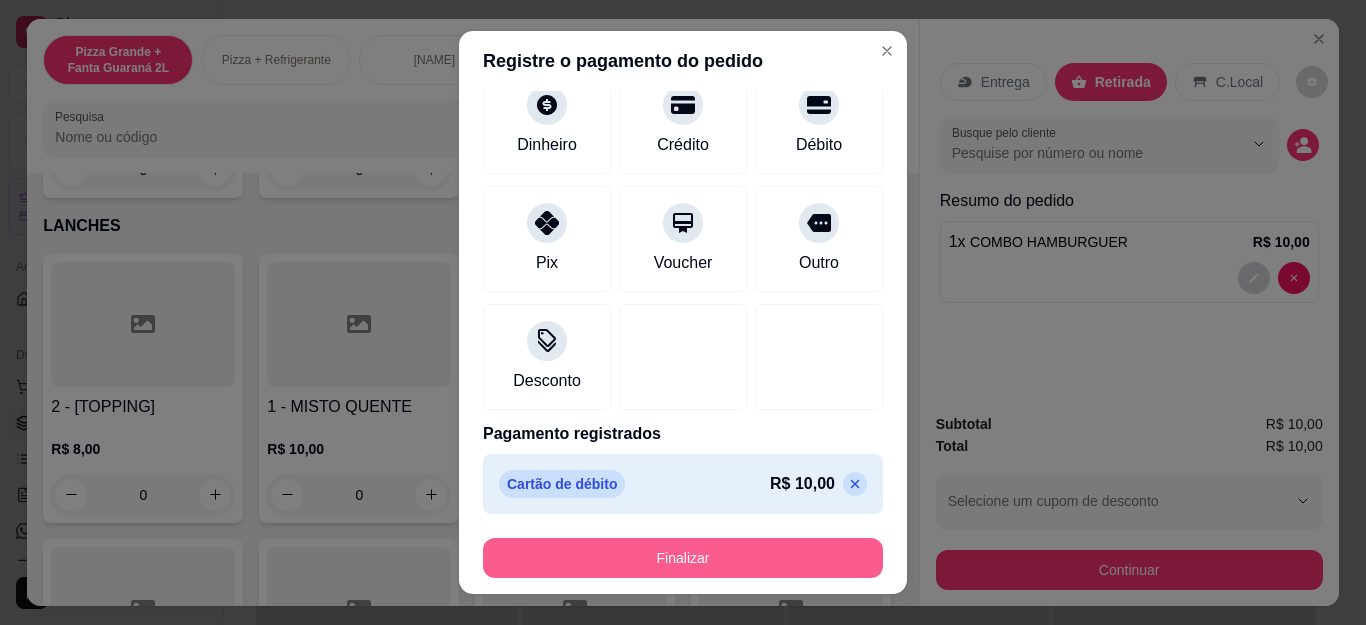 click on "Finalizar" at bounding box center [683, 558] 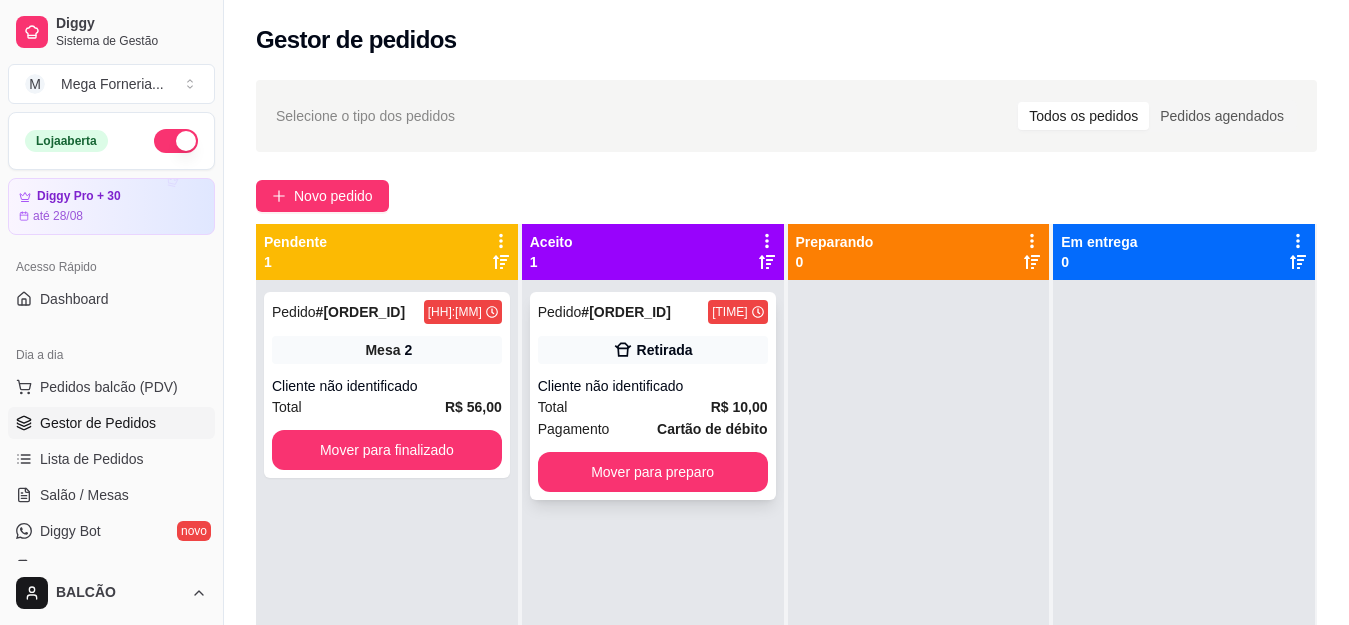 click on "Retirada" at bounding box center [653, 350] 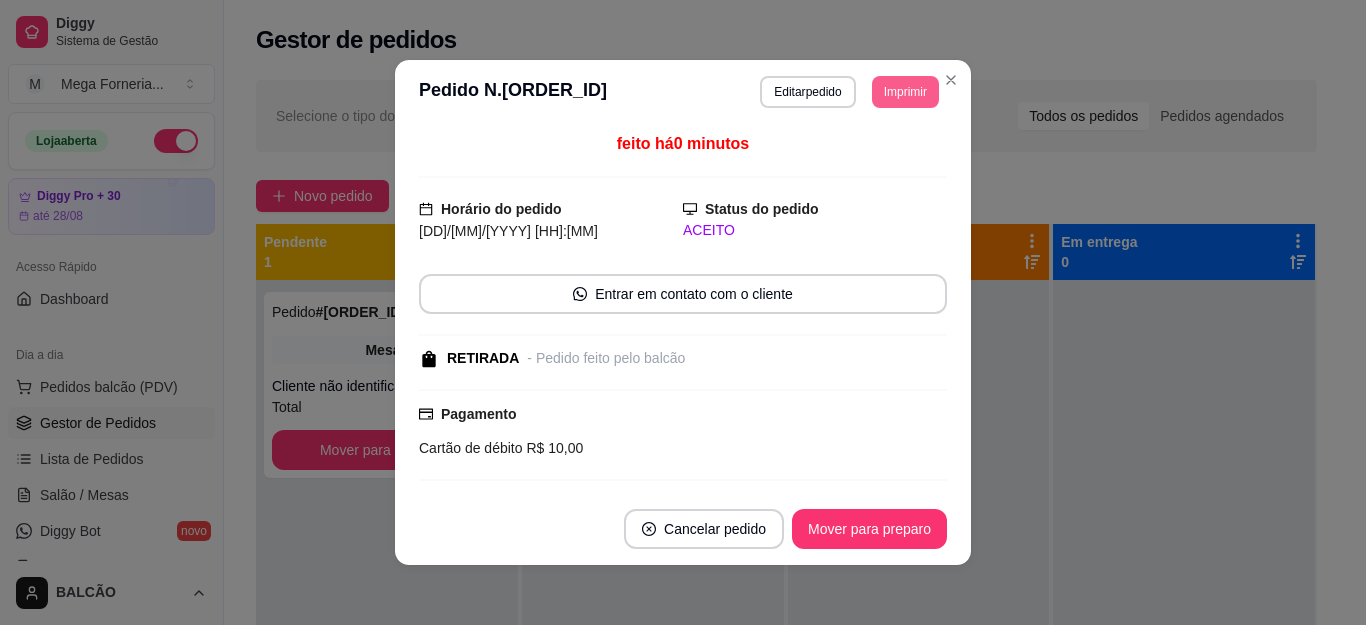 click on "Imprimir" at bounding box center (905, 92) 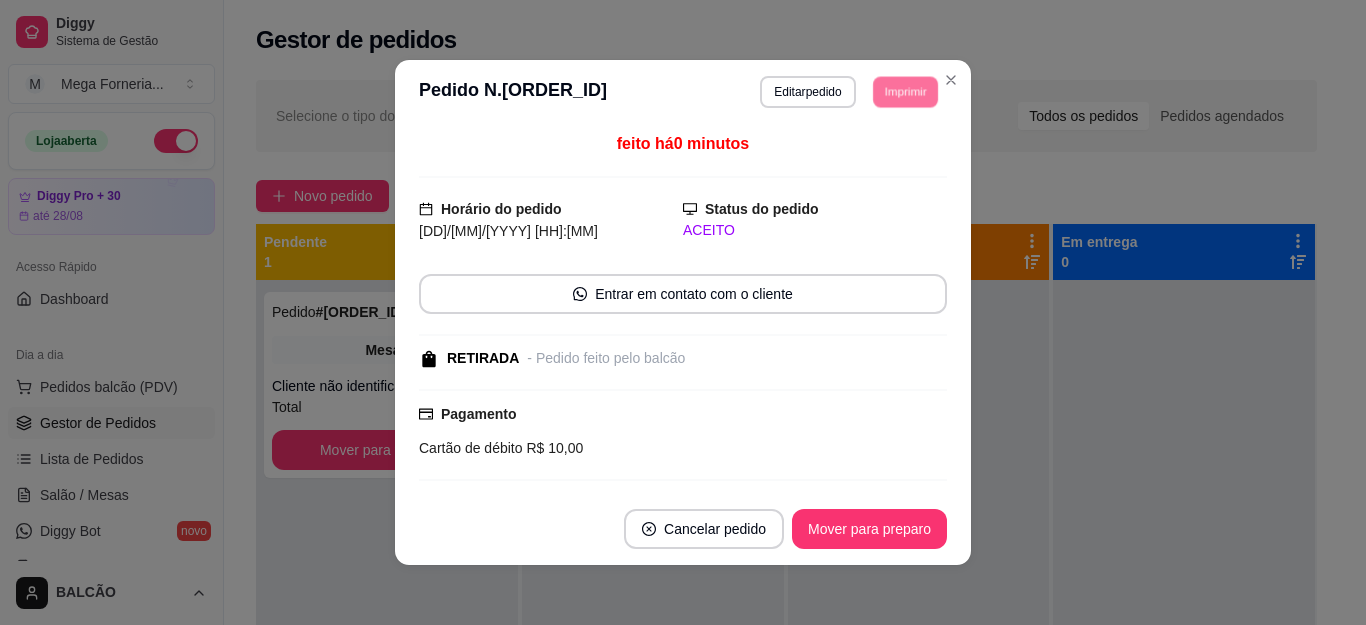 click on "IMPRESSORA" at bounding box center (876, 153) 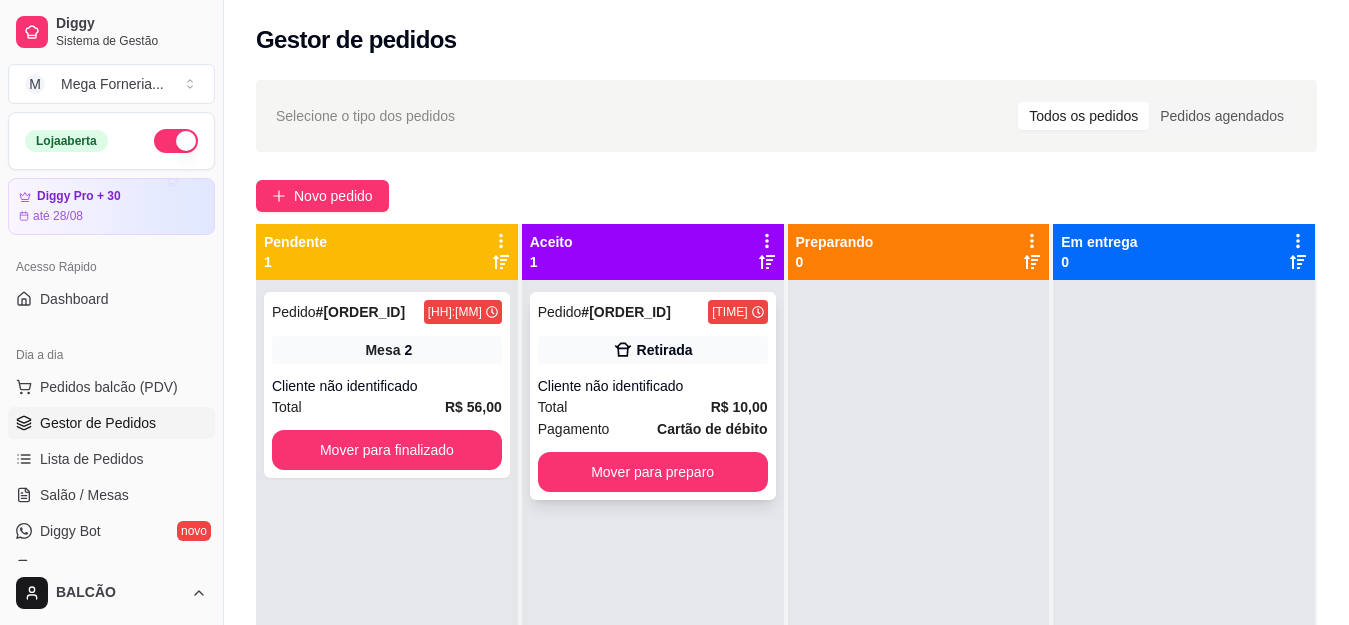 click on "Pedido  # [ORDER_ID] [TIME] Retirada Cliente não identificado Total [PRICE] Pagamento Cartão de débito Mover para preparo" at bounding box center (653, 396) 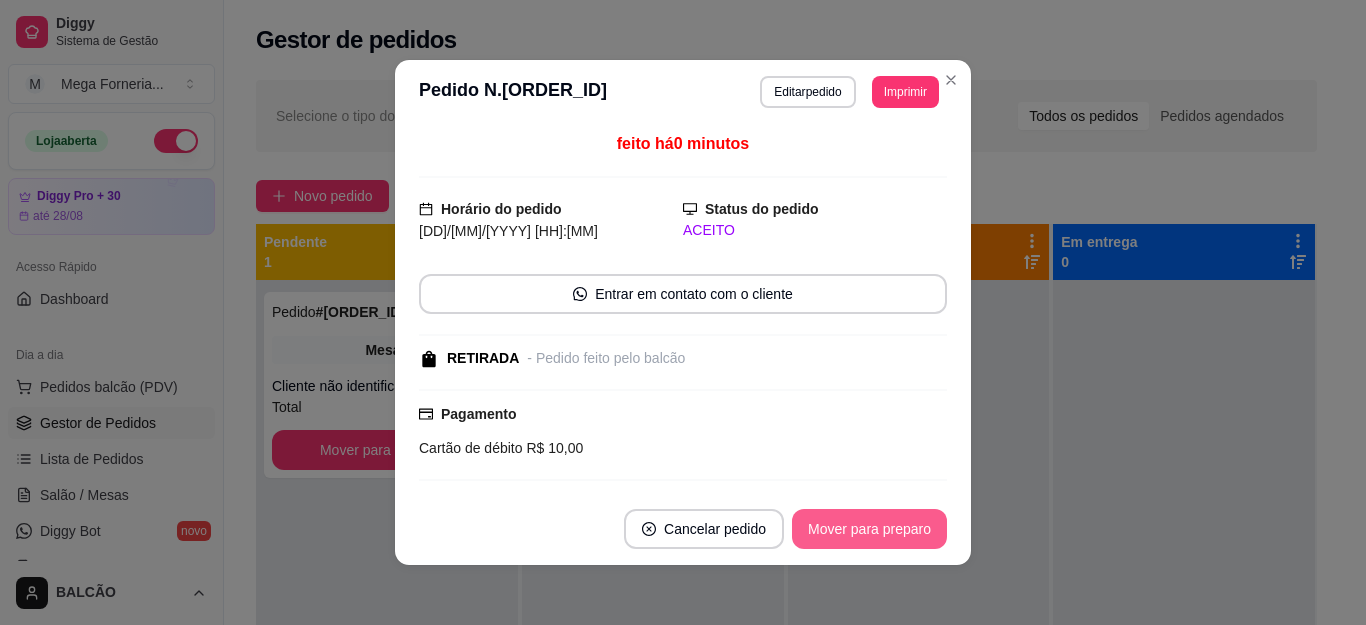 click on "Mover para preparo" at bounding box center [869, 529] 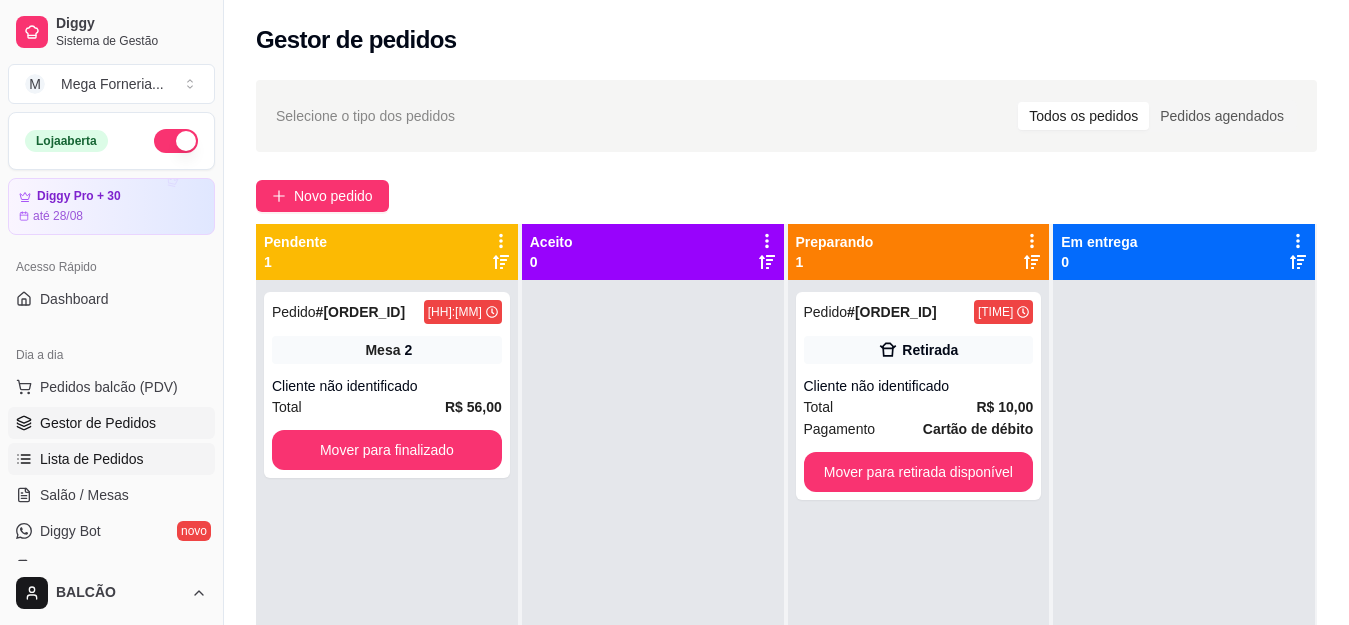 scroll, scrollTop: 113, scrollLeft: 0, axis: vertical 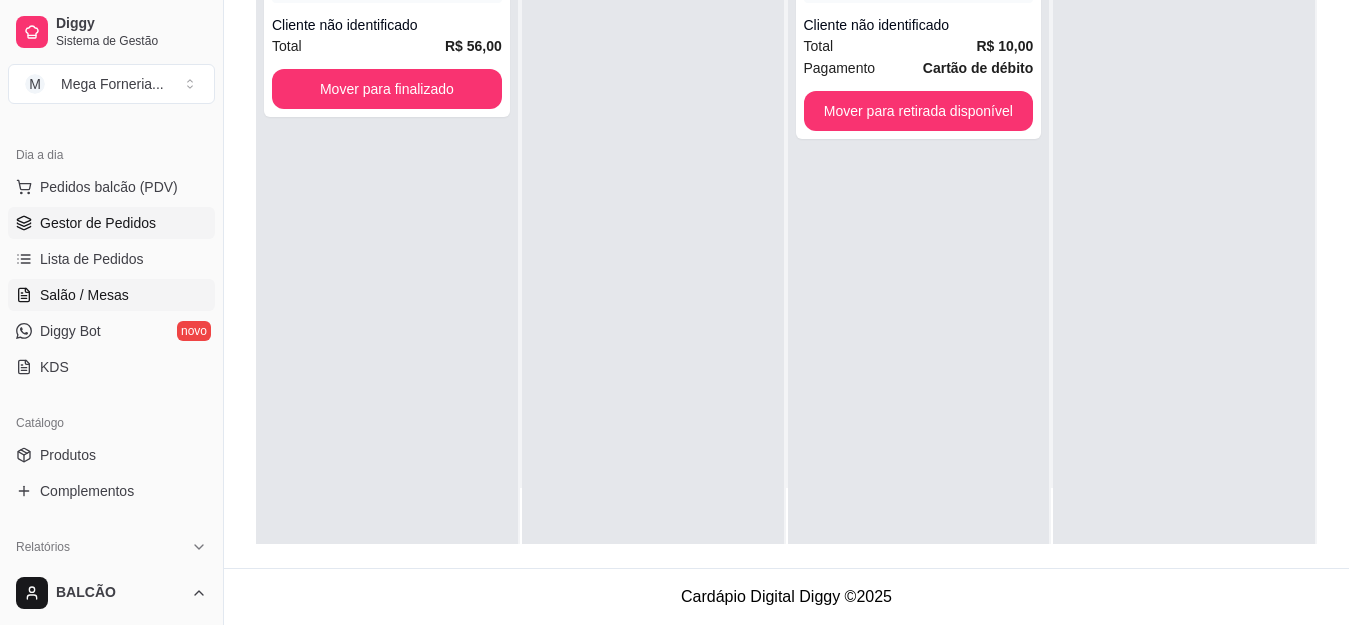 click on "Salão / Mesas" at bounding box center (84, 295) 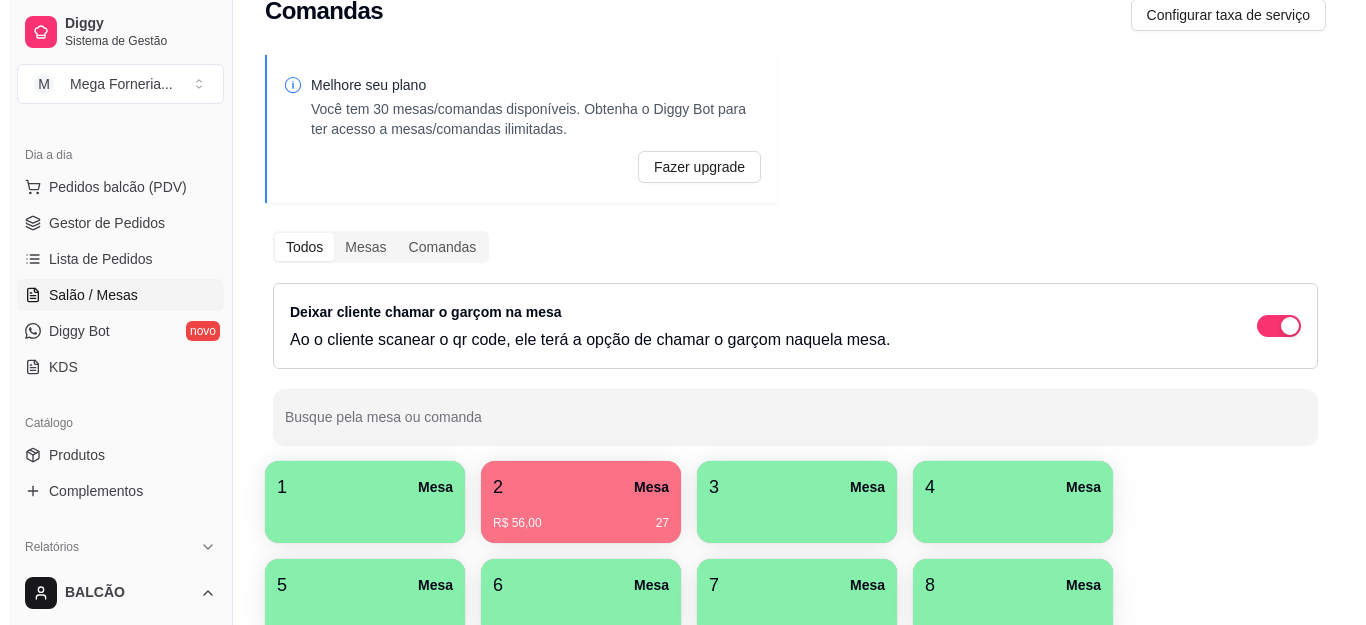 scroll, scrollTop: 100, scrollLeft: 0, axis: vertical 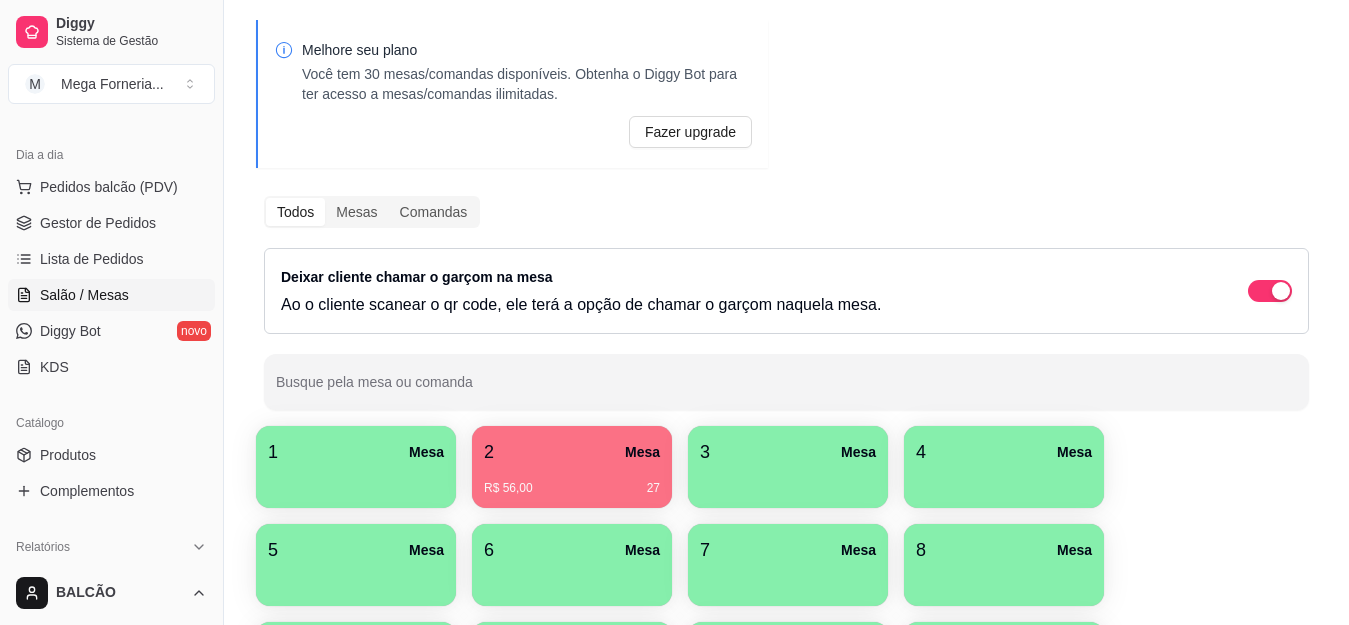 click on "R$ 56,00" at bounding box center (508, 488) 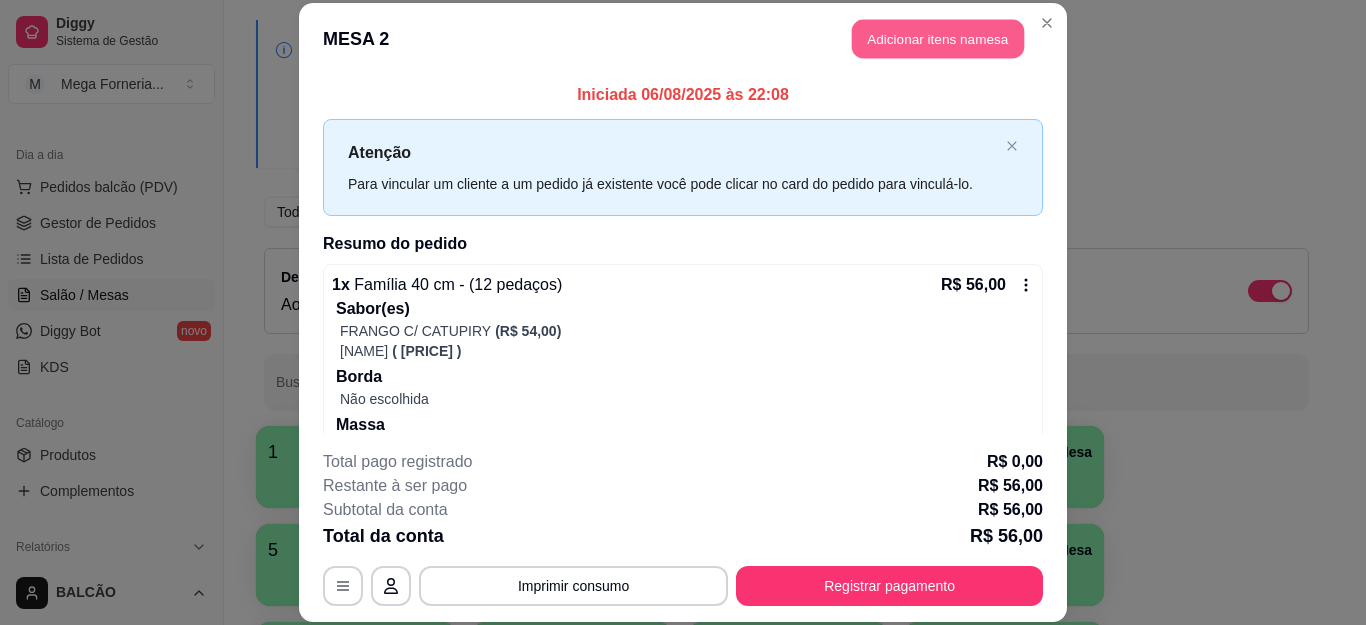 click on "Adicionar itens na  mesa" at bounding box center (938, 39) 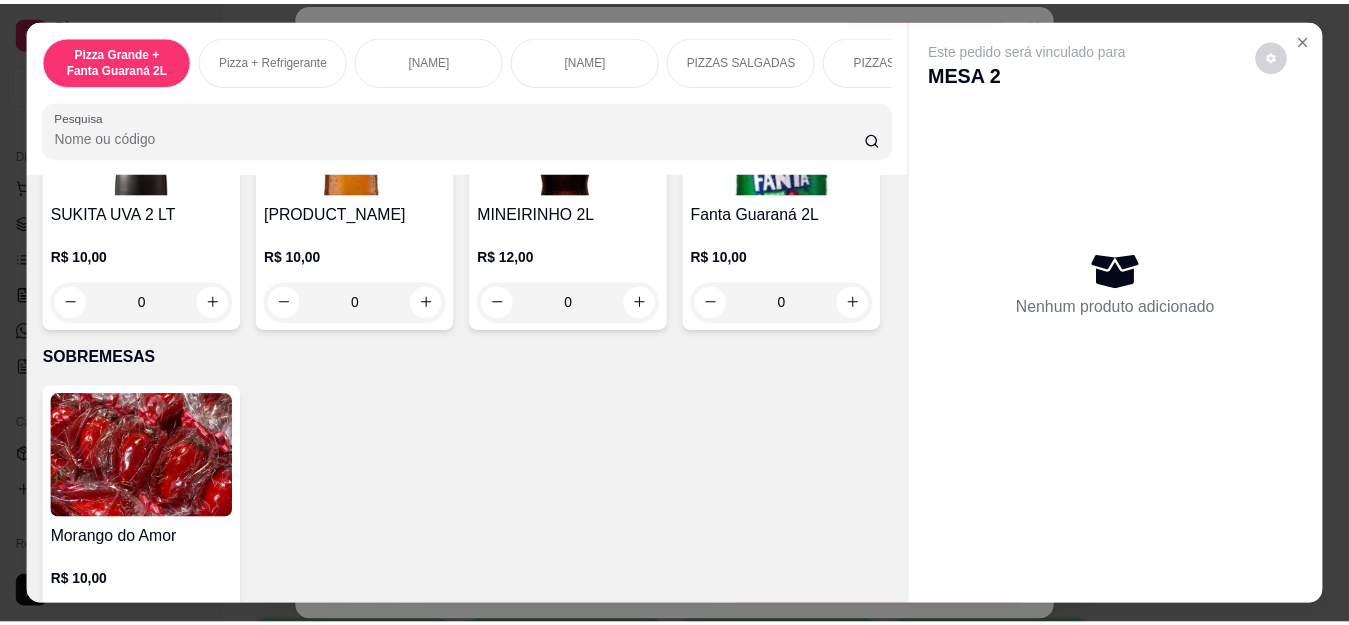 scroll, scrollTop: 4900, scrollLeft: 0, axis: vertical 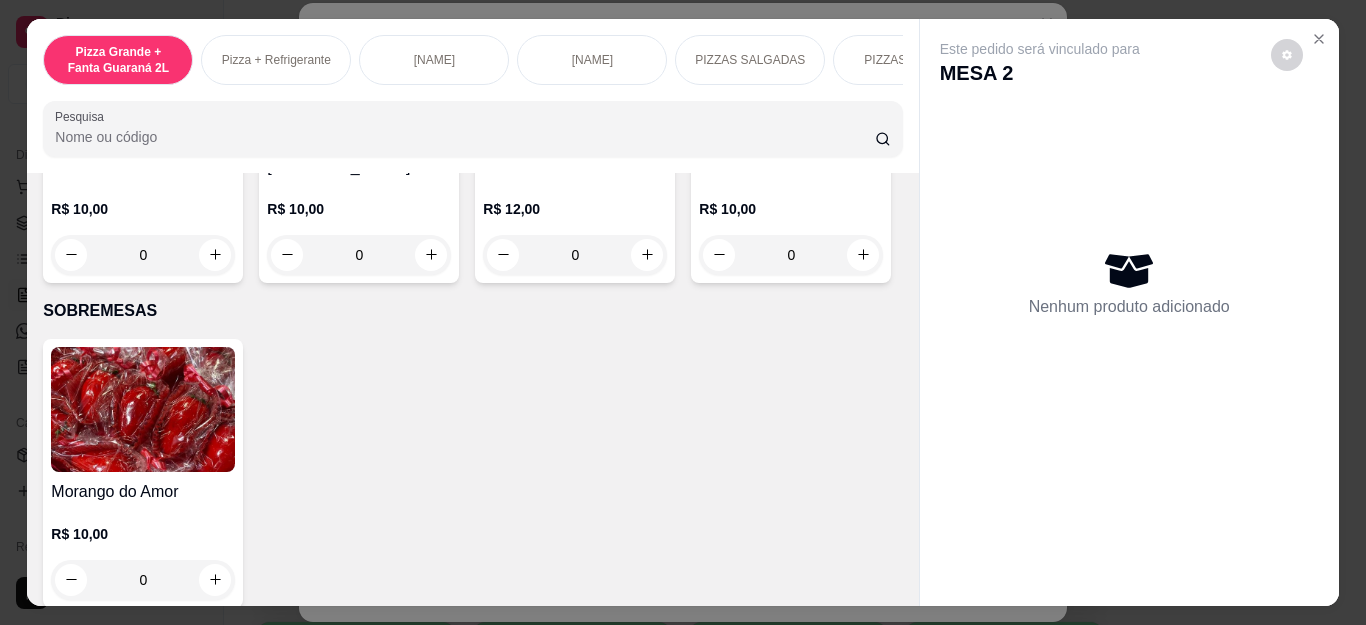 click at bounding box center [863, -315] 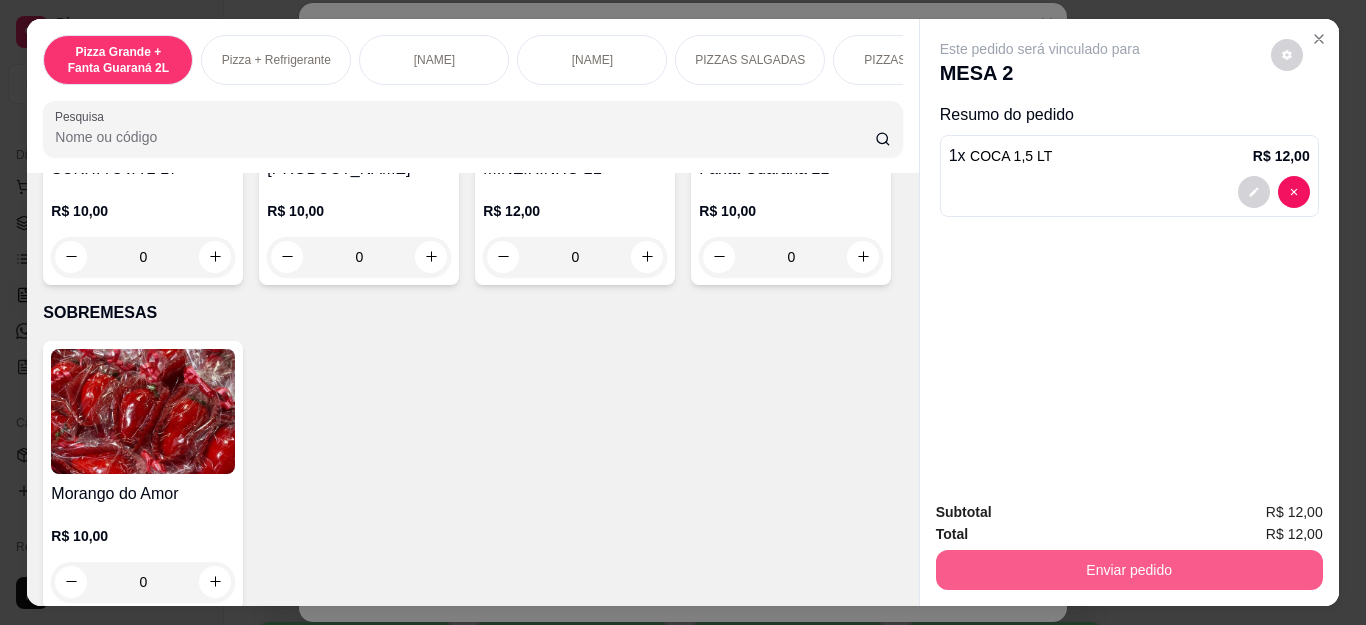 click on "Subtotal R$ [PRICE] Total R$ [PRICE] Enviar pedido" at bounding box center [1129, 545] 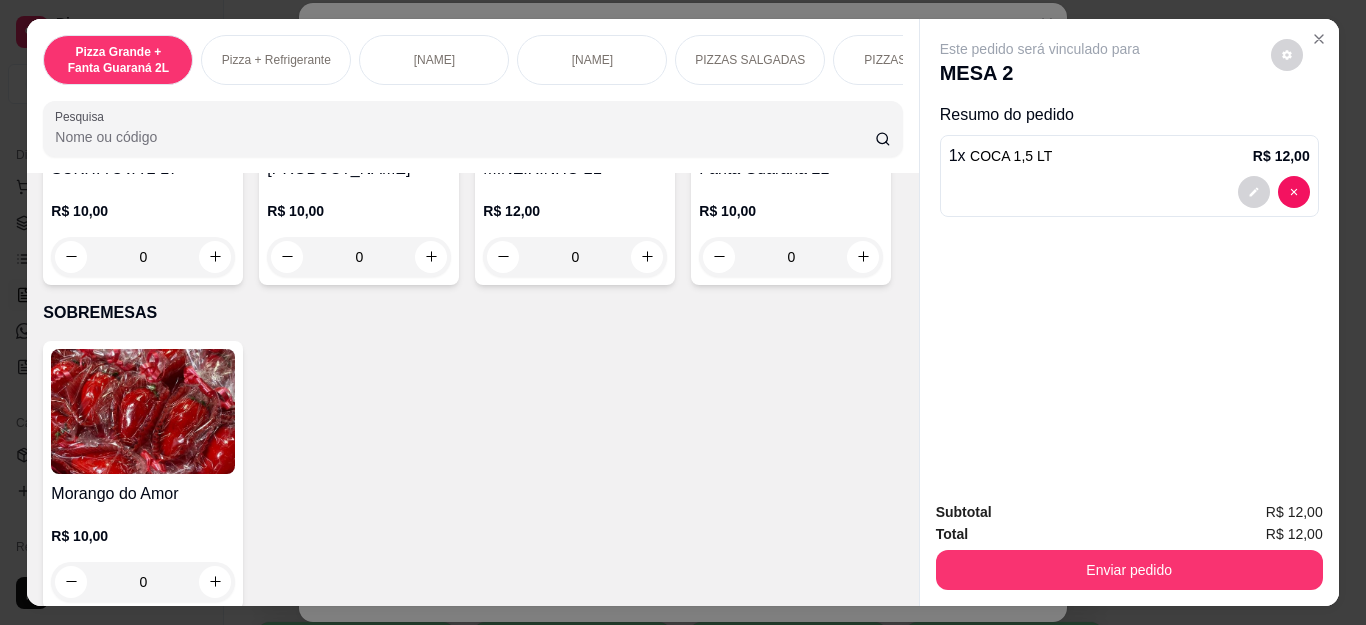 click on "Enviar pedido" at bounding box center (1129, 570) 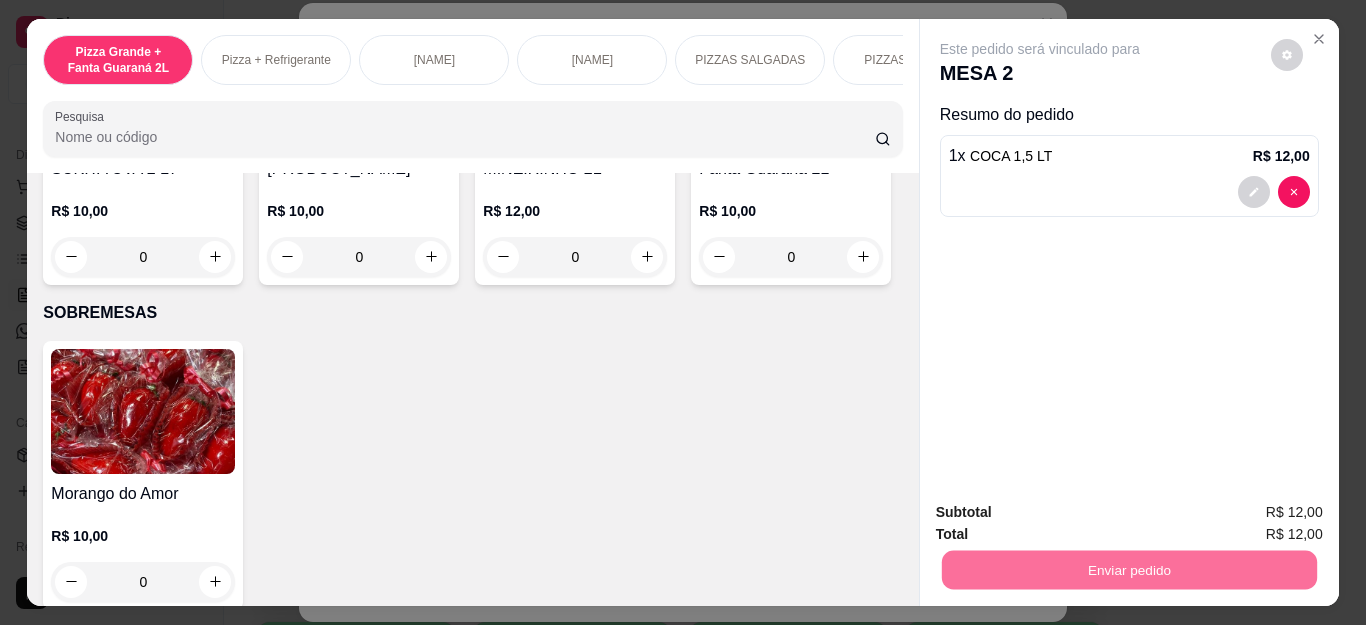 click on "Não registrar e enviar pedido" at bounding box center (1062, 513) 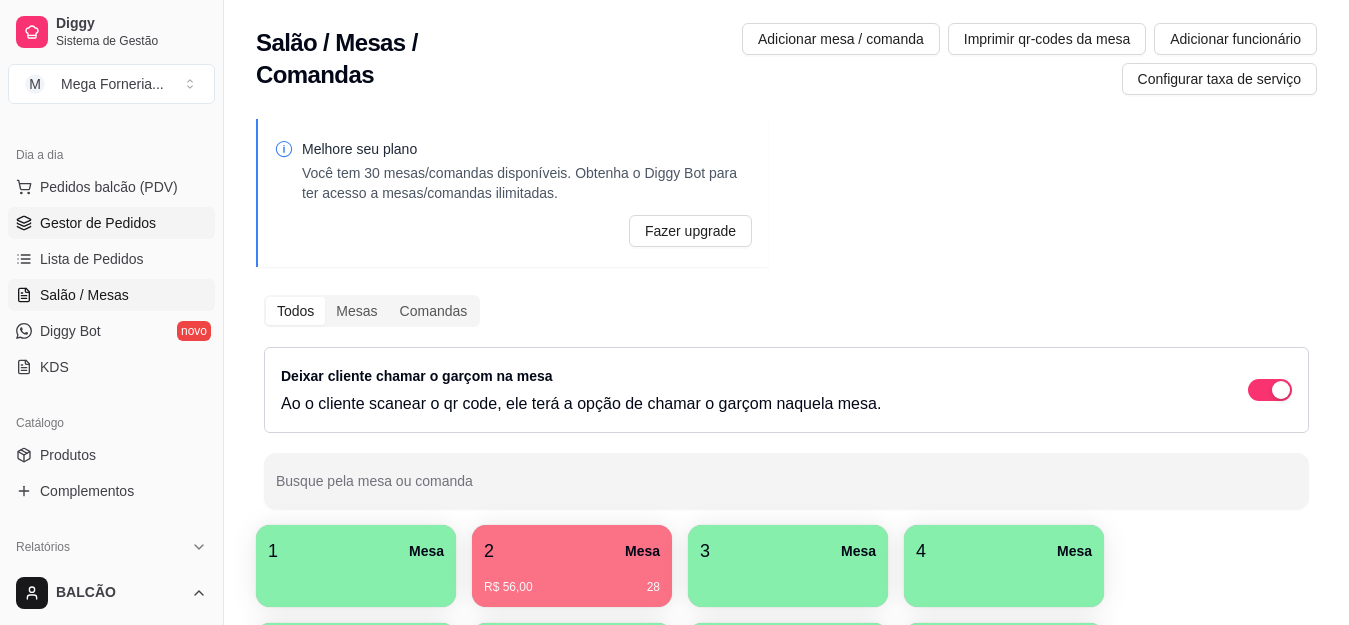 scroll, scrollTop: 0, scrollLeft: 0, axis: both 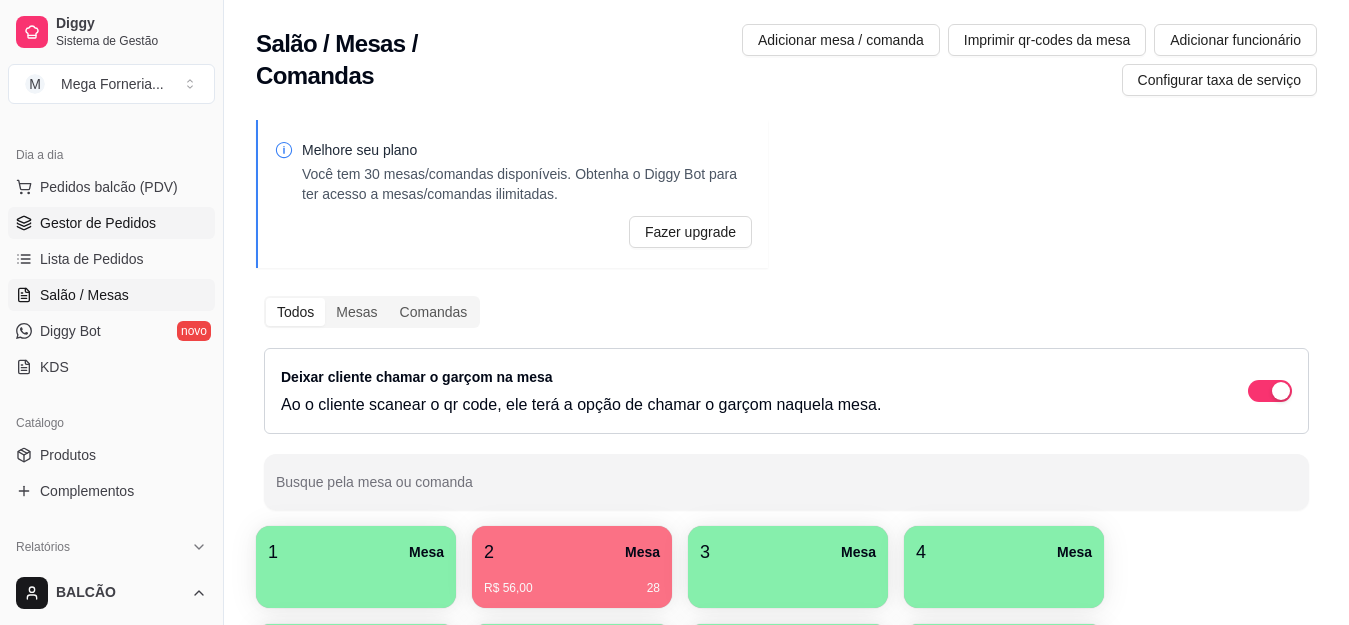 click on "Gestor de Pedidos" at bounding box center (98, 223) 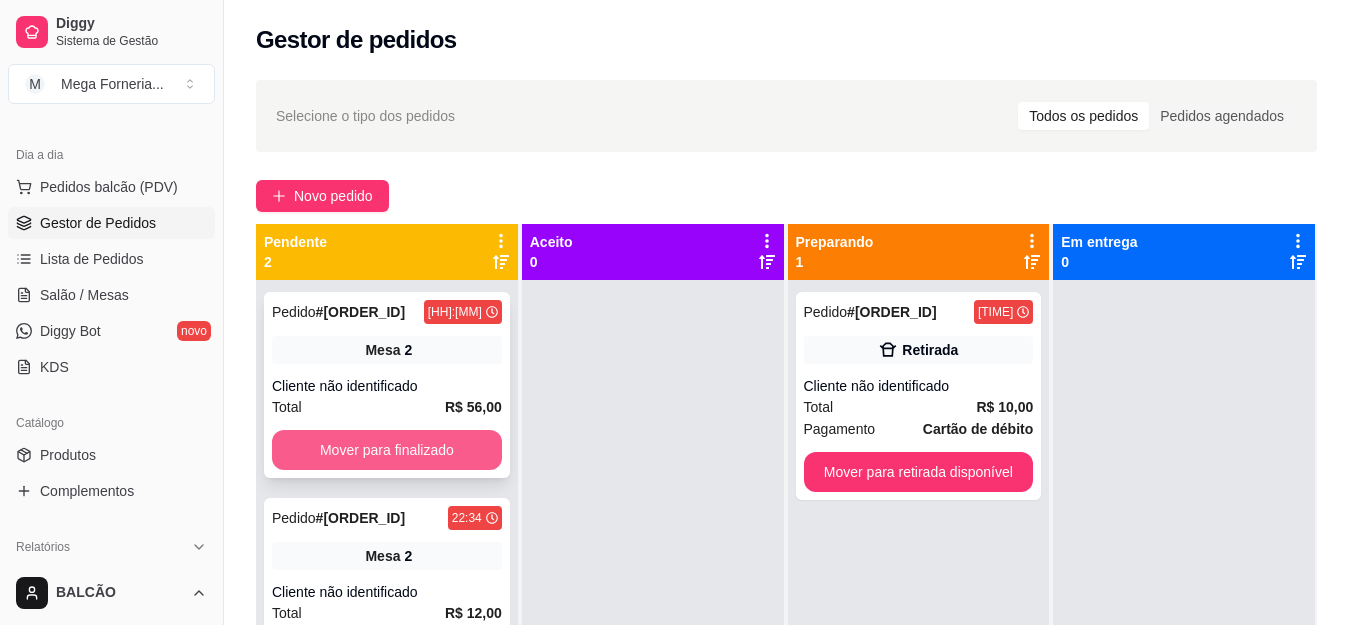 scroll, scrollTop: 56, scrollLeft: 0, axis: vertical 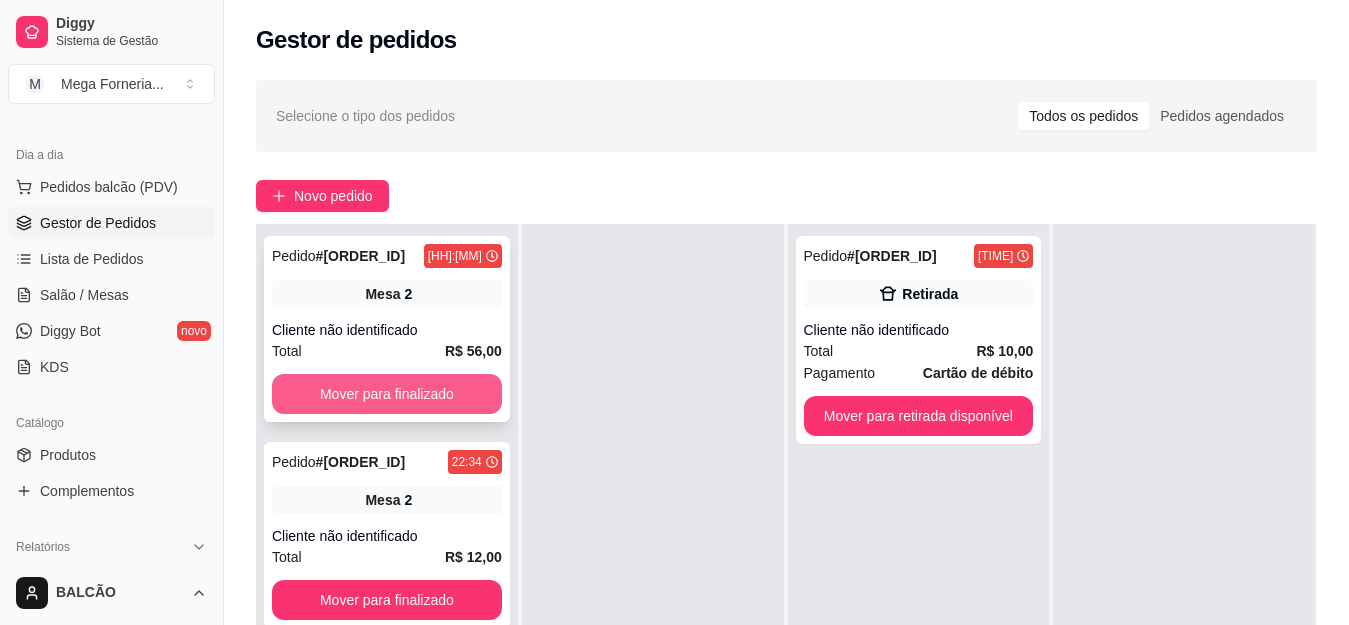 click on "Mover para finalizado" at bounding box center (387, 394) 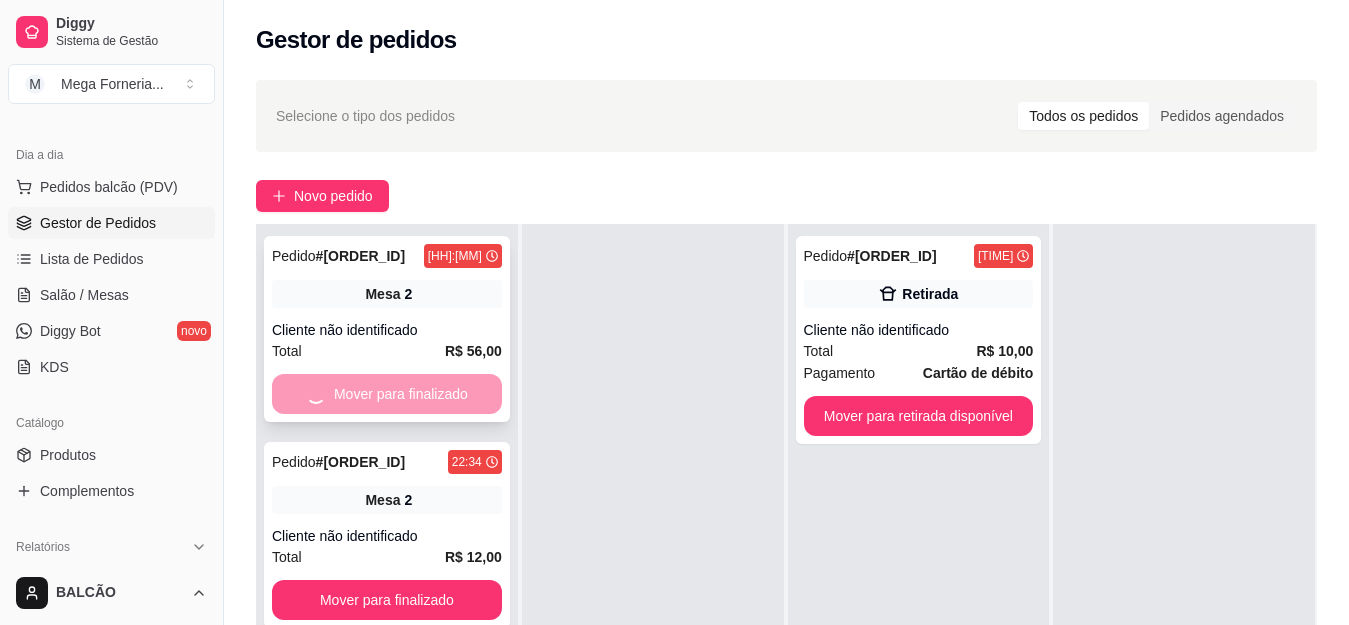 click on "Mover para finalizado" at bounding box center [387, 394] 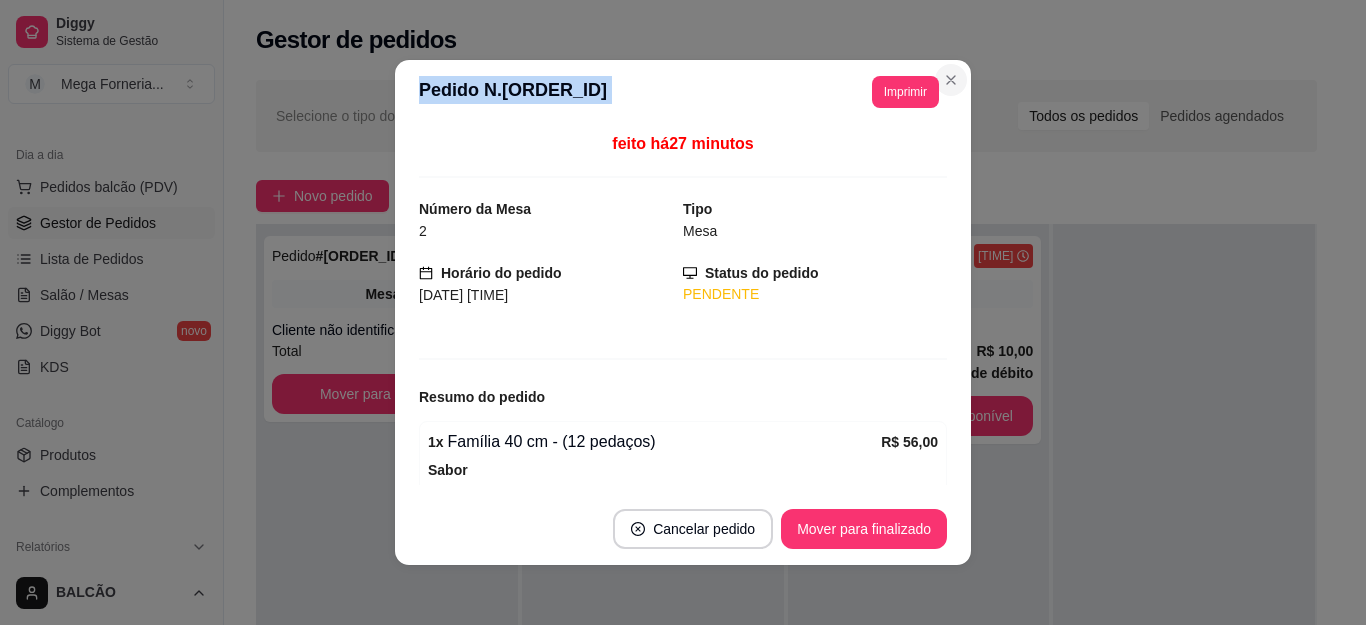 click on "**********" at bounding box center [683, 312] 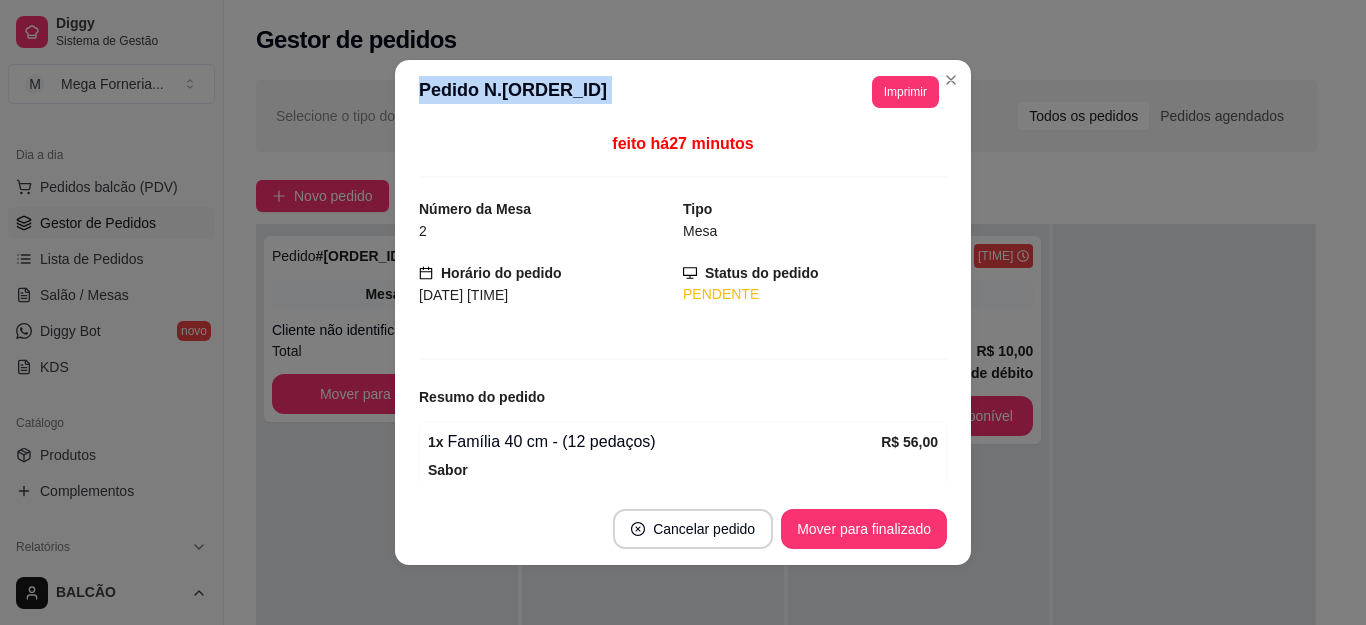click on "**********" at bounding box center [683, 92] 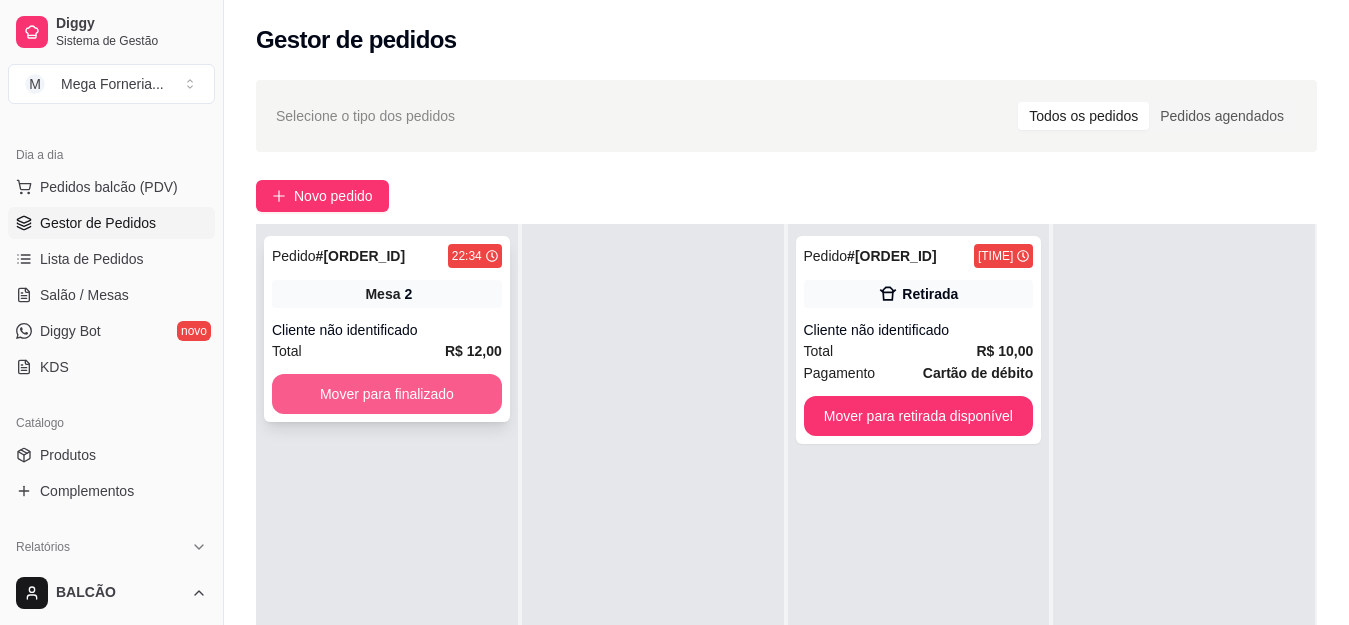 click on "Mover para finalizado" at bounding box center [387, 394] 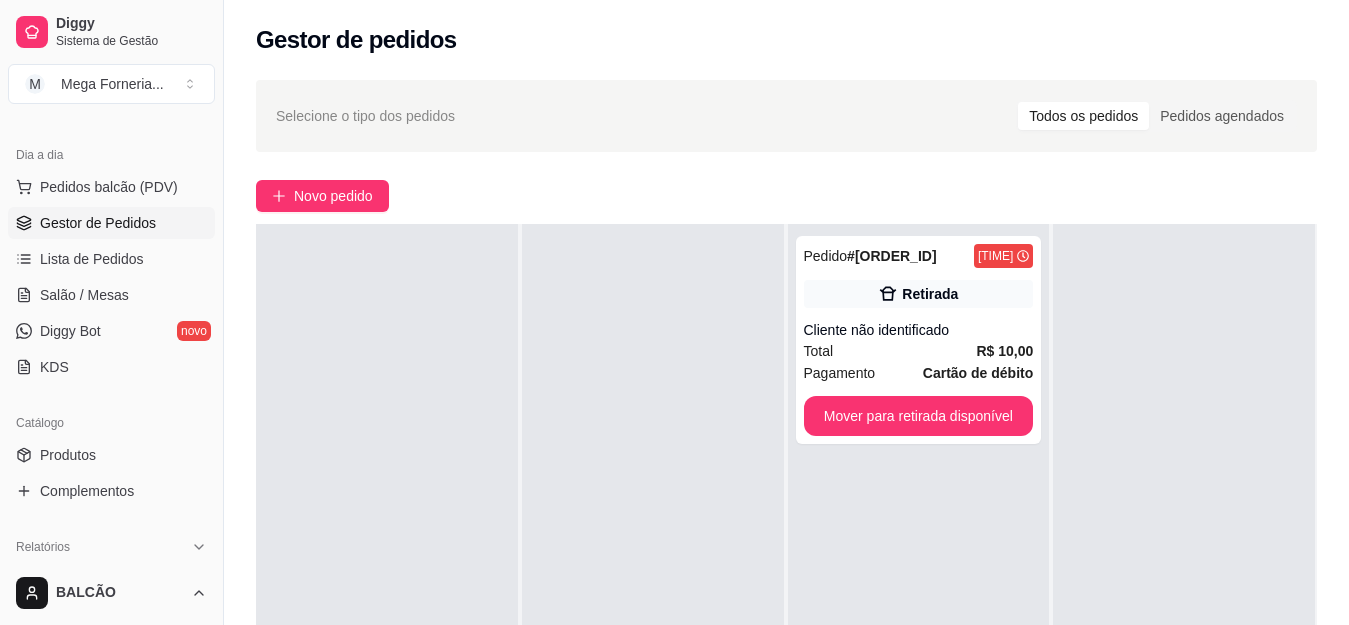 scroll, scrollTop: 400, scrollLeft: 0, axis: vertical 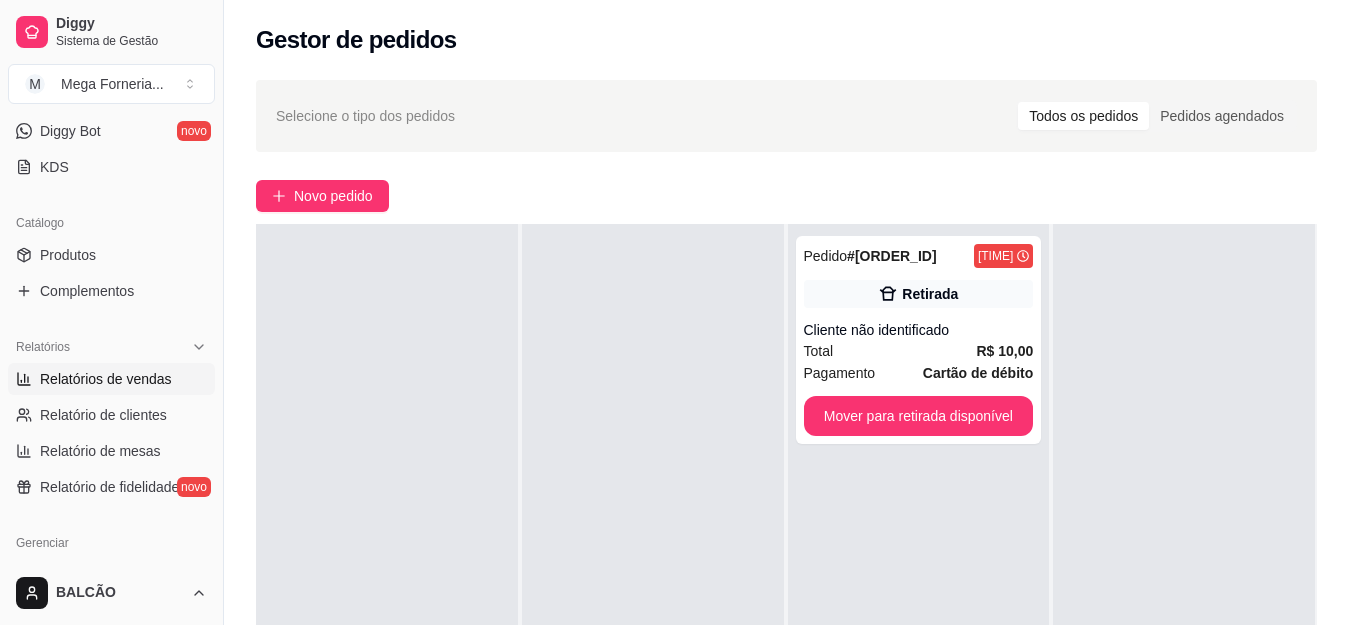 click on "Relatórios de vendas" at bounding box center (106, 379) 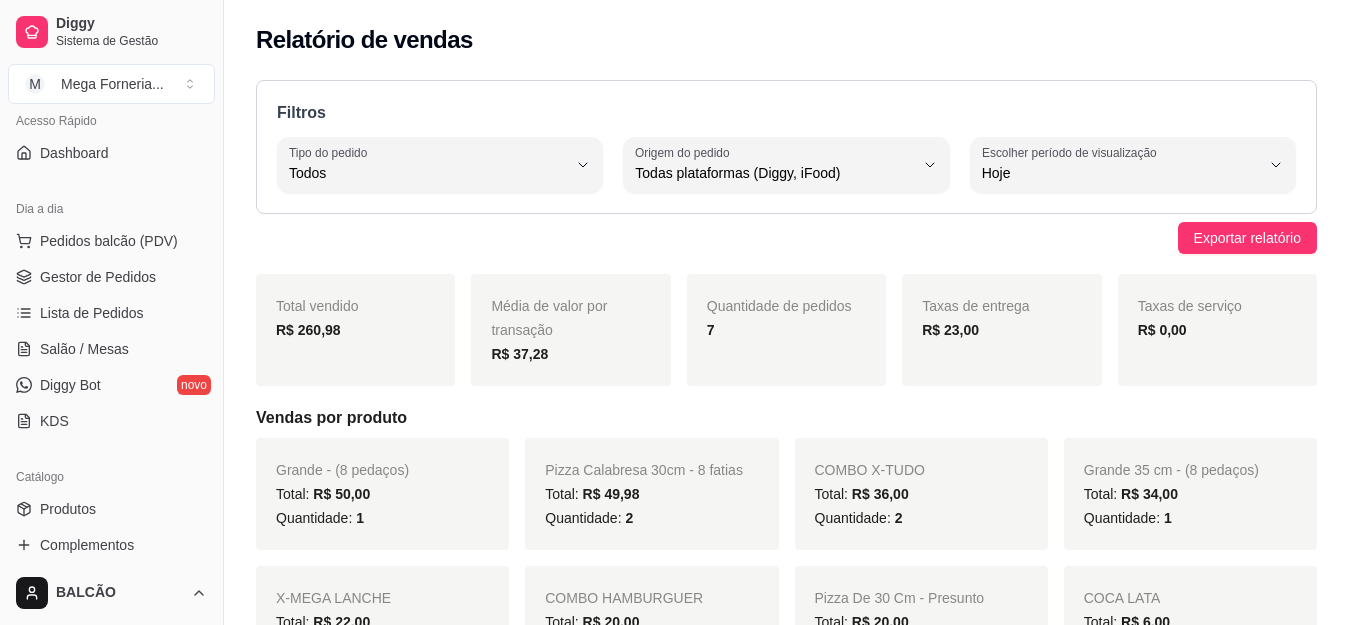 scroll, scrollTop: 0, scrollLeft: 0, axis: both 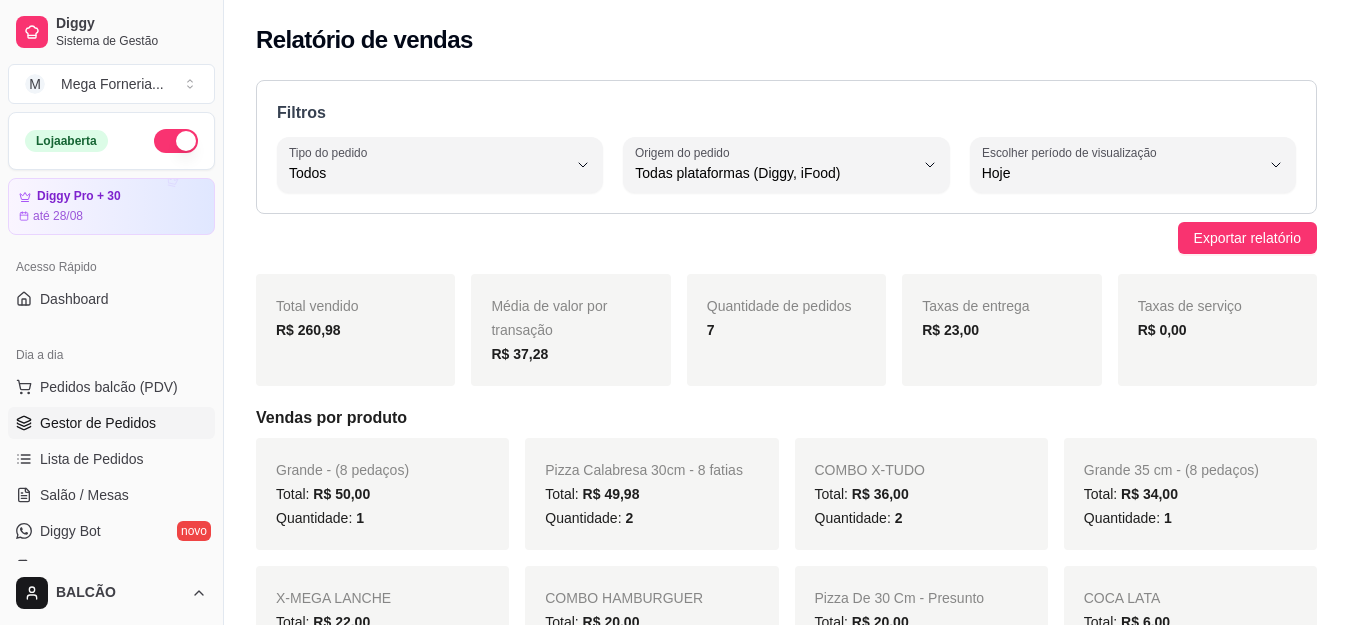 click on "Gestor de Pedidos" at bounding box center (111, 423) 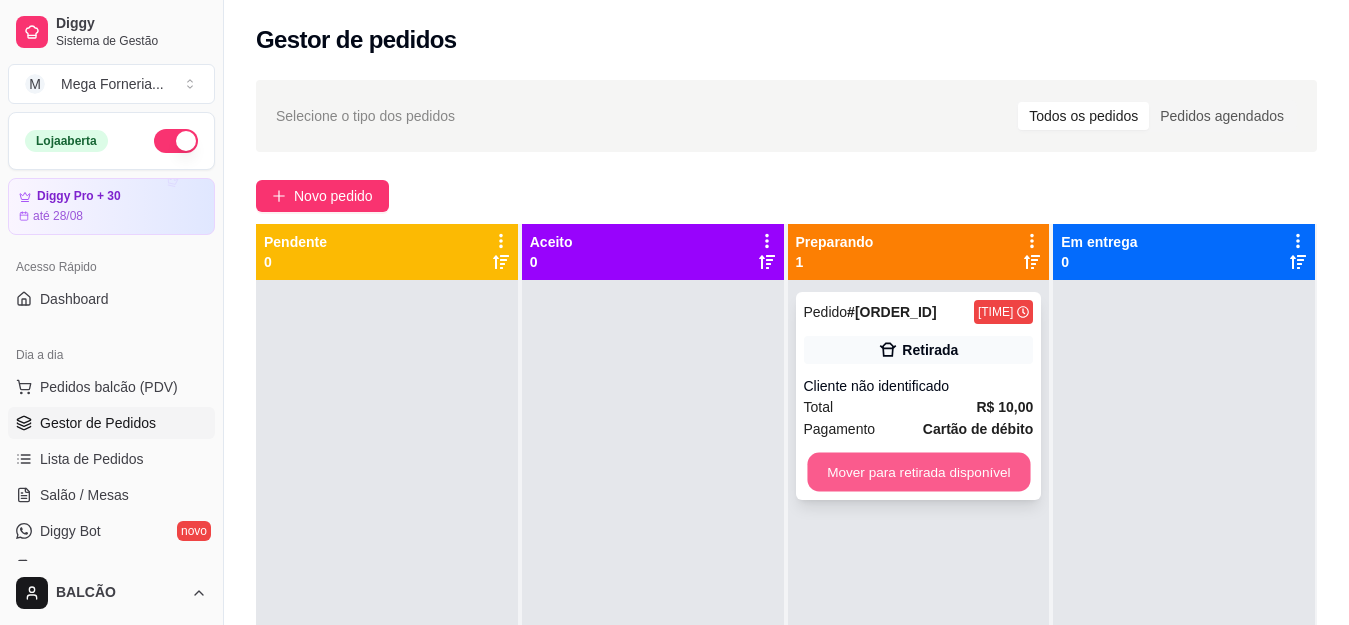 click on "Mover para retirada disponível" at bounding box center (918, 472) 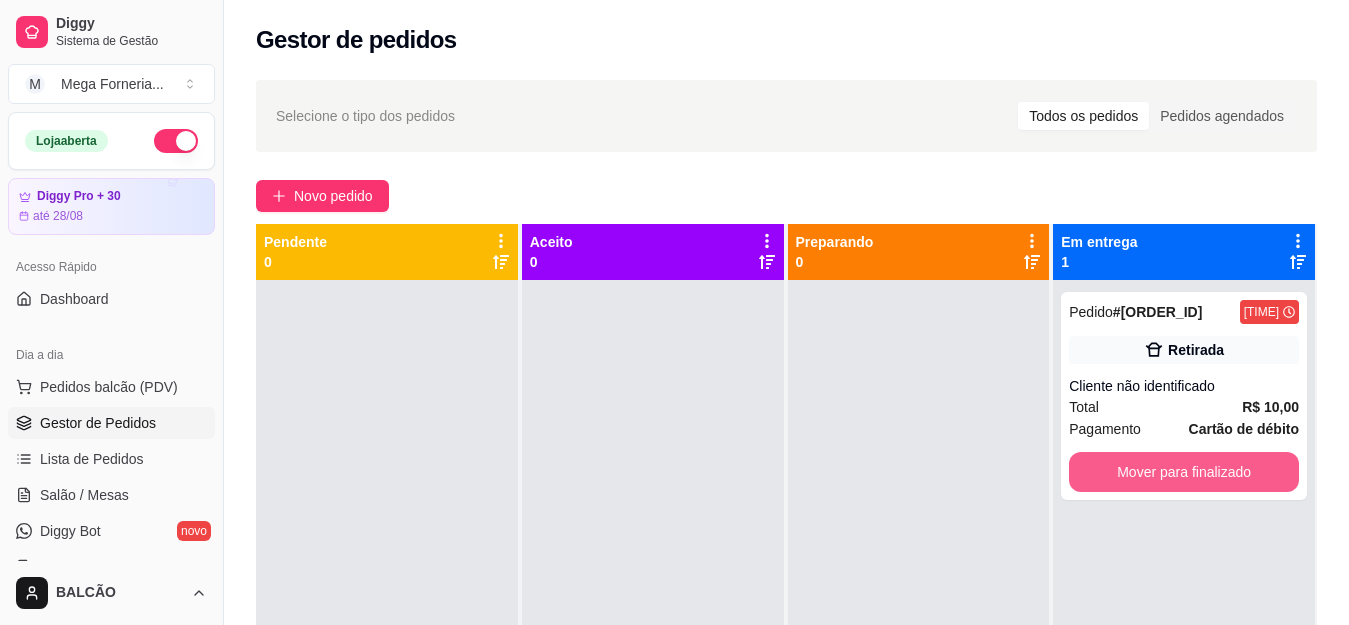 click on "Mover para finalizado" at bounding box center (1184, 472) 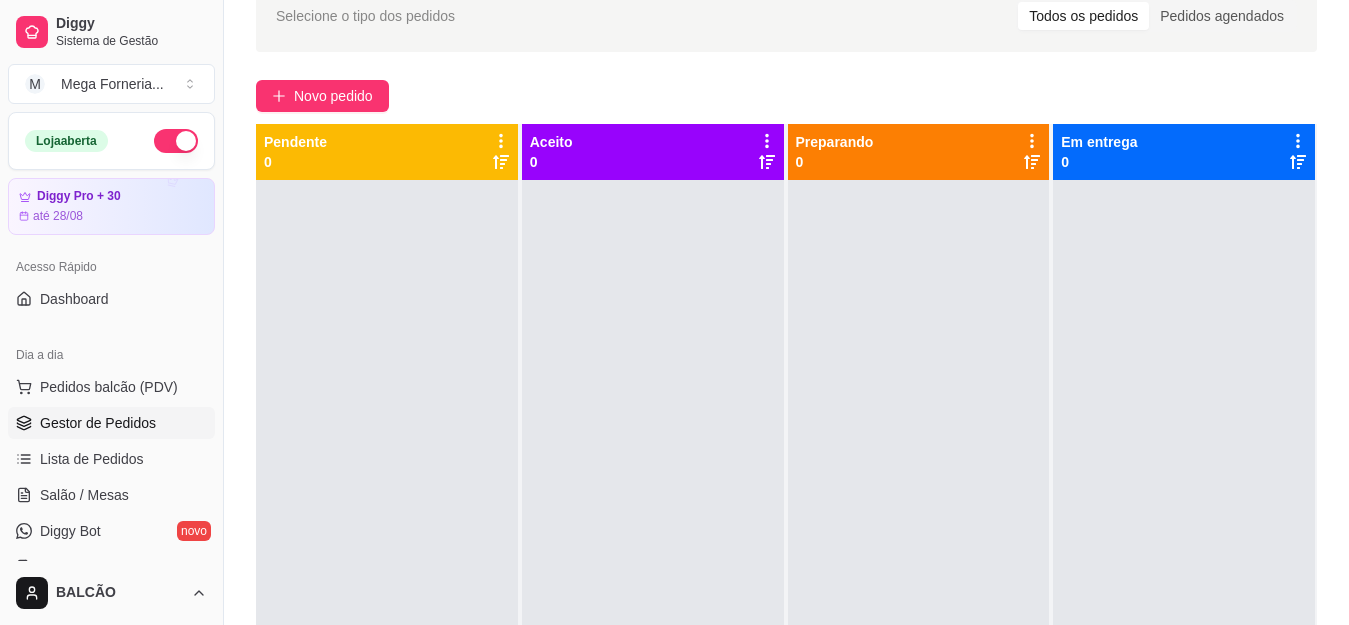 scroll, scrollTop: 200, scrollLeft: 0, axis: vertical 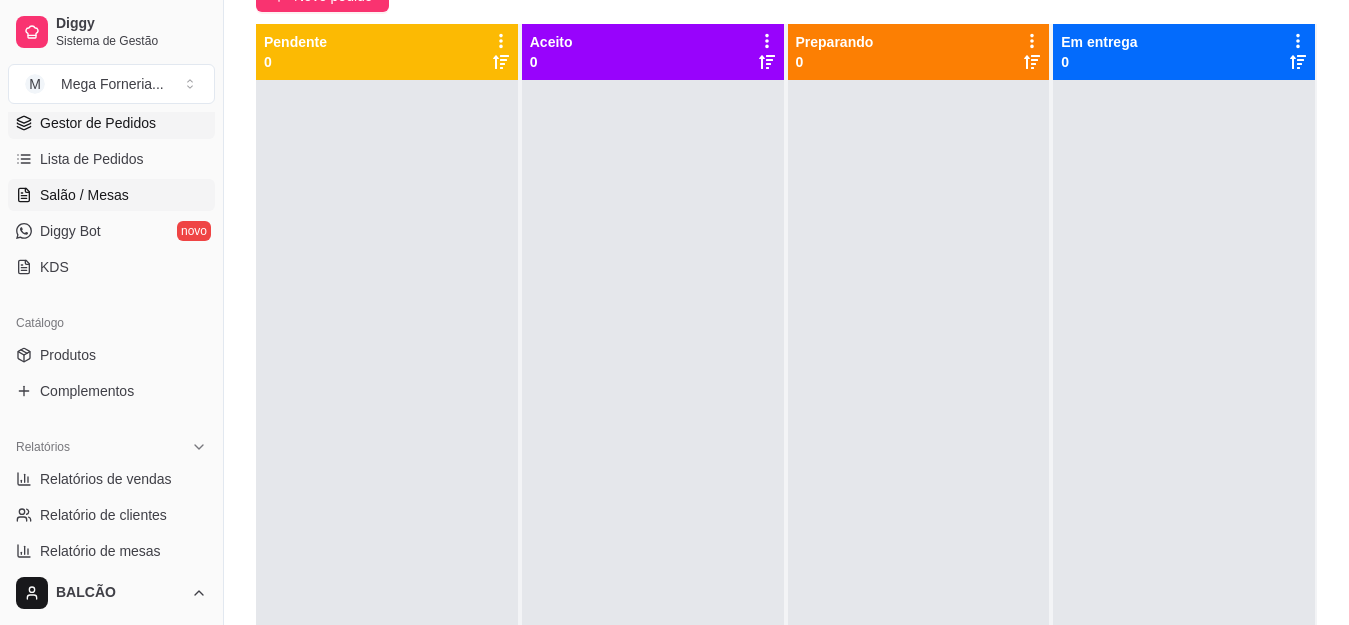 click on "Salão / Mesas" at bounding box center (84, 195) 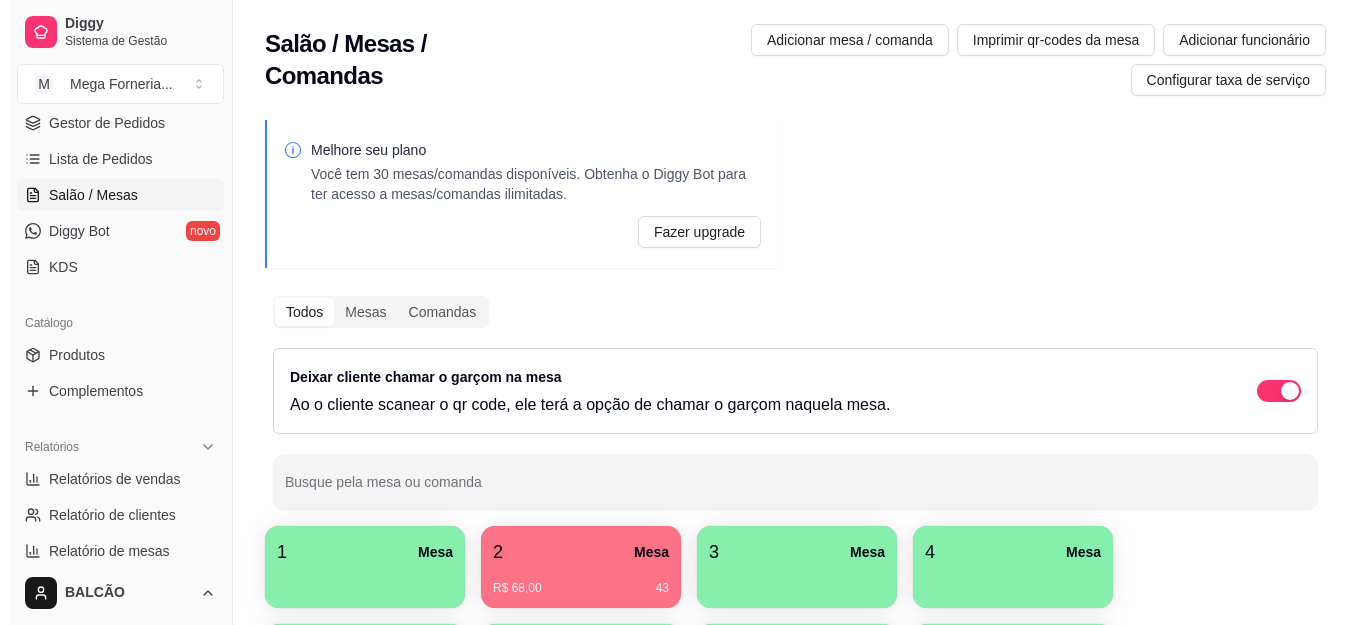 scroll, scrollTop: 100, scrollLeft: 0, axis: vertical 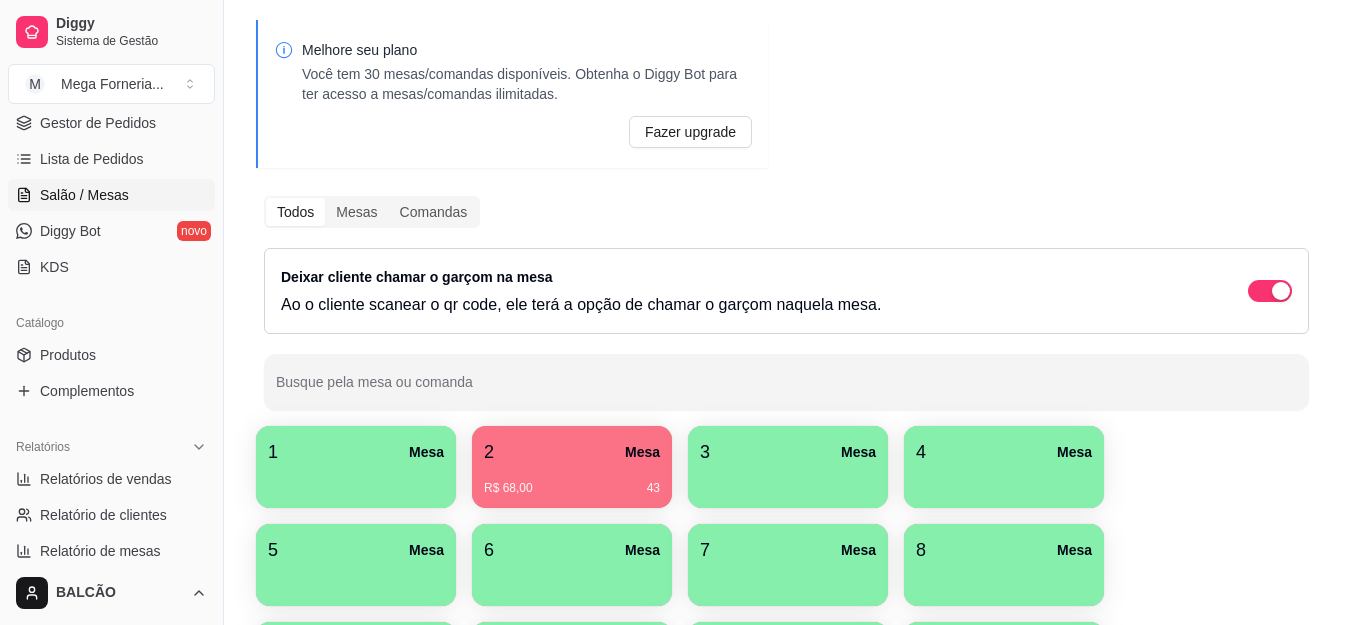 click on "2 Mesa" at bounding box center (572, 452) 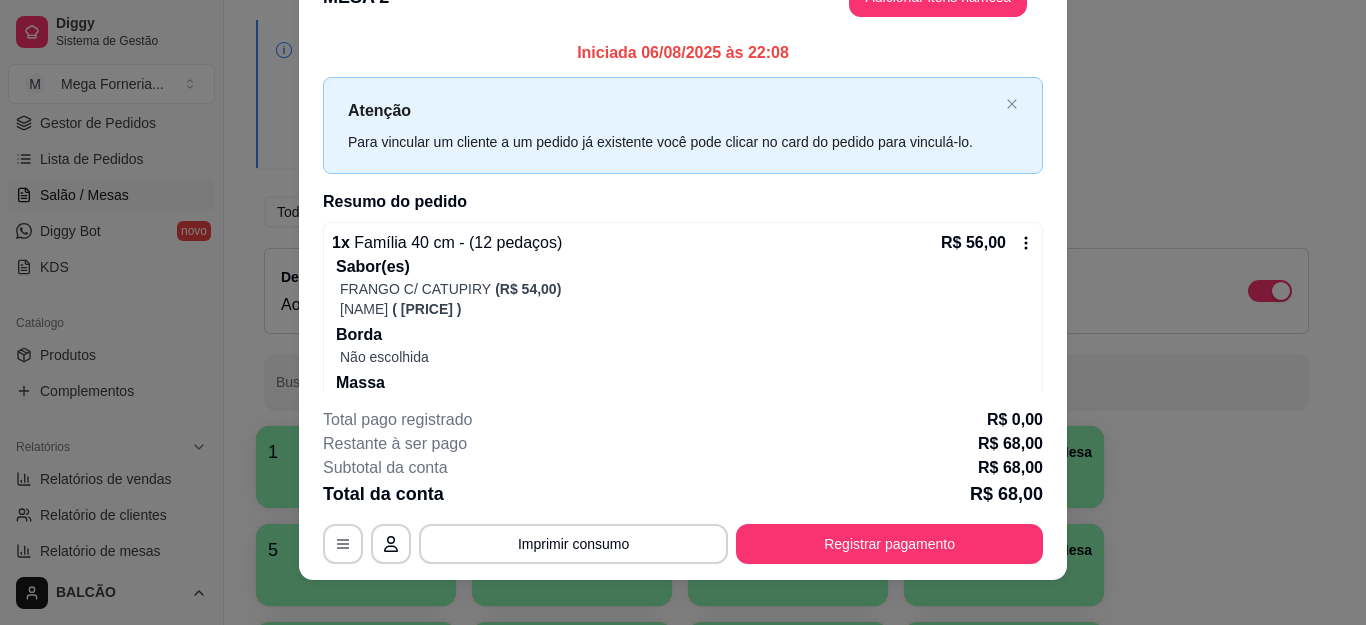 scroll, scrollTop: 61, scrollLeft: 0, axis: vertical 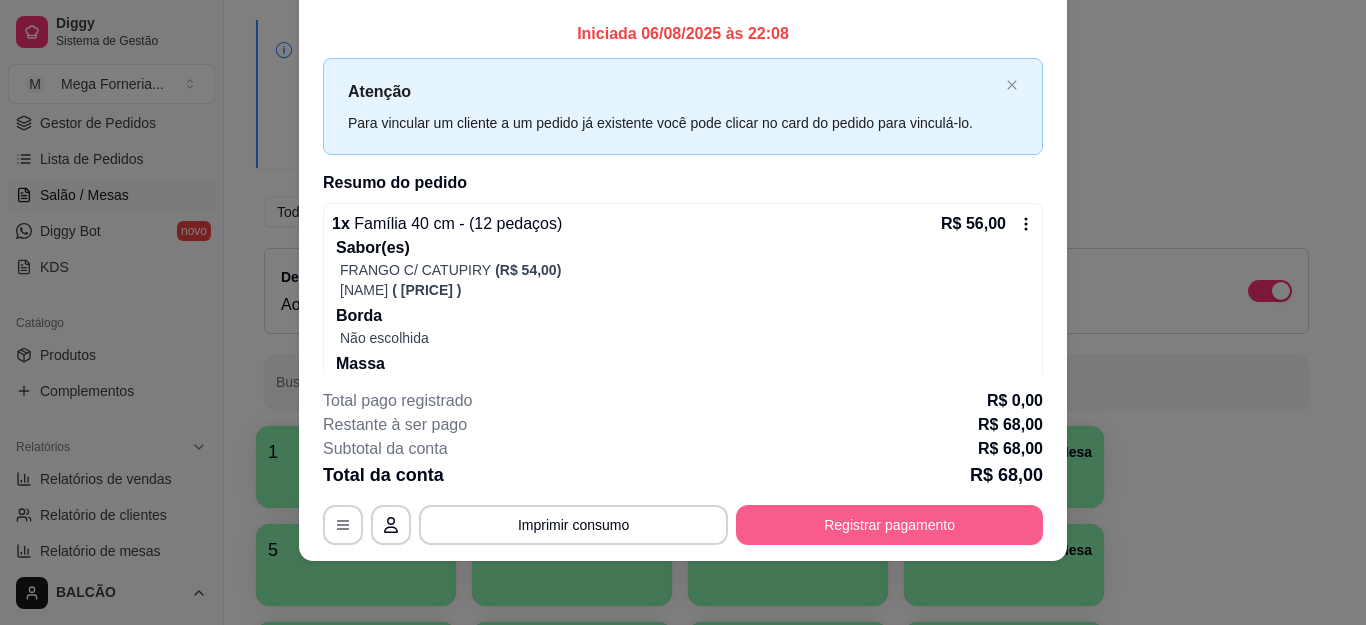 click on "Registrar pagamento" at bounding box center [889, 525] 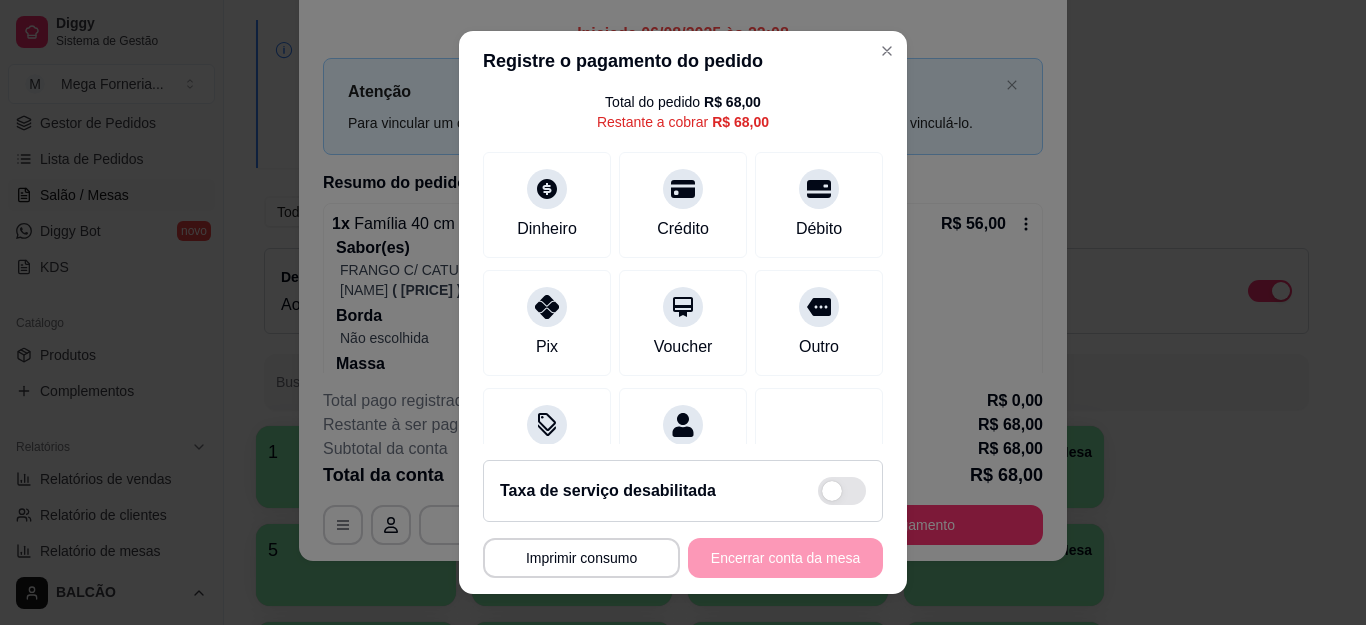 scroll, scrollTop: 0, scrollLeft: 0, axis: both 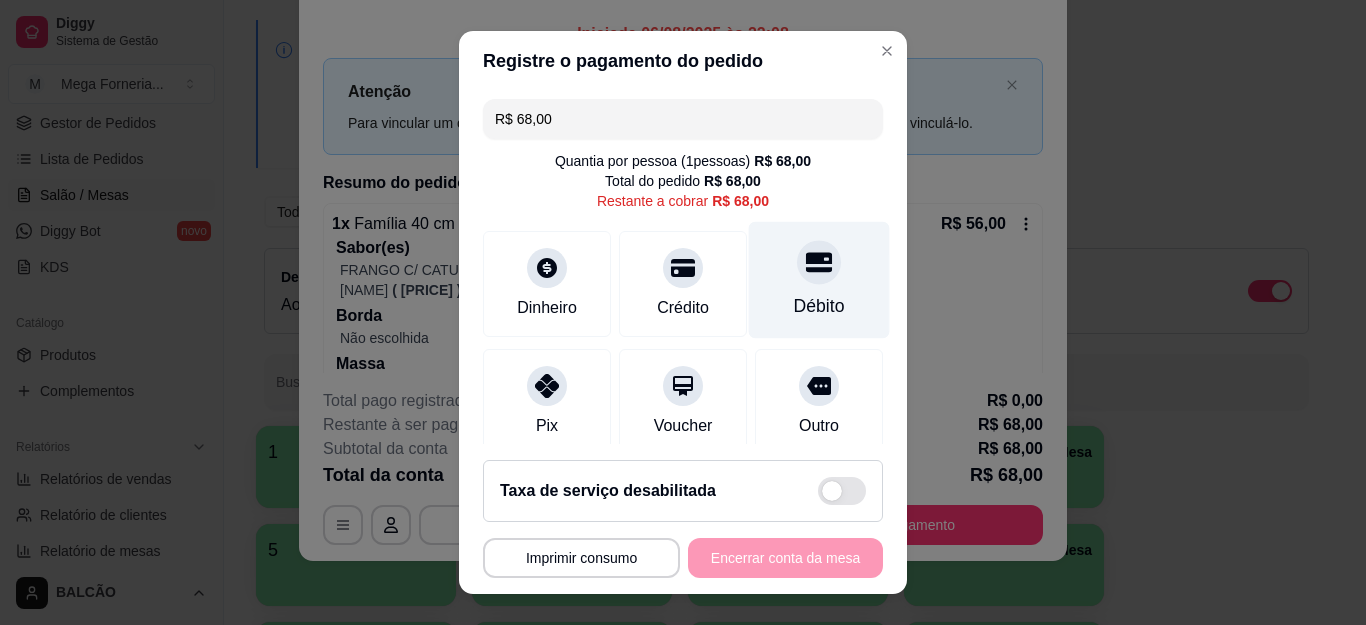 click on "Débito" at bounding box center [819, 280] 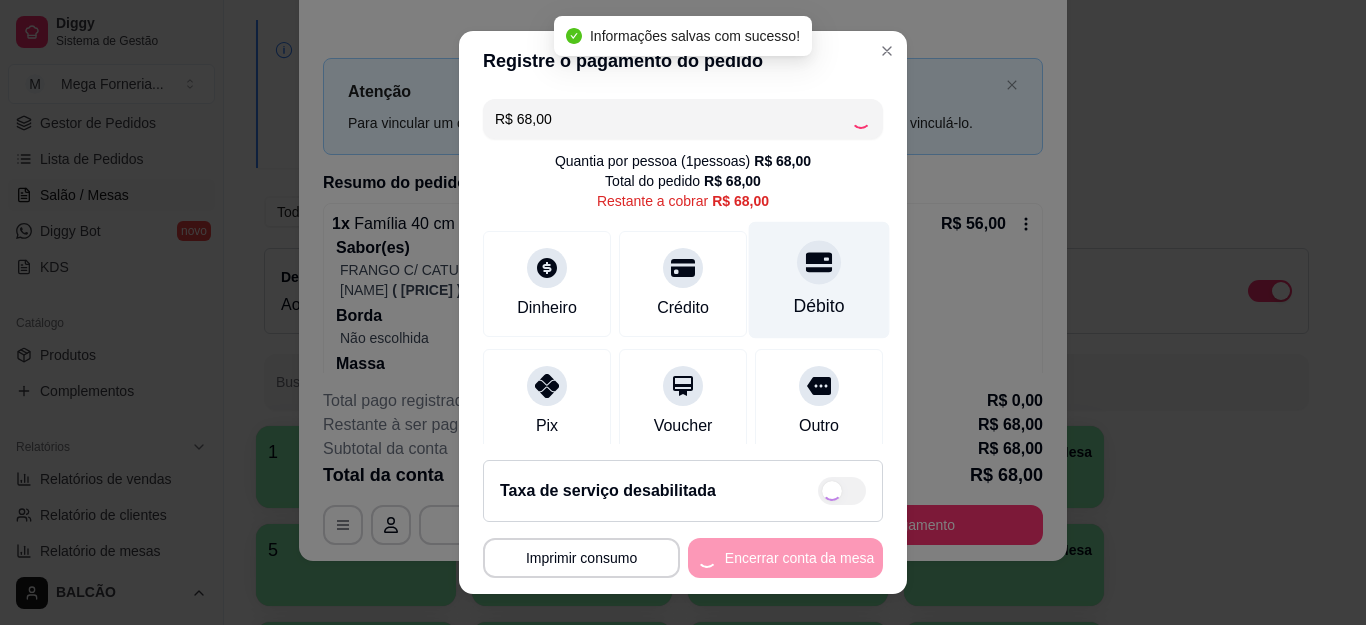 type on "R$ 0,00" 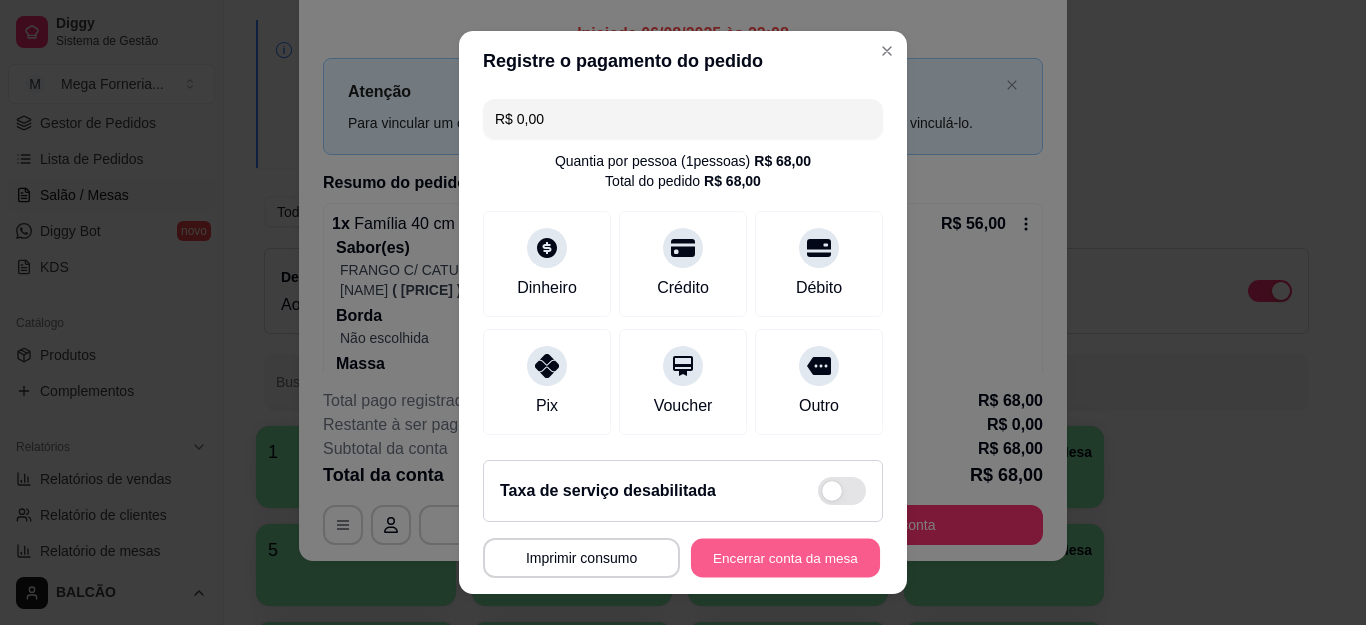 click on "Encerrar conta da mesa" at bounding box center [785, 557] 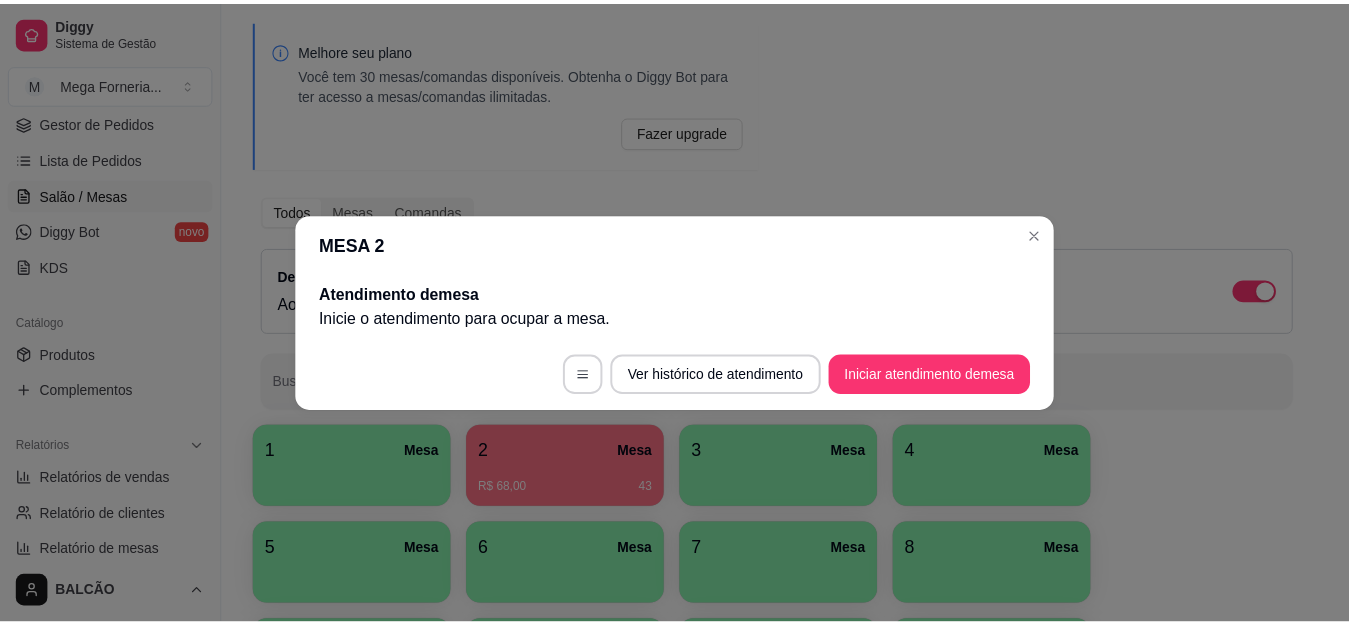 scroll, scrollTop: 0, scrollLeft: 0, axis: both 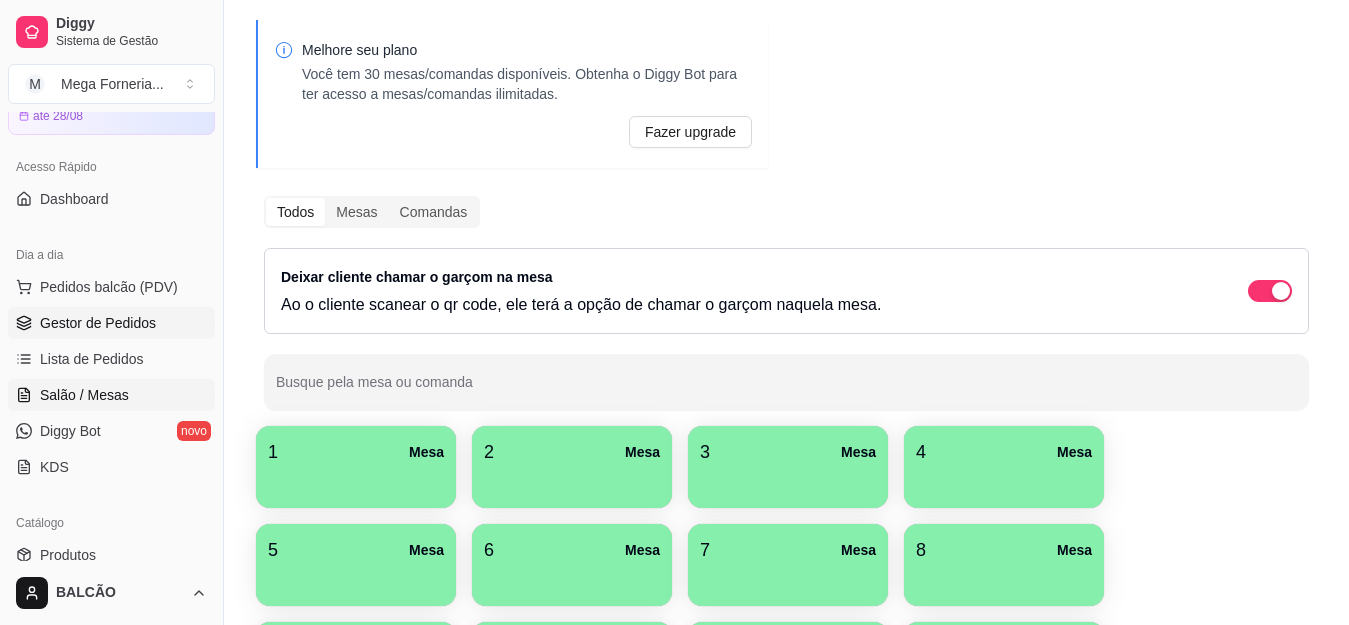 click on "Gestor de Pedidos" at bounding box center (98, 323) 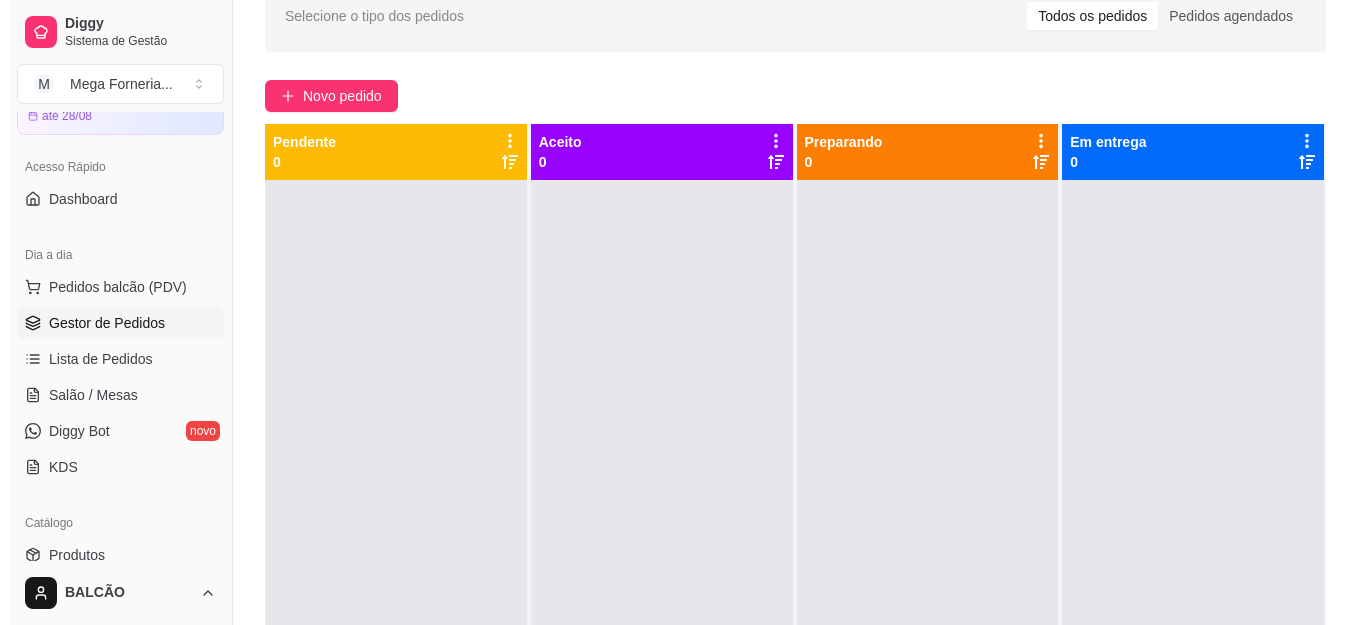 scroll, scrollTop: 0, scrollLeft: 0, axis: both 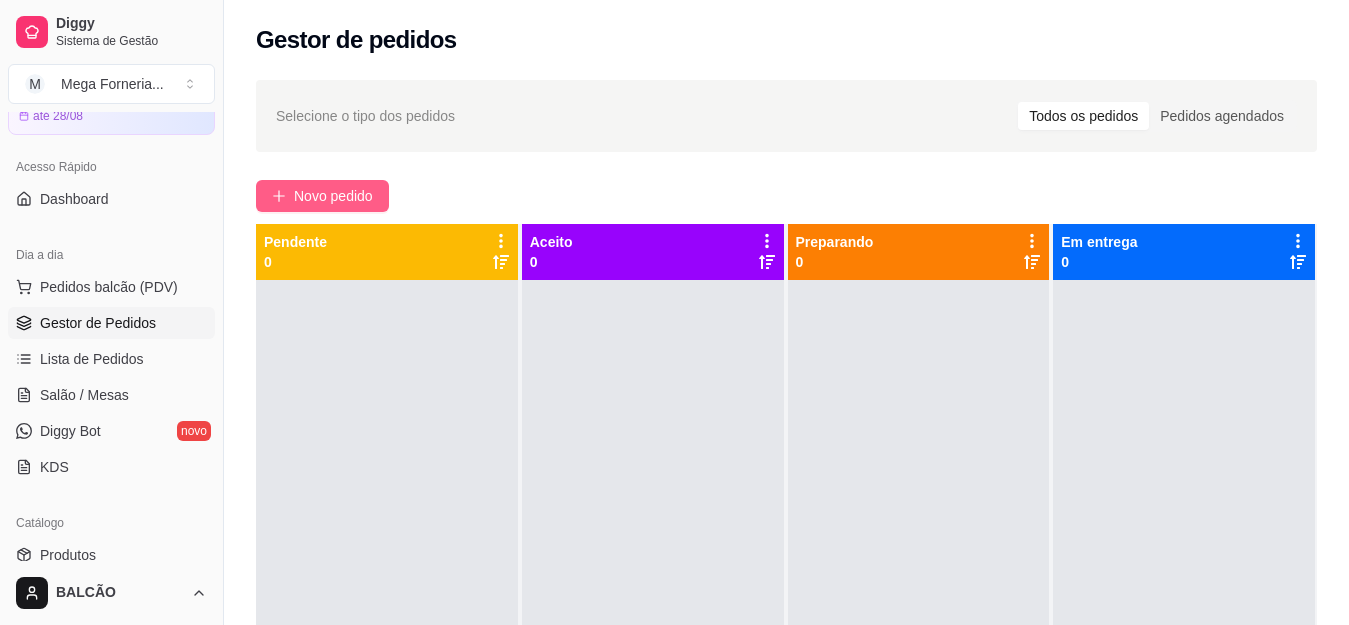 click on "Novo pedido" at bounding box center [333, 196] 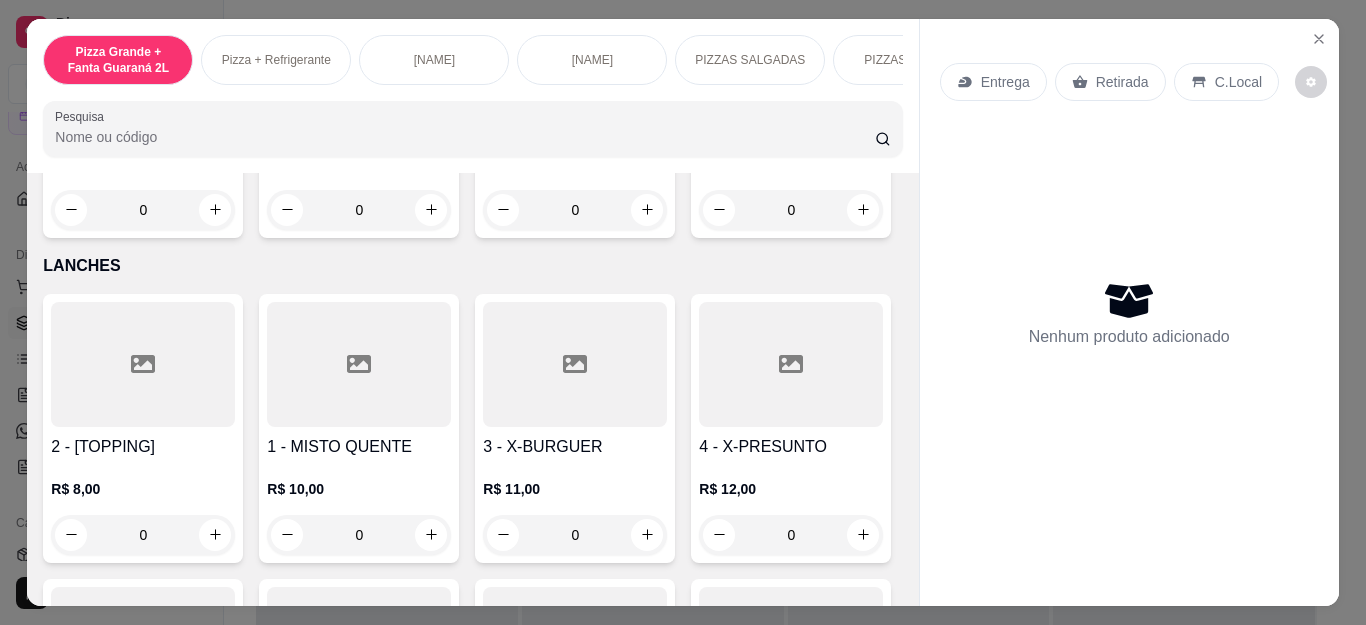 scroll, scrollTop: 2300, scrollLeft: 0, axis: vertical 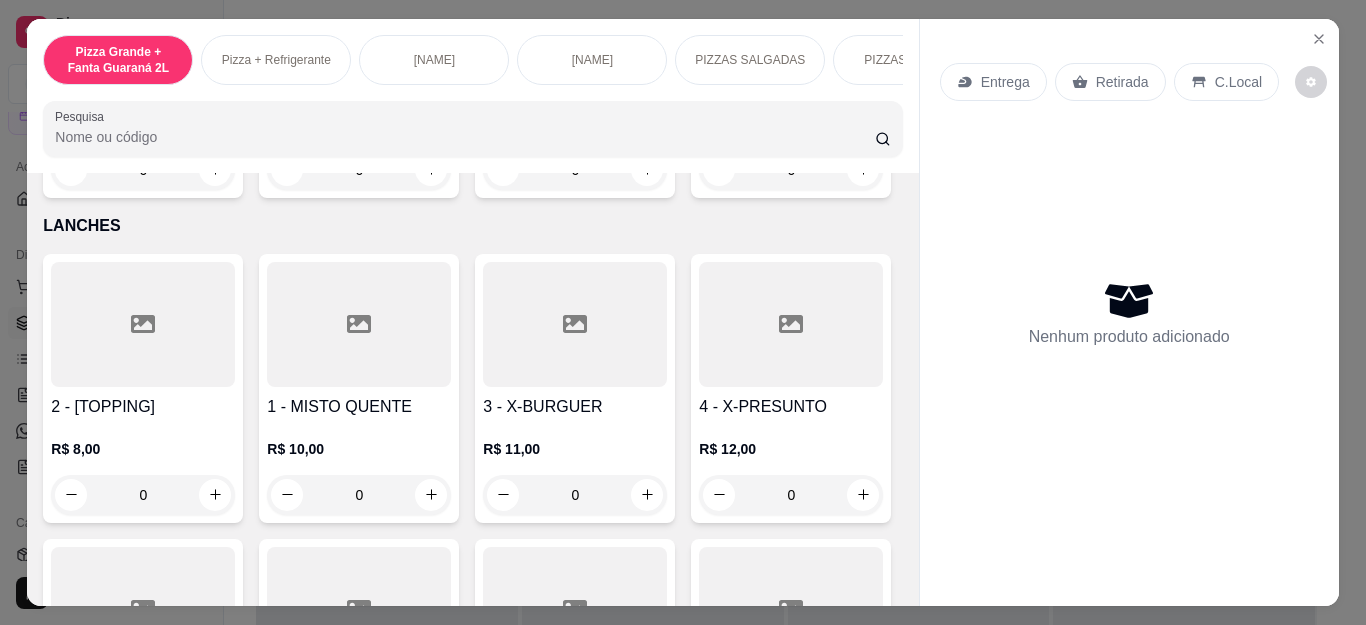 click on "0" at bounding box center [791, 170] 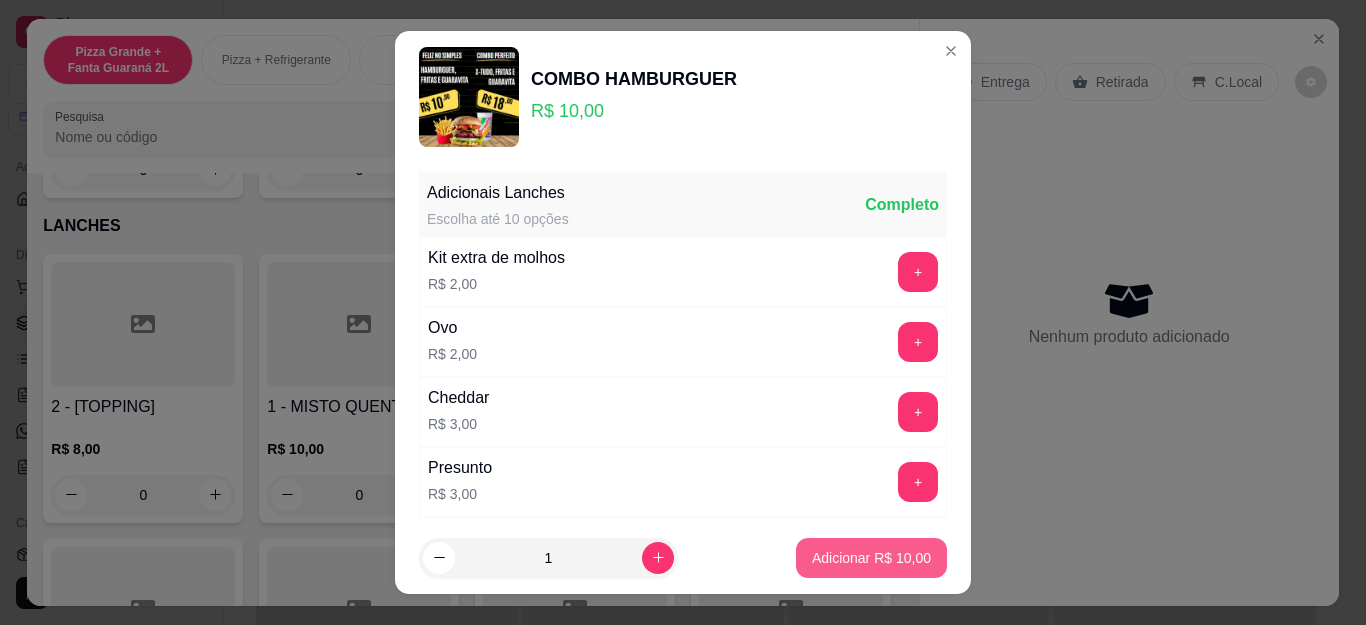 click on "Adicionar   R$ 10,00" at bounding box center [871, 558] 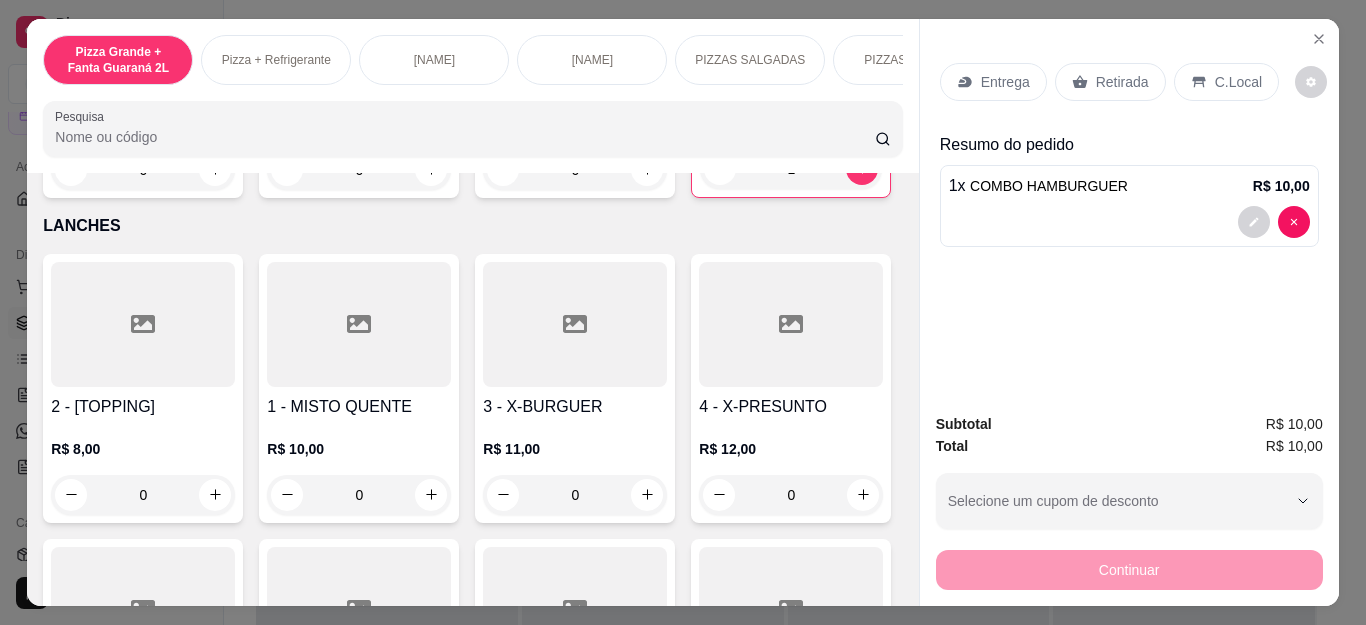 type on "1" 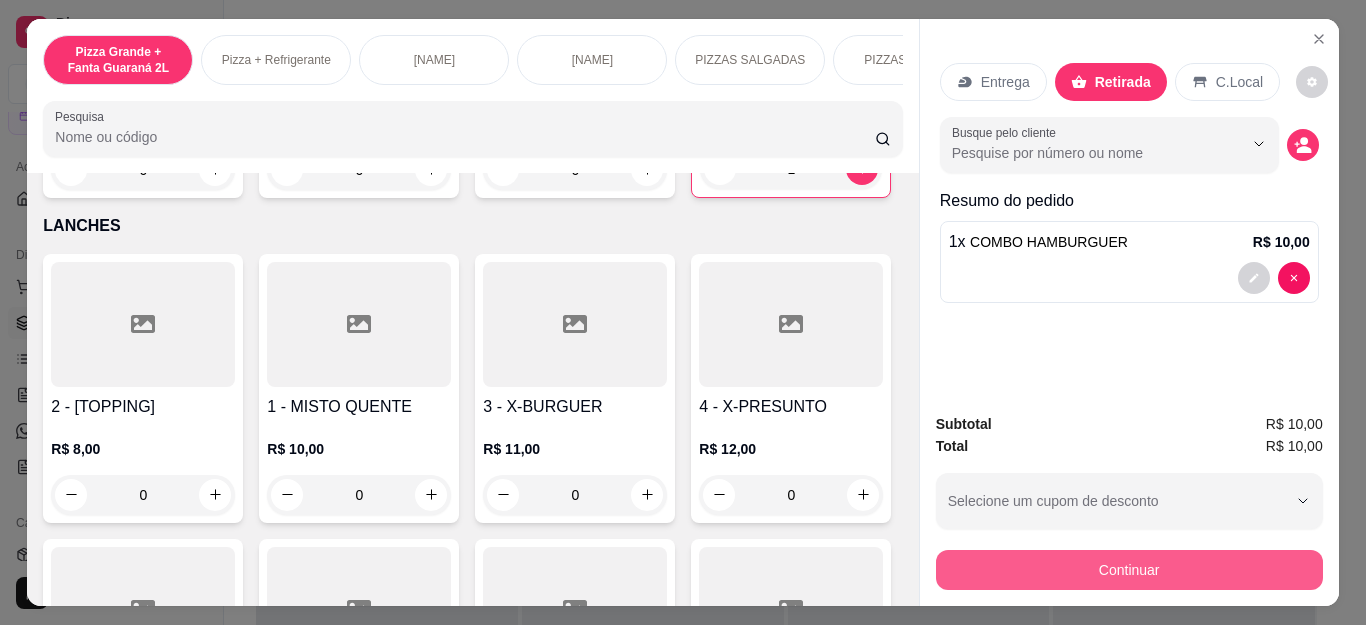 click on "Continuar" at bounding box center [1129, 570] 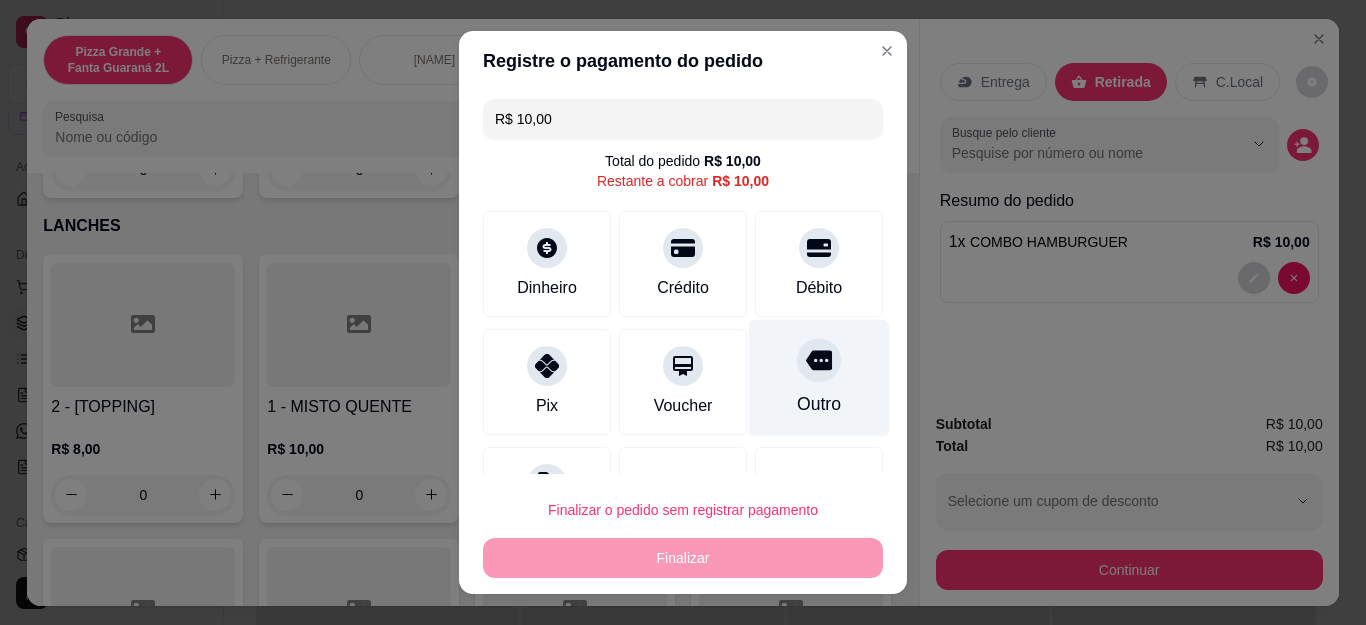 scroll, scrollTop: 87, scrollLeft: 0, axis: vertical 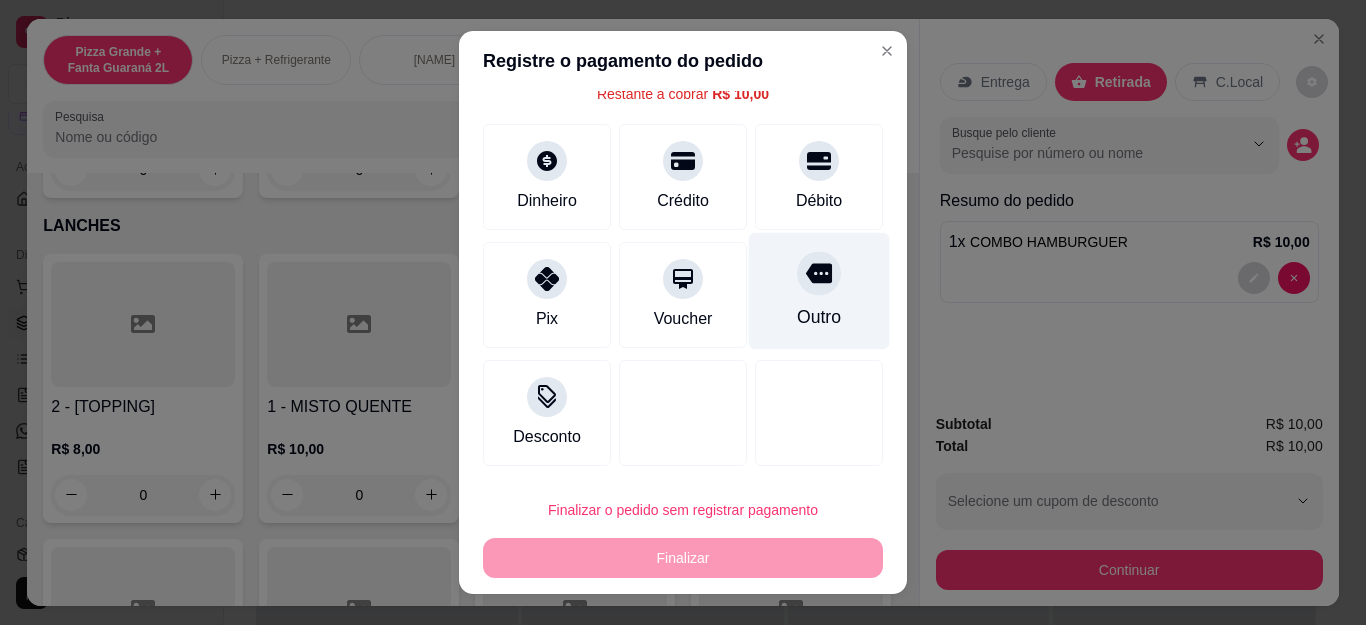 click on "Outro" at bounding box center [819, 317] 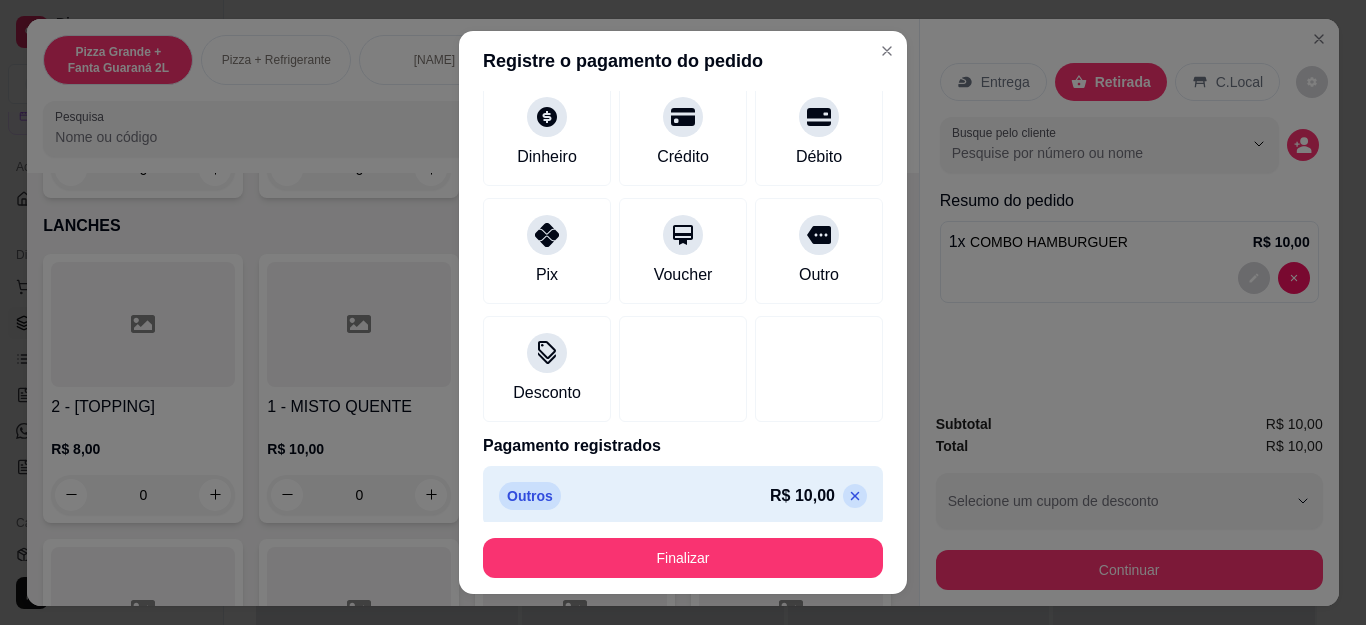 scroll, scrollTop: 123, scrollLeft: 0, axis: vertical 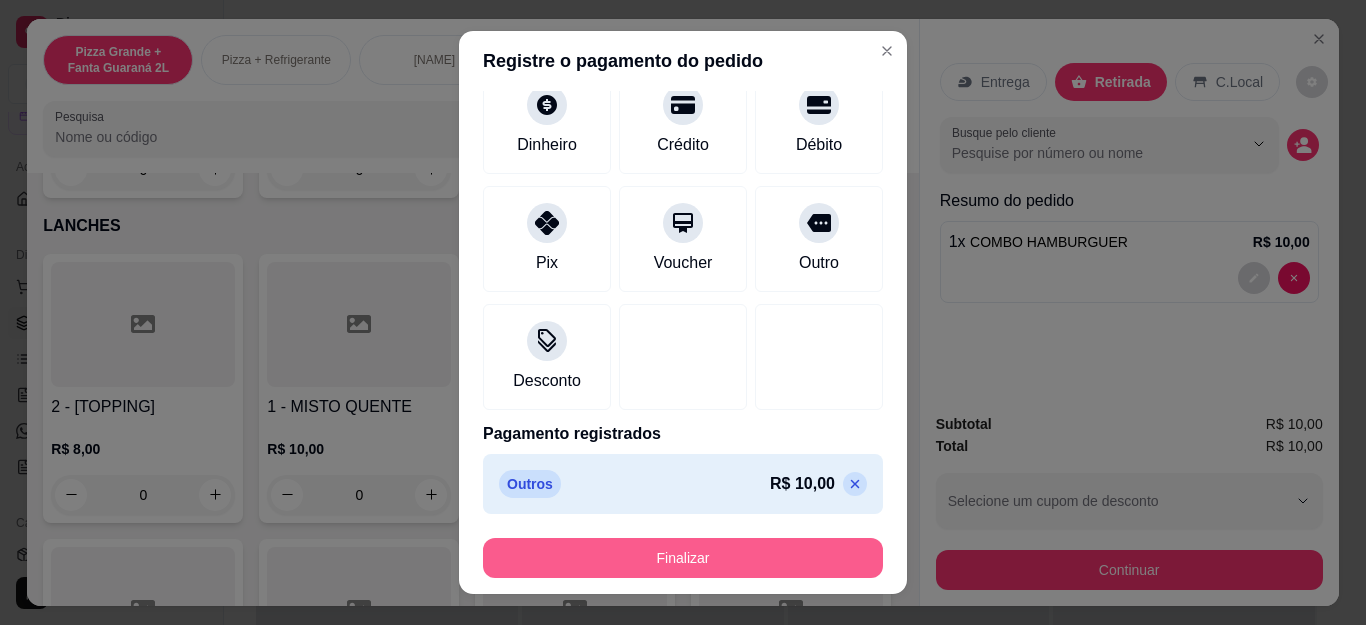 click on "Finalizar" at bounding box center [683, 558] 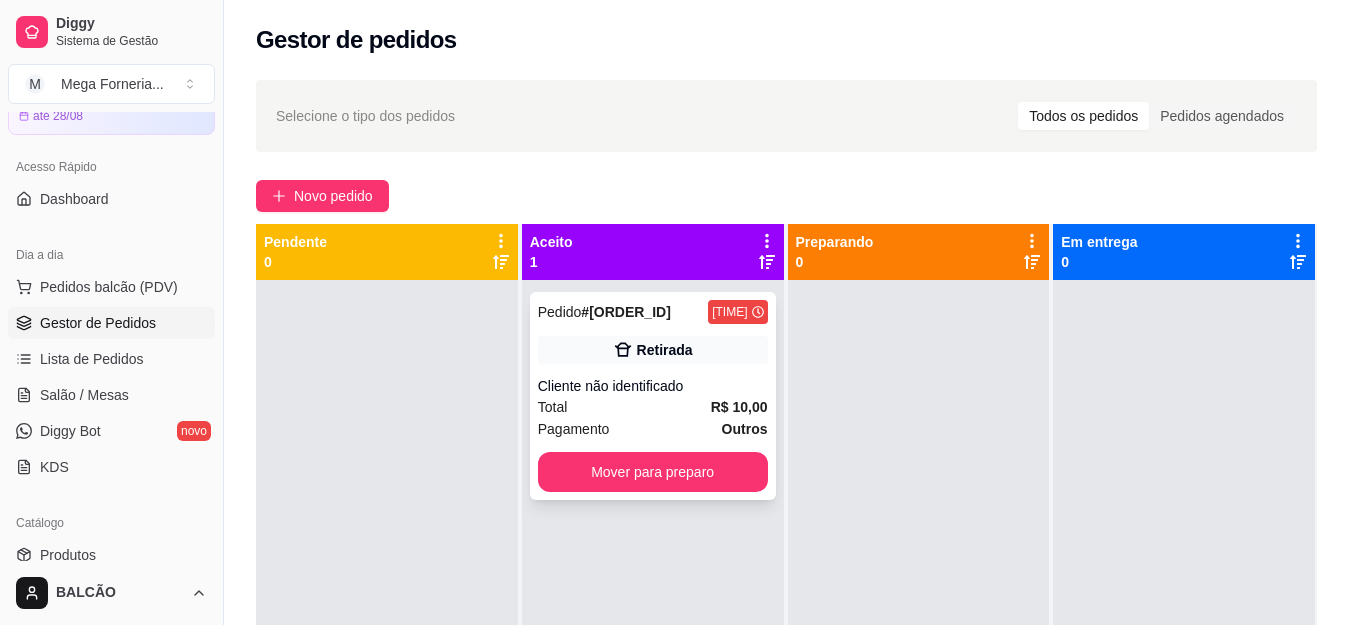 click on "Total [PRICE]" at bounding box center [653, 407] 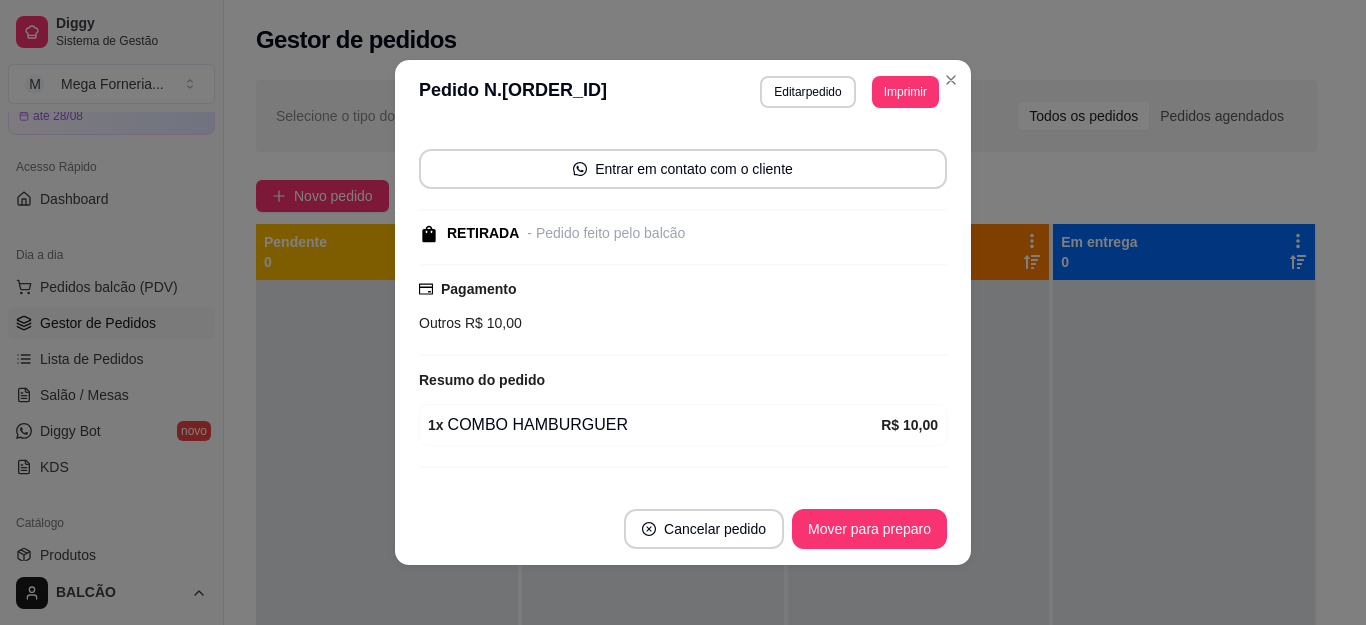 scroll, scrollTop: 164, scrollLeft: 0, axis: vertical 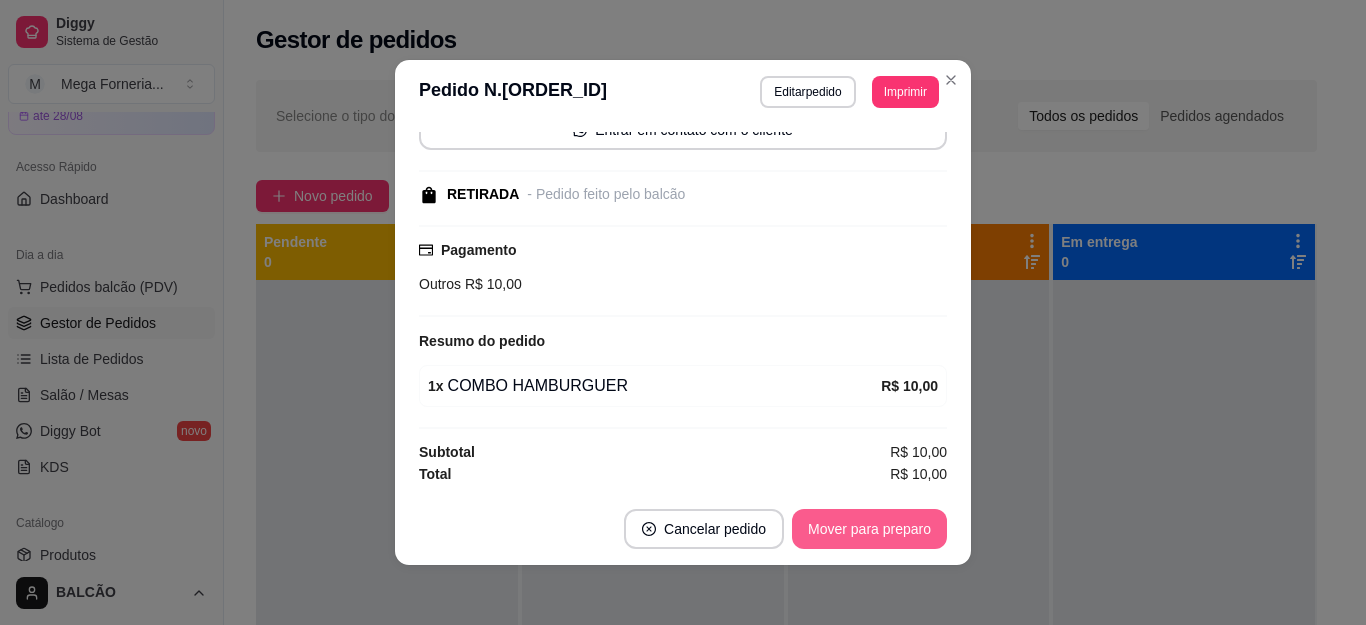 click on "Mover para preparo" at bounding box center [869, 529] 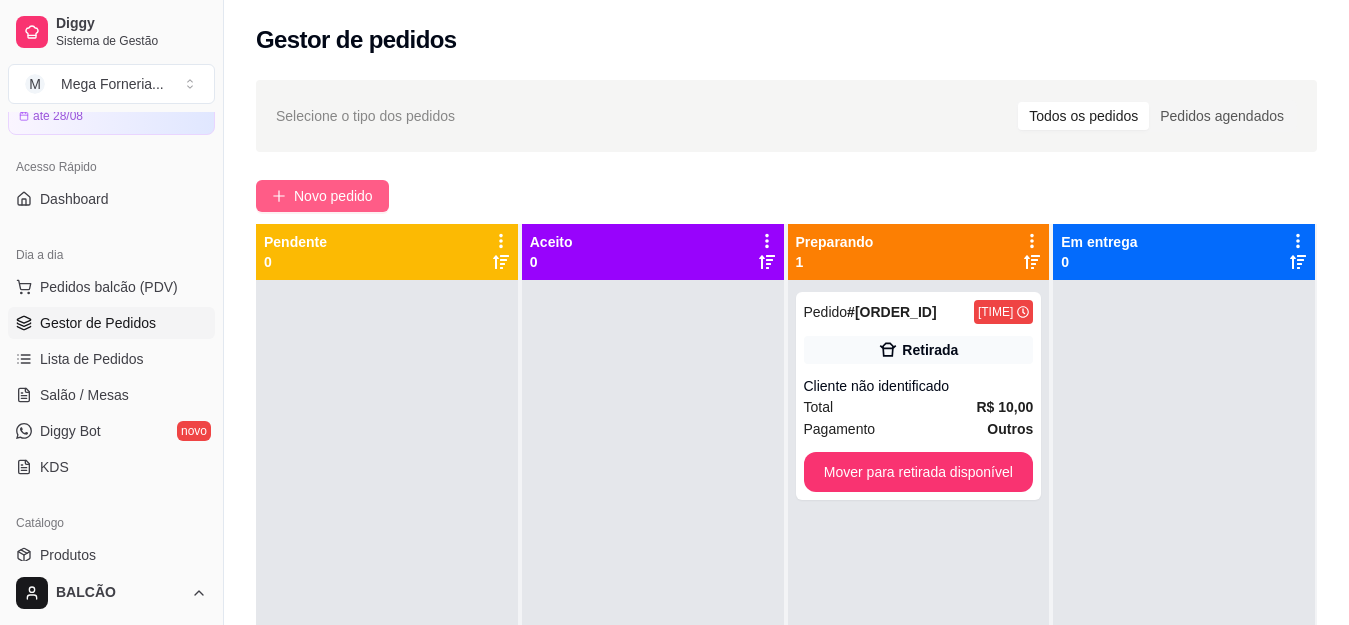 click on "Novo pedido" at bounding box center (322, 196) 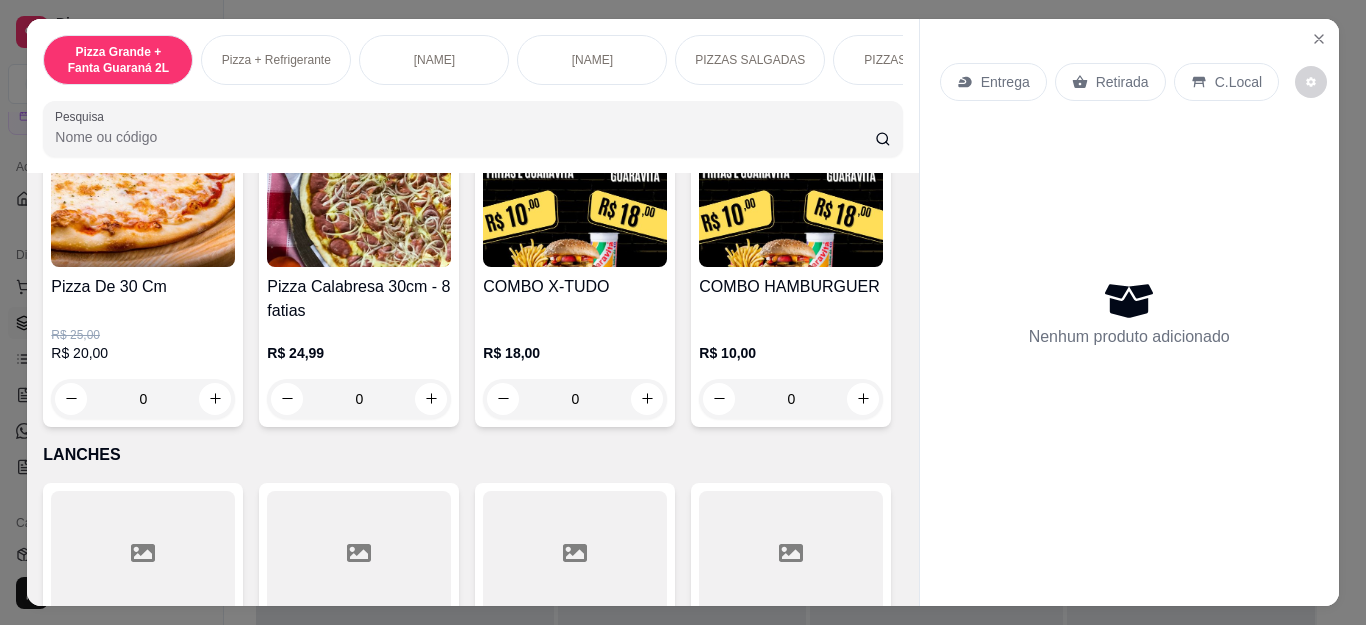 scroll, scrollTop: 2100, scrollLeft: 0, axis: vertical 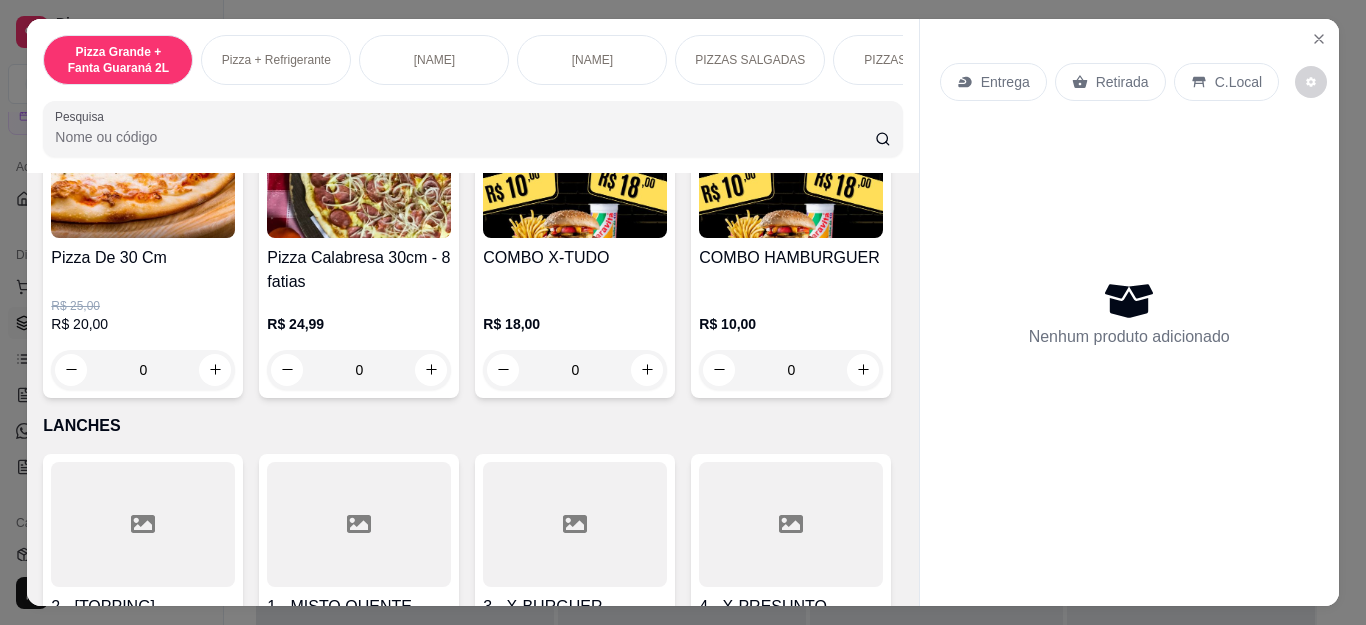 click on "0" at bounding box center [143, 370] 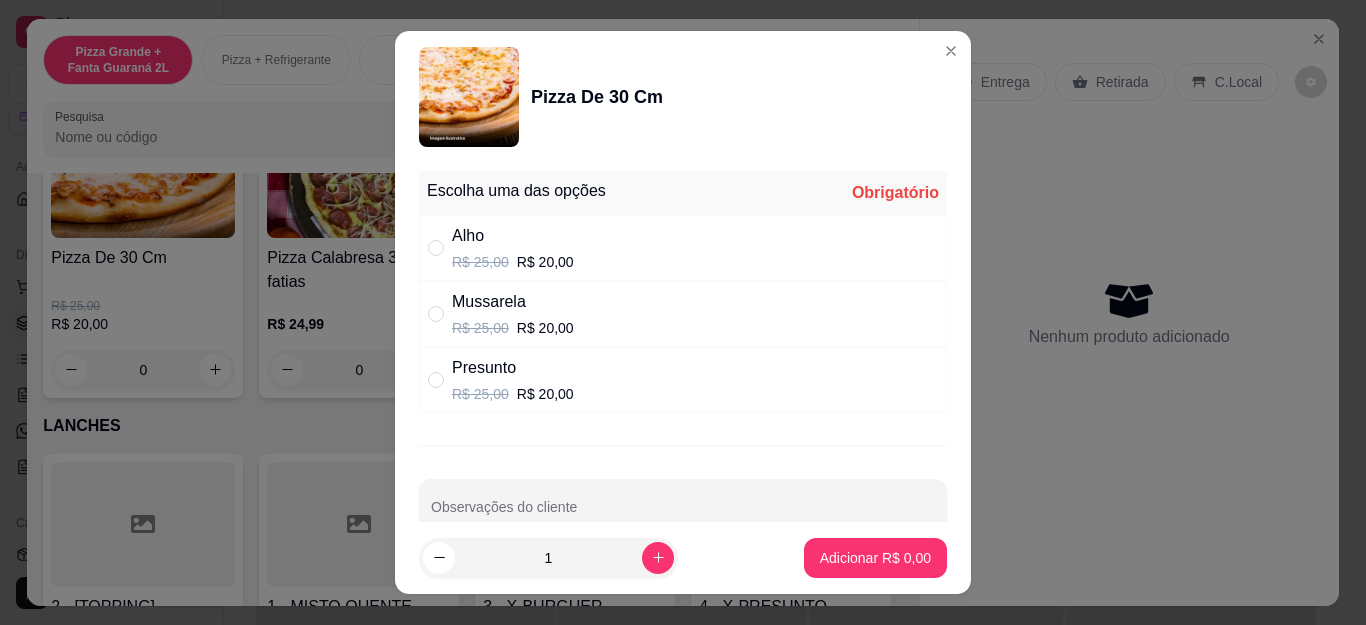 click on "Alho" at bounding box center (513, 236) 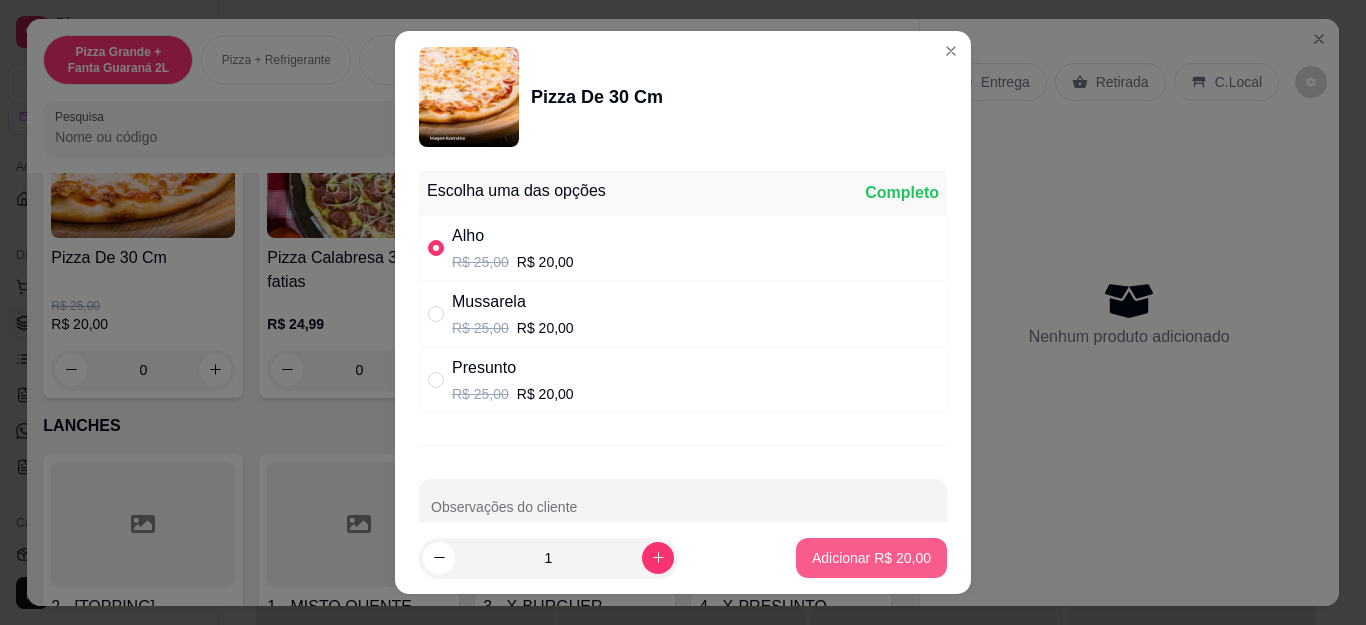 click on "Adicionar   R$ 20,00" at bounding box center (871, 558) 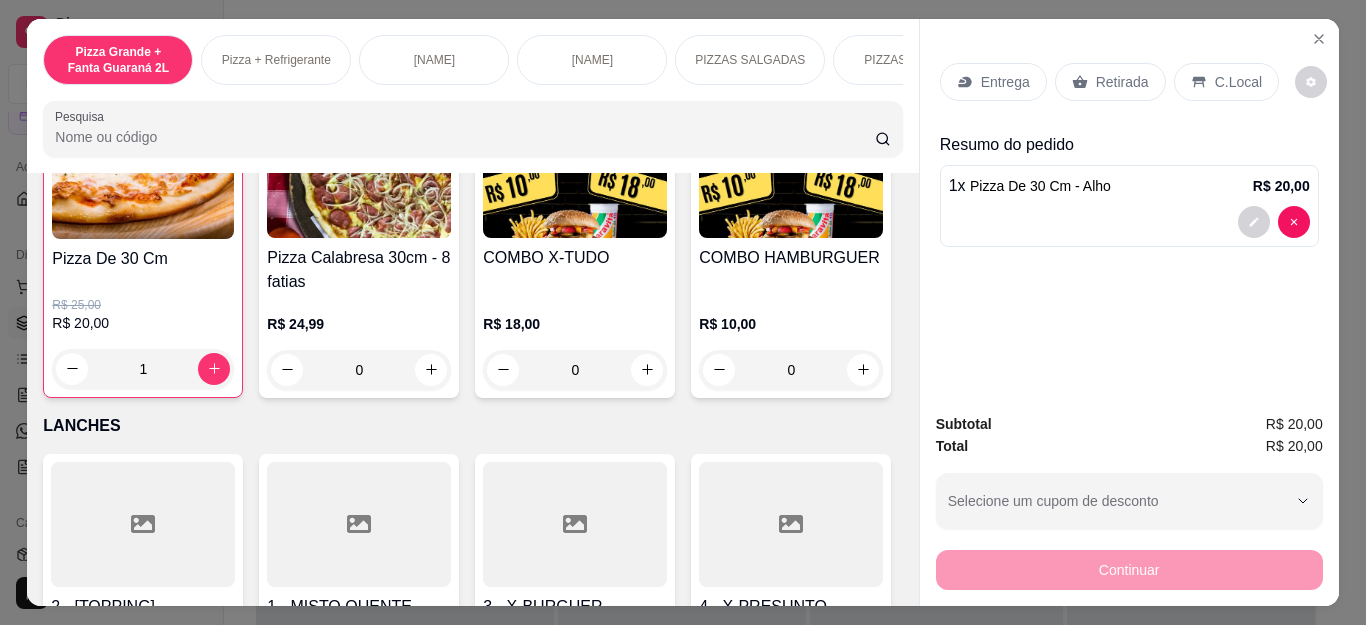 type on "1" 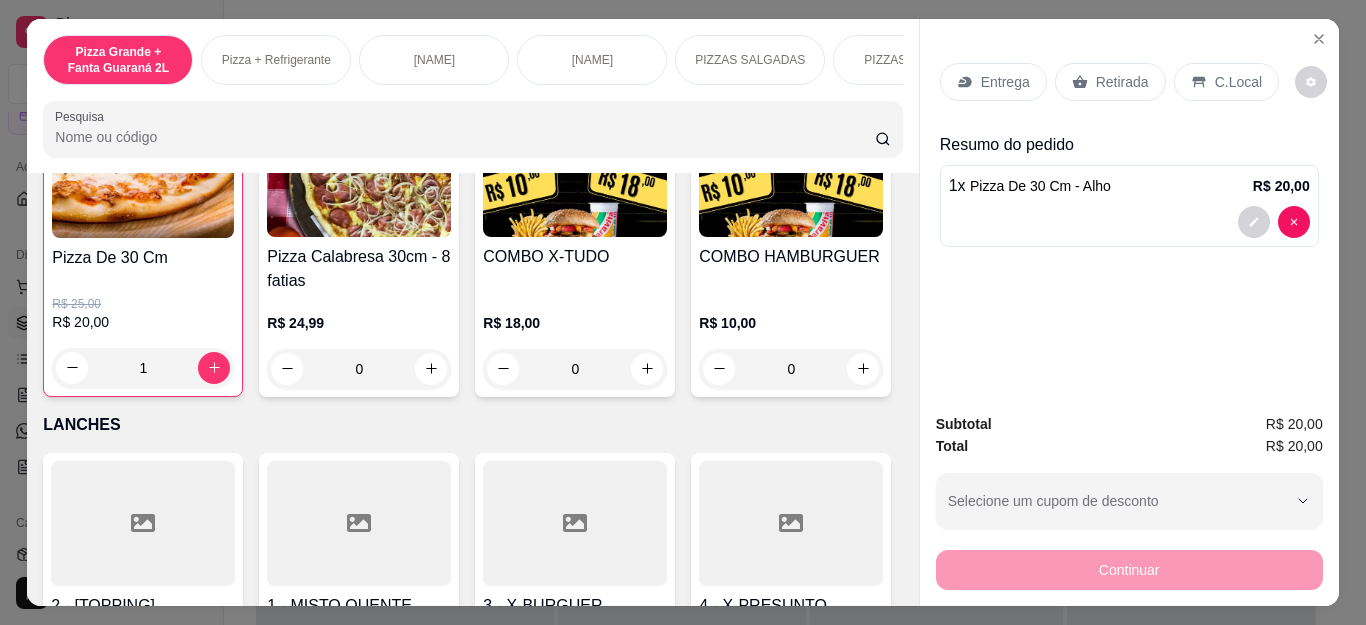drag, startPoint x: 824, startPoint y: 539, endPoint x: 1318, endPoint y: 44, distance: 699.329 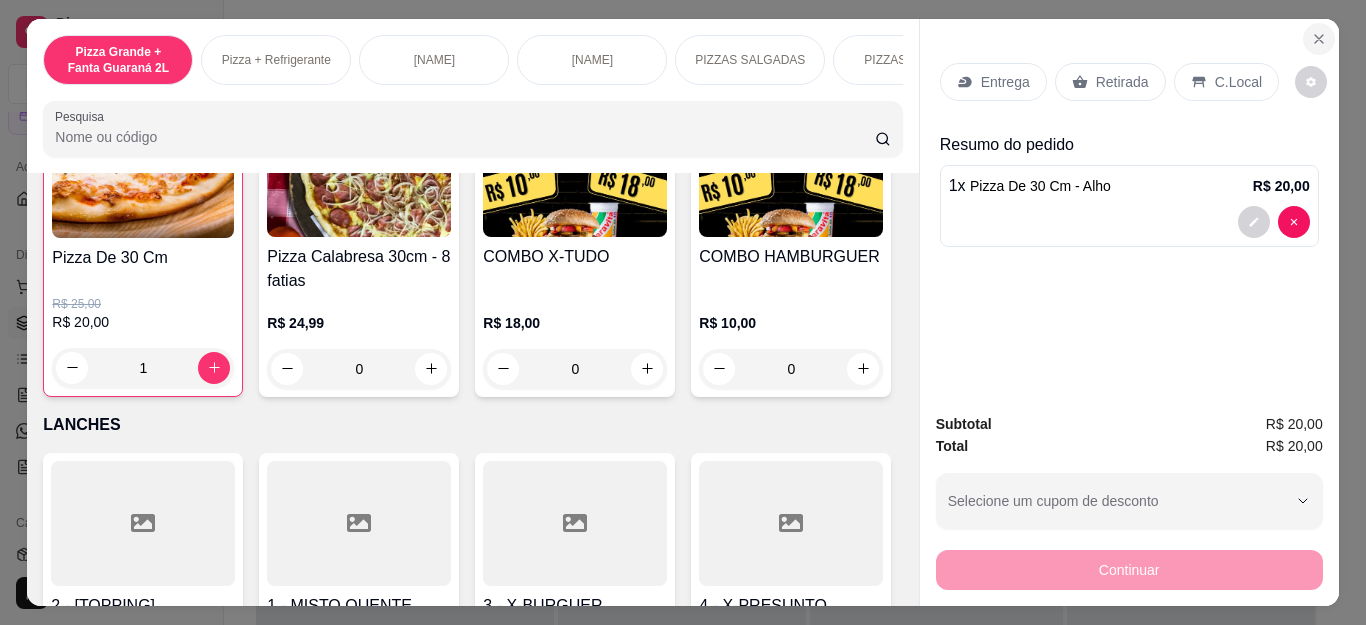 click at bounding box center (1319, 39) 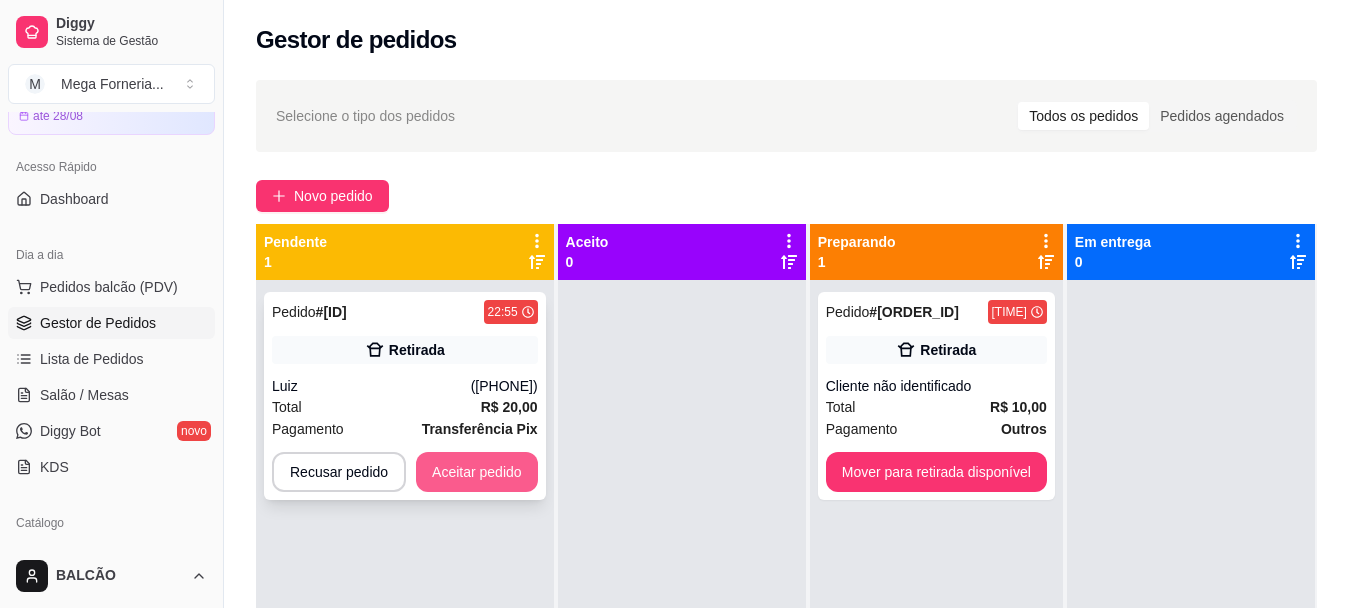 click on "Aceitar pedido" at bounding box center (477, 472) 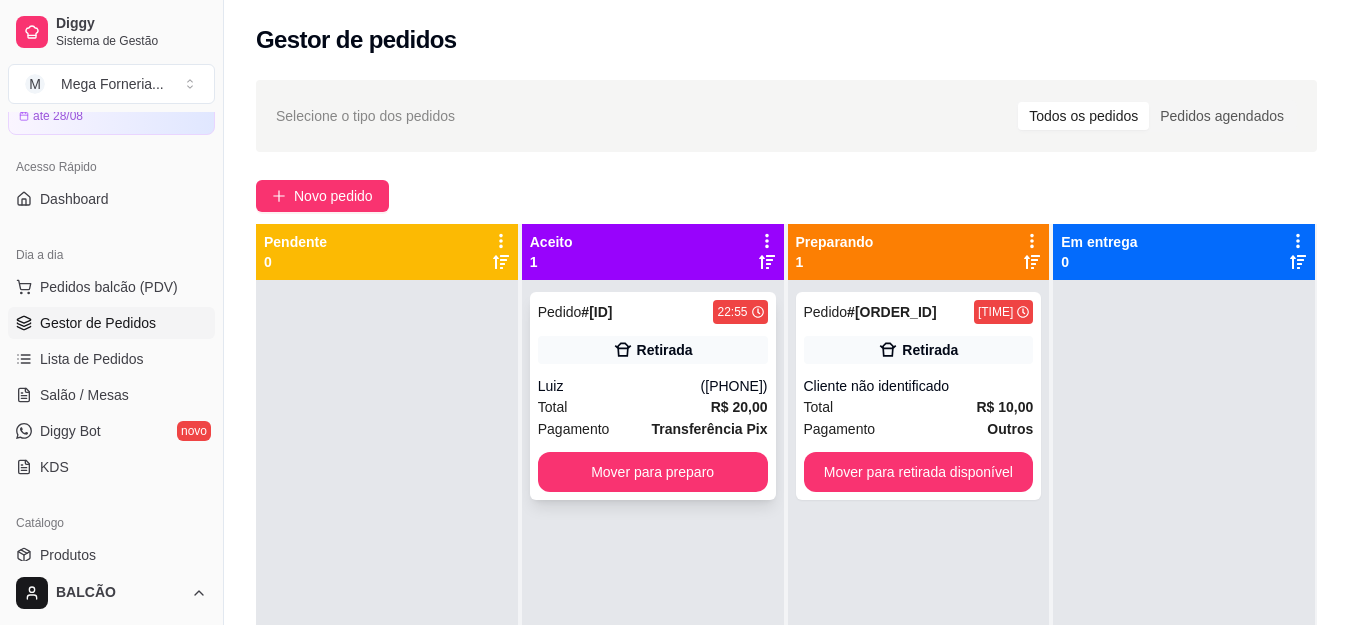 click on "([PHONE])" at bounding box center (734, 386) 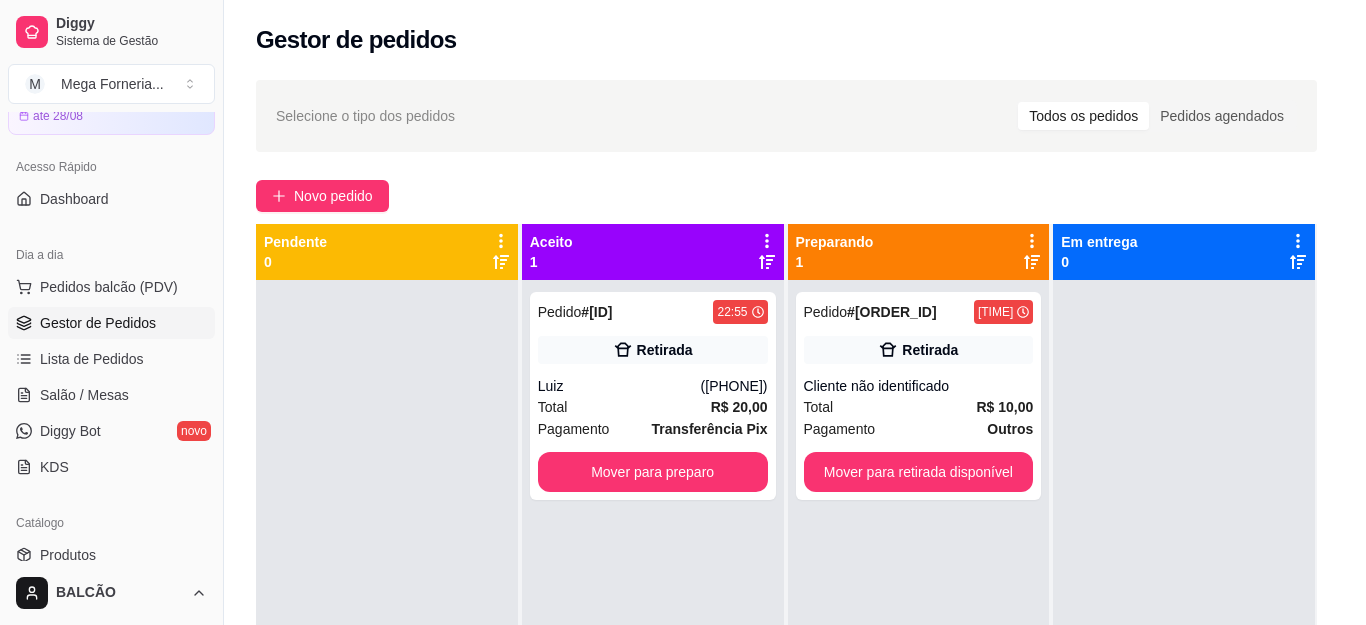 click on "Imprimir" at bounding box center [905, 92] 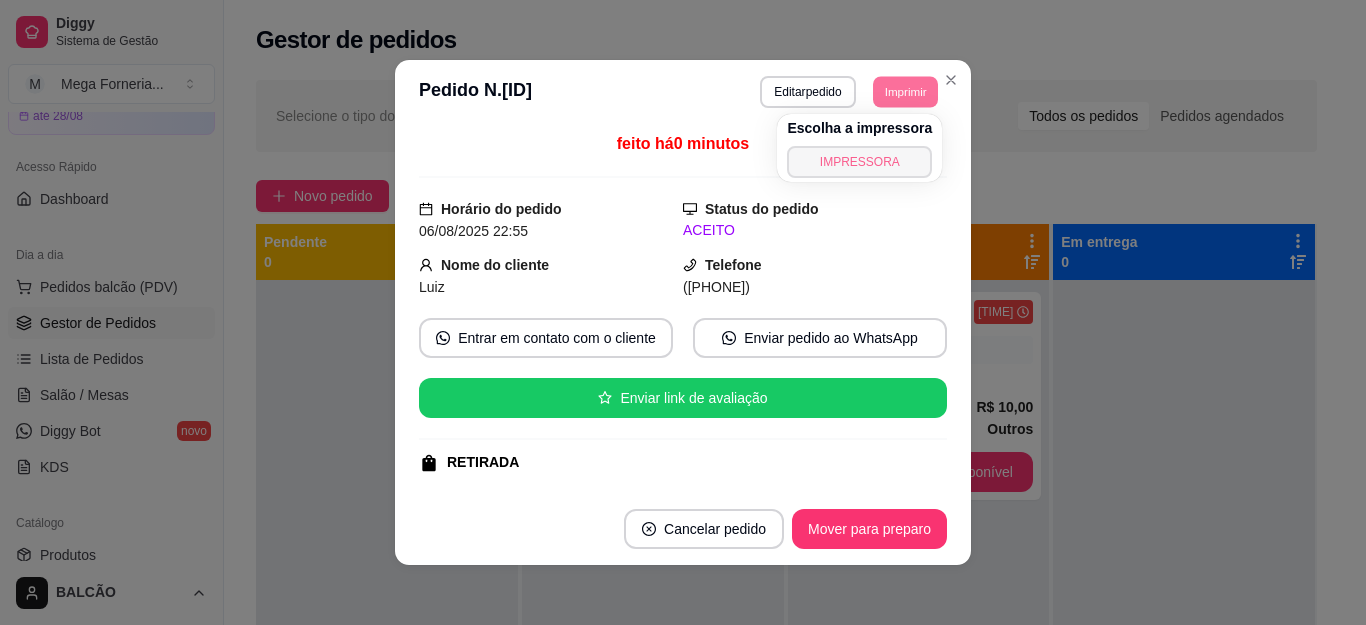 click on "IMPRESSORA" at bounding box center (859, 162) 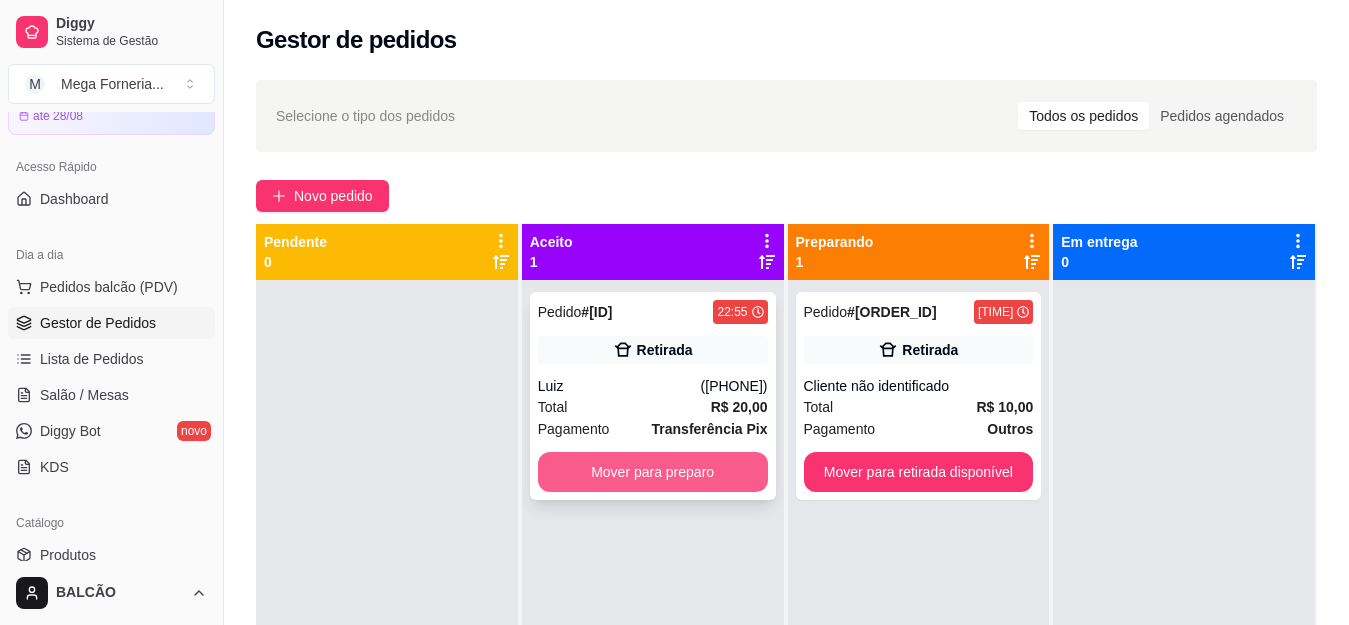 click on "Mover para preparo" at bounding box center [653, 472] 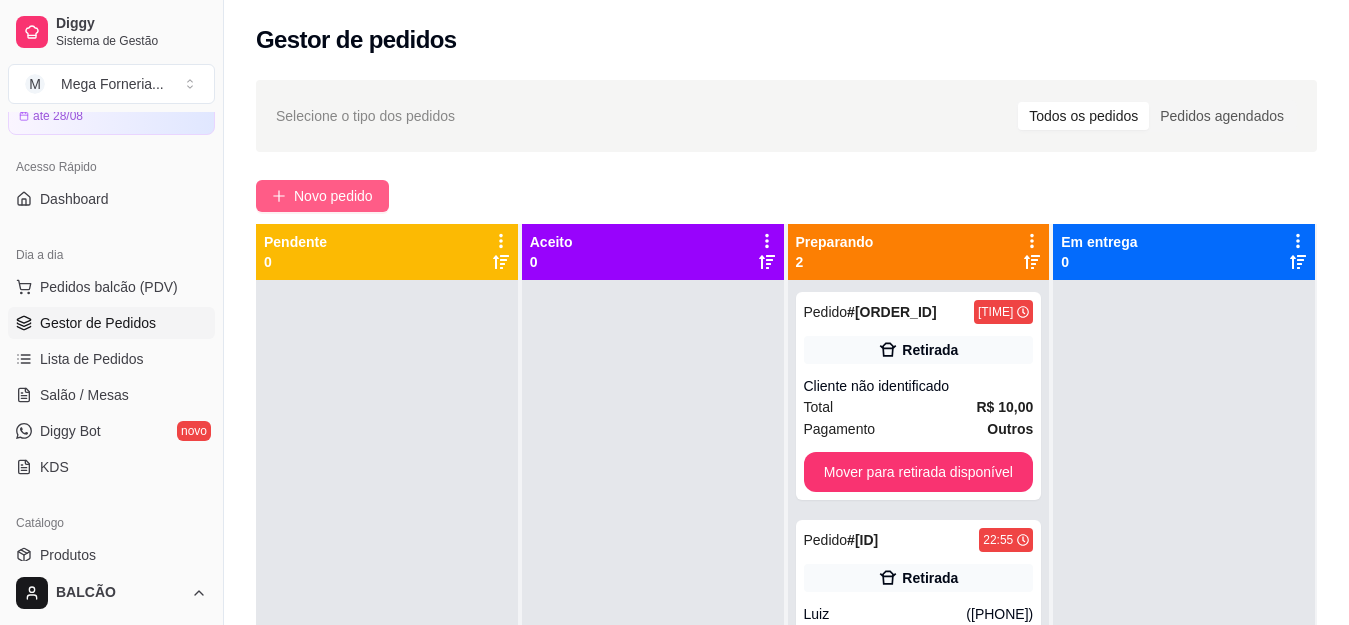 click on "Novo pedido" at bounding box center (322, 196) 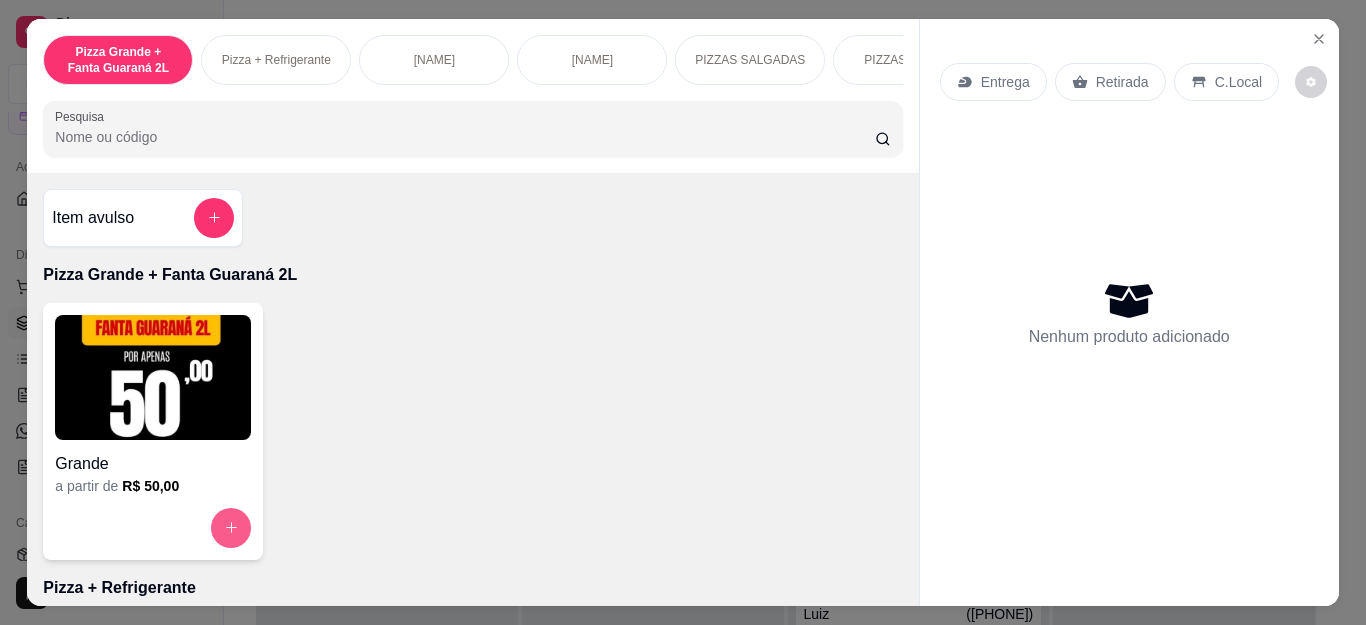 click at bounding box center (231, 528) 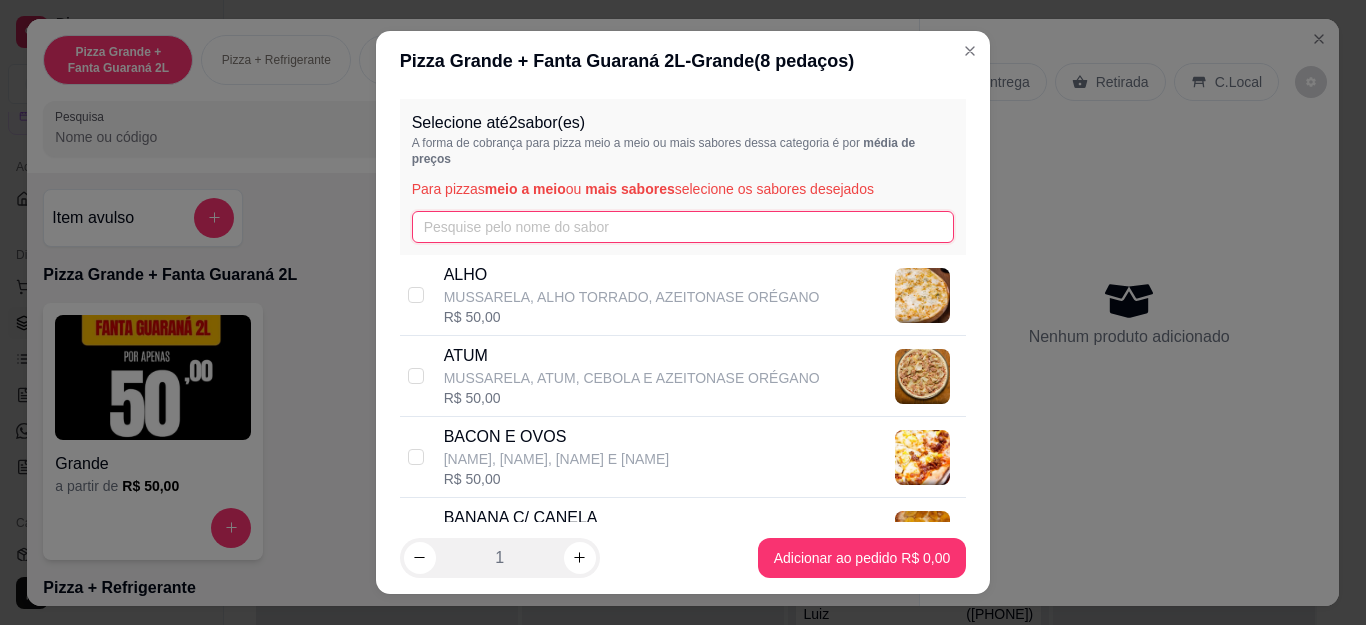click at bounding box center [683, 227] 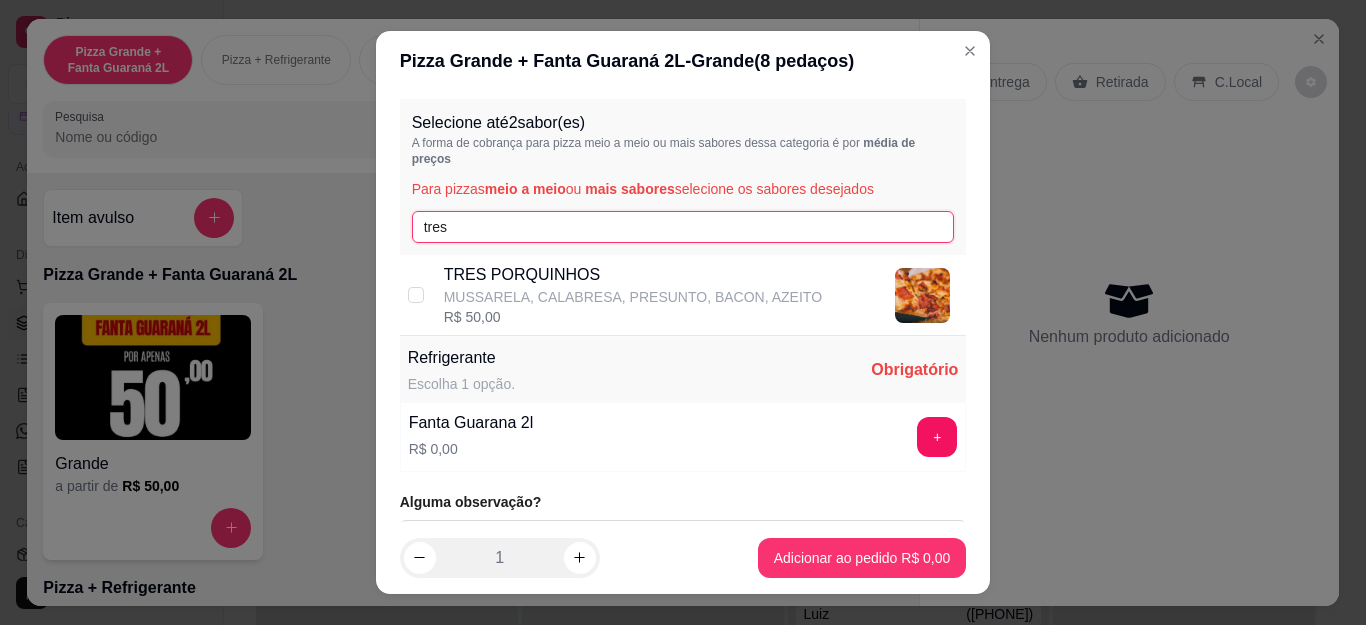 type on "tres" 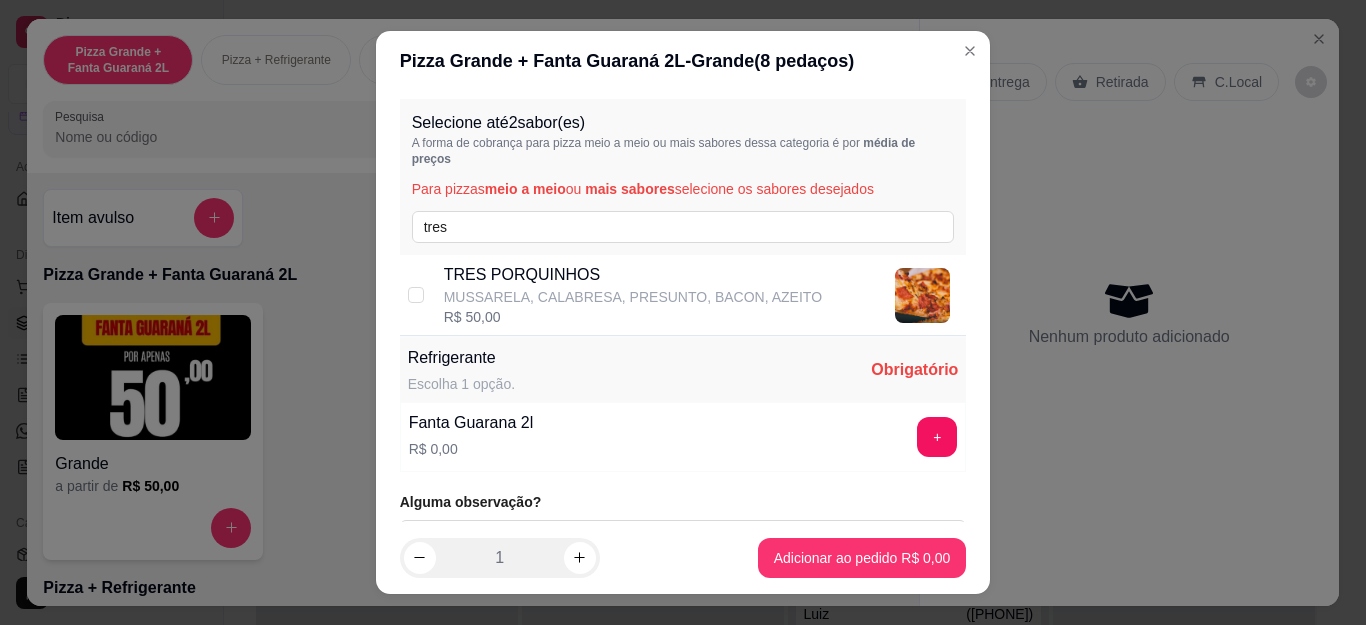 click on "TRES PORQUINHOS" at bounding box center (633, 275) 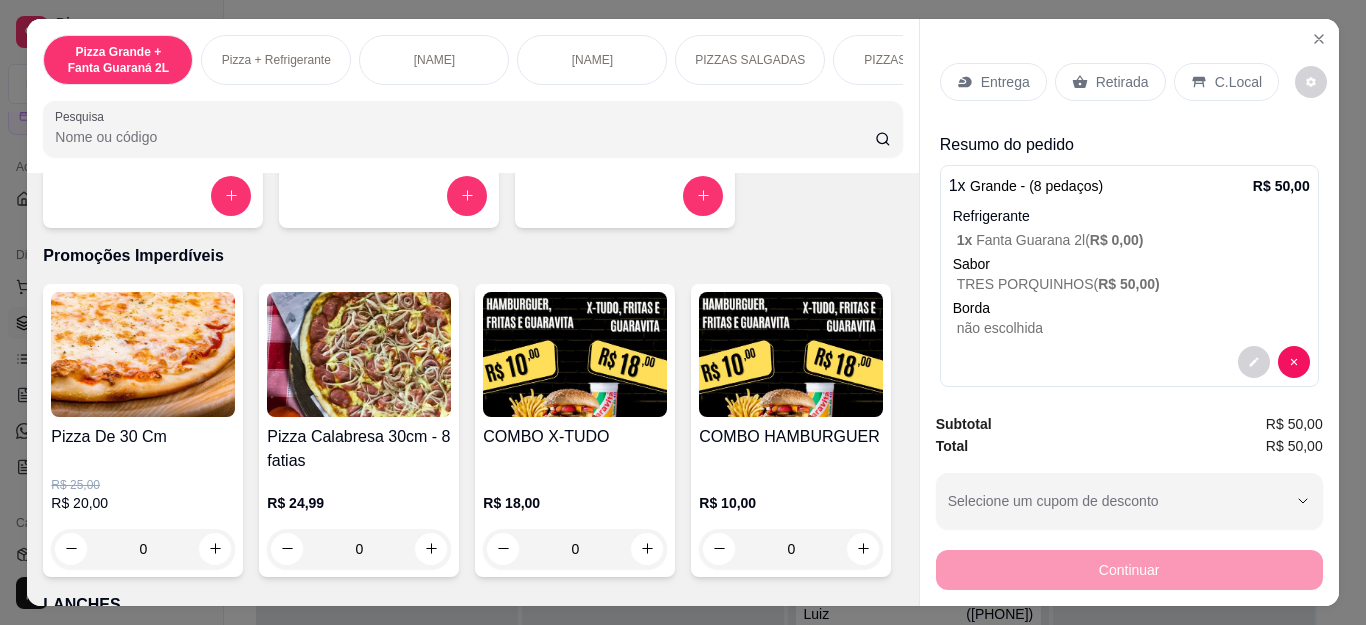 scroll, scrollTop: 2000, scrollLeft: 0, axis: vertical 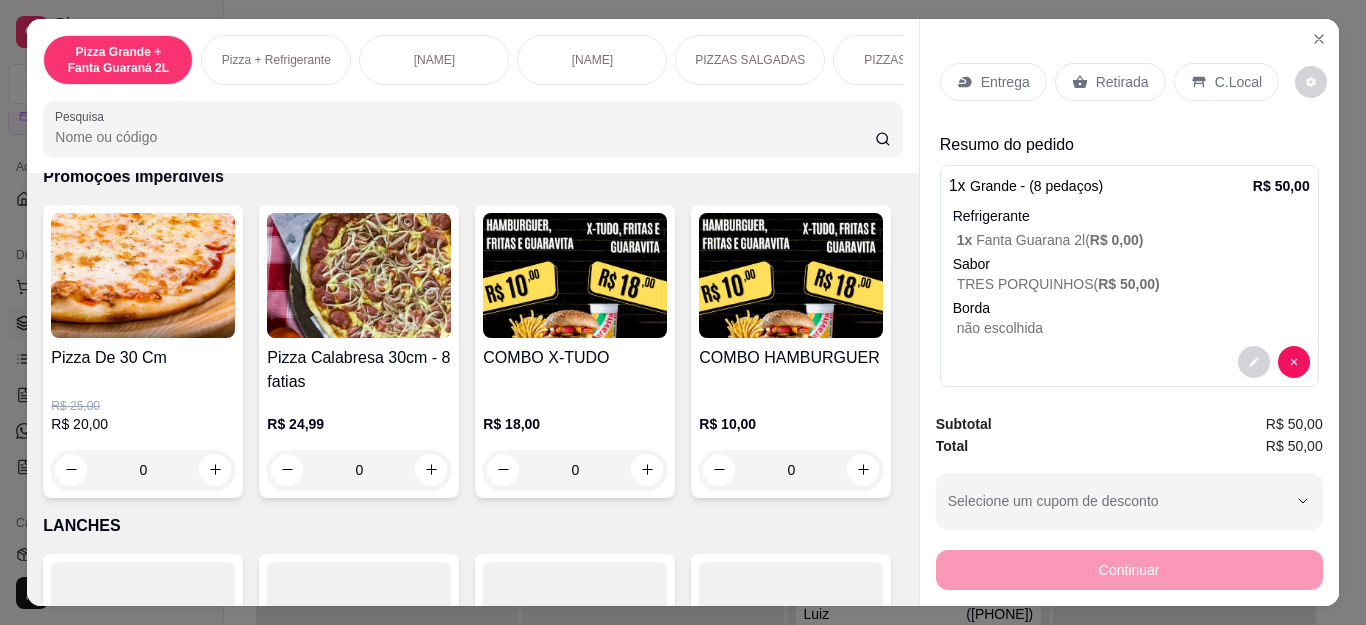 click on "Pizza De 30 Cm   R$ 25,00 R$ 20,00 0" at bounding box center [143, 351] 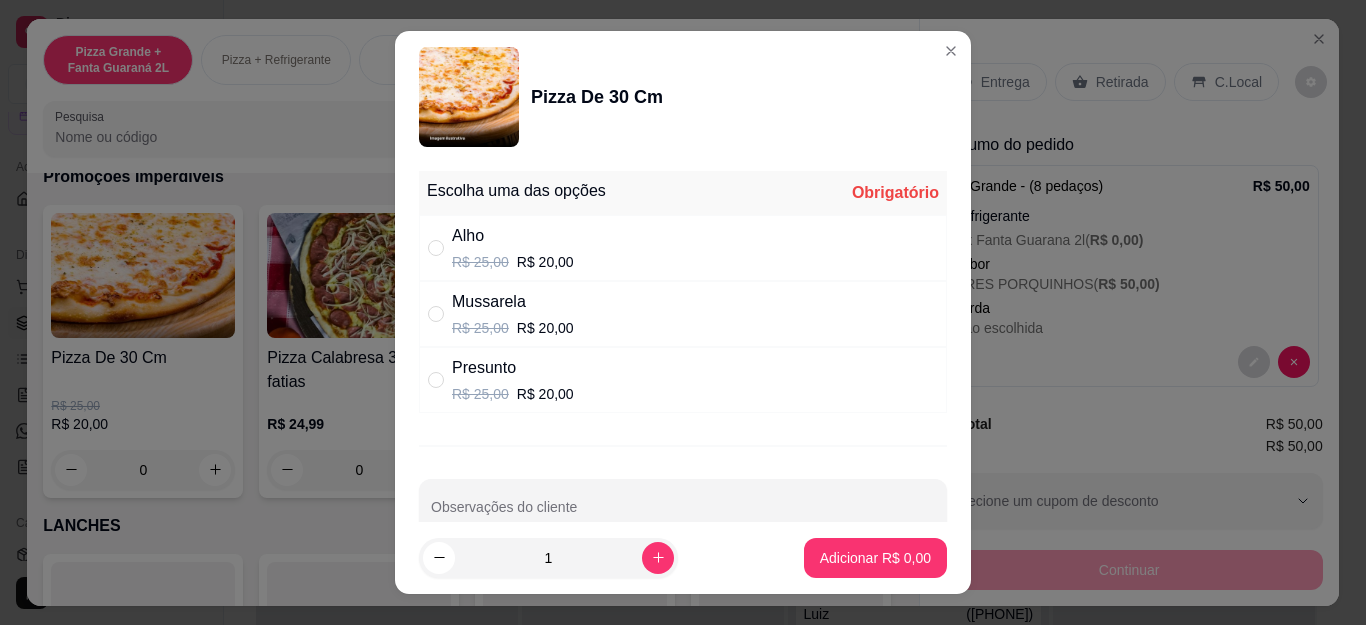 click on "Presunto" at bounding box center (513, 368) 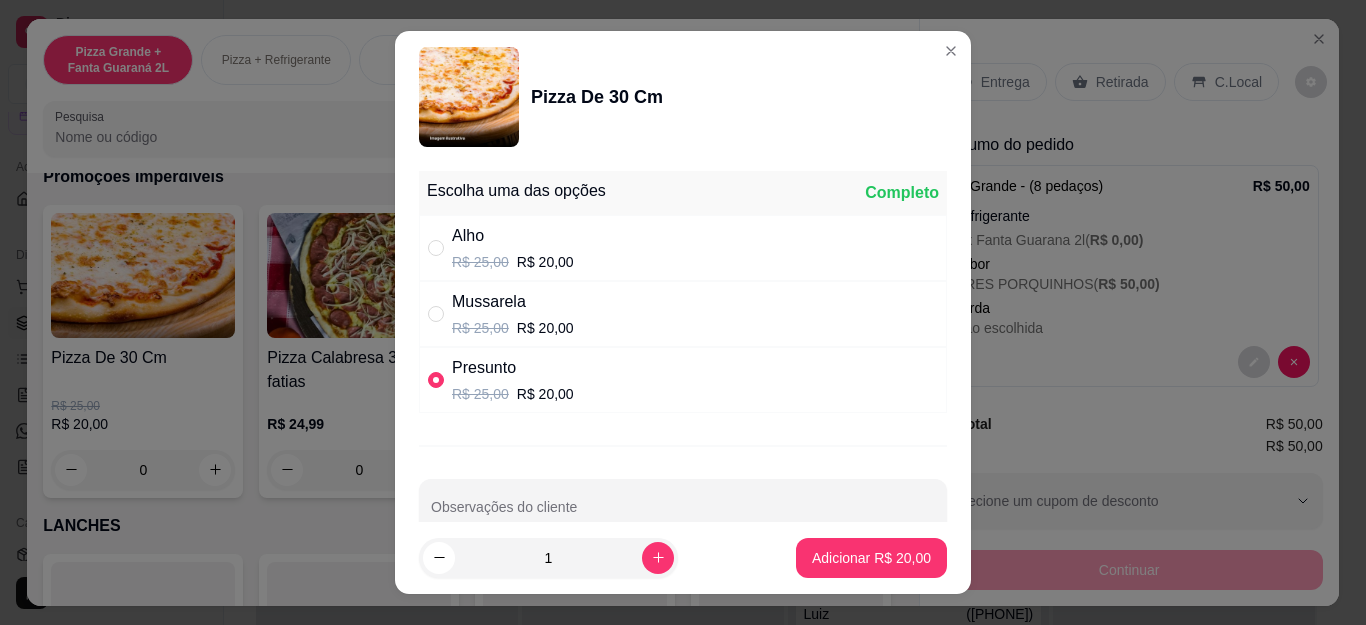 radio on "true" 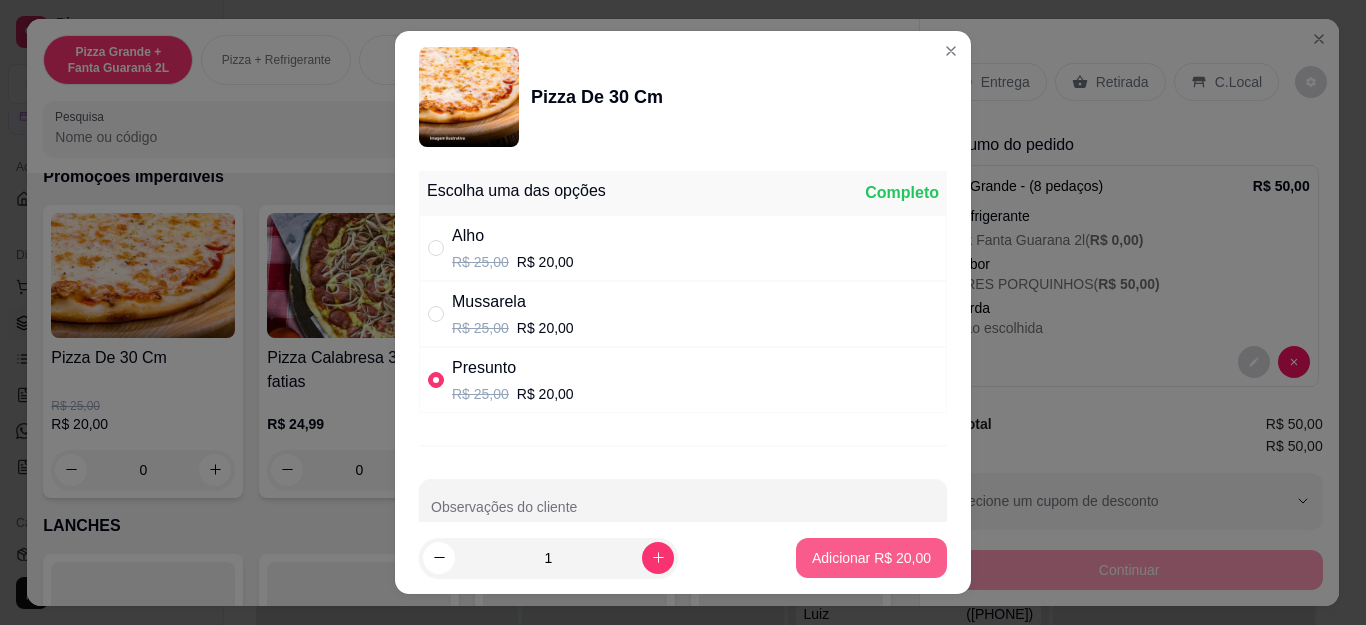 click on "Adicionar   R$ 20,00" at bounding box center [871, 558] 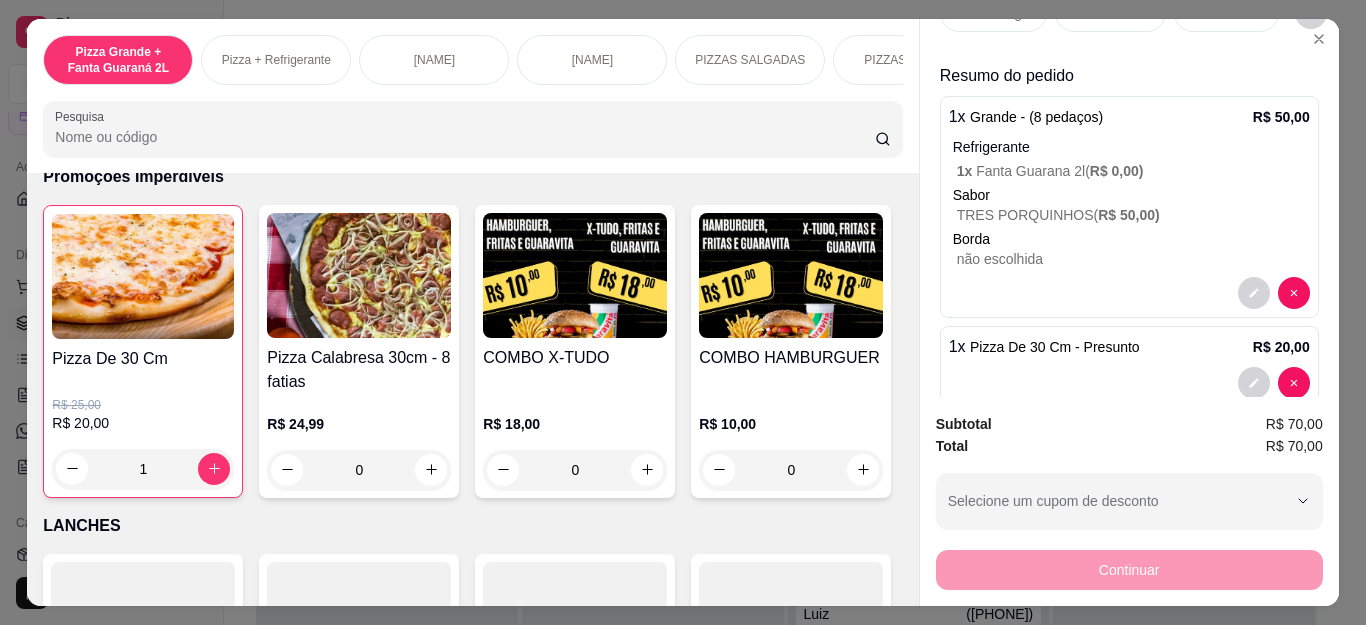 scroll, scrollTop: 107, scrollLeft: 0, axis: vertical 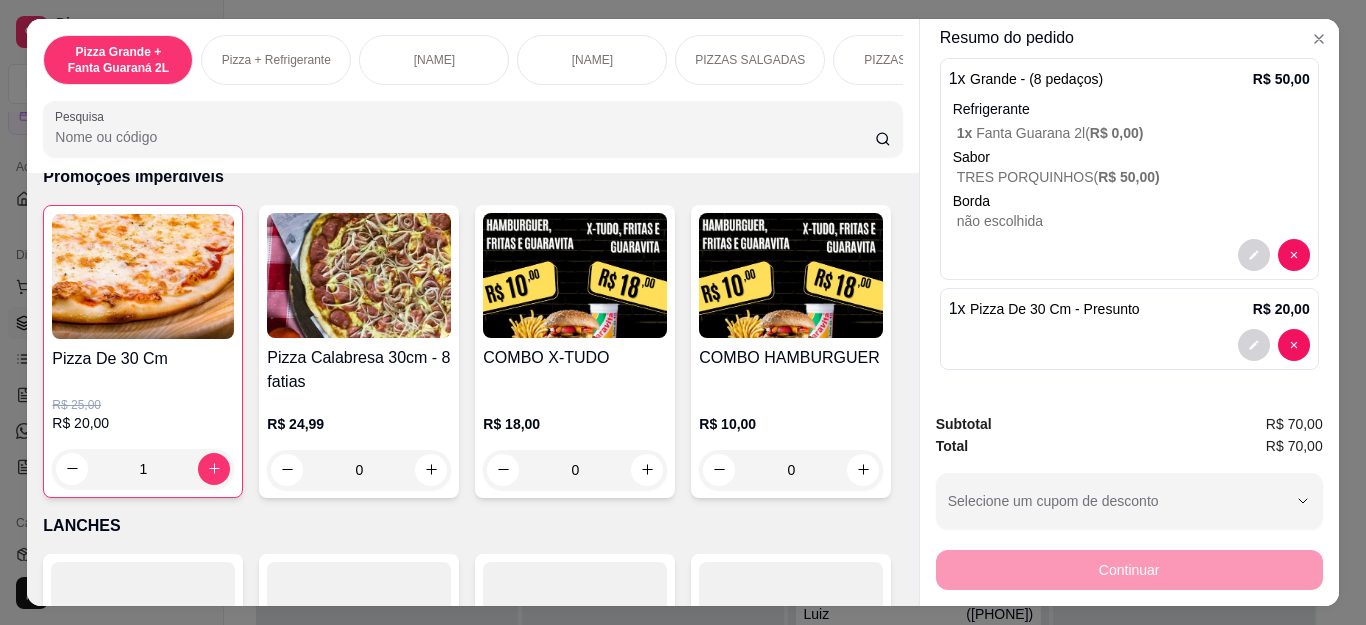 click at bounding box center (1274, 255) 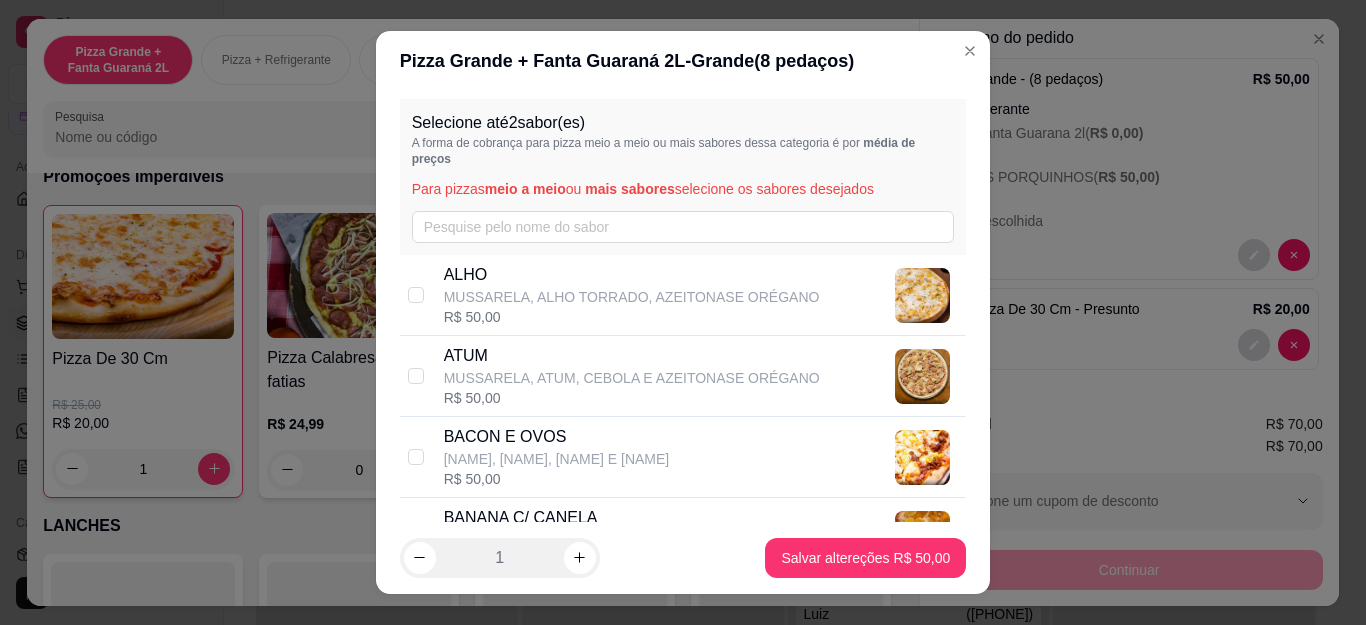 scroll, scrollTop: 1577, scrollLeft: 0, axis: vertical 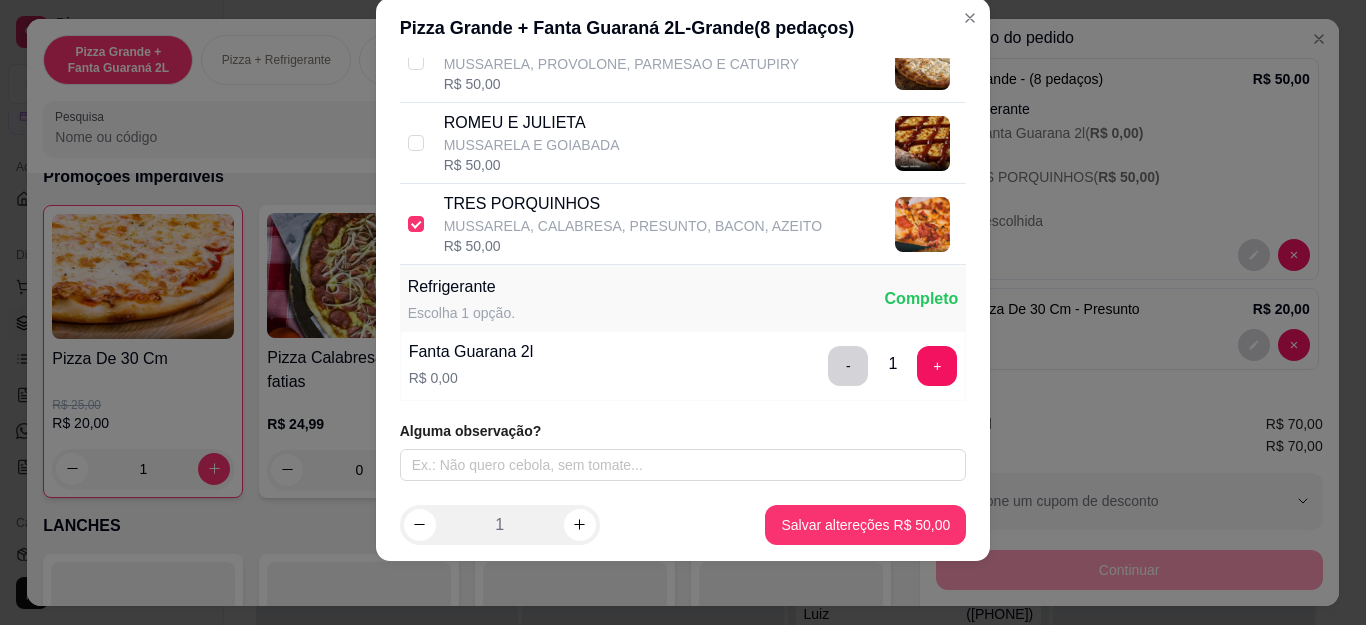 drag, startPoint x: 833, startPoint y: 375, endPoint x: 811, endPoint y: 369, distance: 22.803509 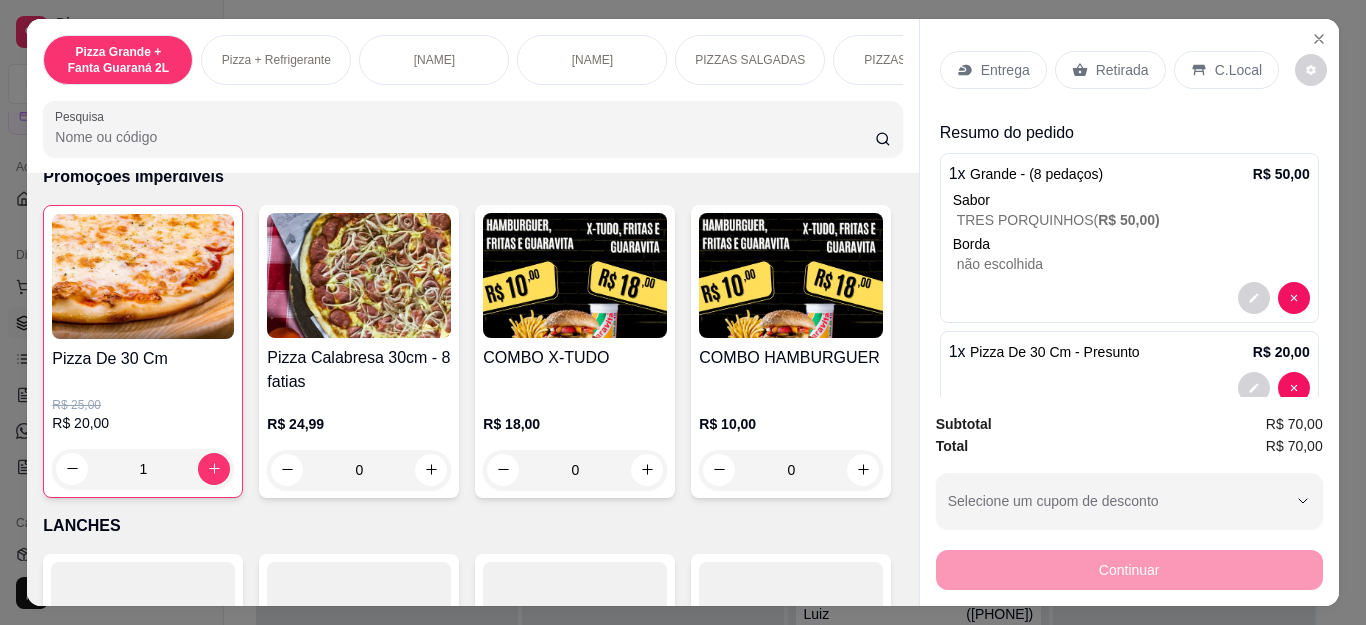 scroll, scrollTop: 0, scrollLeft: 0, axis: both 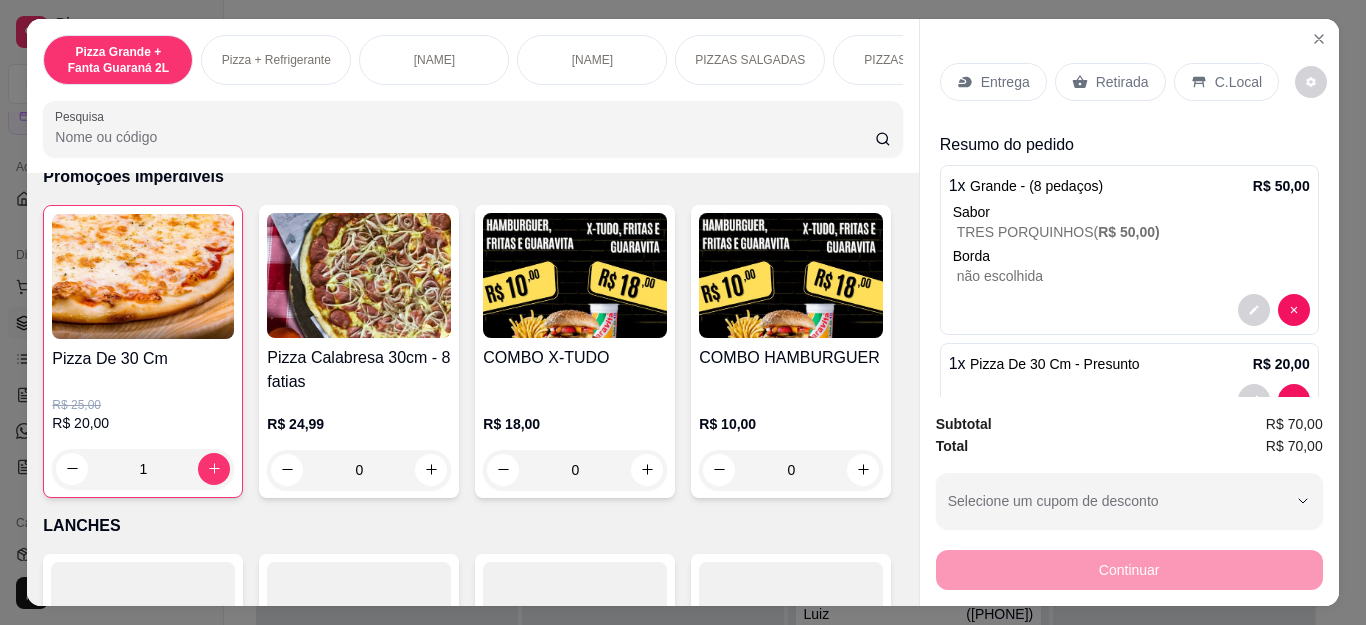click on "Entrega" at bounding box center [993, 82] 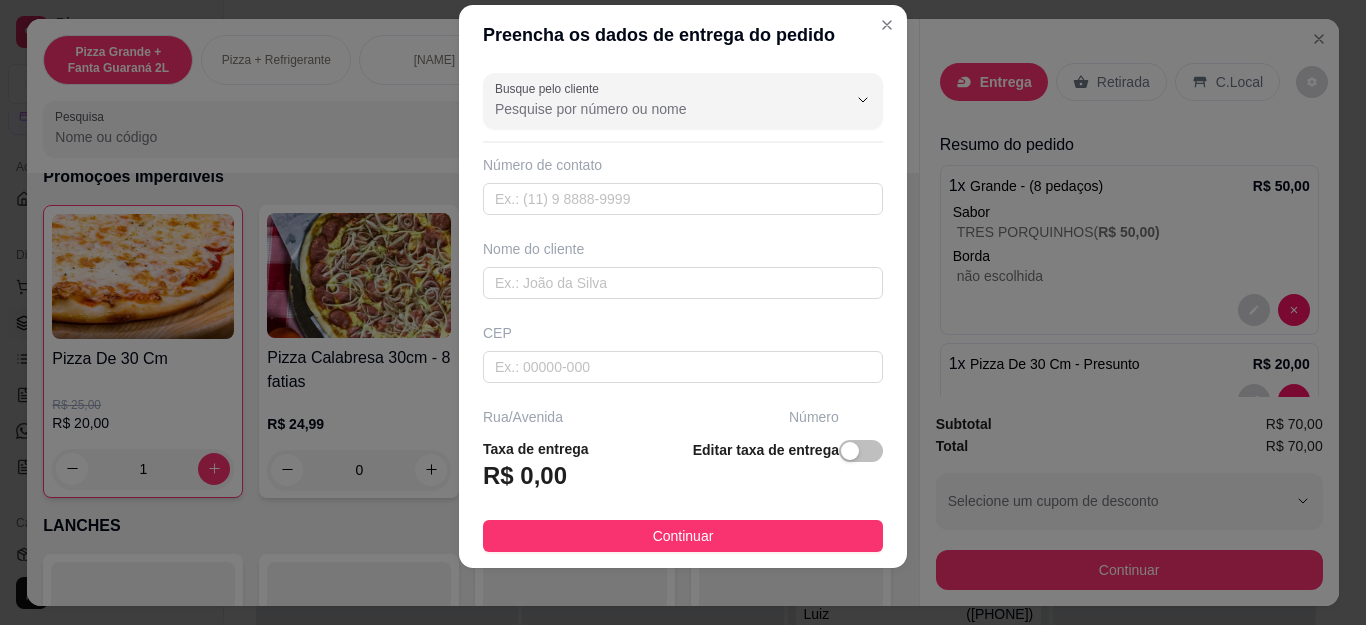 scroll, scrollTop: 33, scrollLeft: 0, axis: vertical 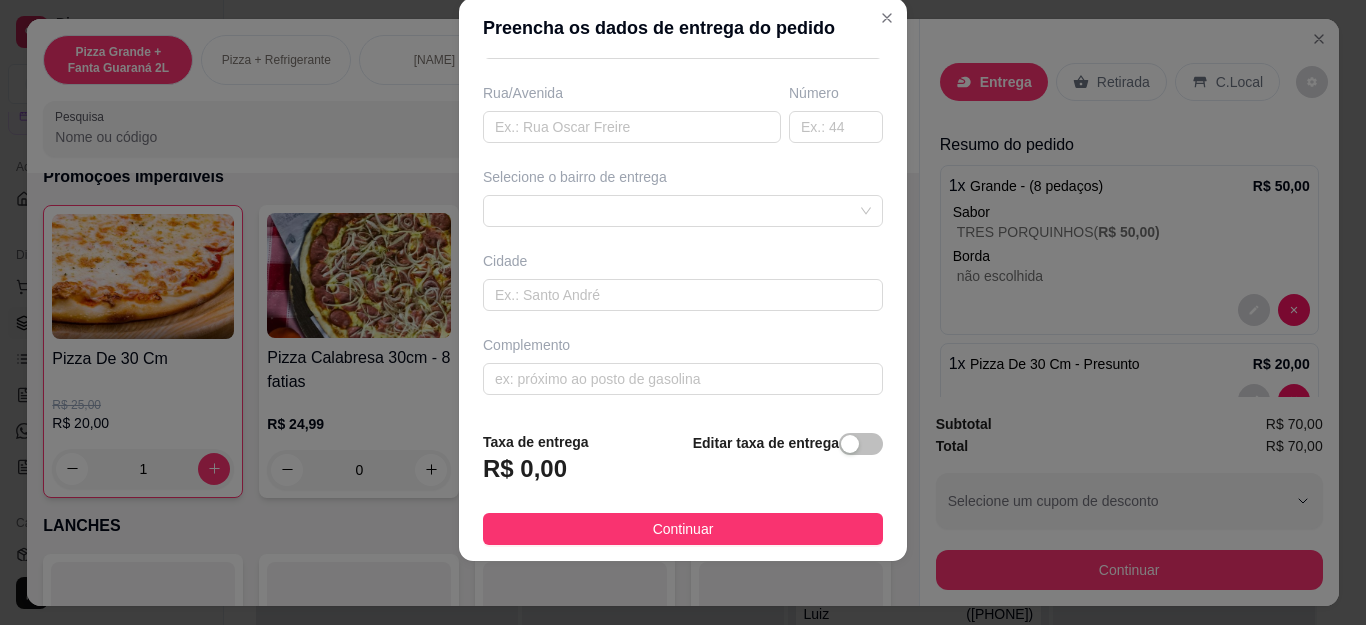click on "Busque pelo cliente Número de contato Nome do cliente CEP Rua/Avenida Número Selecione o bairro de entrega Cidade Complemento" at bounding box center [683, 236] 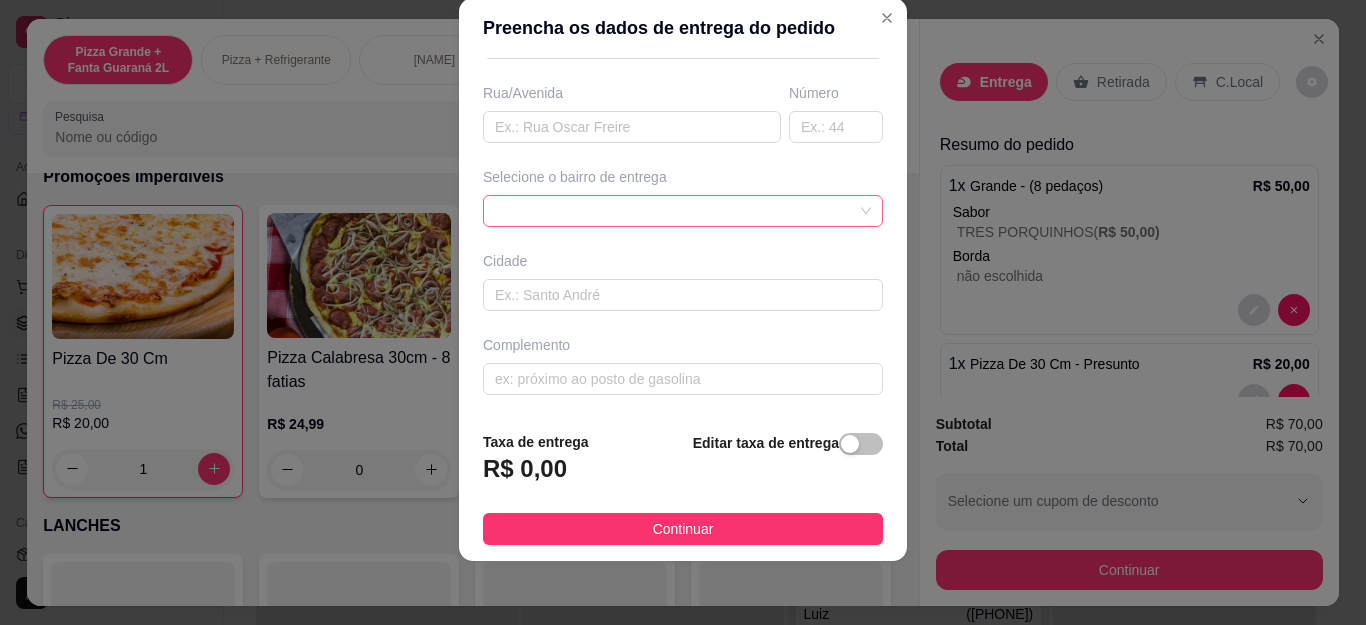 click at bounding box center (683, 211) 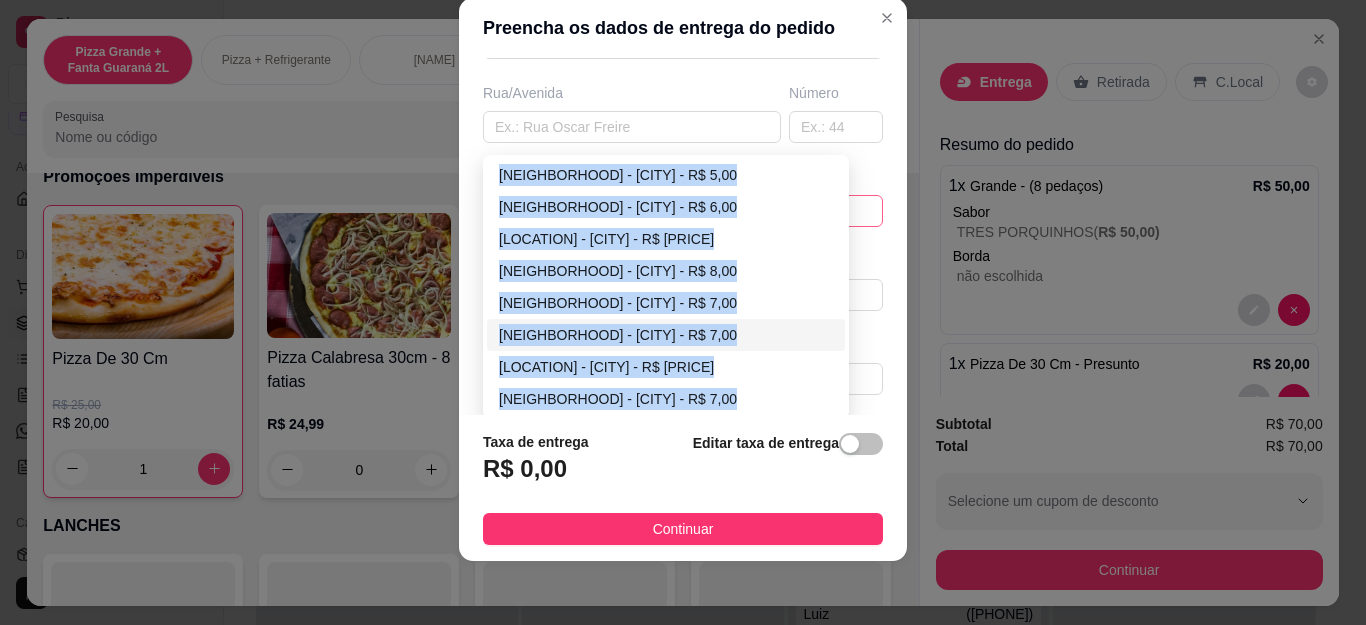click on "[NEIGHBORHOOD] - [CITY] - R$ 7,00" at bounding box center (666, 335) 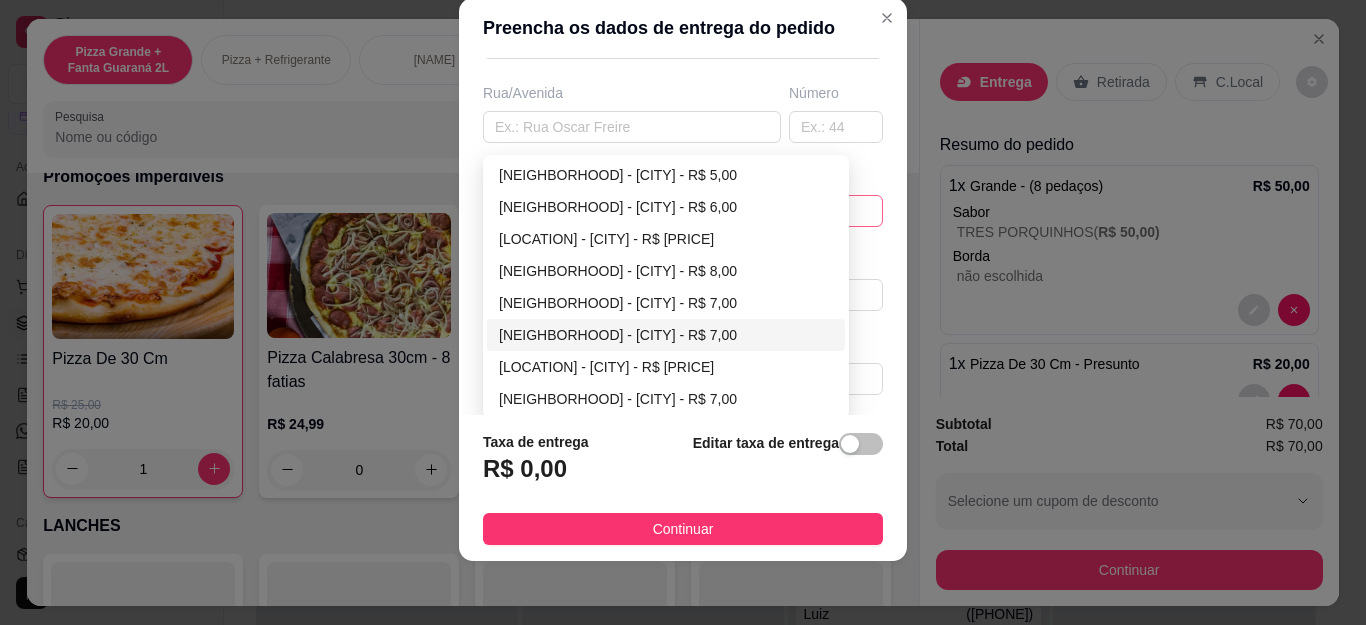 type on "[CITY]" 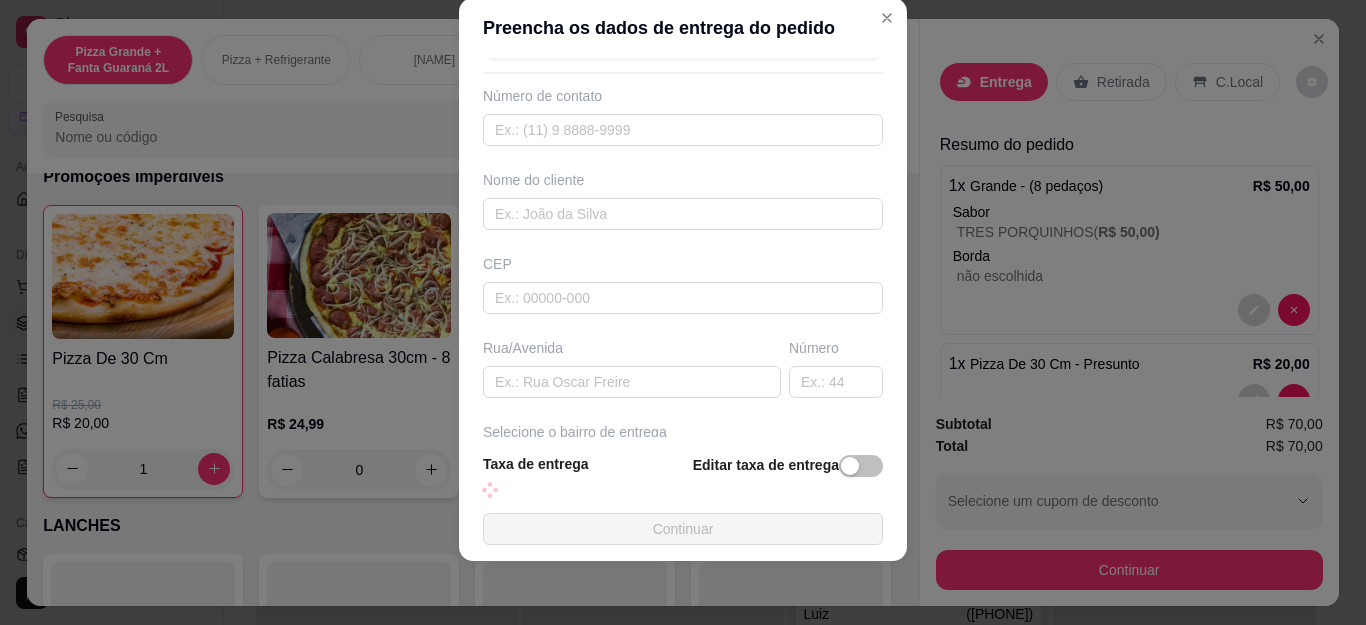 scroll, scrollTop: 0, scrollLeft: 0, axis: both 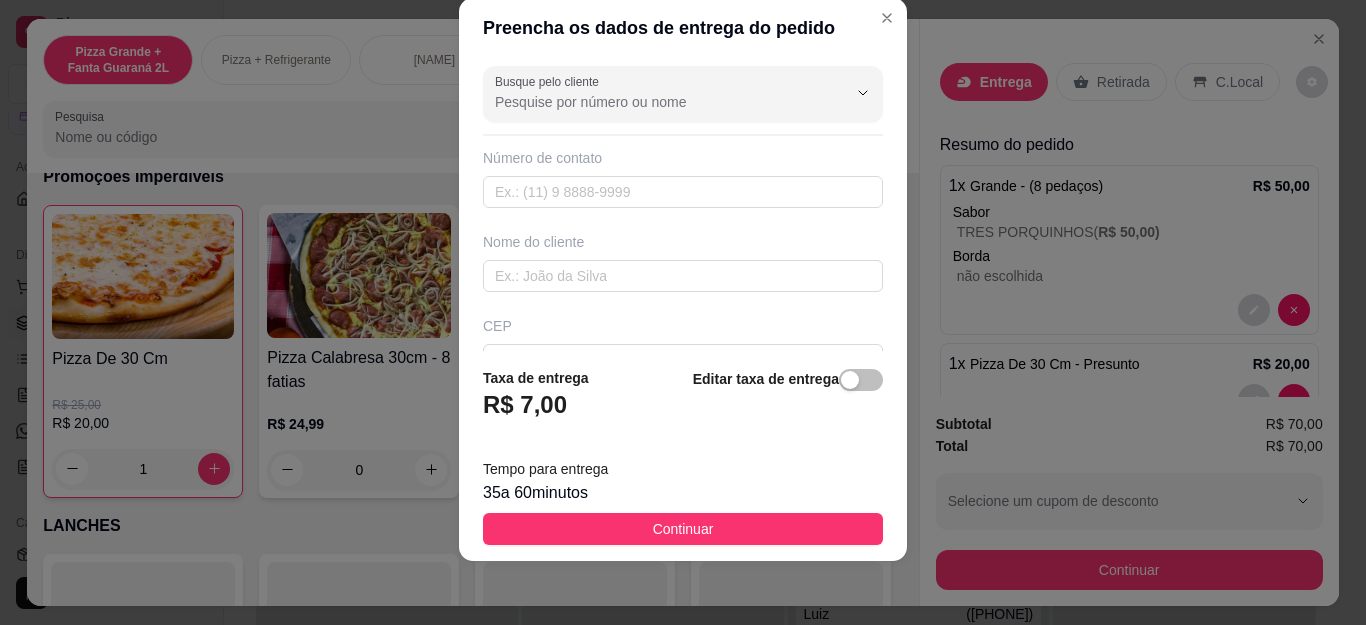 click on "Busque pelo cliente" at bounding box center (655, 102) 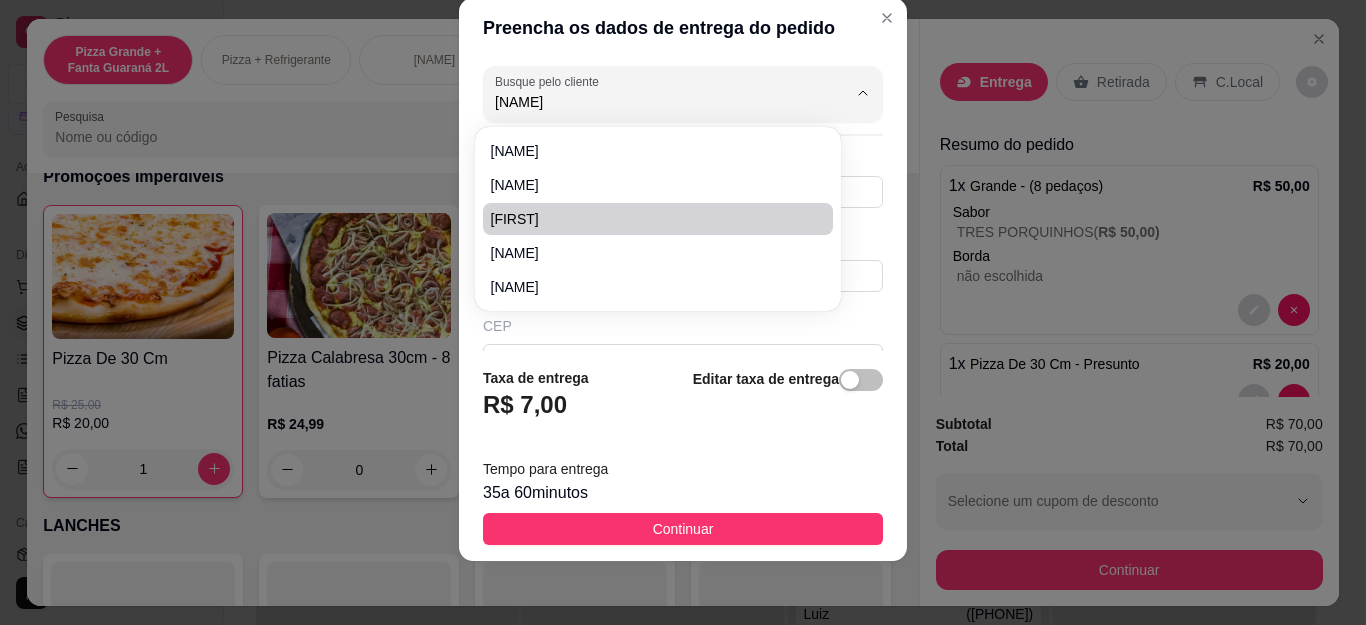 click on "[FIRST]" at bounding box center [648, 219] 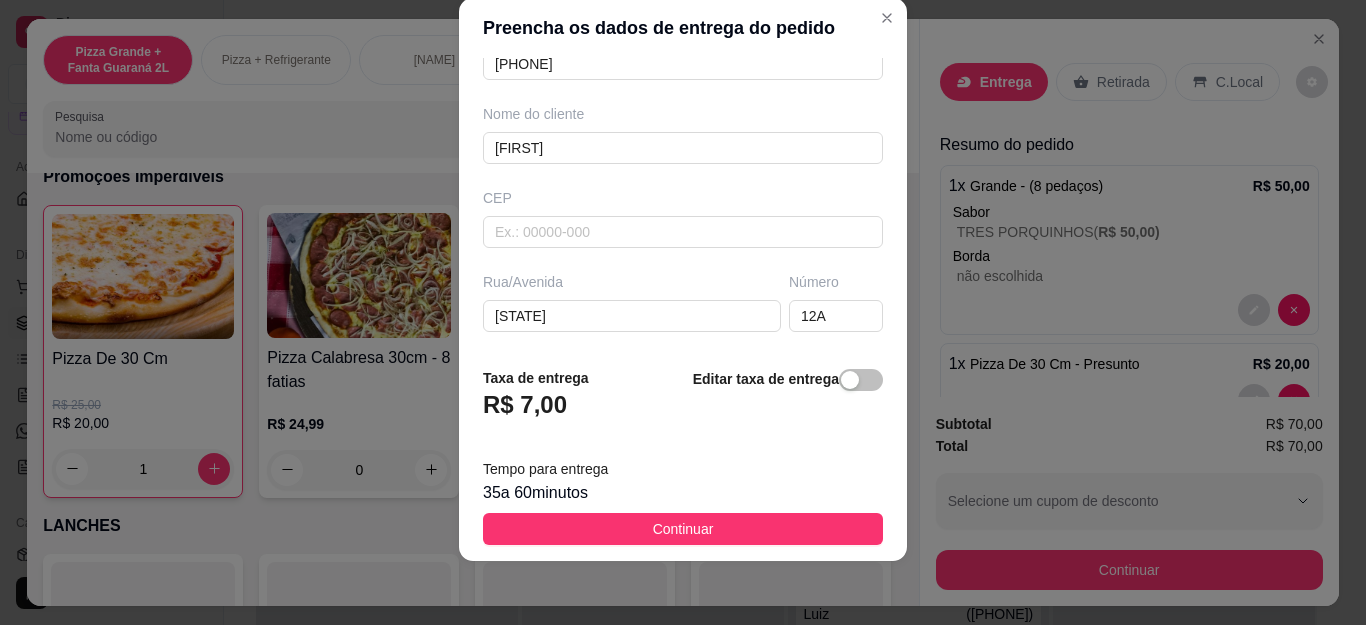 scroll, scrollTop: 0, scrollLeft: 0, axis: both 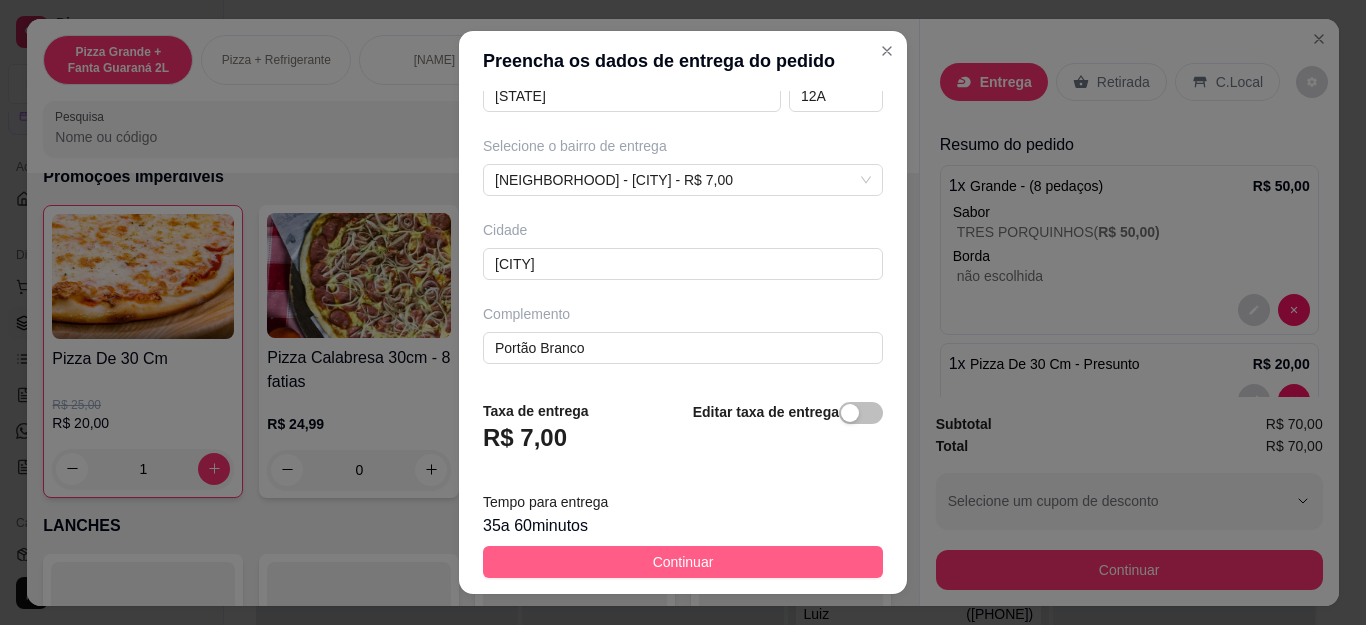 click on "Continuar" at bounding box center (683, 562) 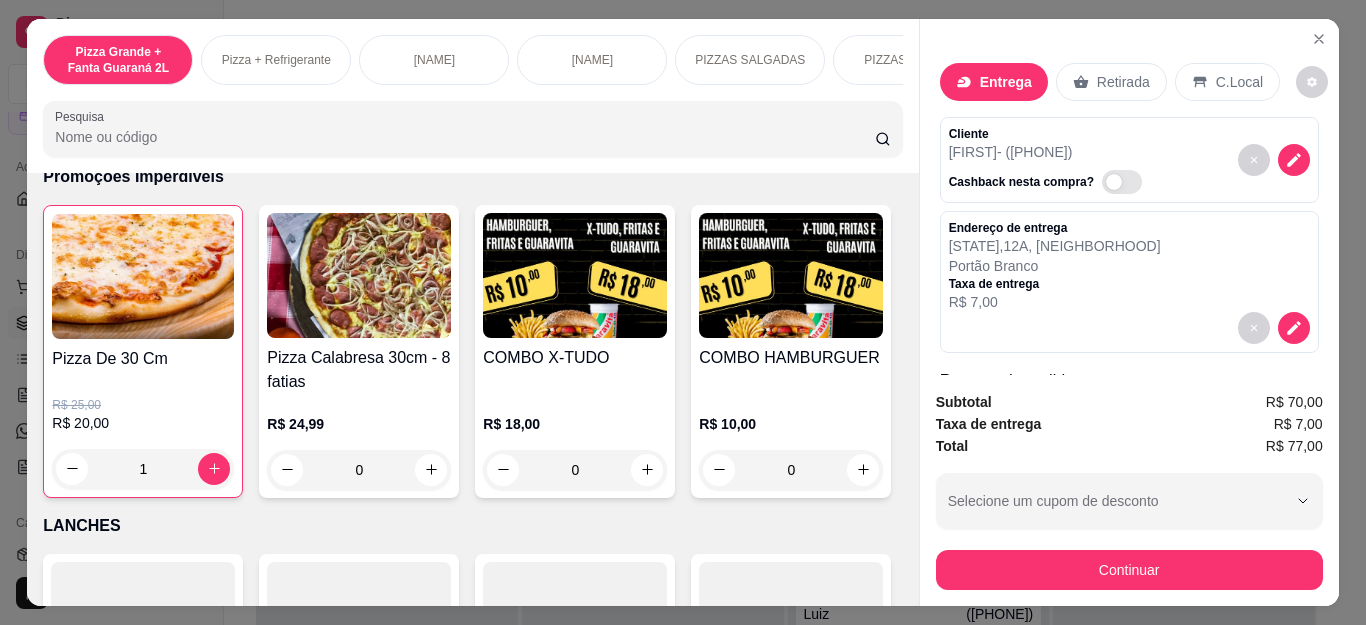scroll, scrollTop: 313, scrollLeft: 0, axis: vertical 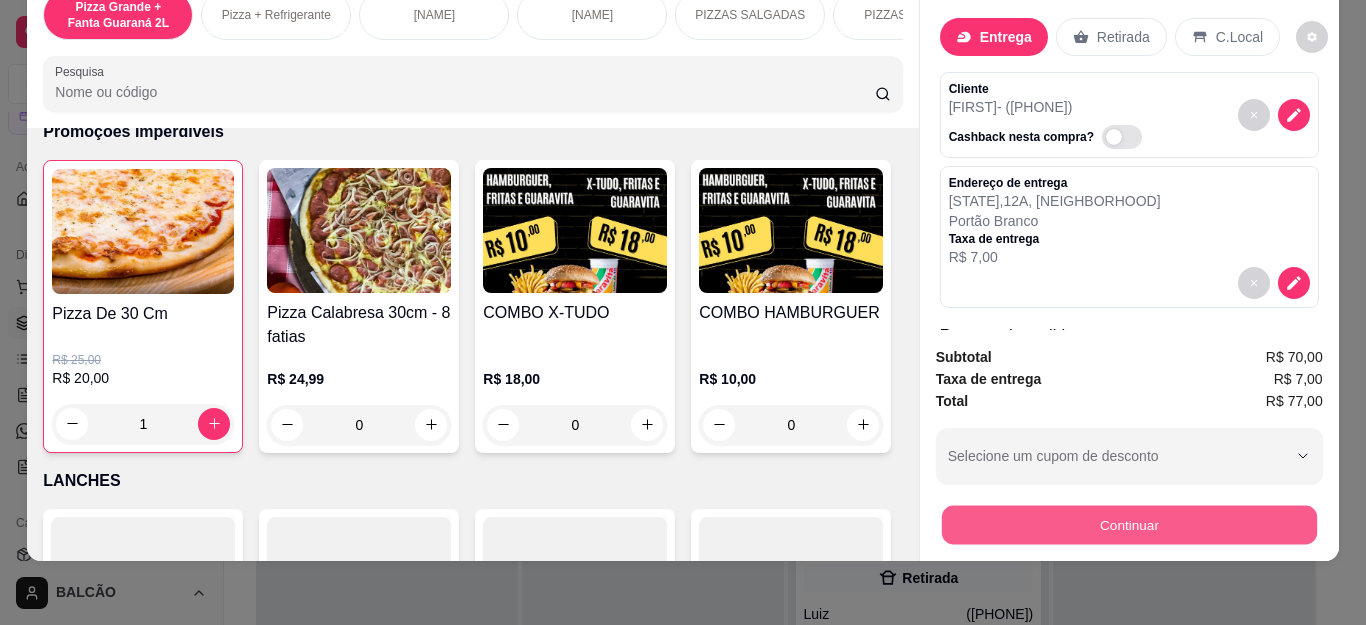 click on "Continuar" at bounding box center [1128, 525] 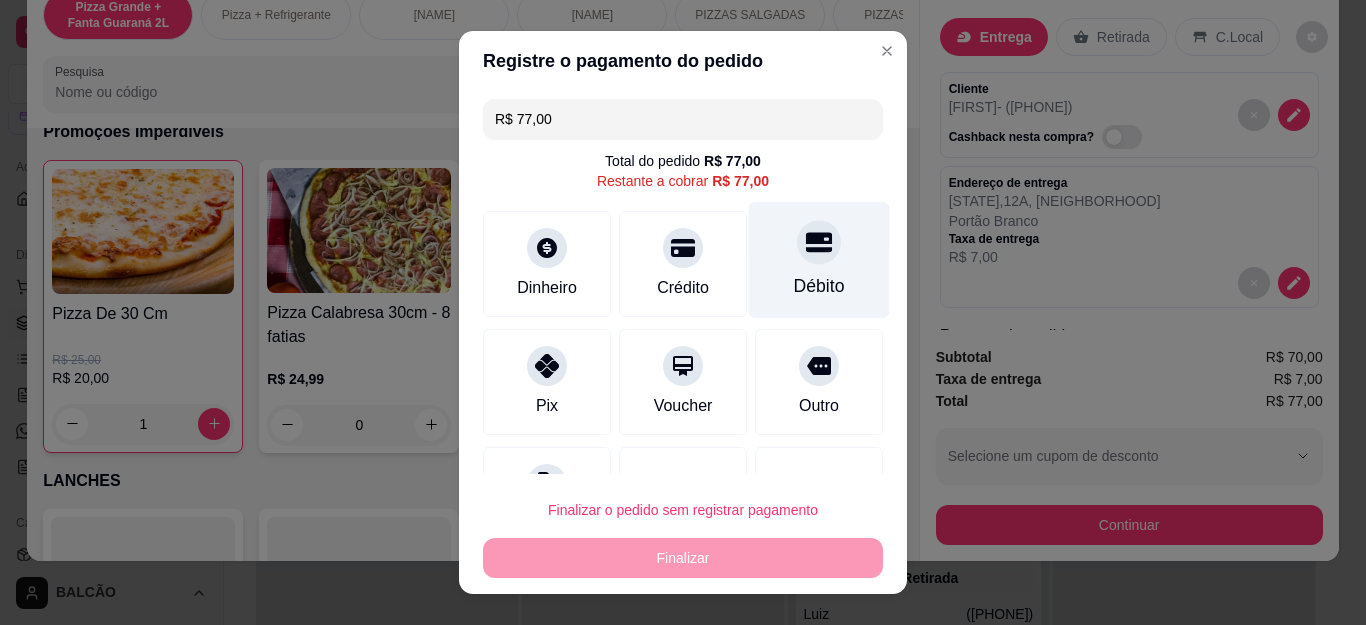 click 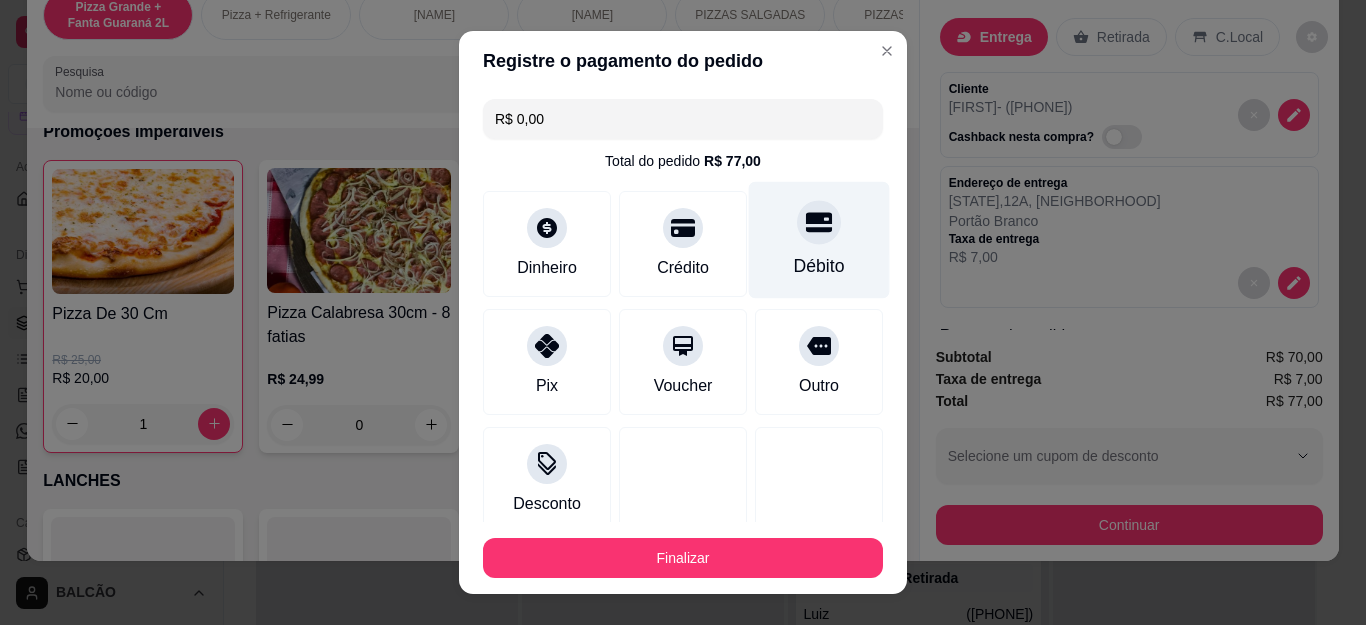 type on "R$ 0,00" 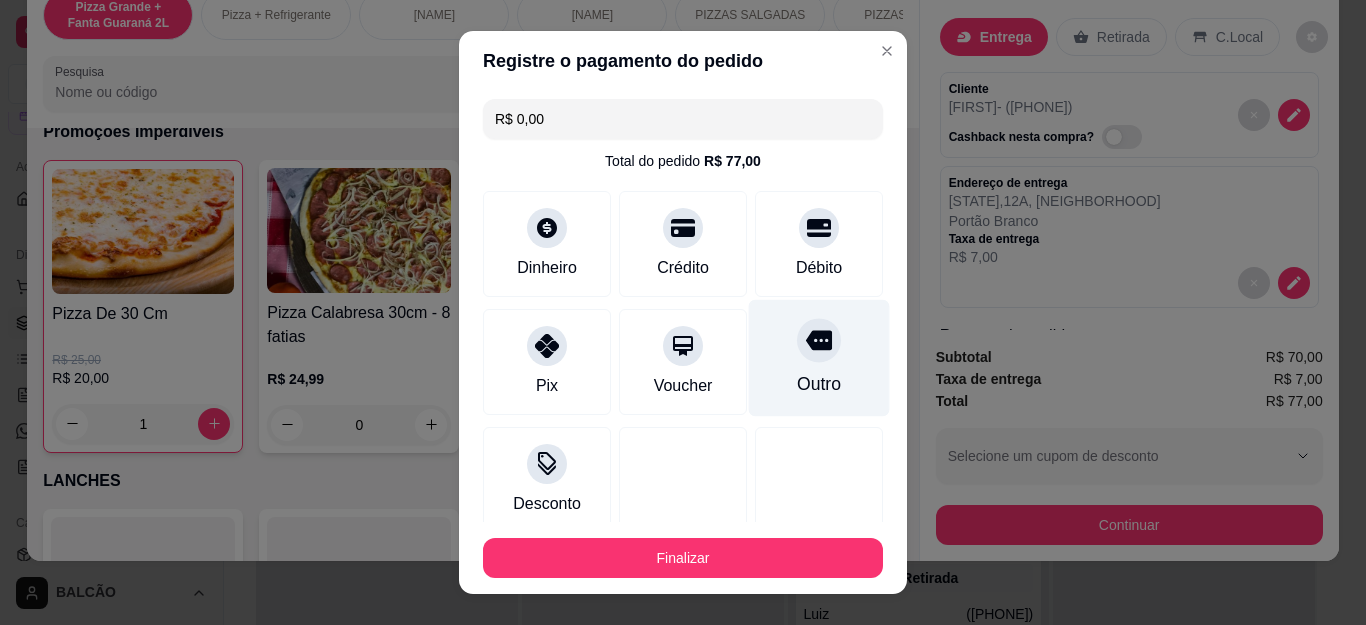 scroll, scrollTop: 123, scrollLeft: 0, axis: vertical 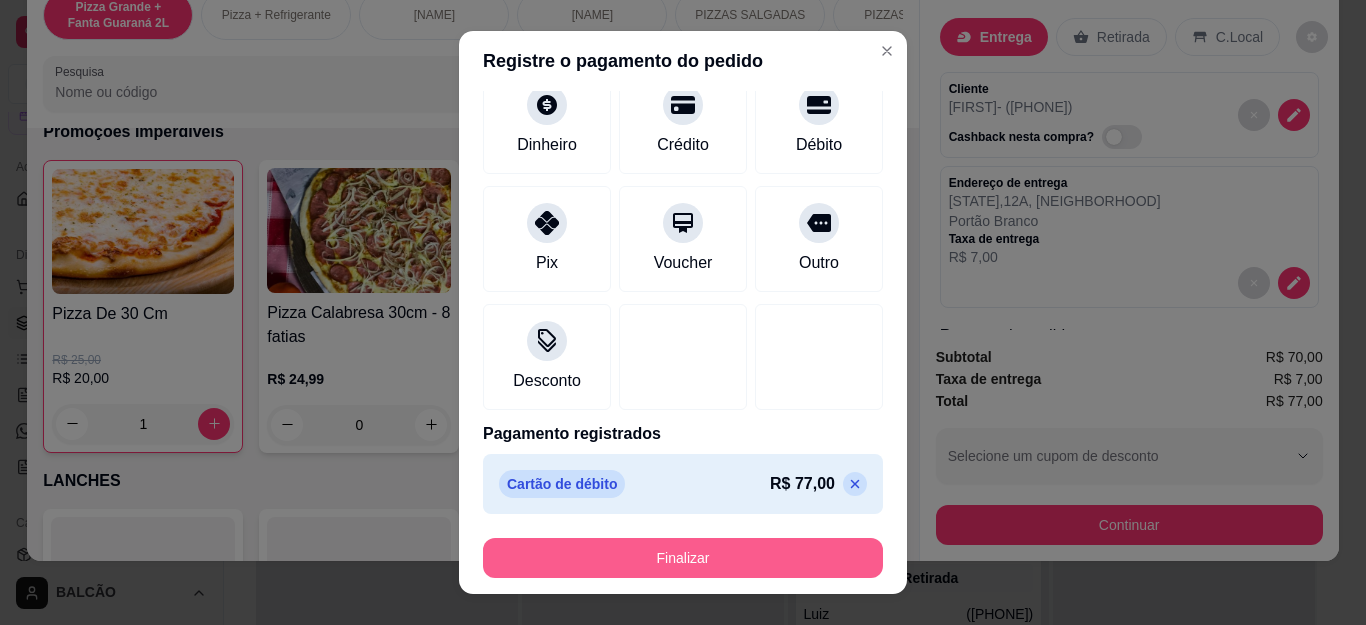 click on "Finalizar" at bounding box center (683, 558) 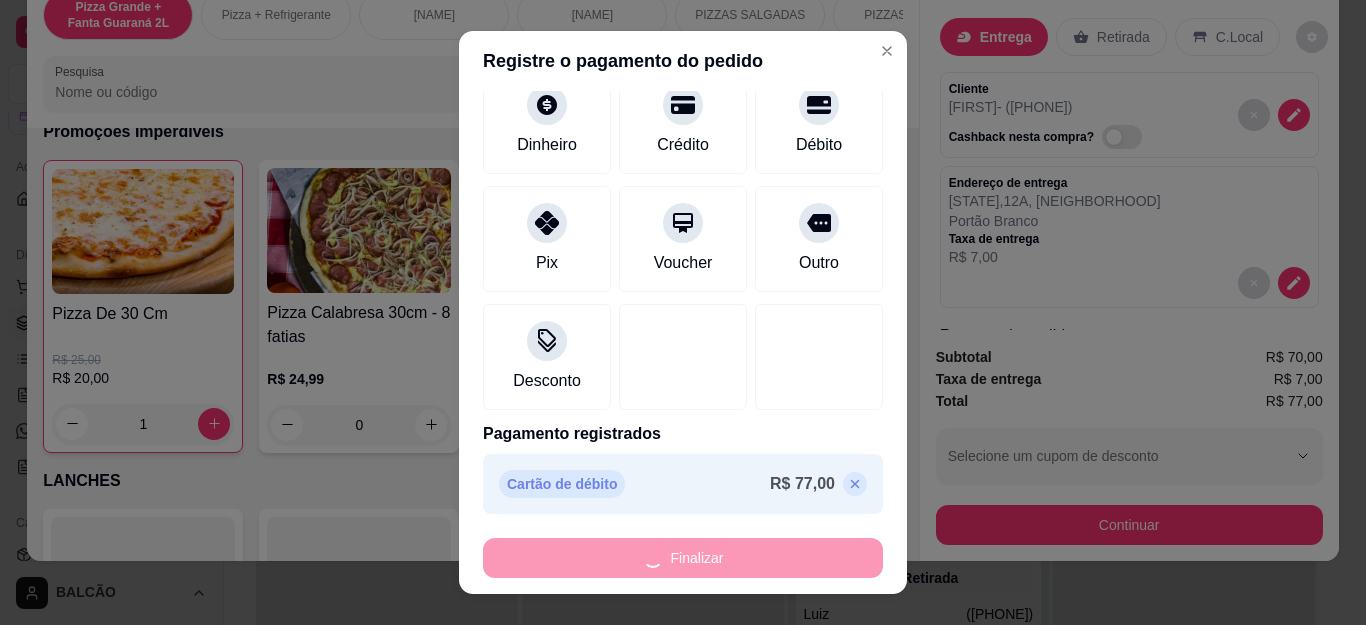 type on "0" 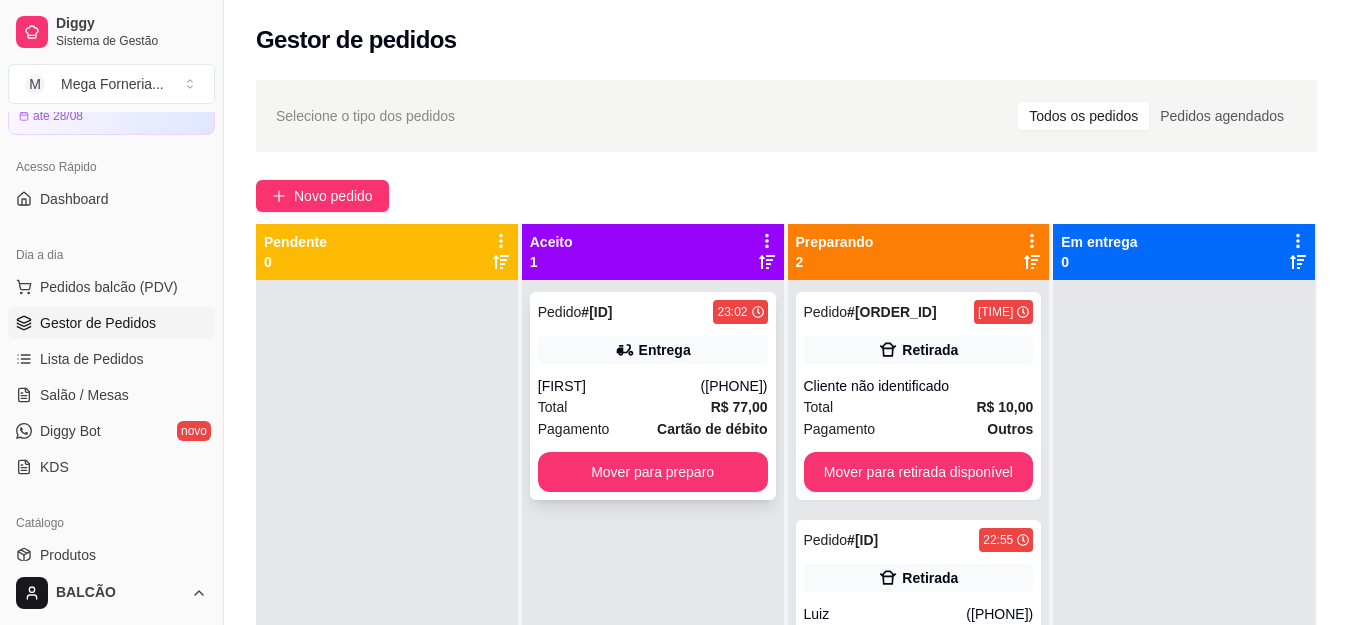 click on "[FIRST]" at bounding box center [619, 386] 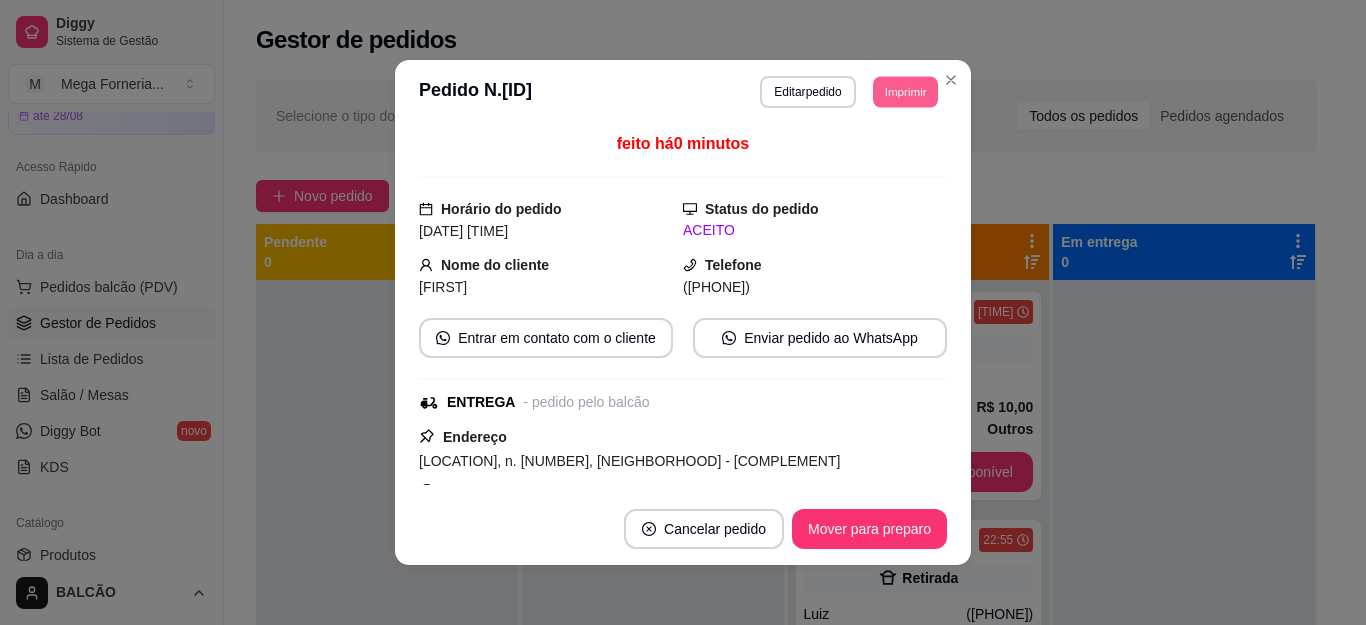 click on "Imprimir" at bounding box center (905, 91) 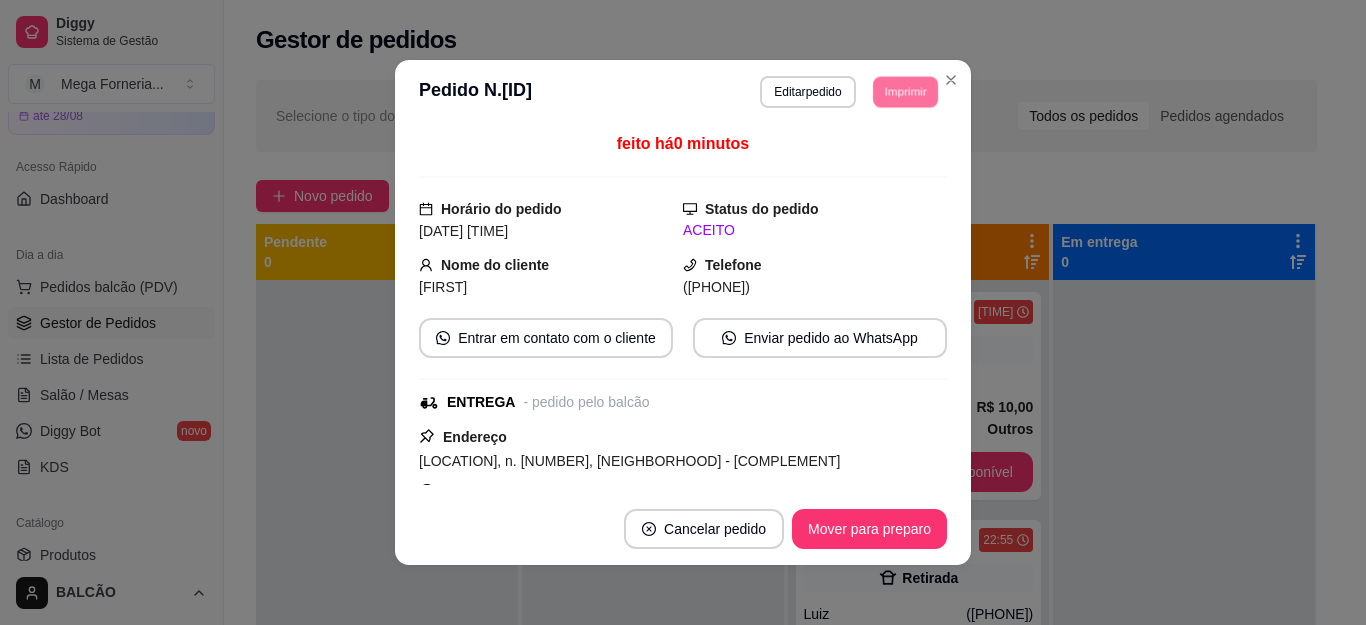 click on "IMPRESSORA" at bounding box center (876, 153) 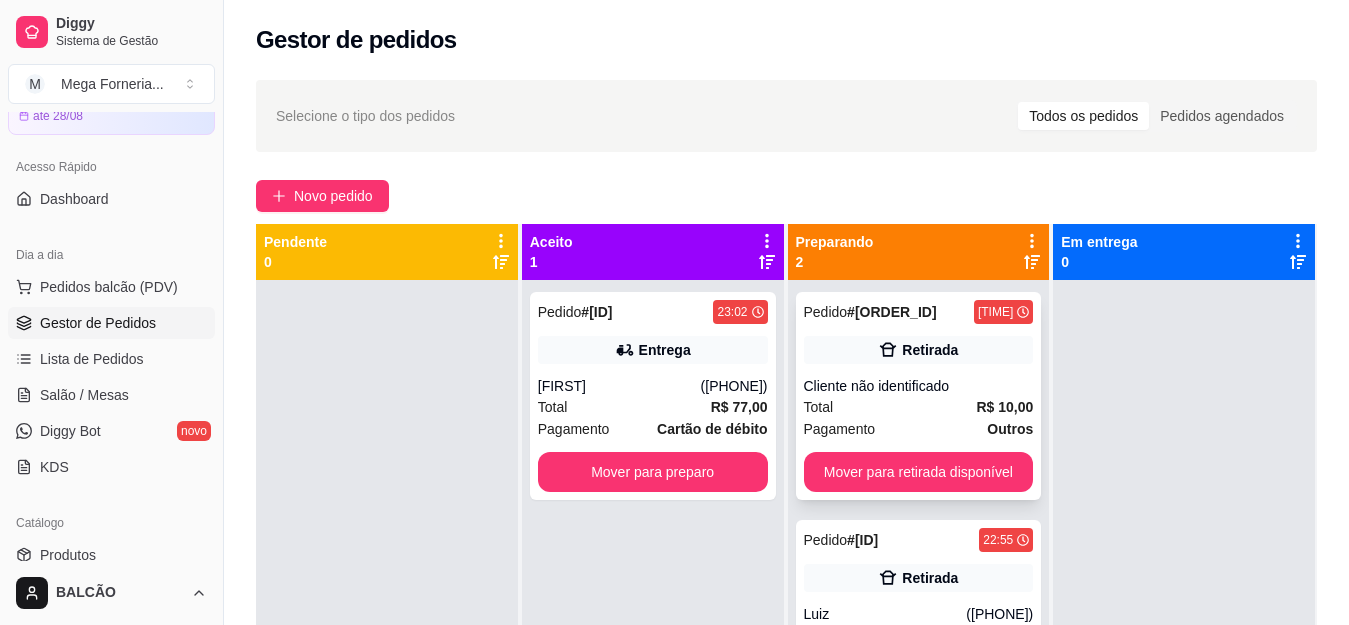 click on "Retirada" at bounding box center [930, 350] 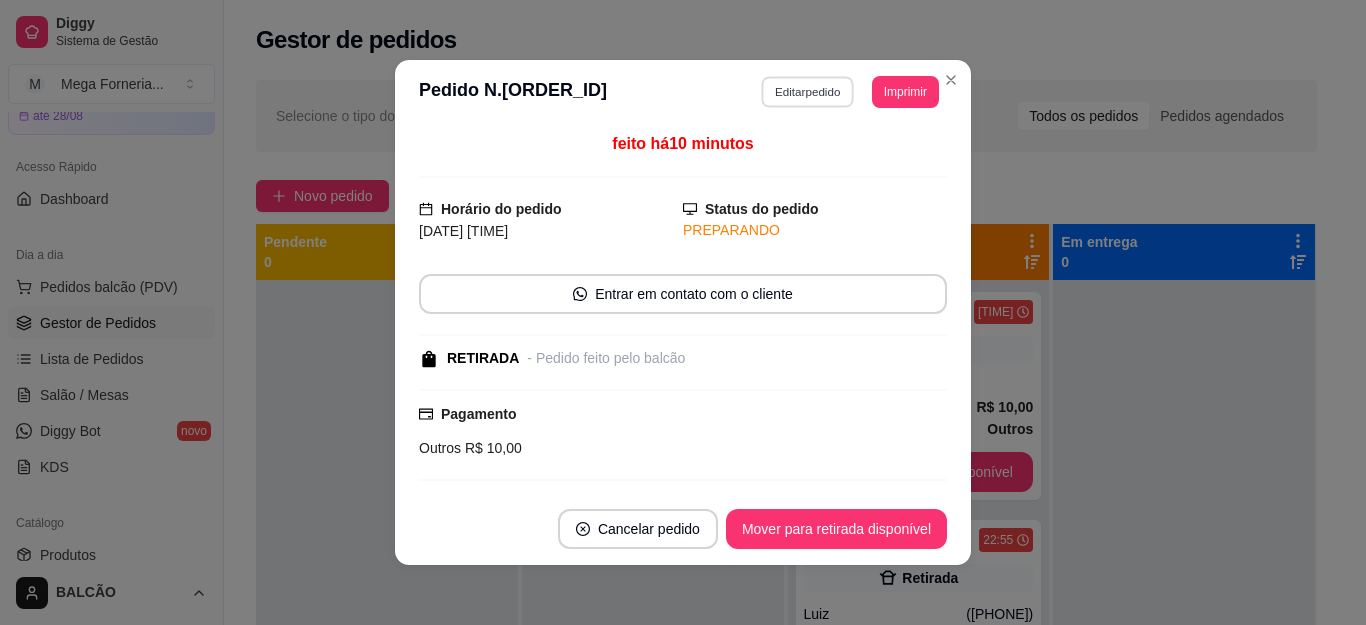 click on "Editar  pedido" at bounding box center (808, 91) 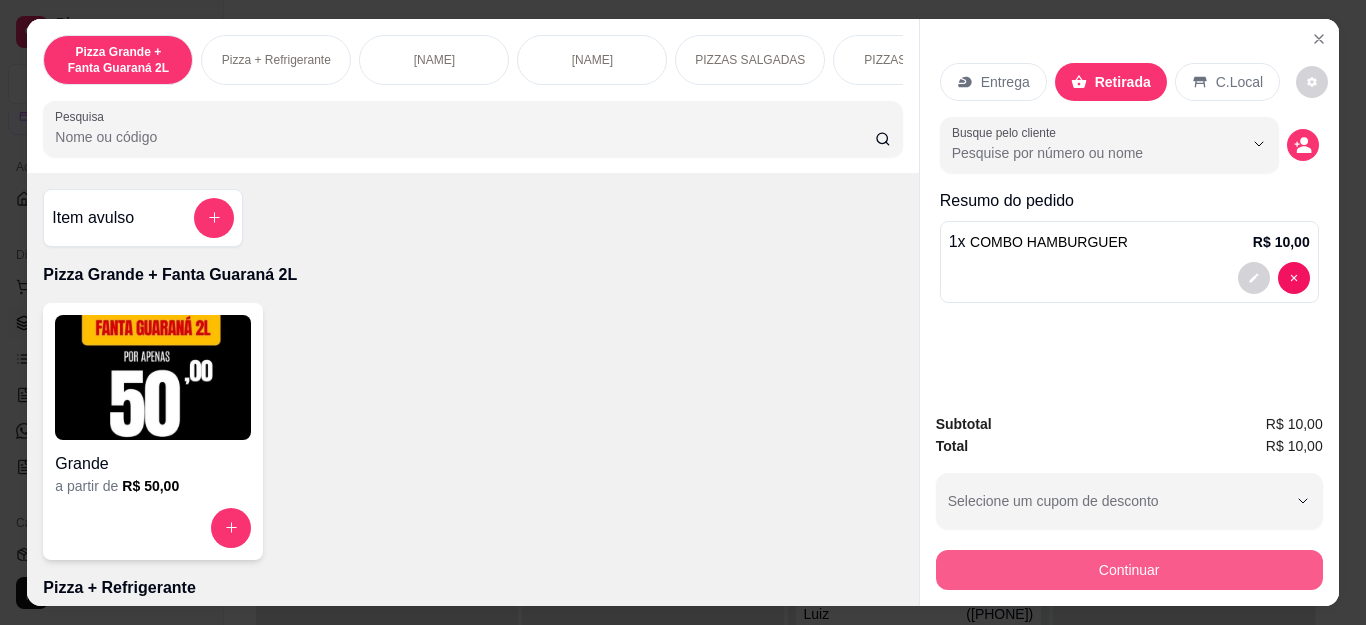 click on "Continuar" at bounding box center (1129, 570) 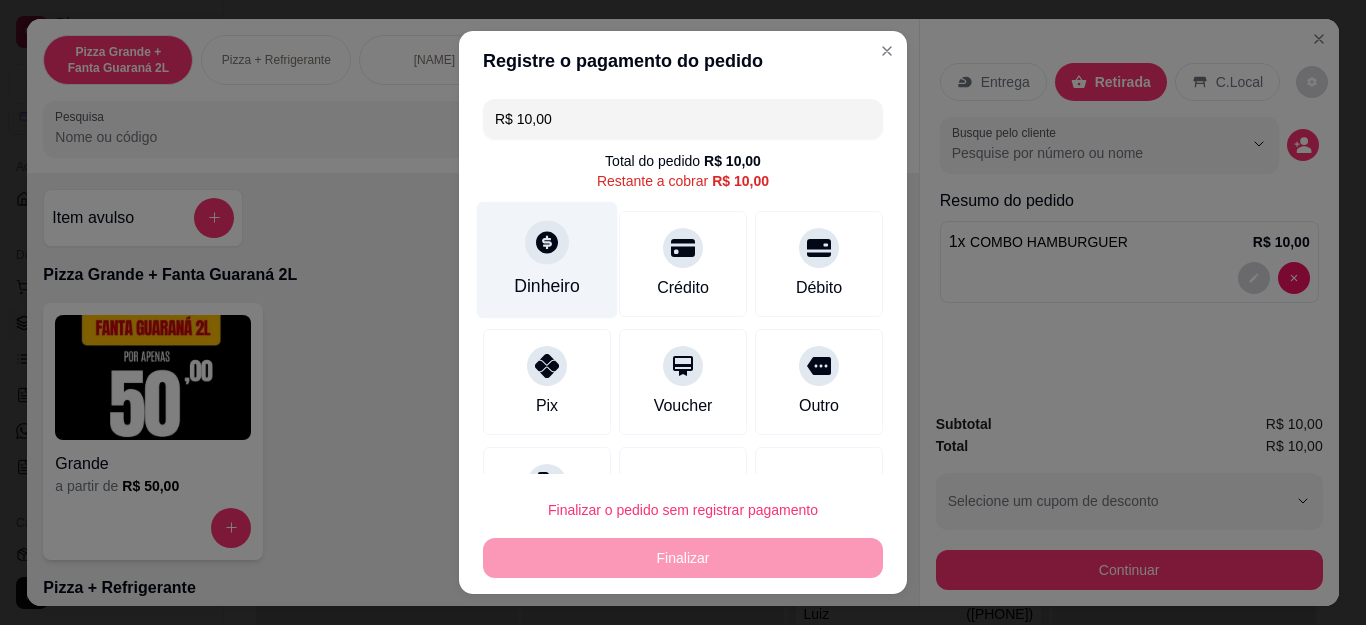 click at bounding box center (547, 243) 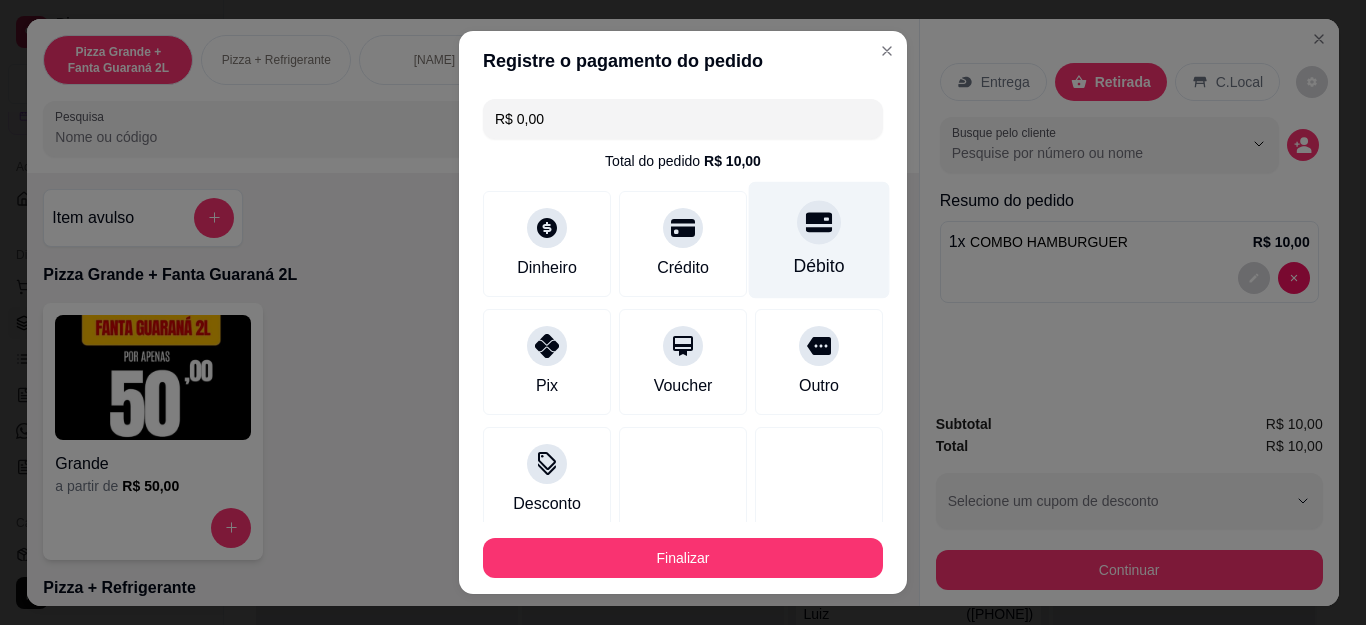 type on "R$ 0,00" 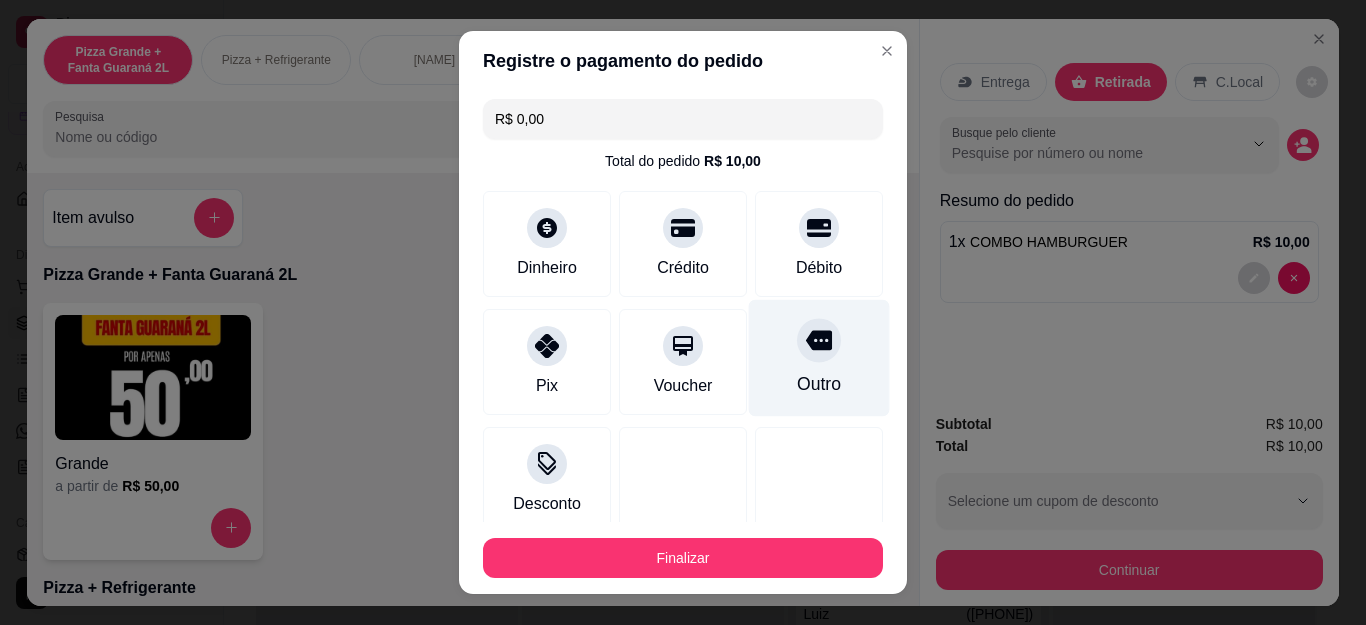 scroll, scrollTop: 123, scrollLeft: 0, axis: vertical 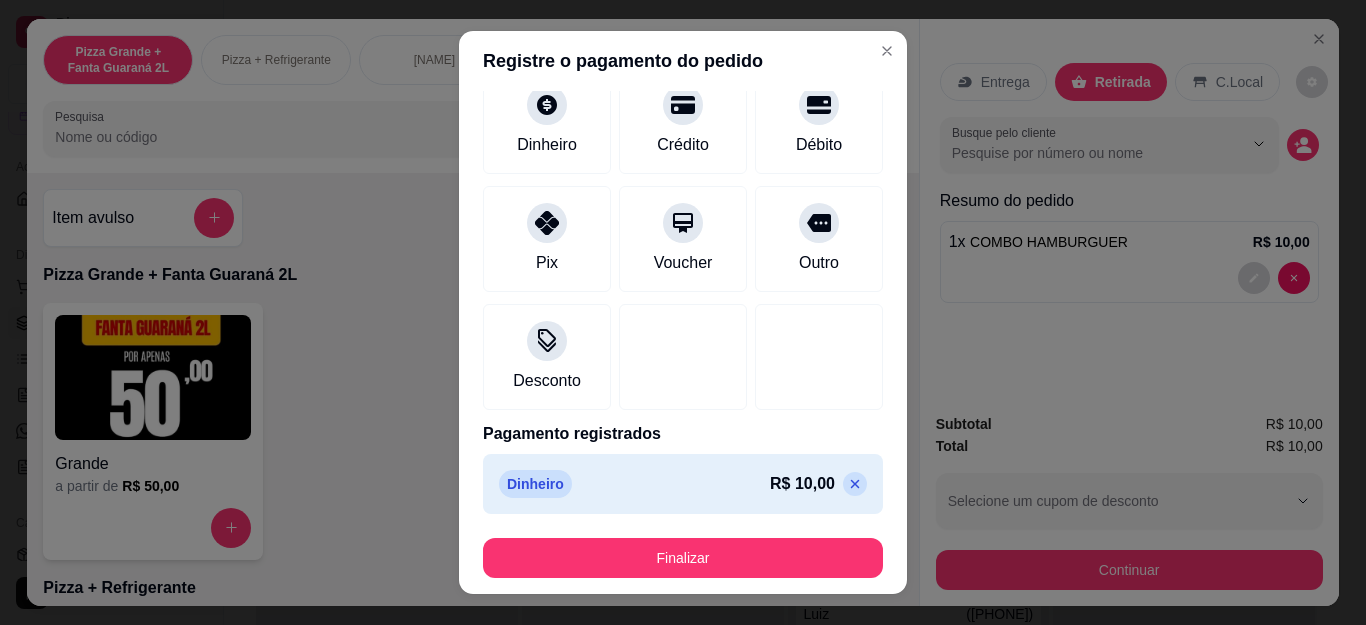 click on "Item avulso Pizza Grande + Fanta Guaraná 2L Grande a partir de     [PRICE] Pizza + Refrigerante Pizza Família + Refrigerante 2lt a partir de     [PRICE] Pizza Gigante + Refrigerante 2lt a partir de     [PRICE] Pizza Gigante  + Media Doce Gigante a partir de     [PRICE] Pizza Grande + Coca 1,5L Grande a partir de     [PRICE] PIZZAS SALGADAS Grande 35 cm a partir de     [PRICE] Família 40 cm a partir de     [PRICE] Gigante 45 cm a partir de     [PRICE] PIZZAS DOCES Grande a partir de     [PRICE] Familia a partir de     [PRICE] Gigante a partir de     [PRICE] Promoções Imperdíveis Pizza De 30 Cm   [PRICE] [PRICE] 0 Pizza Calabresa 30cm - 8 fatias   [PRICE] 0 COMBO X-TUDO   [PRICE] 0 COMBO HAMBURGUER   [PRICE] 1 LANCHES 2 - HAMBURGUER   [PRICE] 0 1 - MISTO QUENTE   [PRICE] 0 3 - X-BURGUER   [PRICE] 0 4 - X-PRESUNTO   [PRICE] 0 5 - X-EGG BURGUER   [PRICE] 0 12 - X-CALABRESA   [PRICE] 0 7 - X-FRANGO   [PRICE] 0 6 - X-BACON   [PRICE] 0 10 - X-BACON CHEDAR   0   0" at bounding box center (472, 390) 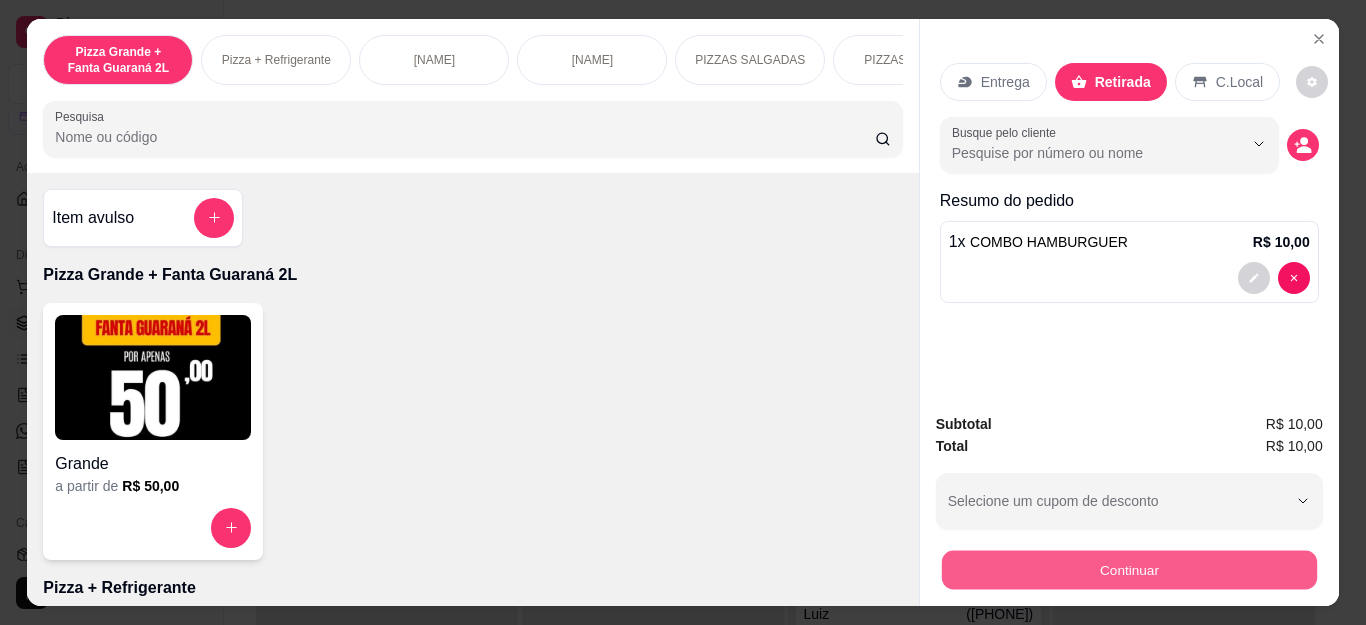 click on "Continuar" at bounding box center (1128, 570) 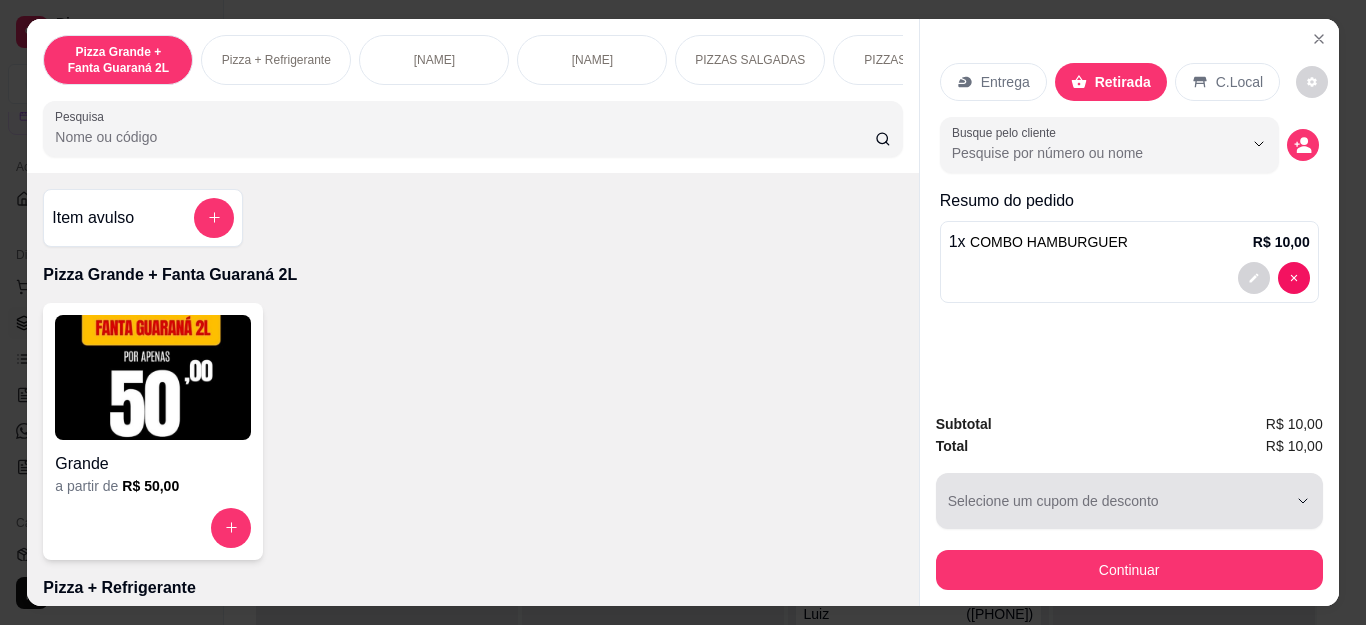 scroll, scrollTop: 54, scrollLeft: 0, axis: vertical 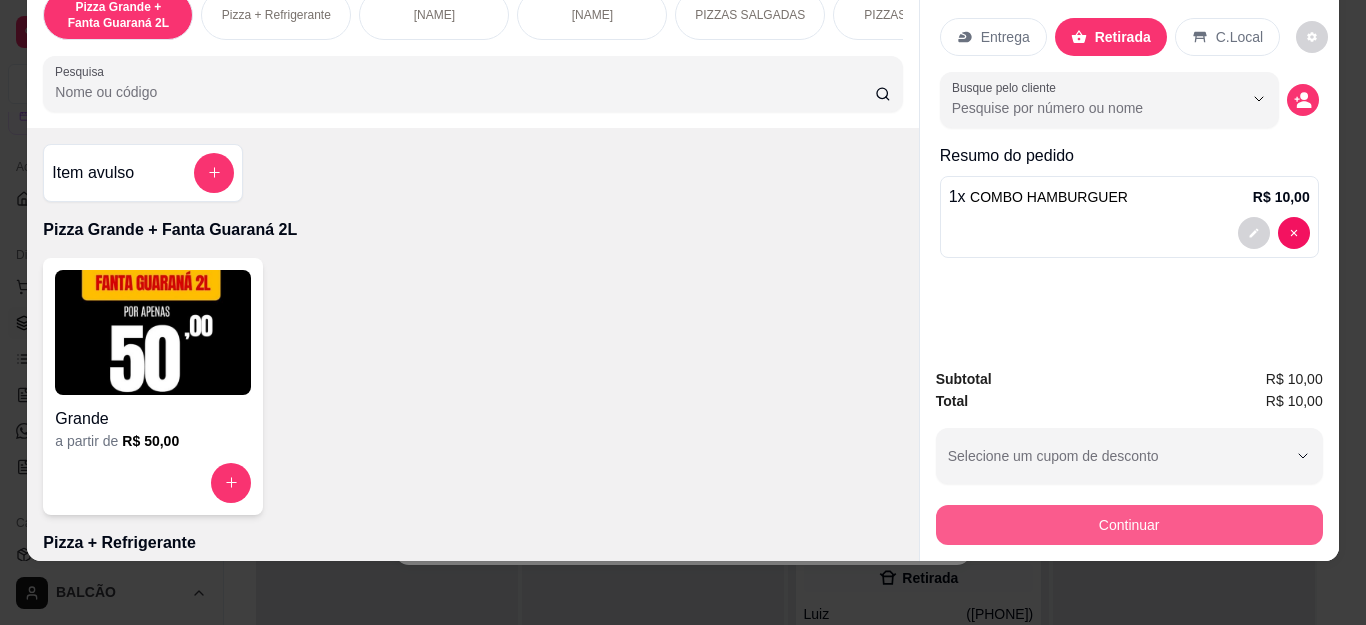 click on "Continuar" at bounding box center (1129, 525) 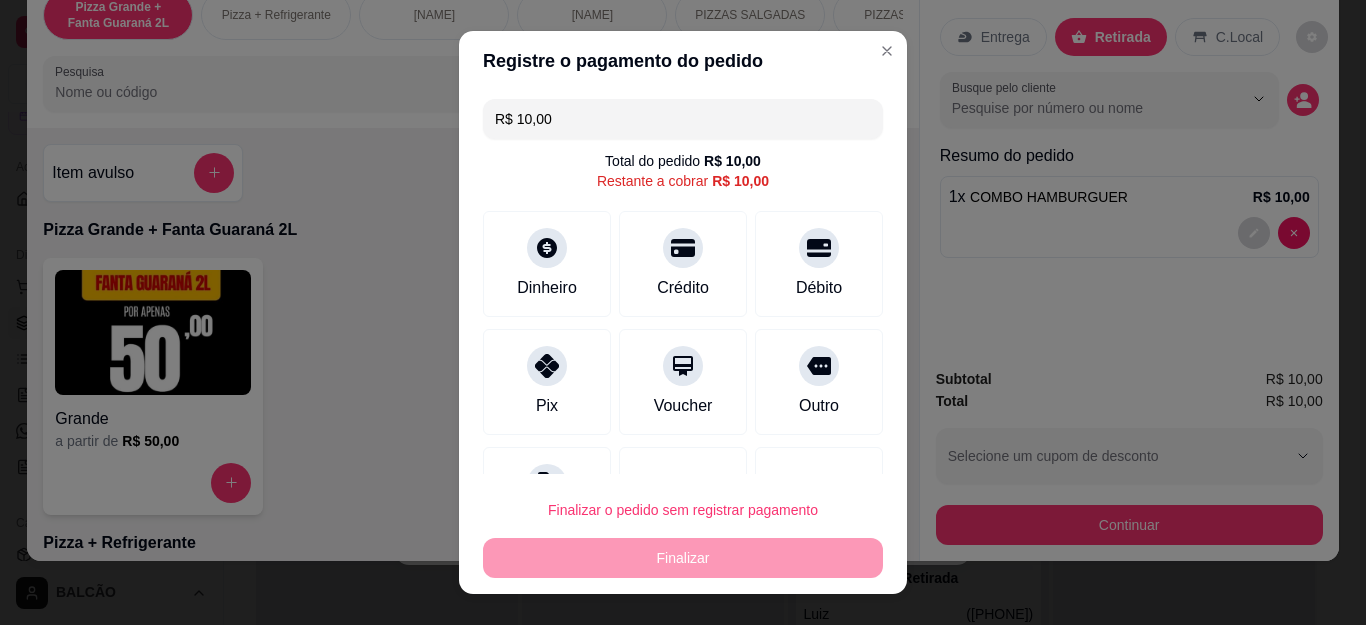 scroll, scrollTop: 87, scrollLeft: 0, axis: vertical 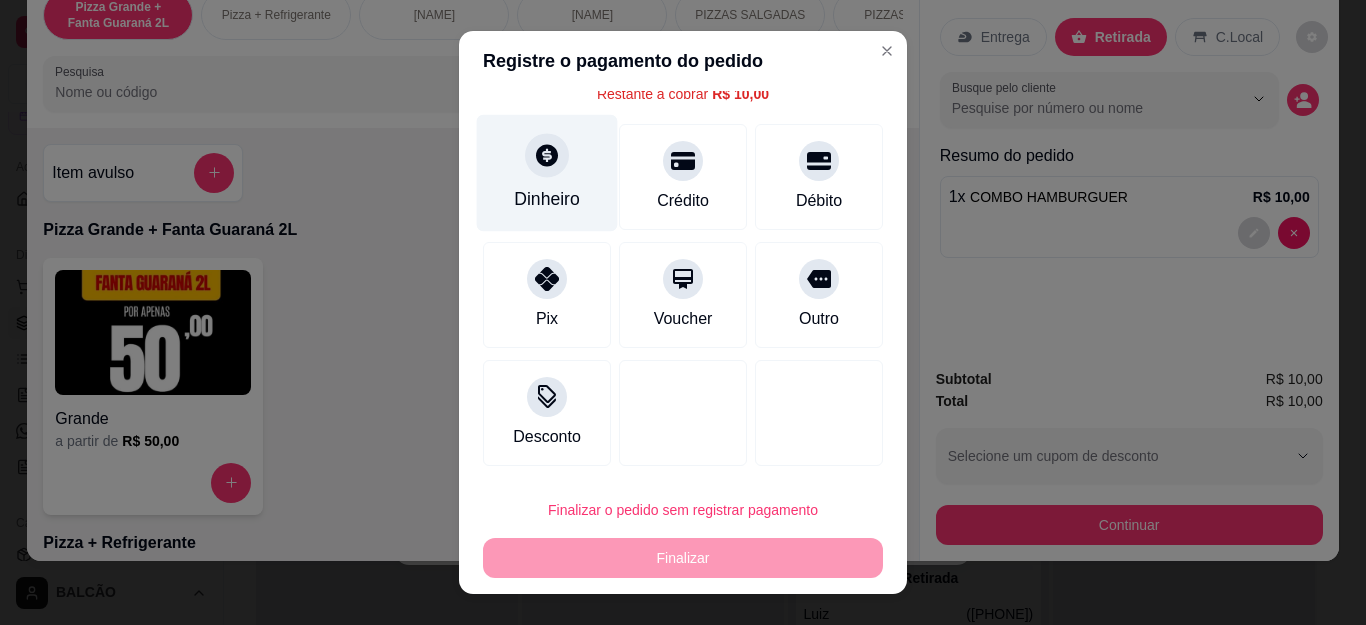 click on "Dinheiro" at bounding box center [547, 173] 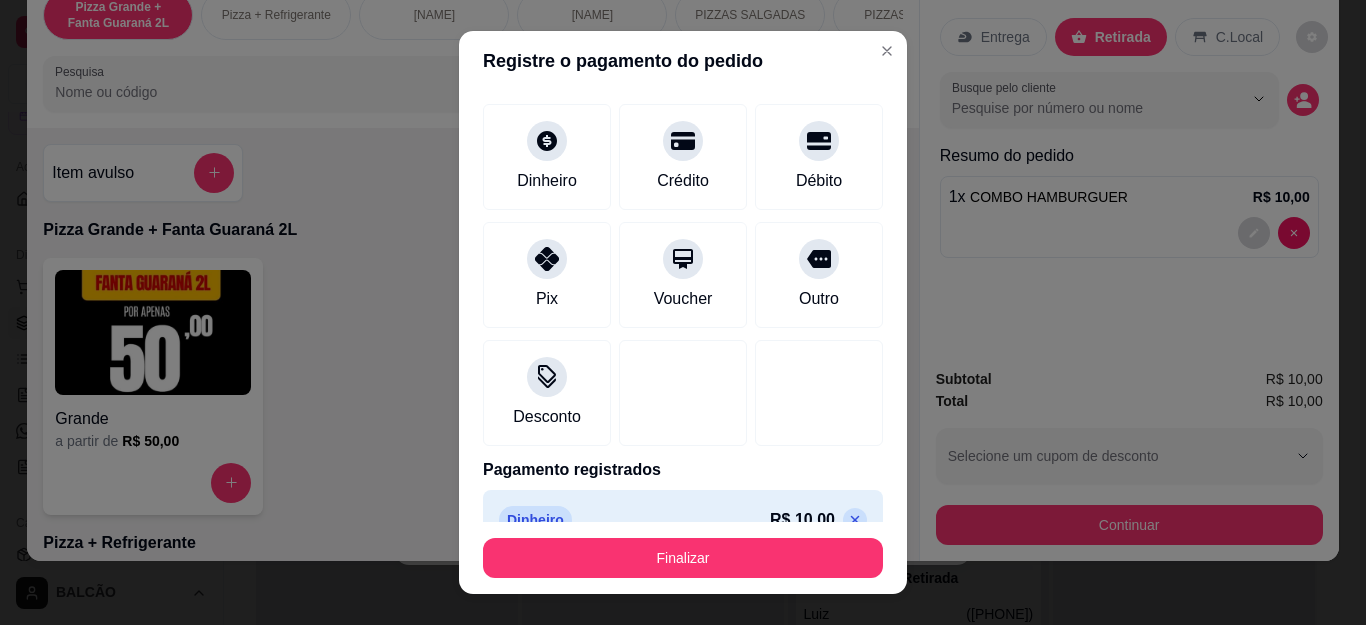 type on "R$ 0,00" 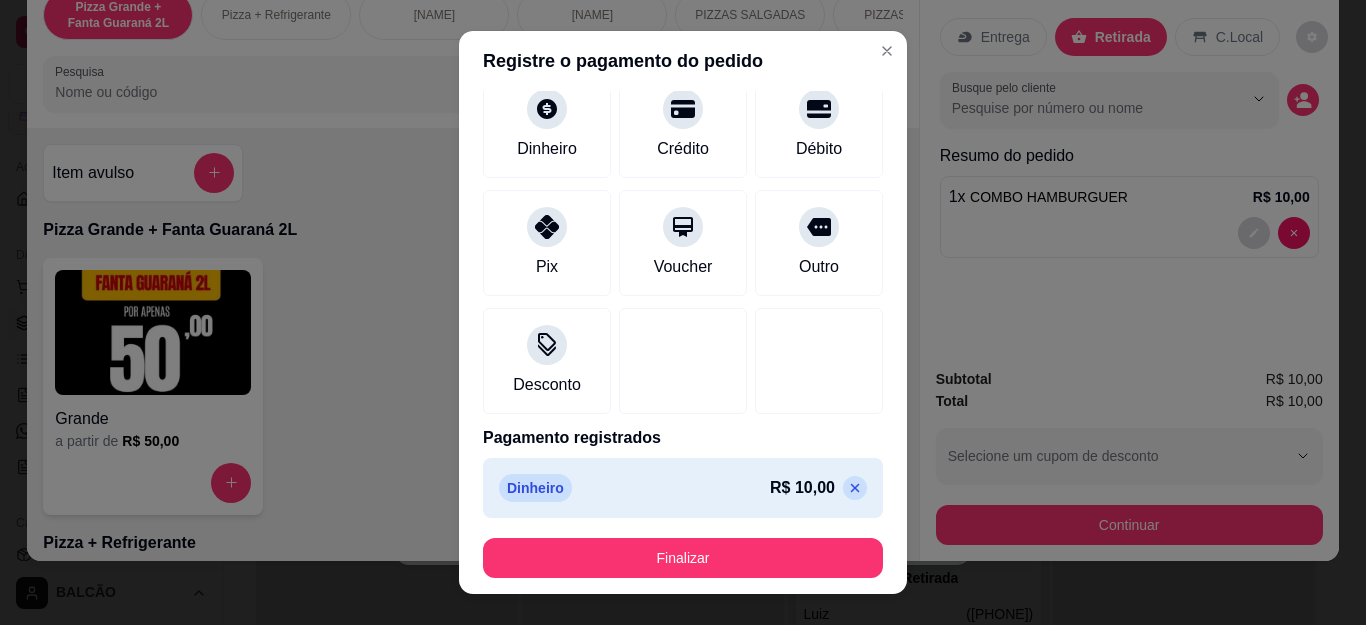 scroll, scrollTop: 123, scrollLeft: 0, axis: vertical 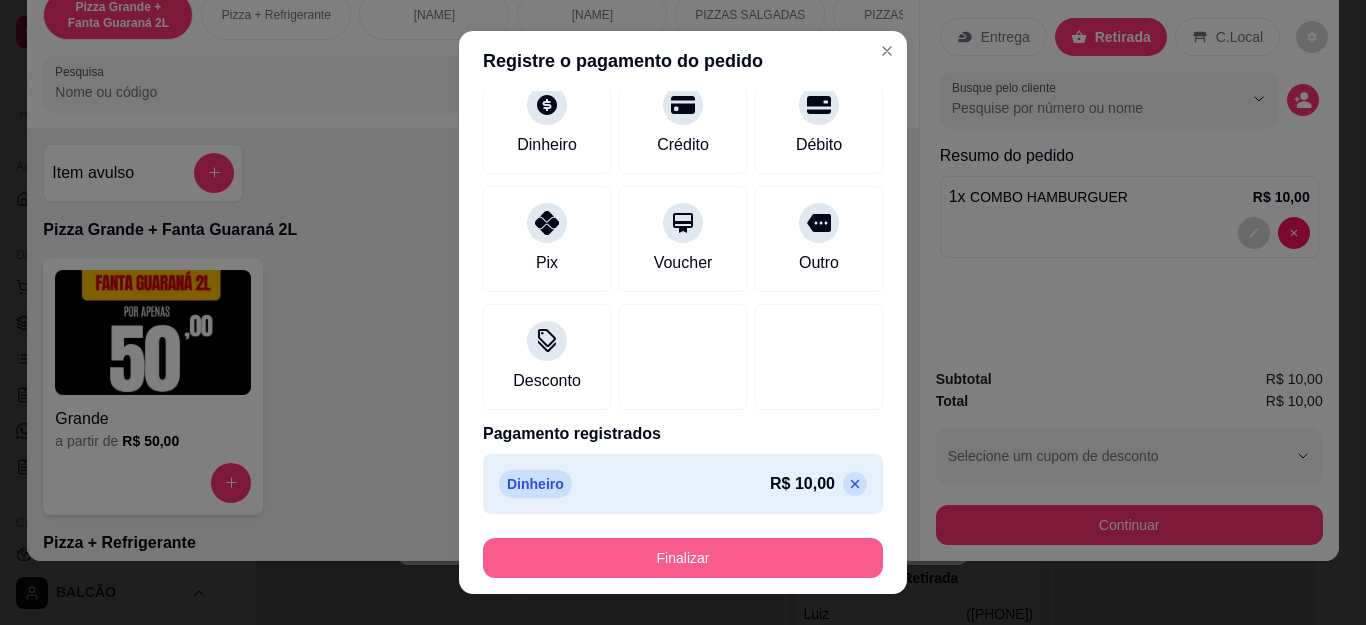 click on "Finalizar" at bounding box center [683, 558] 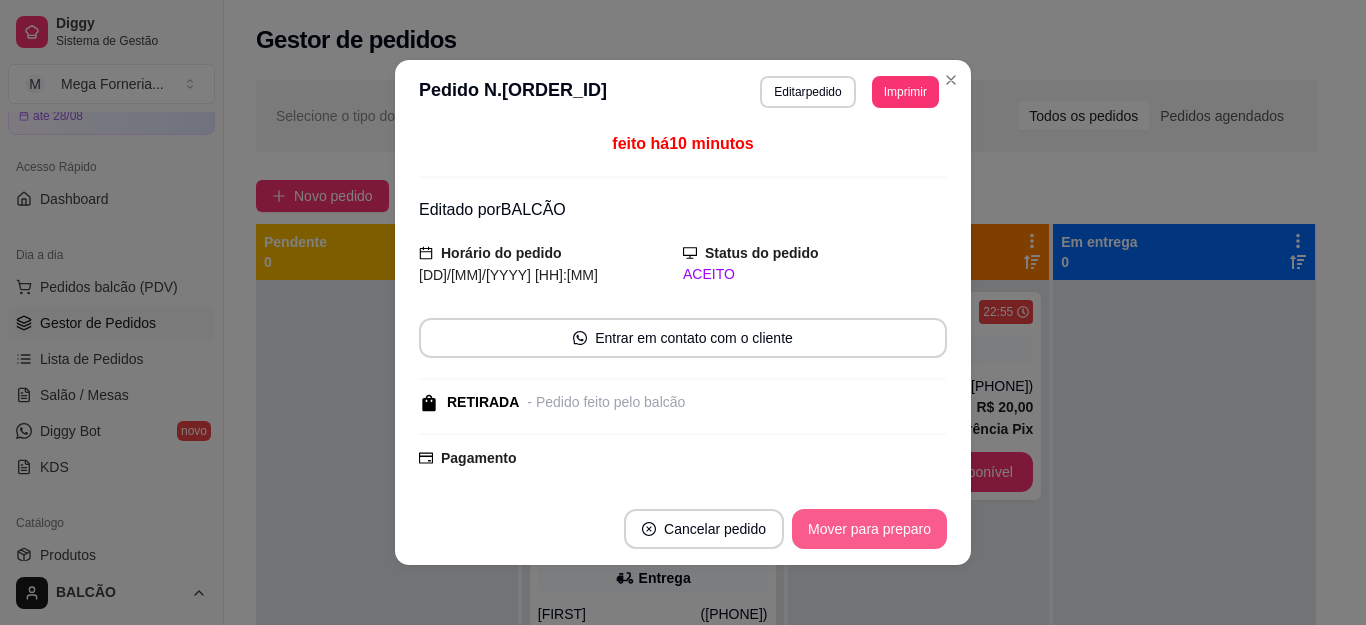 click on "Mover para preparo" at bounding box center [869, 529] 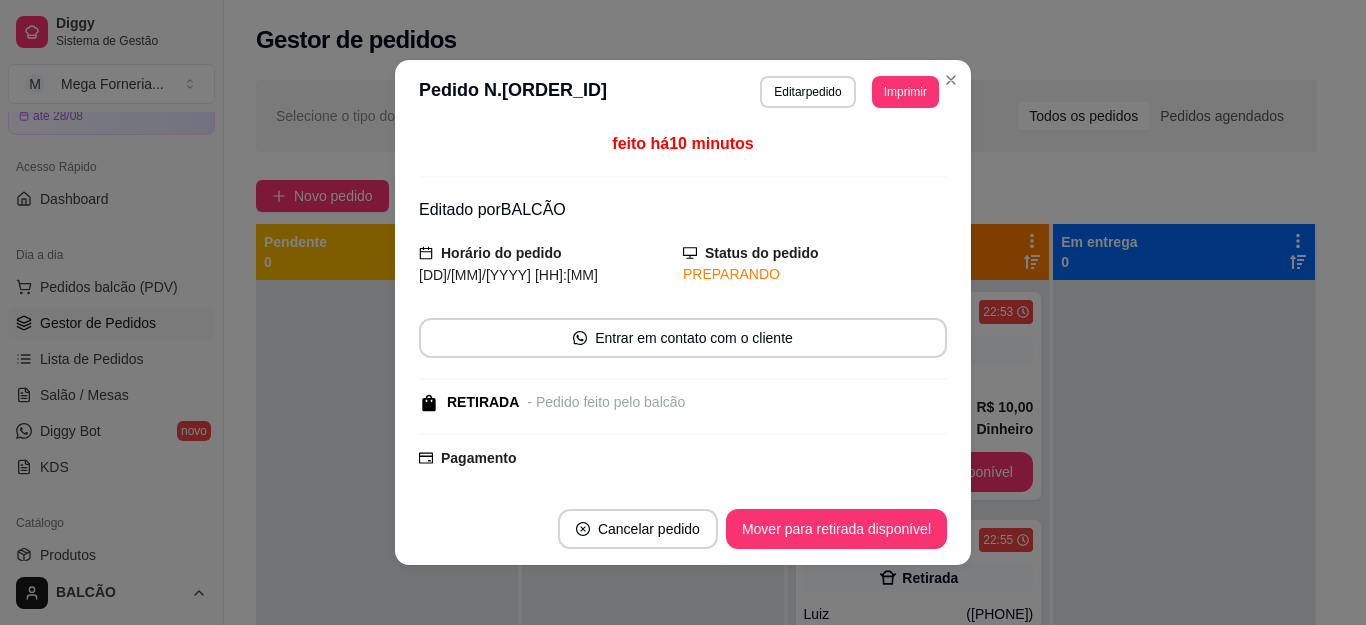scroll, scrollTop: 208, scrollLeft: 0, axis: vertical 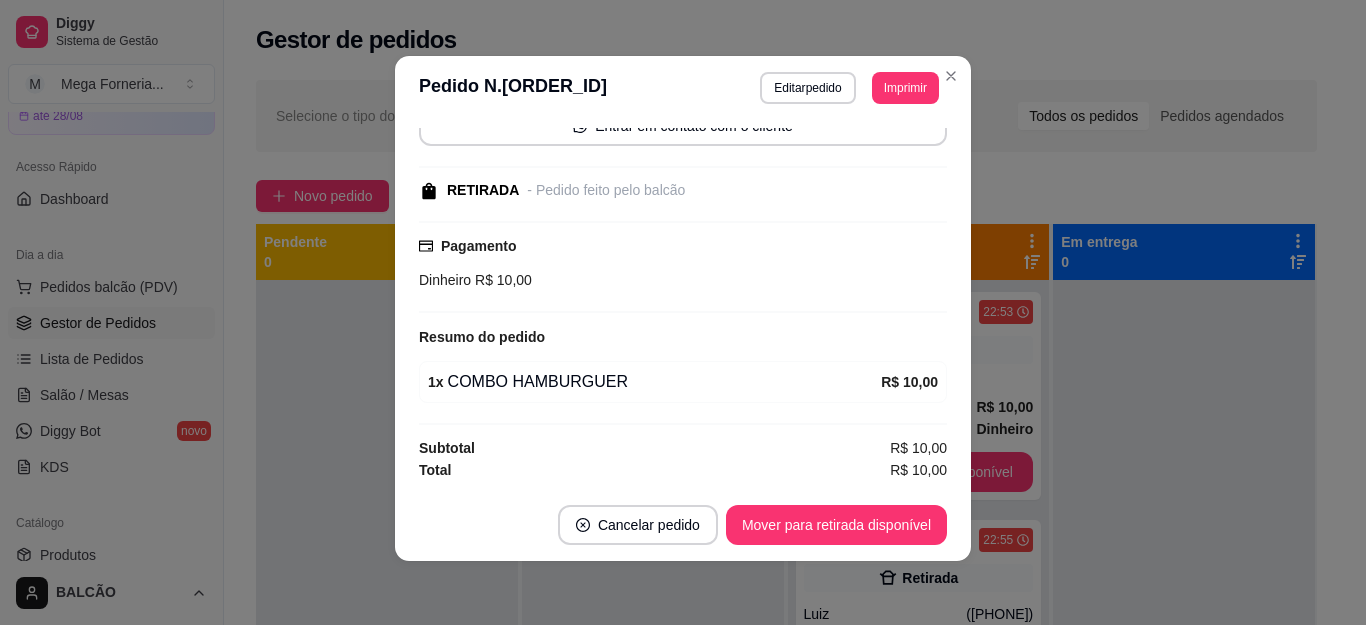 click on "Cancelar pedido Mover para retirada disponível" at bounding box center (683, 525) 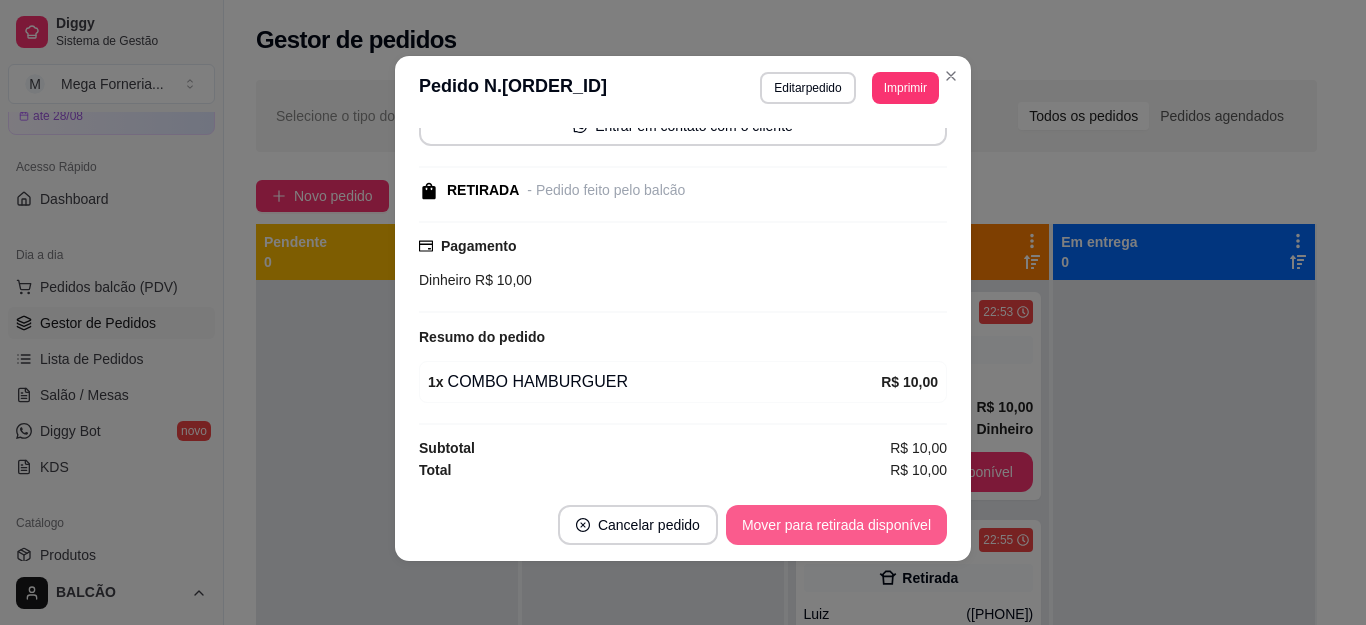 click on "Mover para retirada disponível" at bounding box center (836, 525) 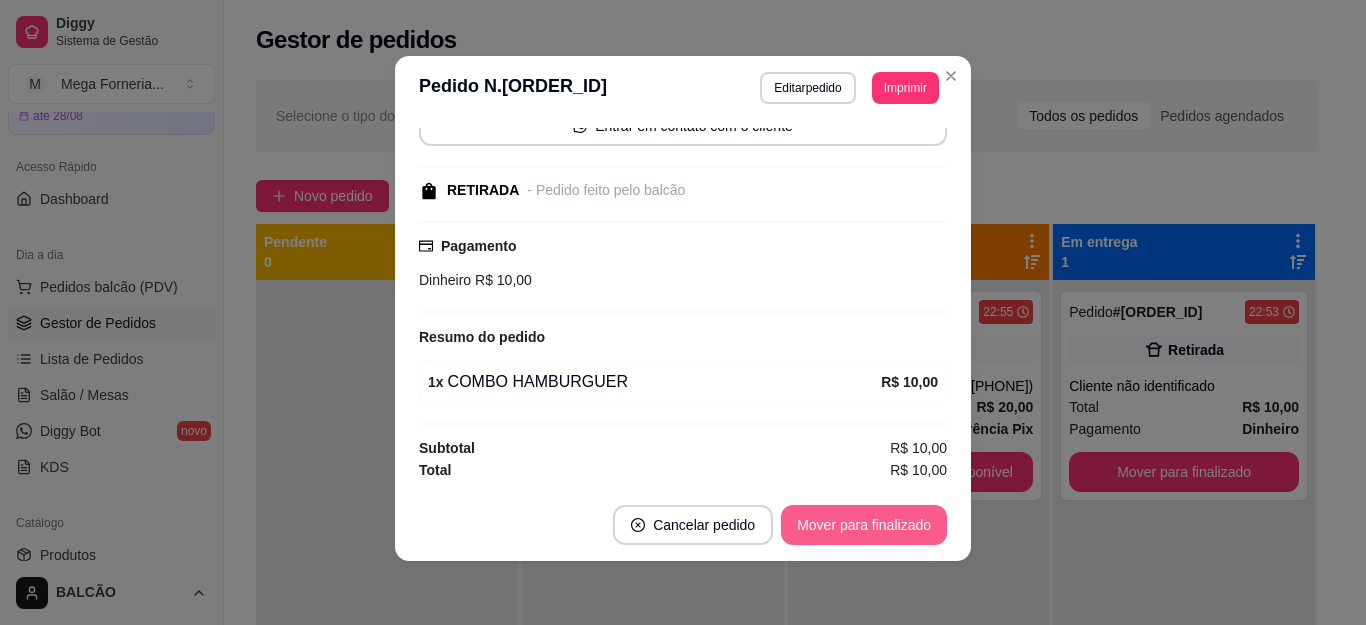 click on "Mover para finalizado" at bounding box center (864, 525) 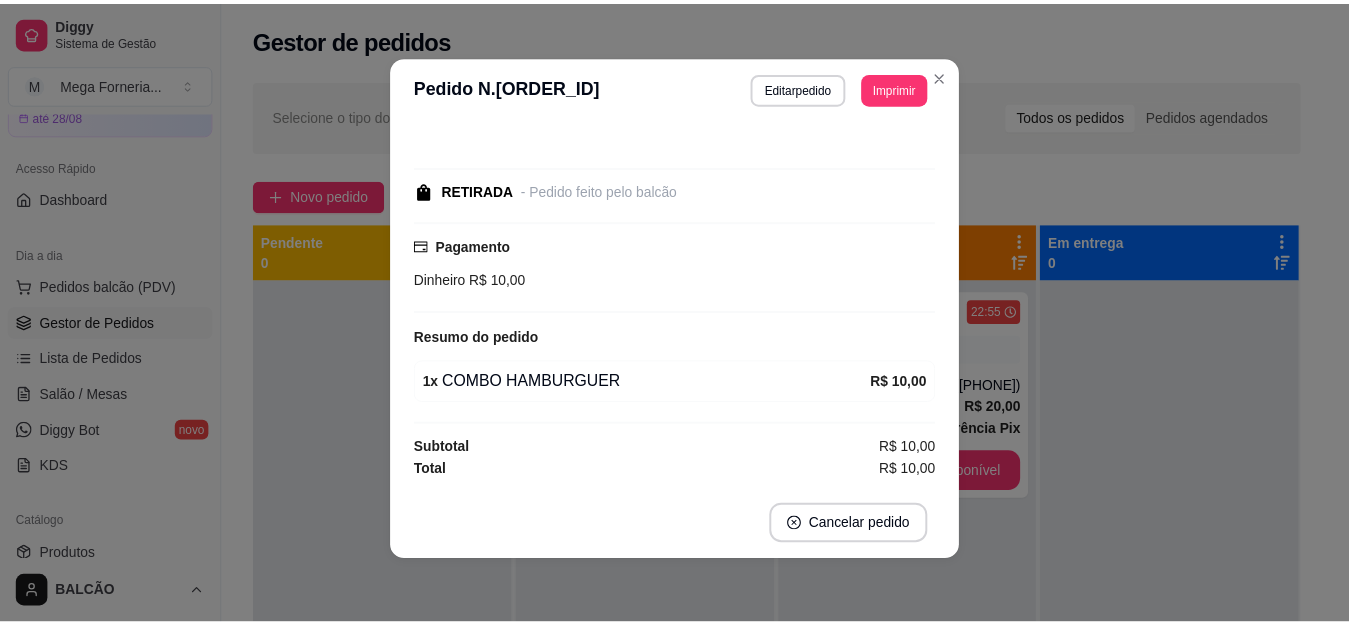 scroll, scrollTop: 102, scrollLeft: 0, axis: vertical 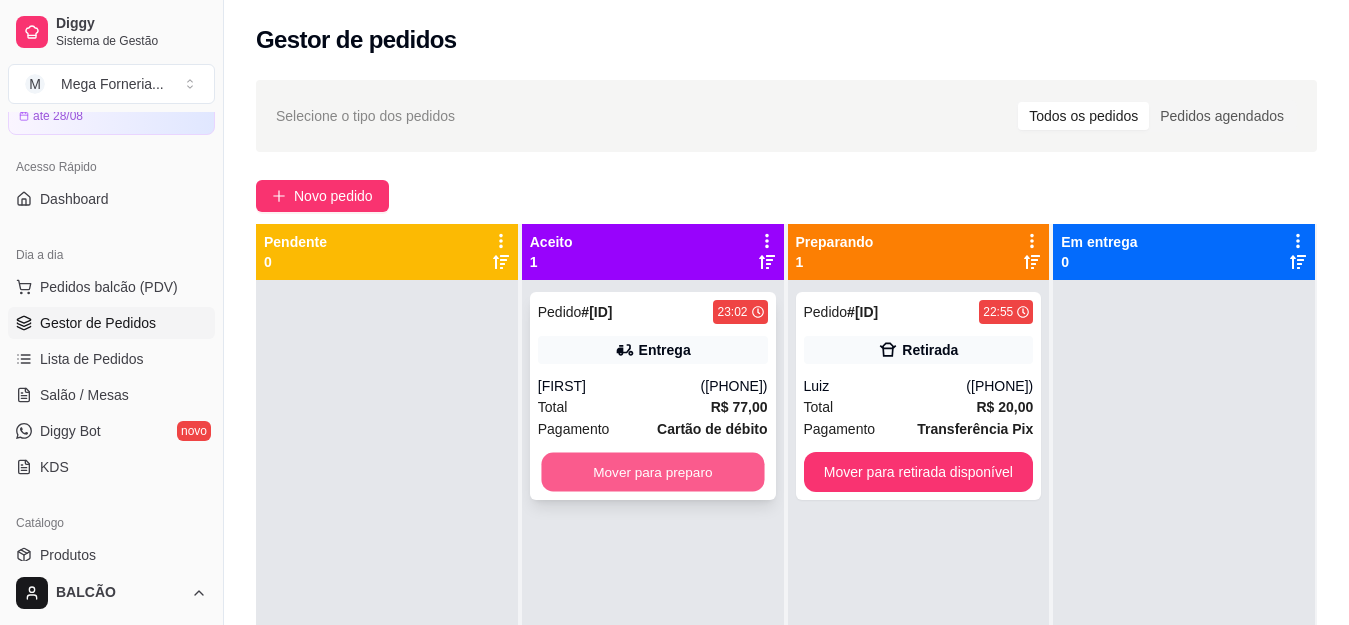 click on "Mover para preparo" at bounding box center [652, 472] 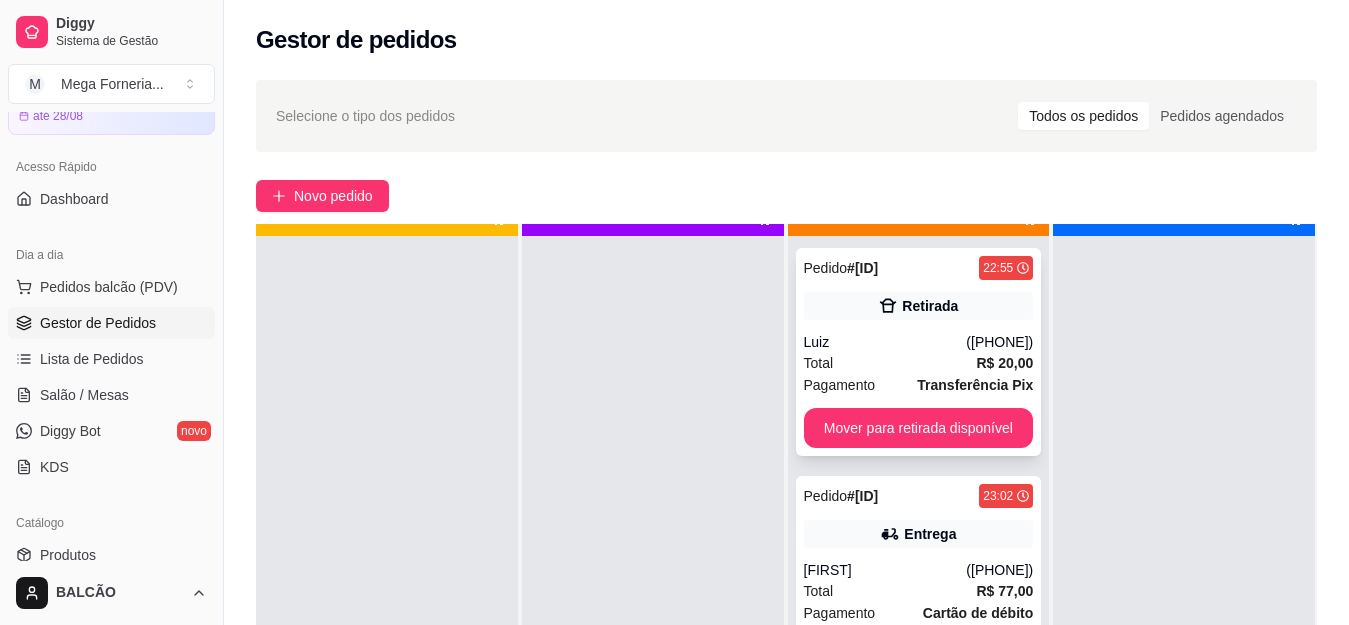 scroll, scrollTop: 56, scrollLeft: 0, axis: vertical 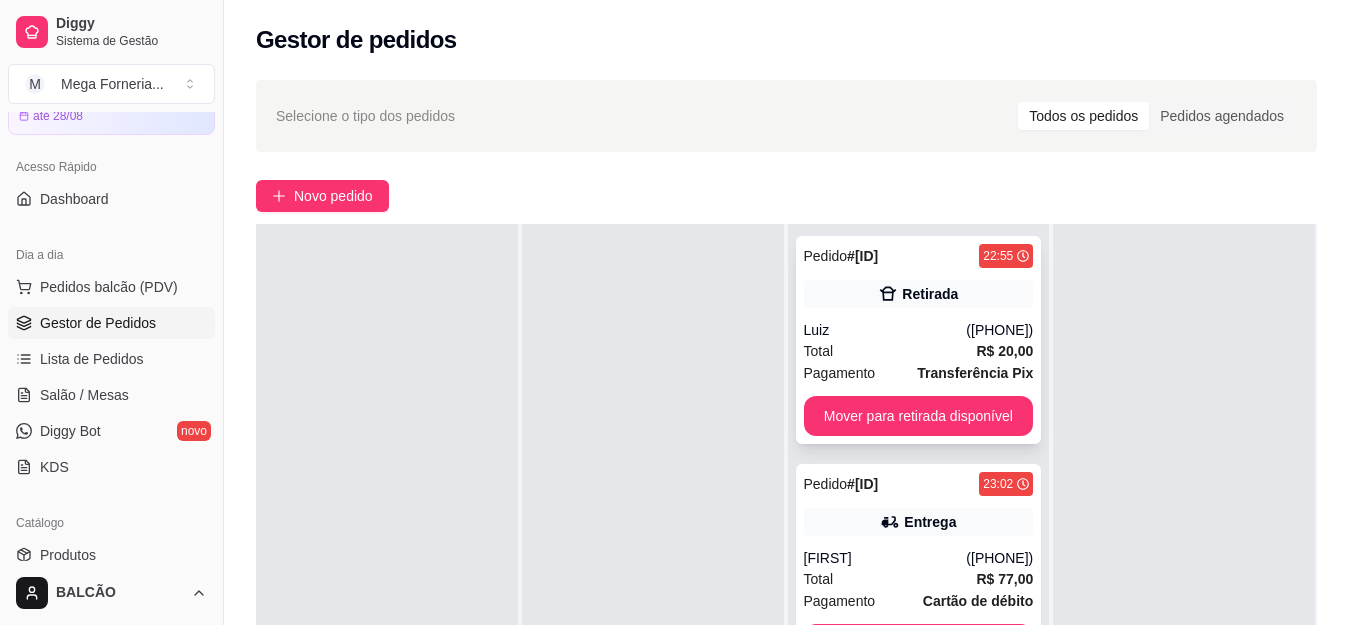 click on "Mover para retirada disponível" at bounding box center [919, 416] 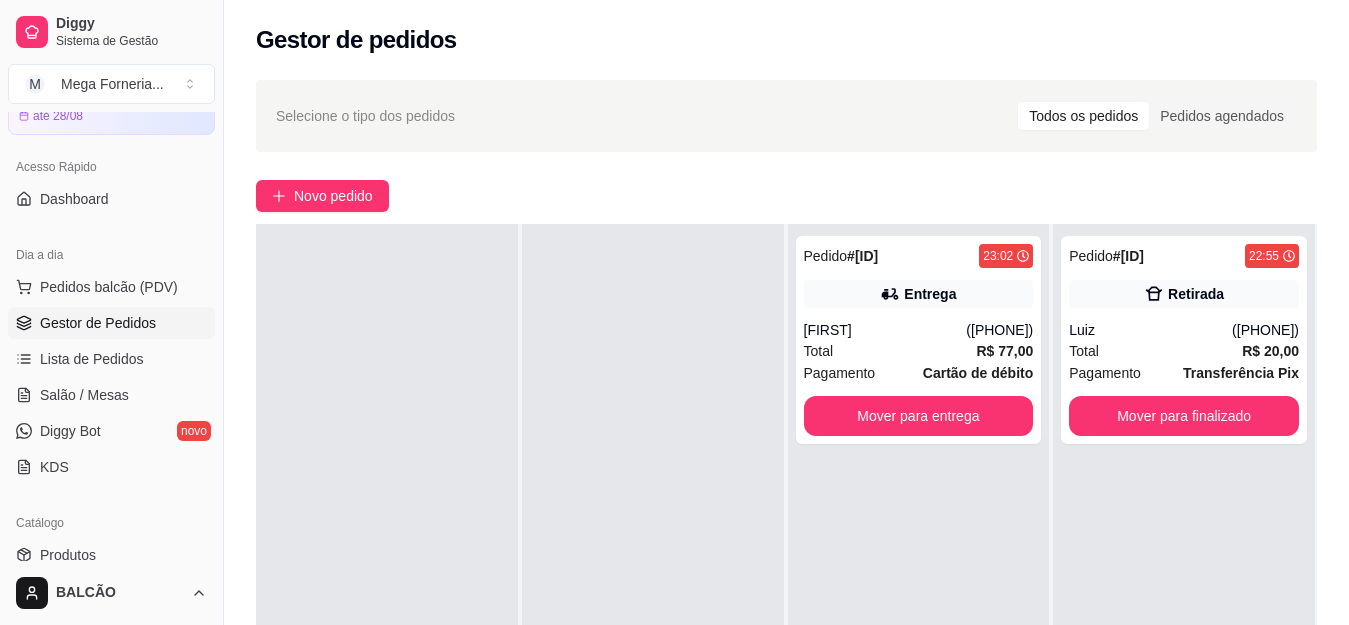 scroll, scrollTop: 500, scrollLeft: 0, axis: vertical 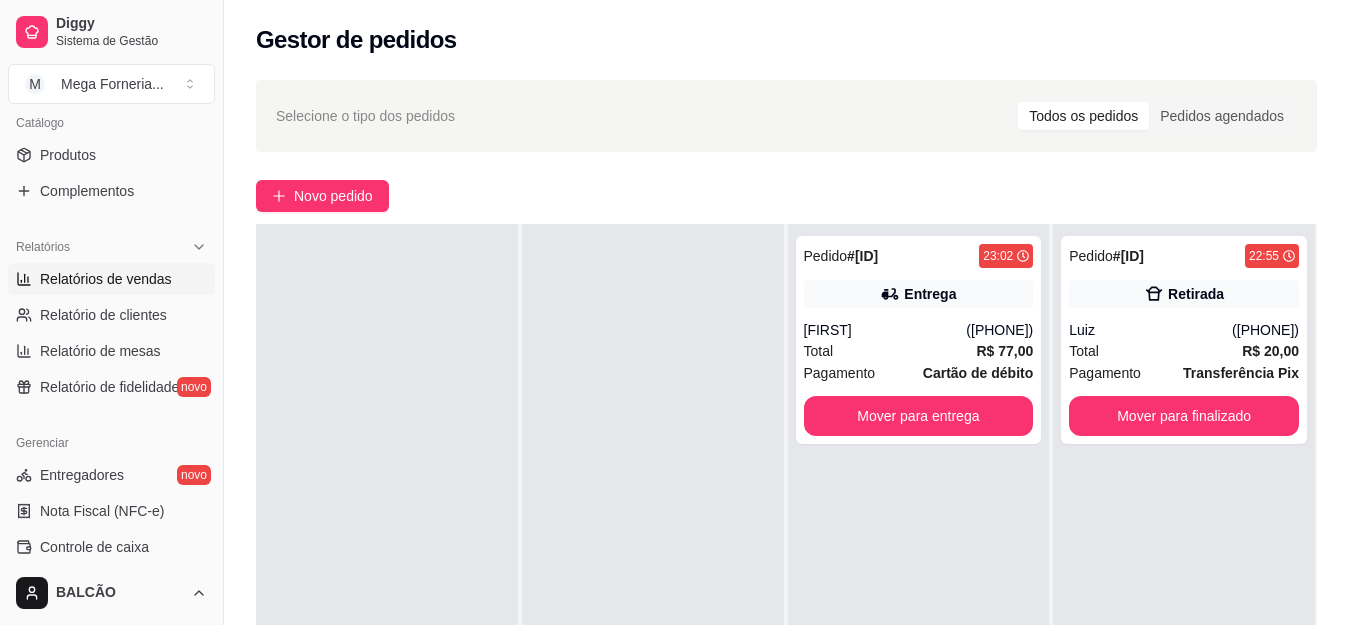click on "Relatórios de vendas" at bounding box center (111, 279) 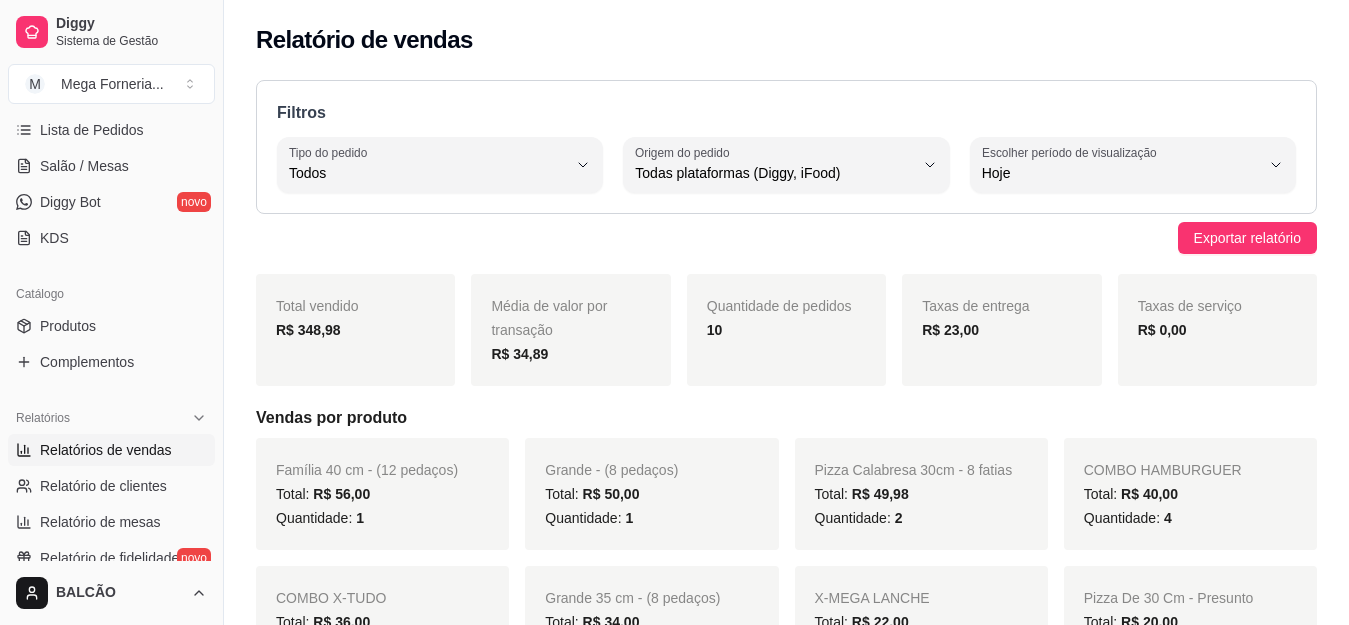 scroll, scrollTop: 200, scrollLeft: 0, axis: vertical 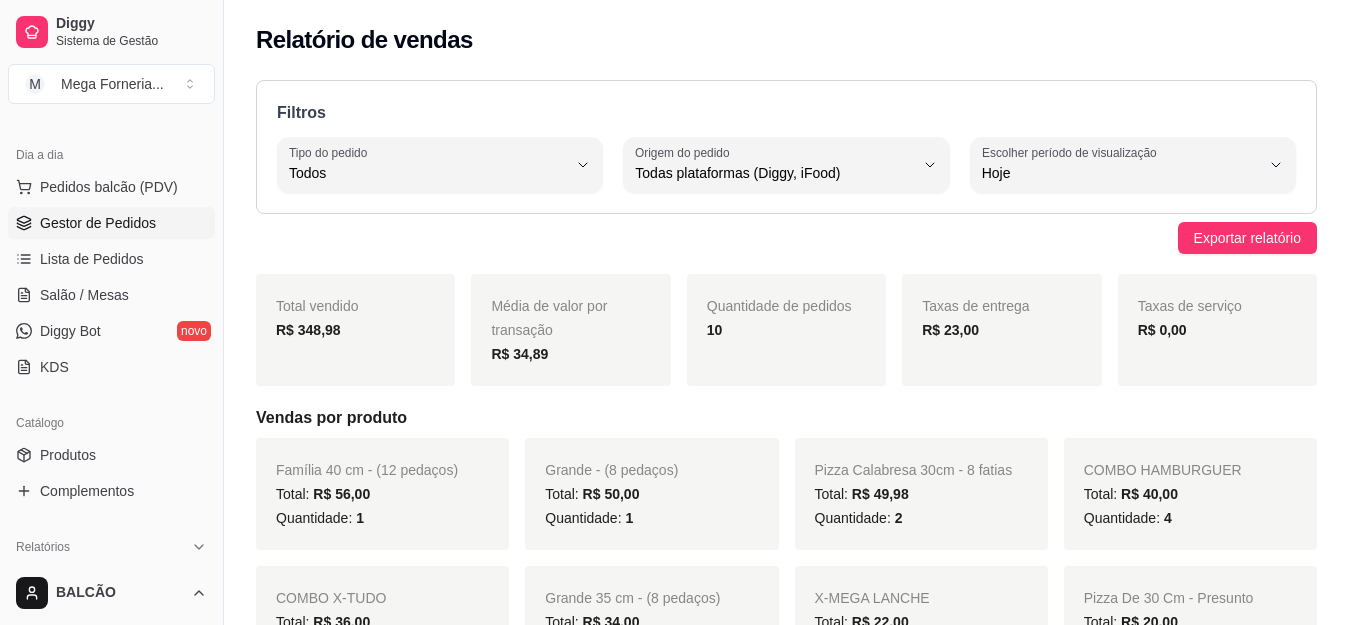 click on "Gestor de Pedidos" at bounding box center (98, 223) 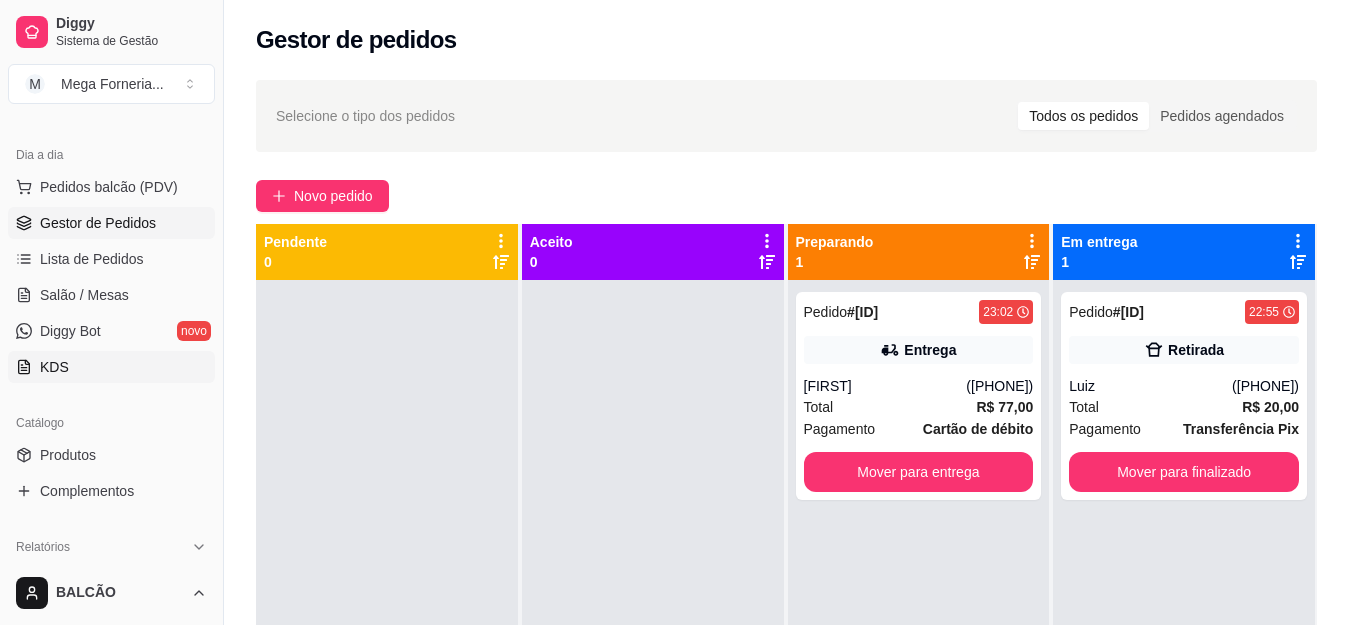 scroll, scrollTop: 56, scrollLeft: 0, axis: vertical 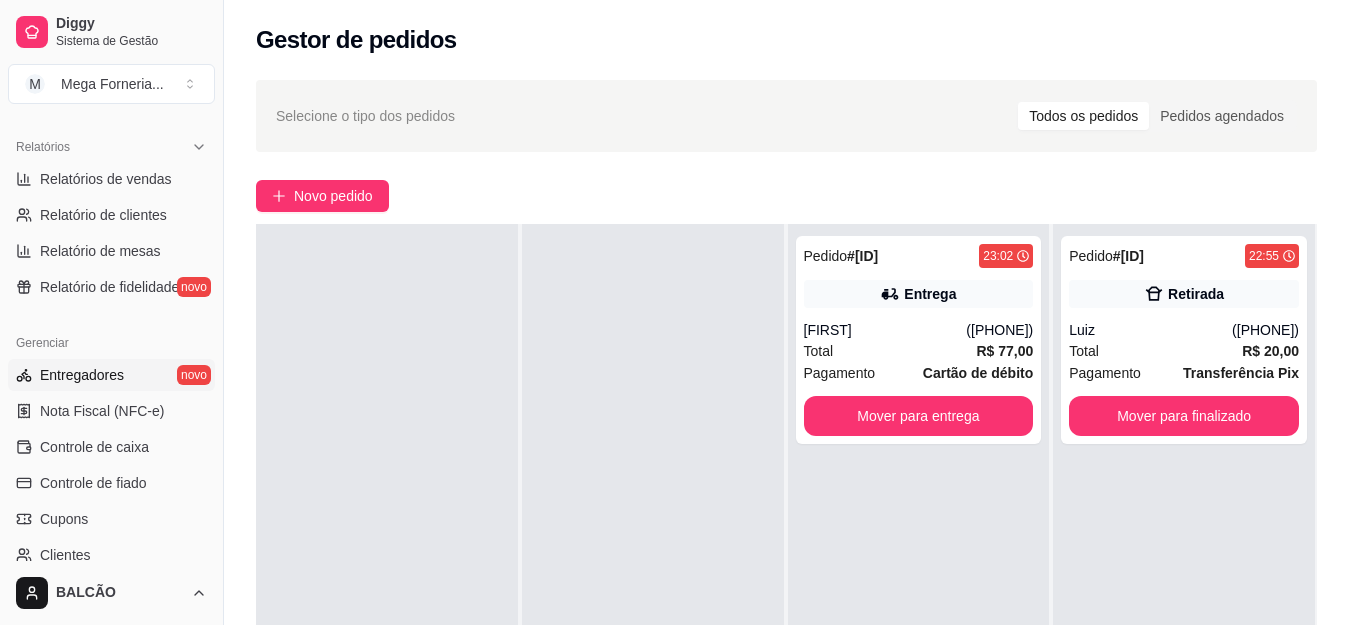 click on "Entregadores novo" at bounding box center [111, 375] 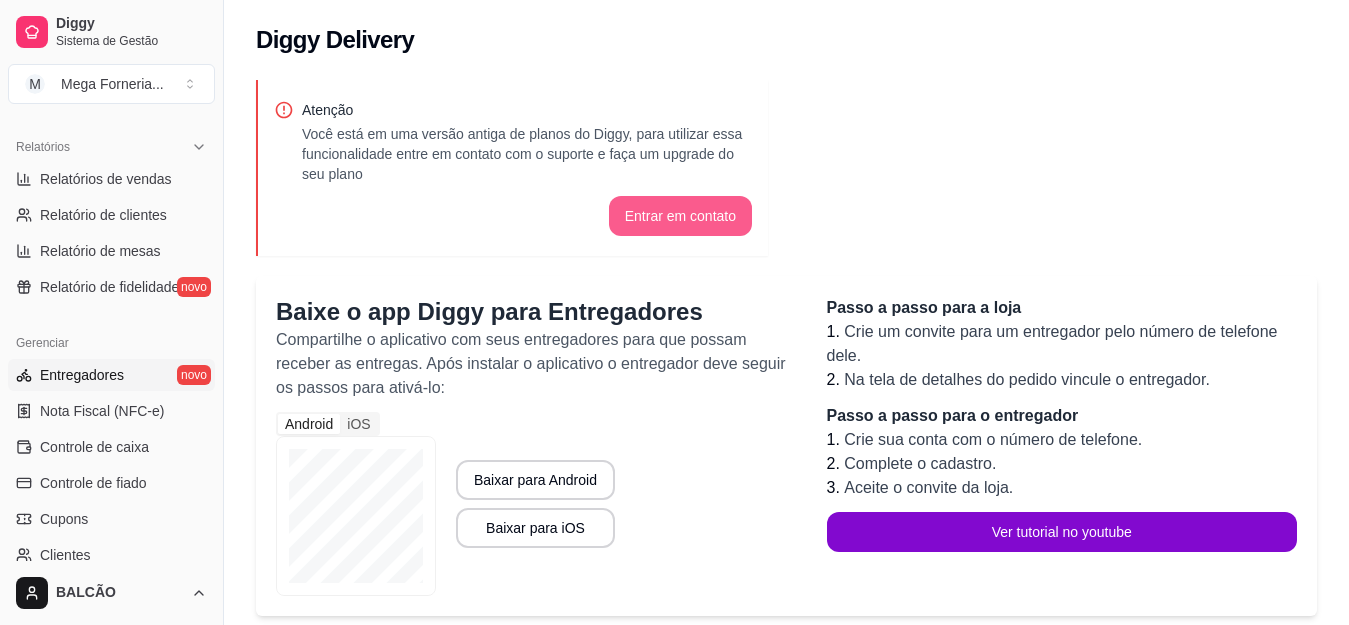 click on "Entrar em contato" at bounding box center [680, 216] 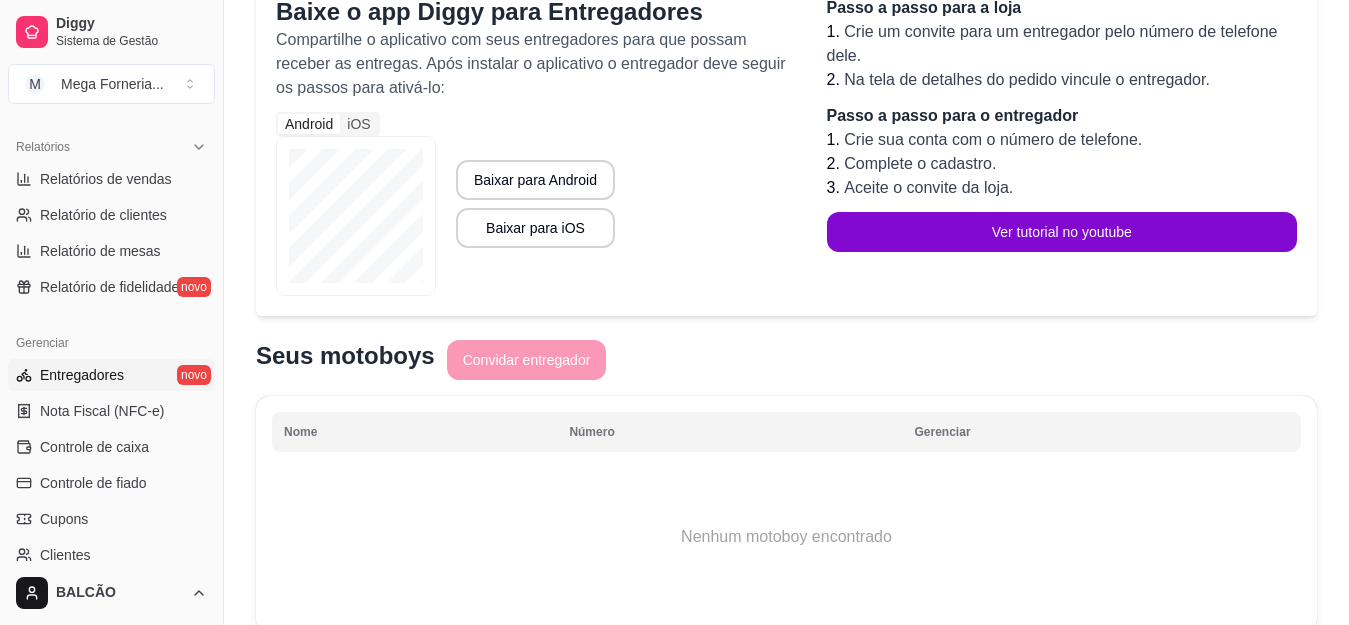 scroll, scrollTop: 390, scrollLeft: 0, axis: vertical 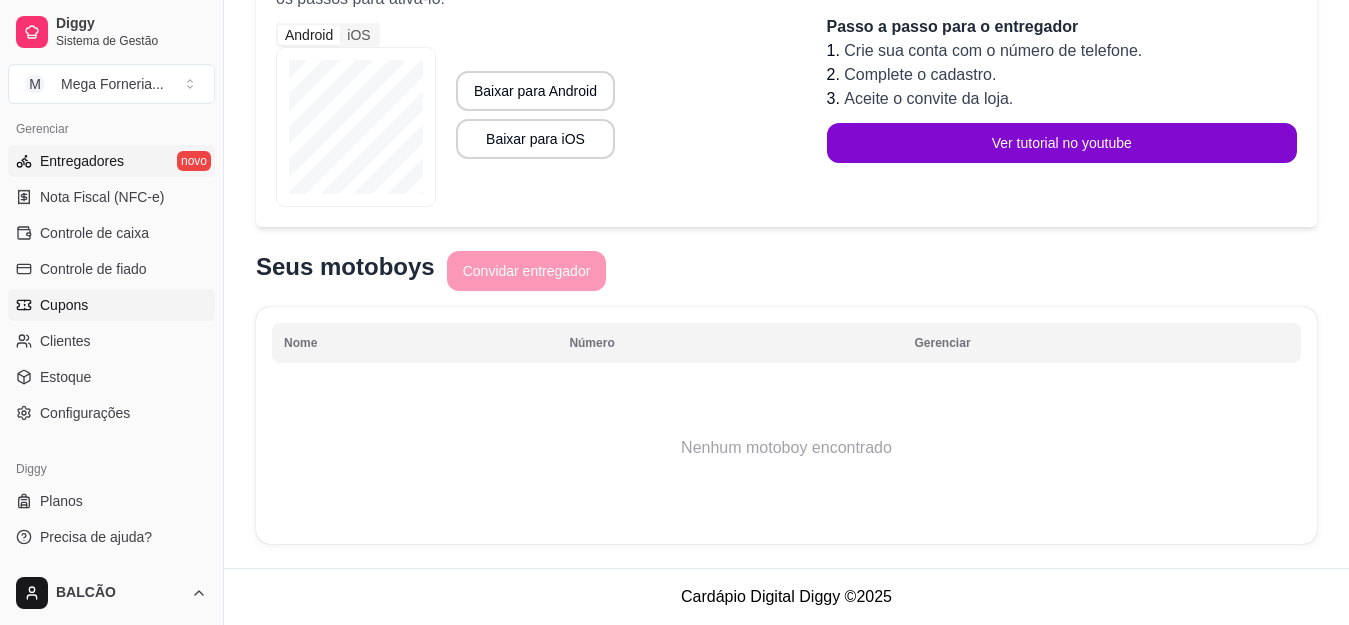 click on "Cupons" at bounding box center (111, 305) 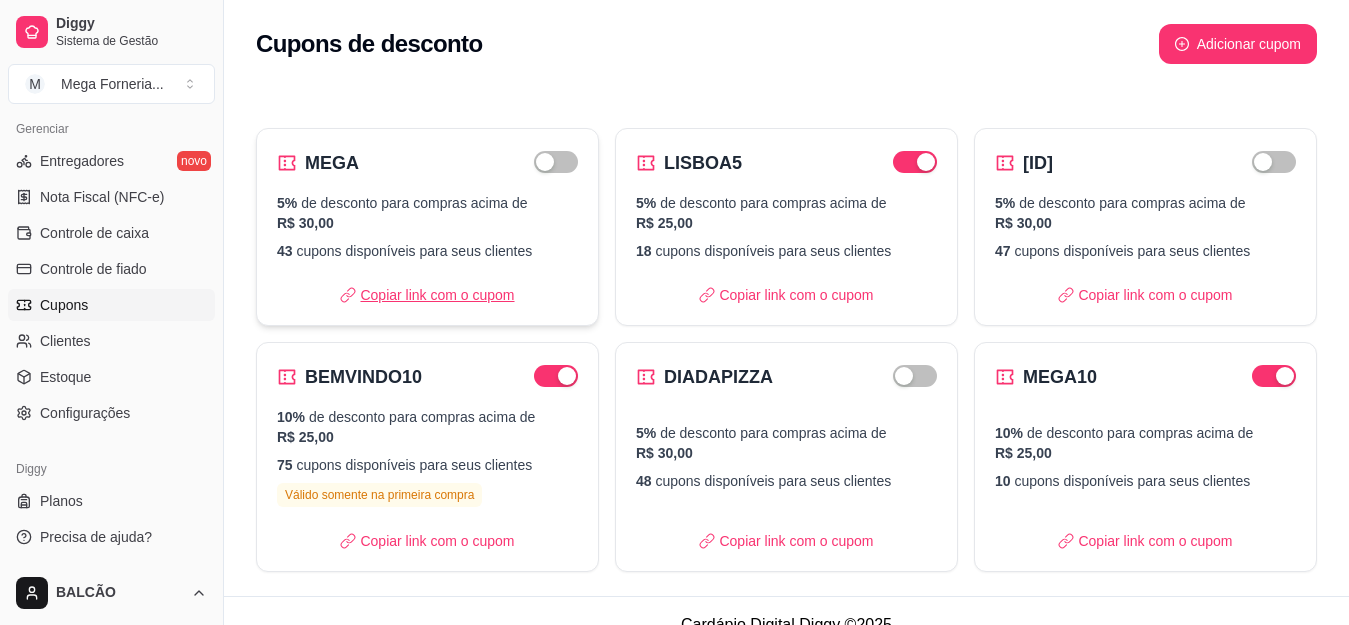 scroll, scrollTop: 28, scrollLeft: 0, axis: vertical 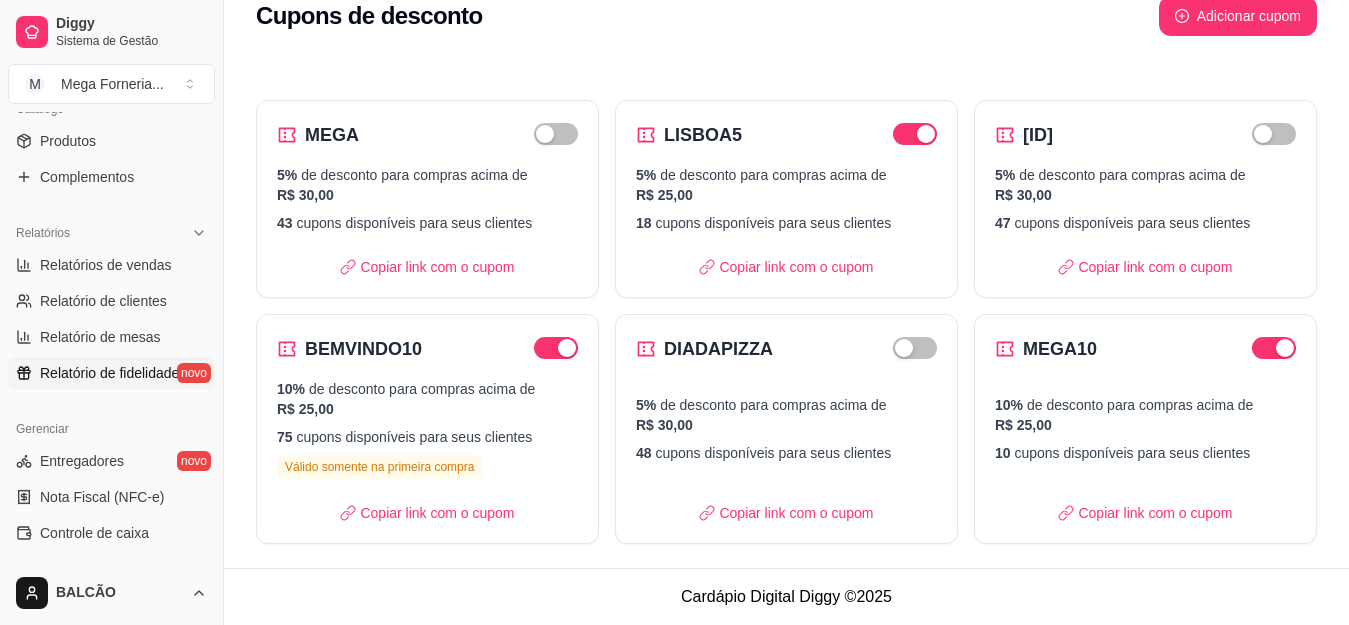 click on "Relatório de fidelidade" at bounding box center [109, 373] 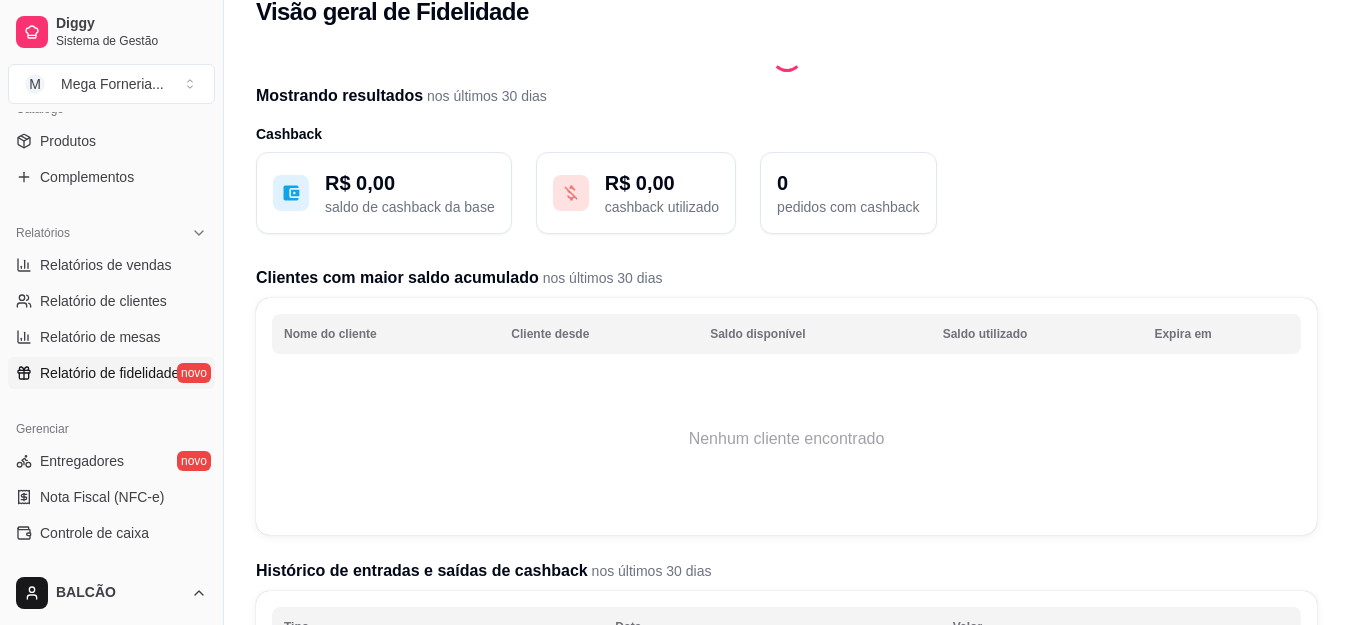 scroll, scrollTop: 0, scrollLeft: 0, axis: both 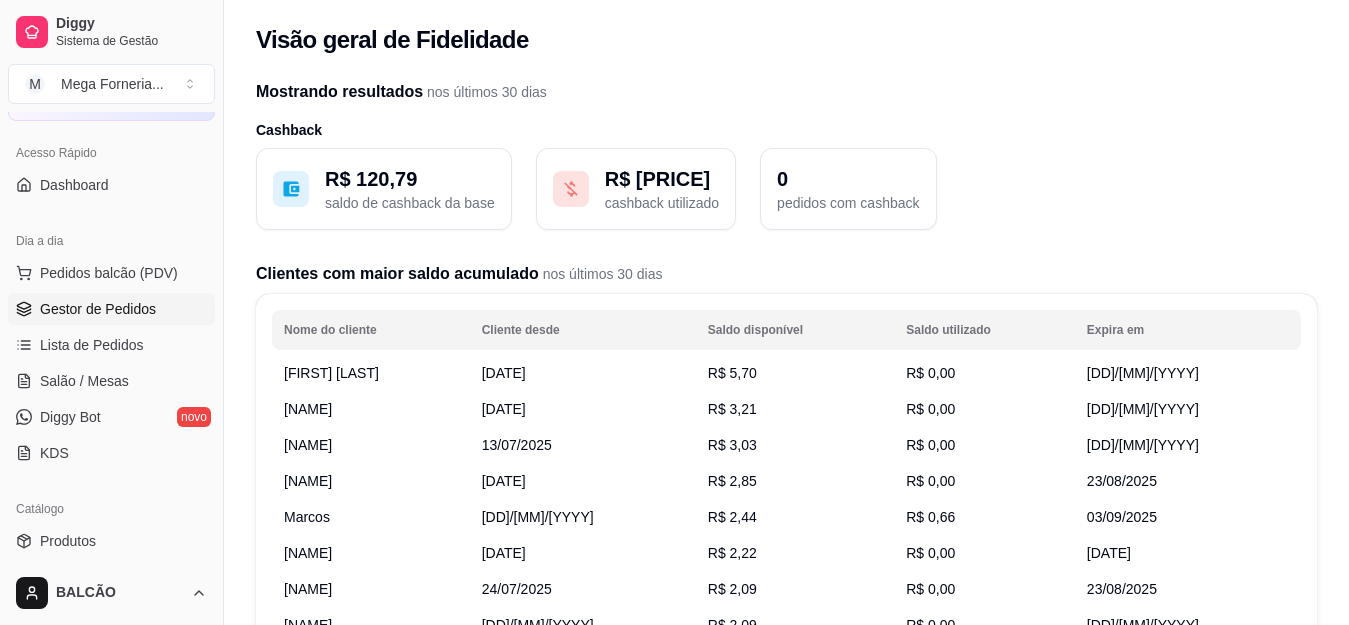 click on "Gestor de Pedidos" at bounding box center [98, 309] 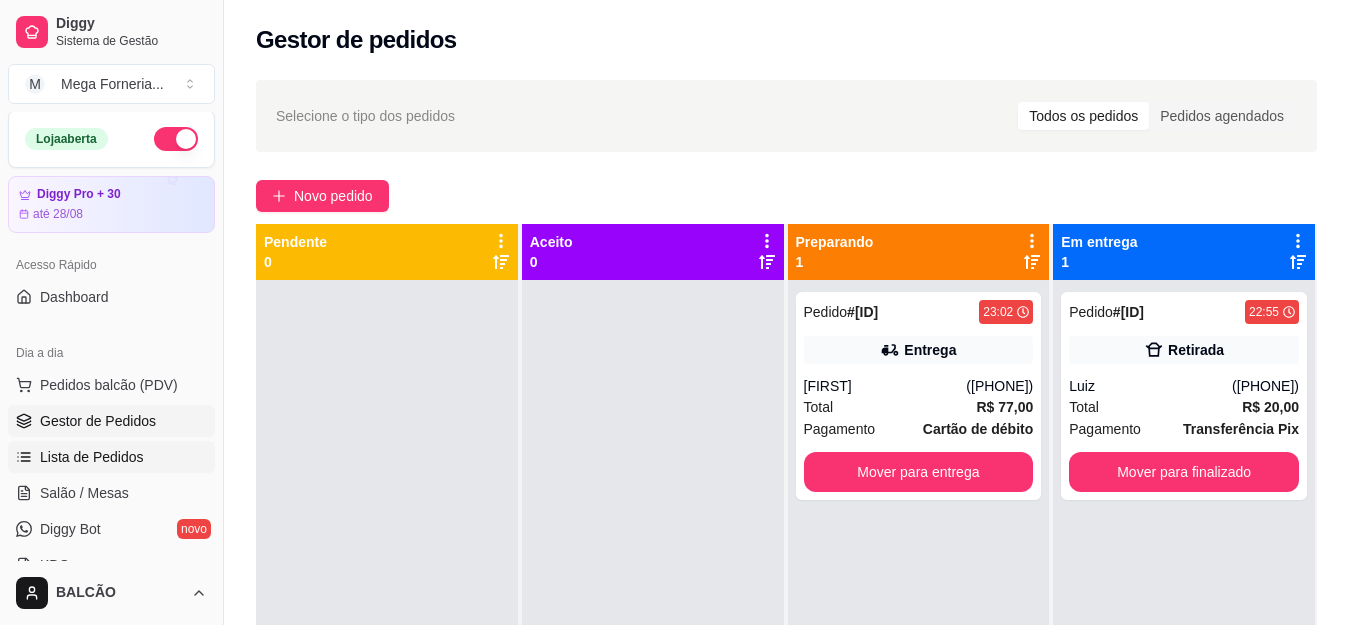 scroll, scrollTop: 0, scrollLeft: 0, axis: both 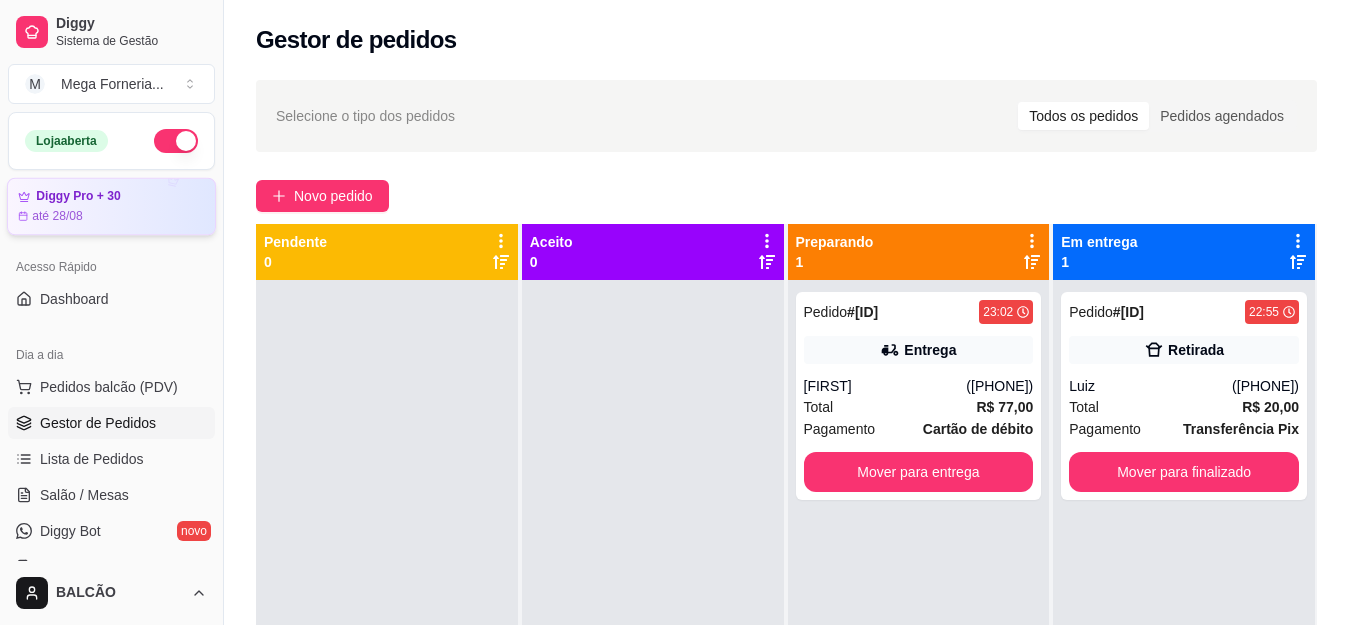 click on "[PRODUCT_NAME] + [DATE]" at bounding box center [111, 207] 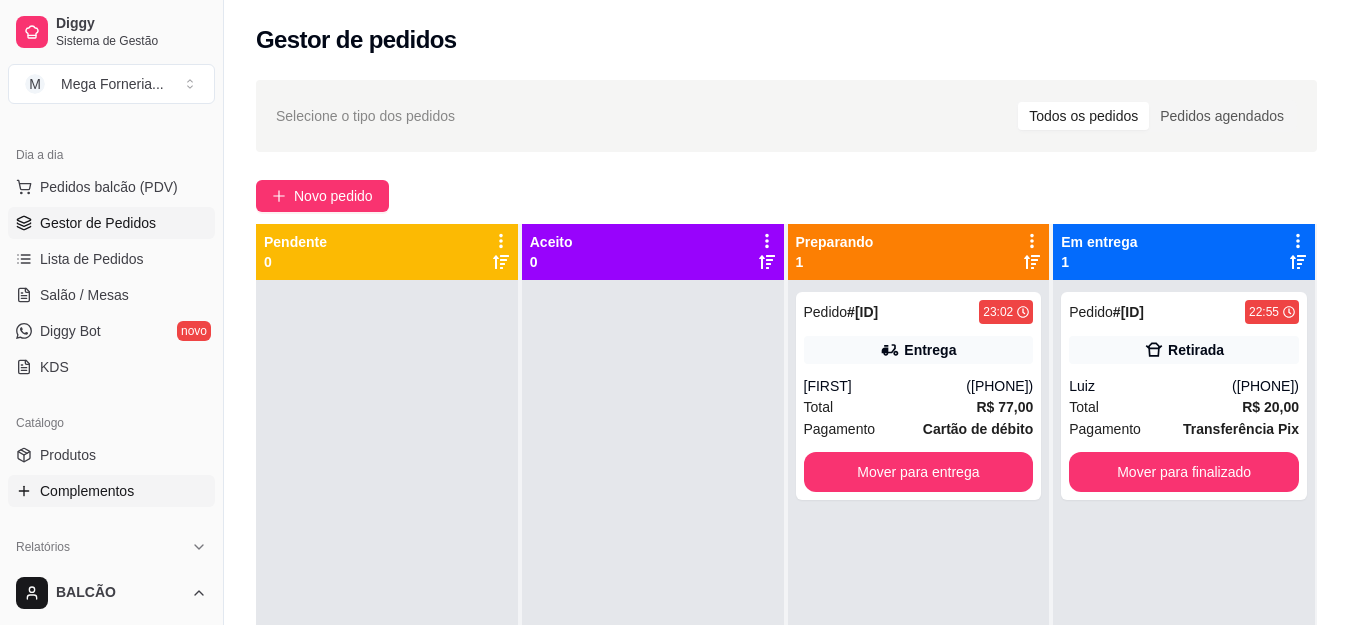 scroll, scrollTop: 400, scrollLeft: 0, axis: vertical 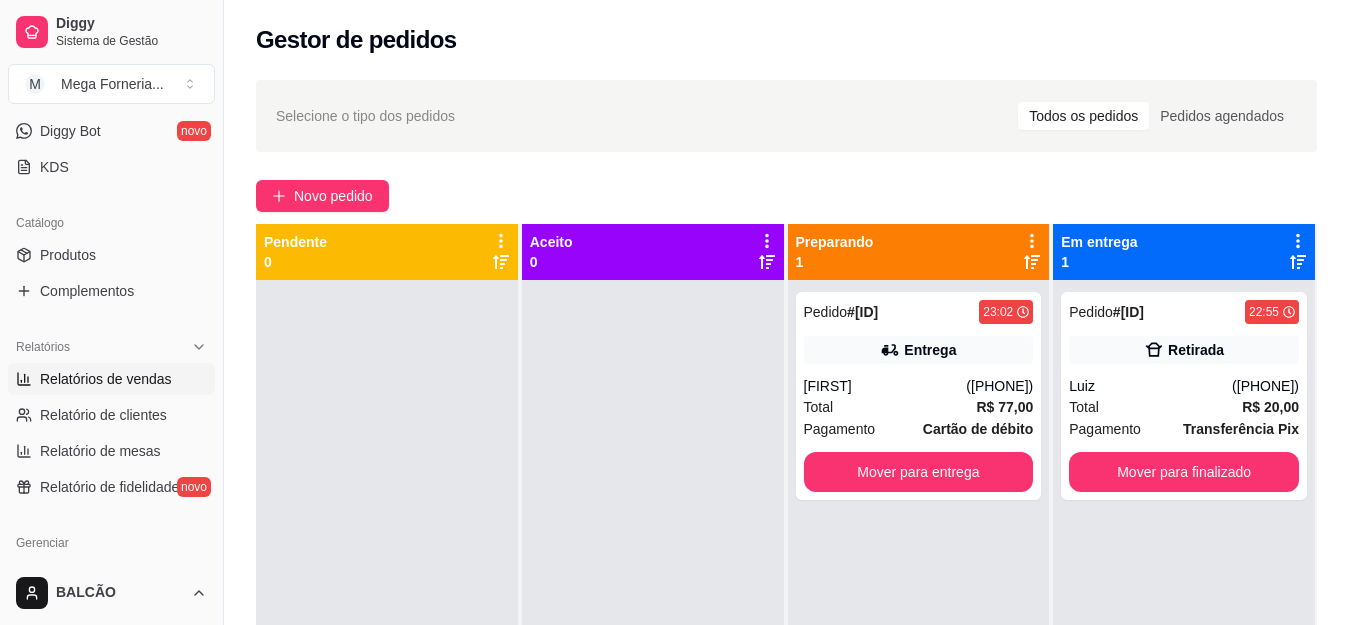 click on "Relatórios de vendas" at bounding box center [106, 379] 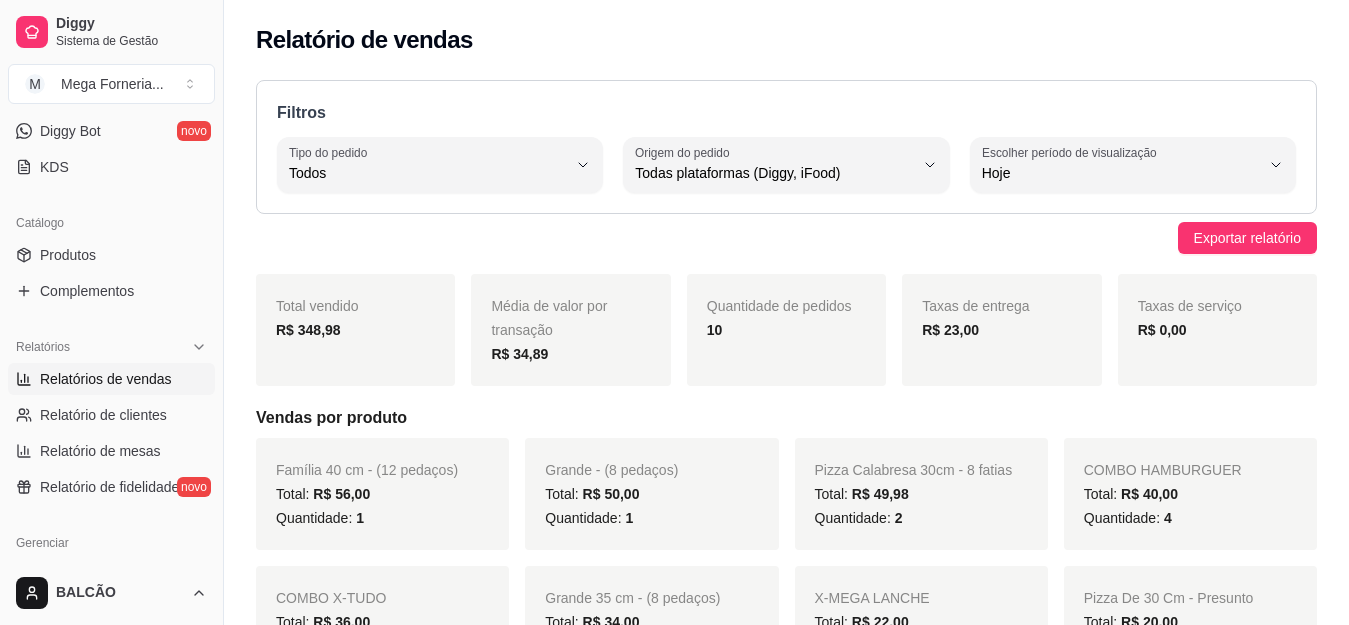 scroll, scrollTop: 0, scrollLeft: 0, axis: both 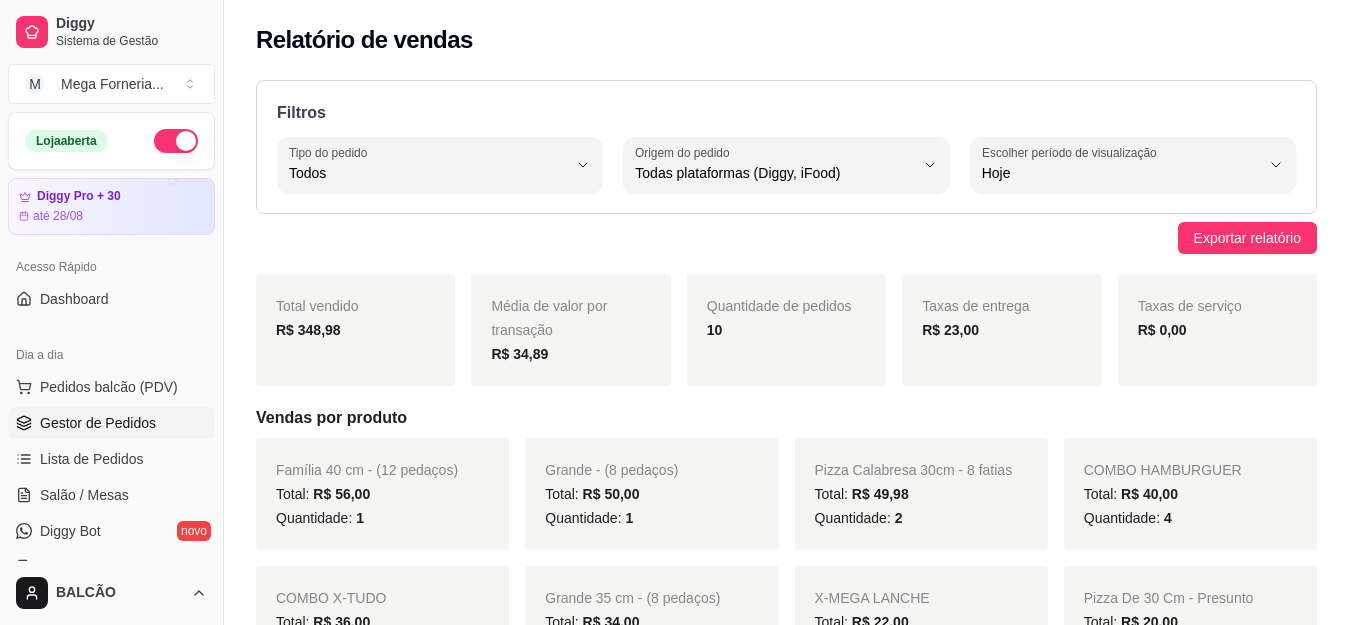 click on "Gestor de Pedidos" at bounding box center (98, 423) 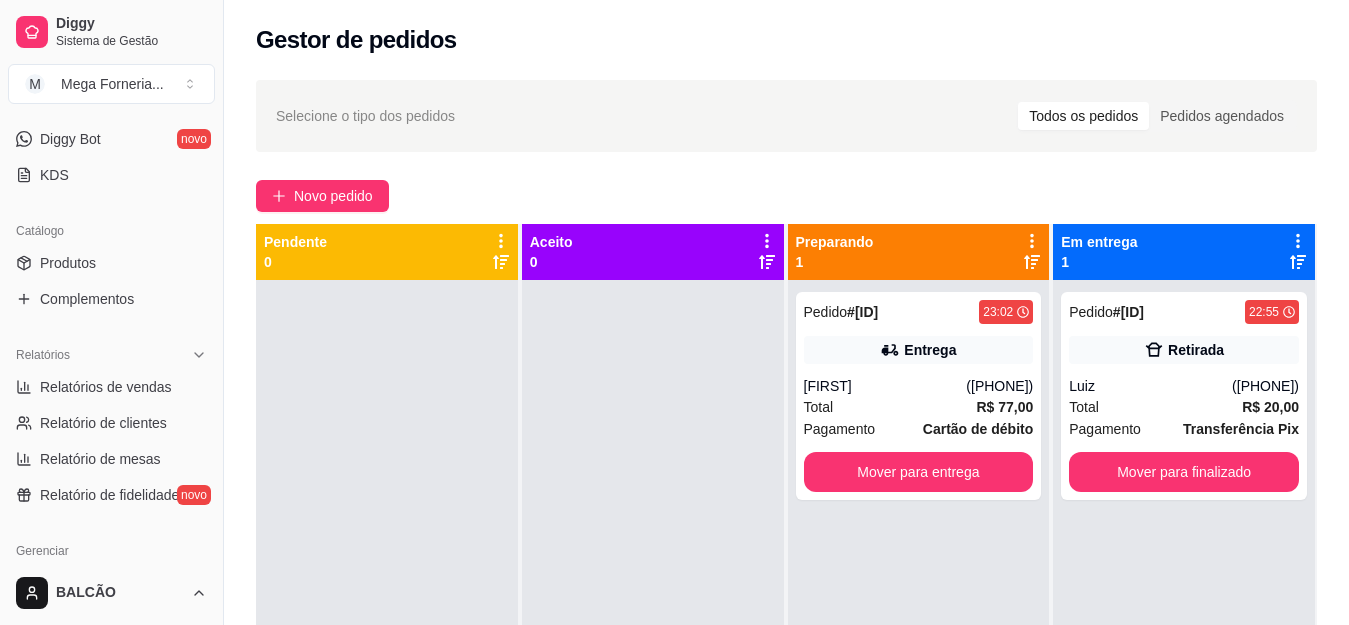scroll, scrollTop: 784, scrollLeft: 0, axis: vertical 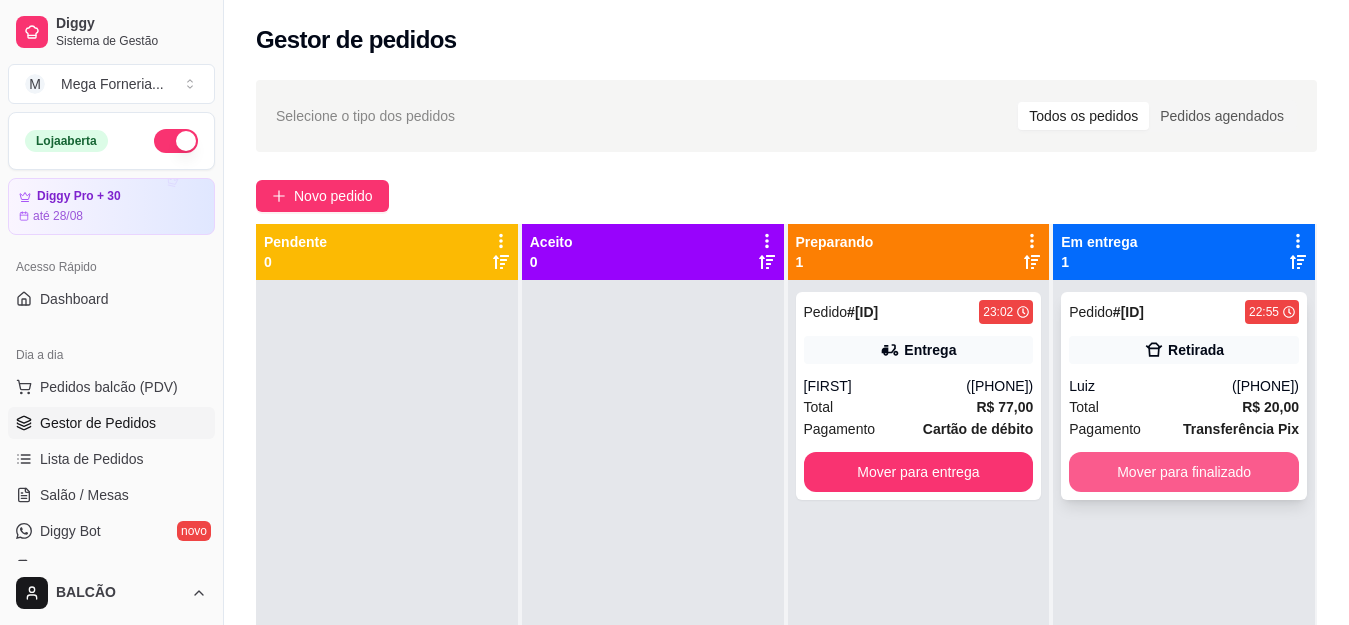 click on "Mover para finalizado" at bounding box center (1184, 472) 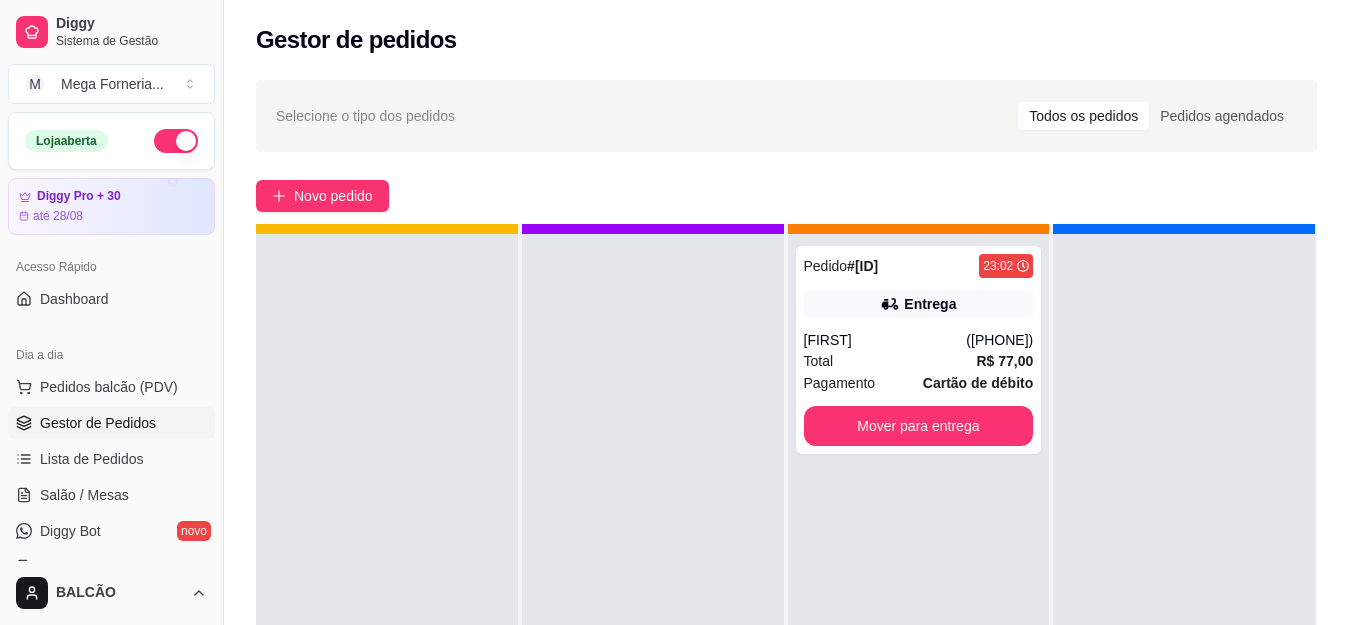 scroll, scrollTop: 56, scrollLeft: 0, axis: vertical 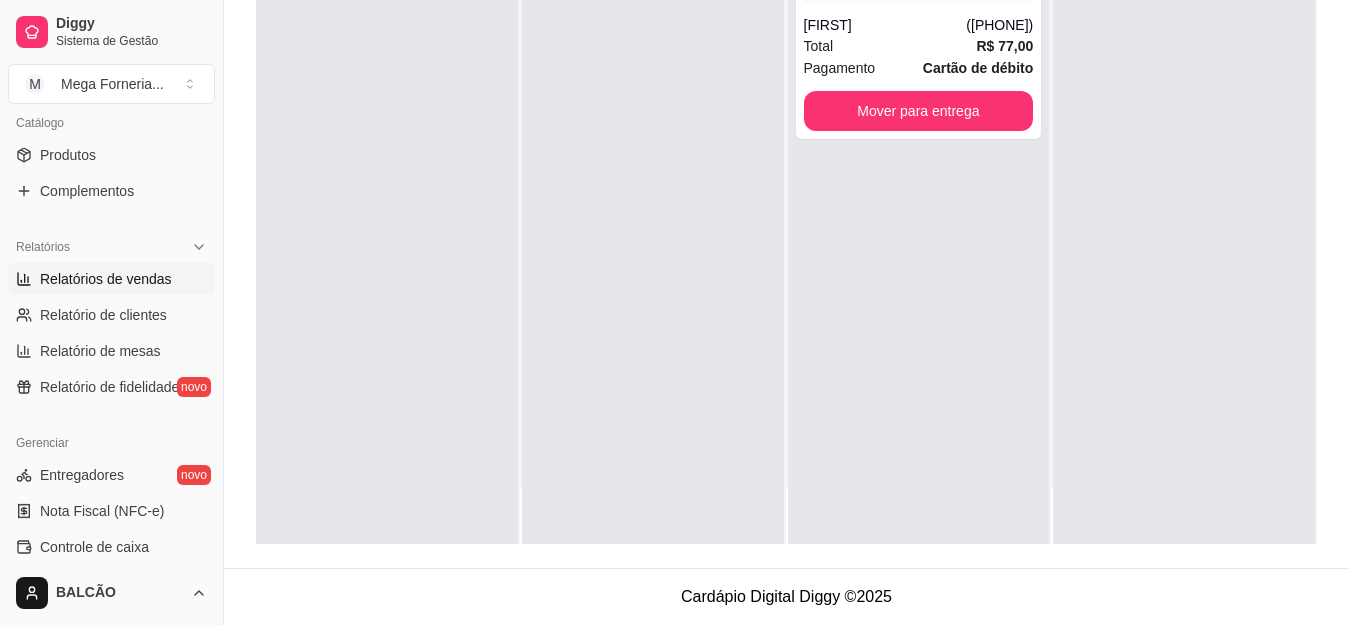 click on "Relatórios de vendas" at bounding box center [106, 279] 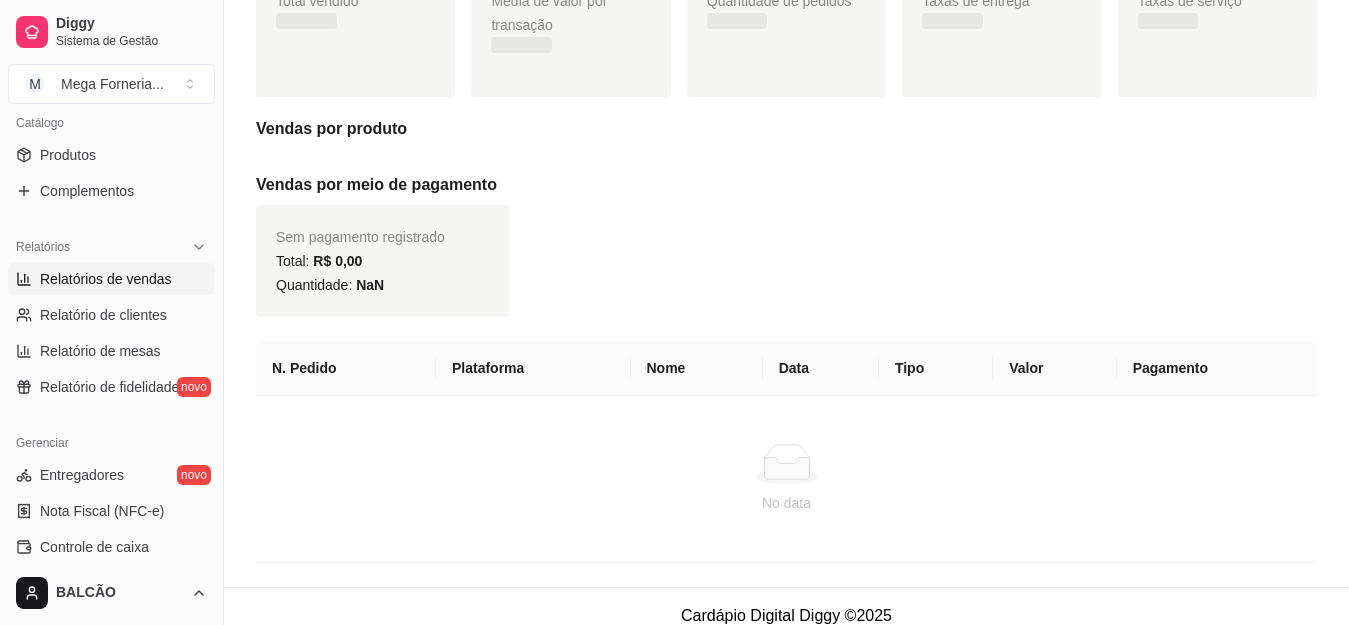 scroll, scrollTop: 0, scrollLeft: 0, axis: both 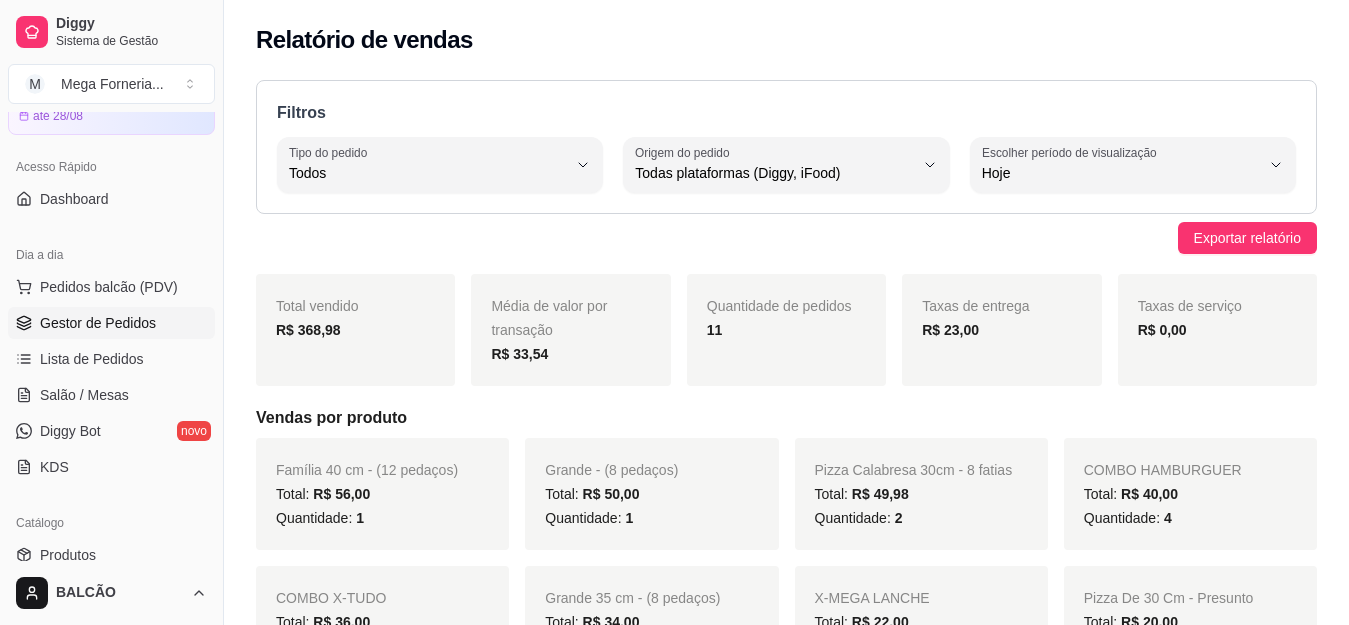 click on "Gestor de Pedidos" at bounding box center (98, 323) 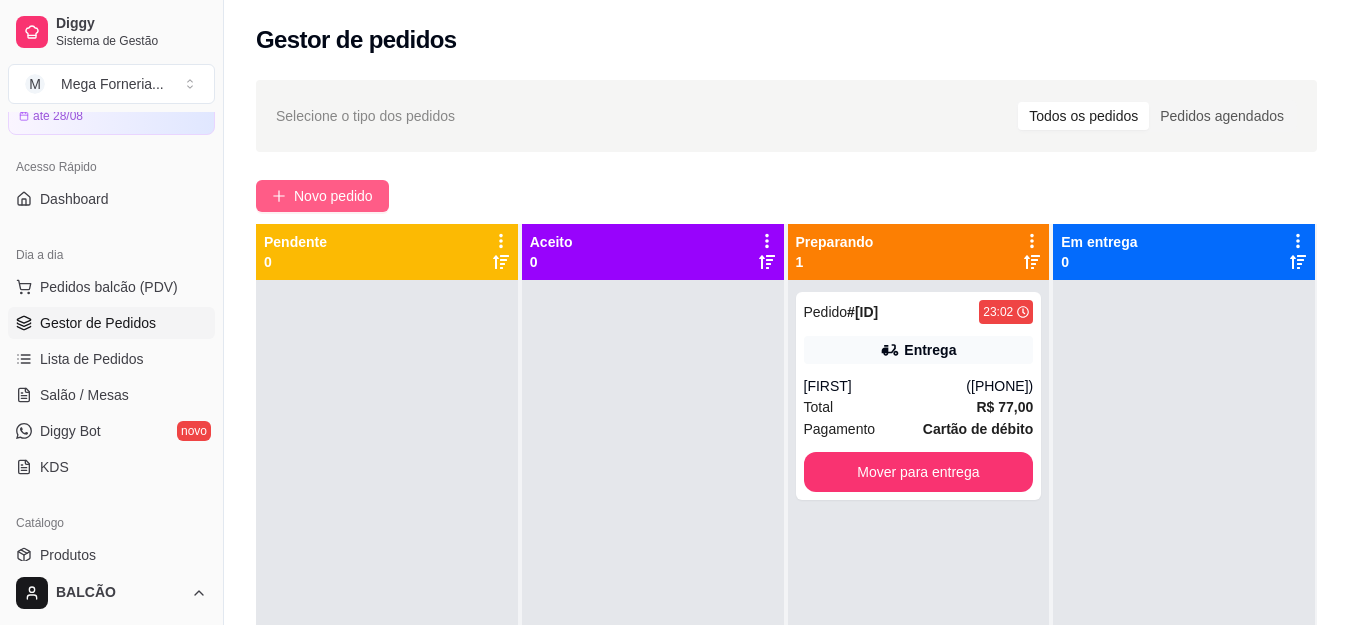 click on "Novo pedido" at bounding box center [333, 196] 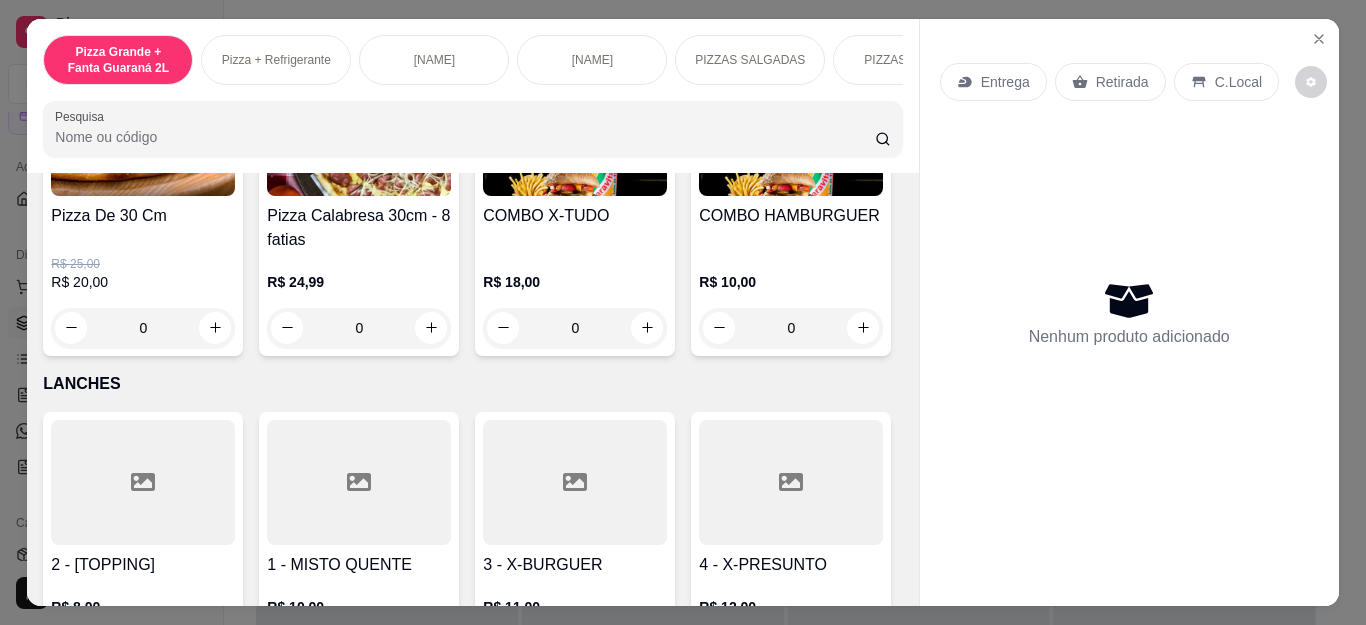scroll, scrollTop: 2200, scrollLeft: 0, axis: vertical 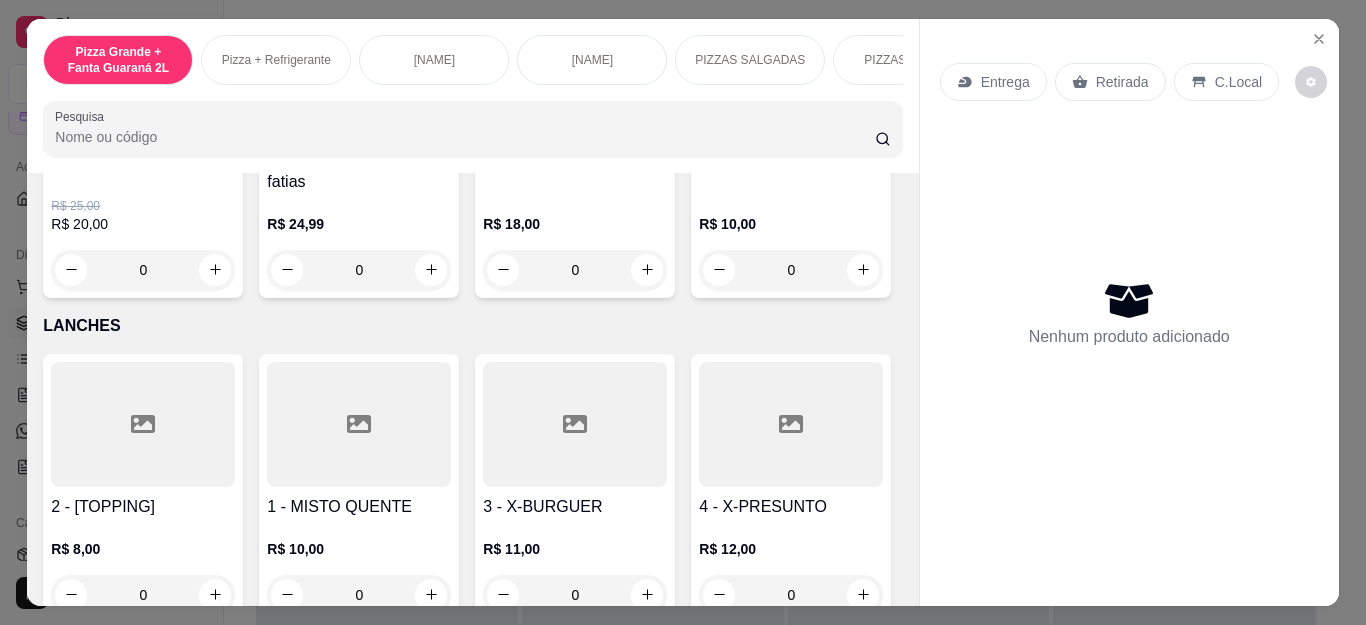 click on "0" at bounding box center (575, 270) 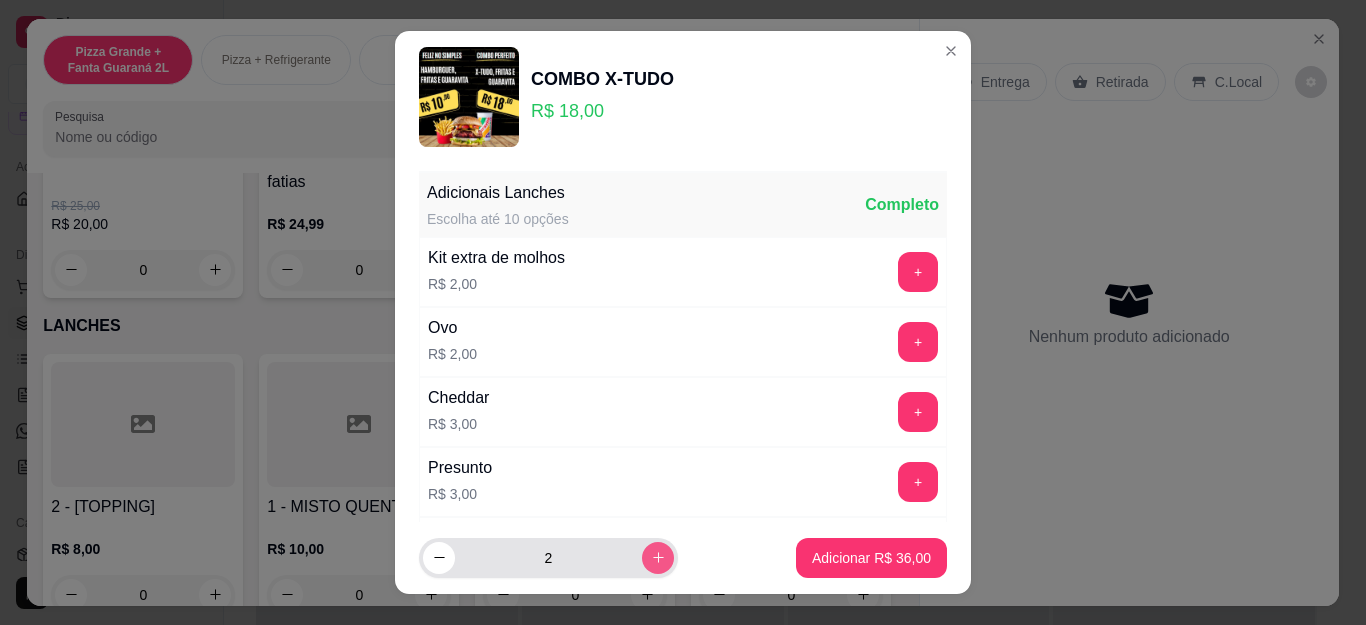 type on "2" 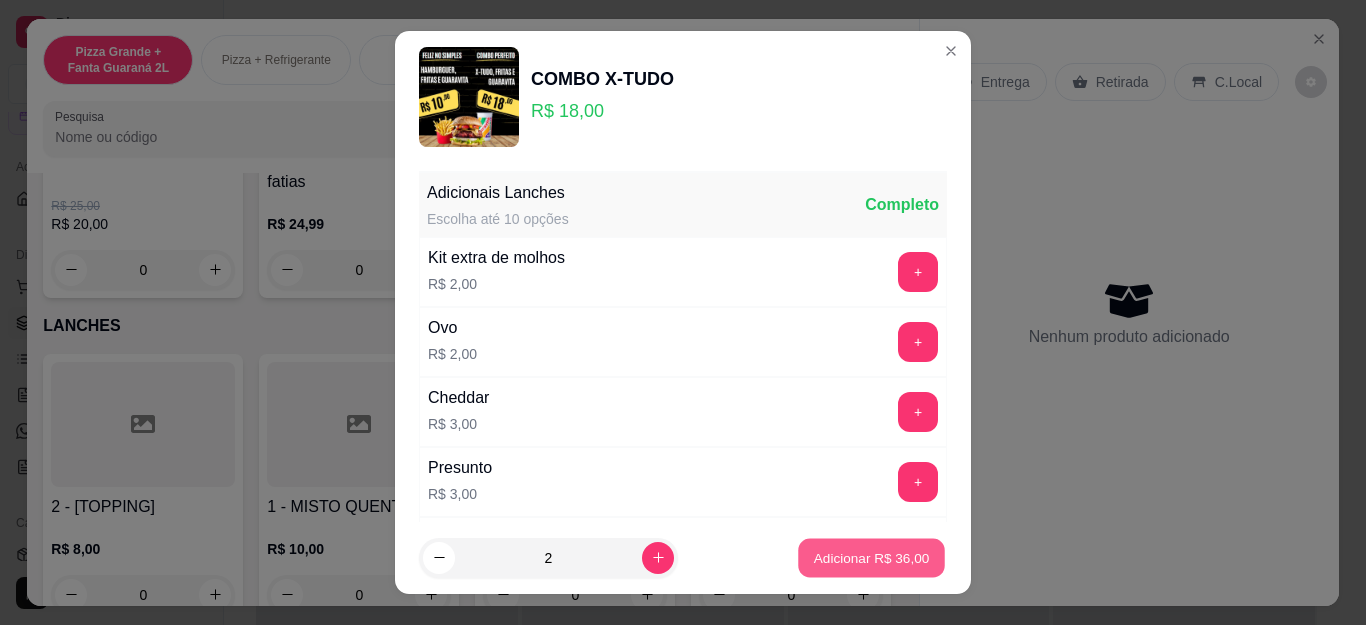 click on "Adicionar   R$ 36,00" at bounding box center (871, 557) 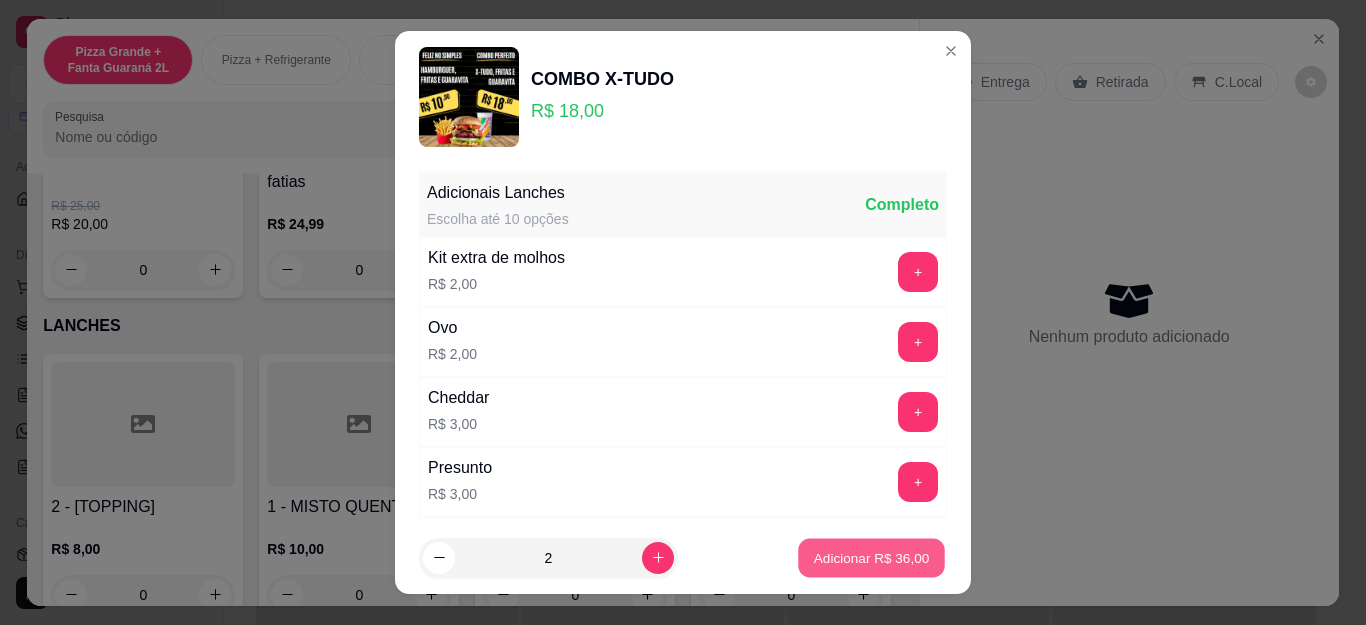 type on "2" 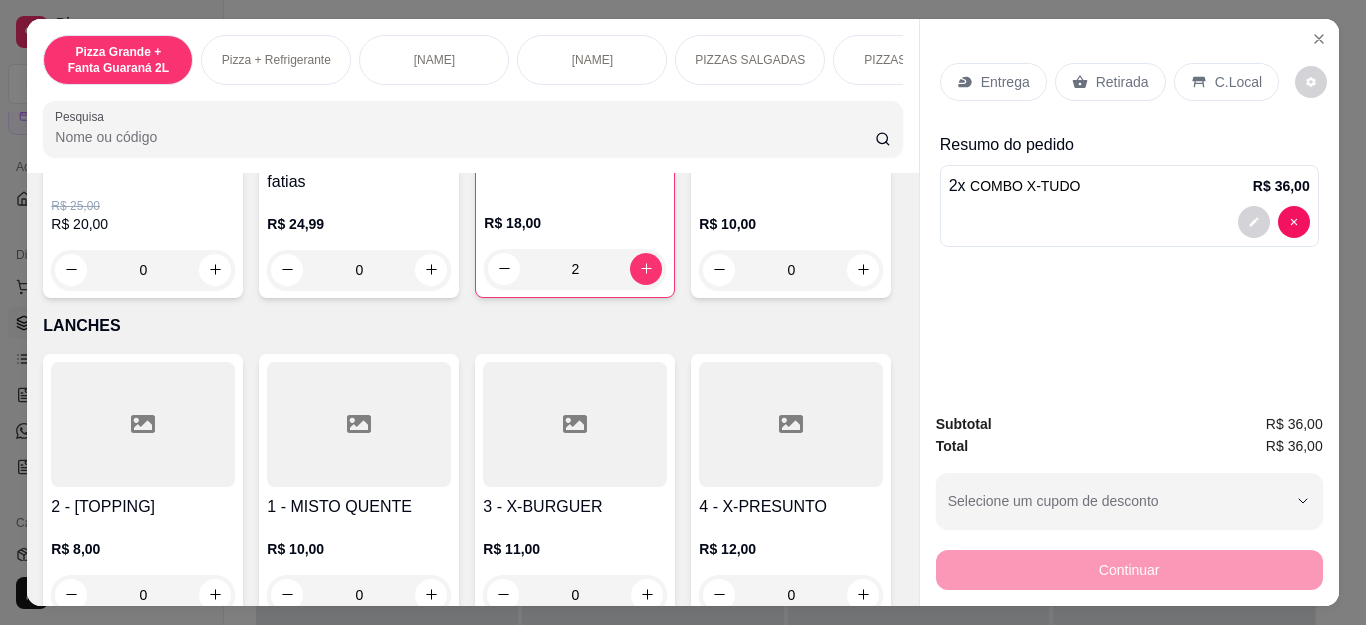 click on "Entrega" at bounding box center [1005, 82] 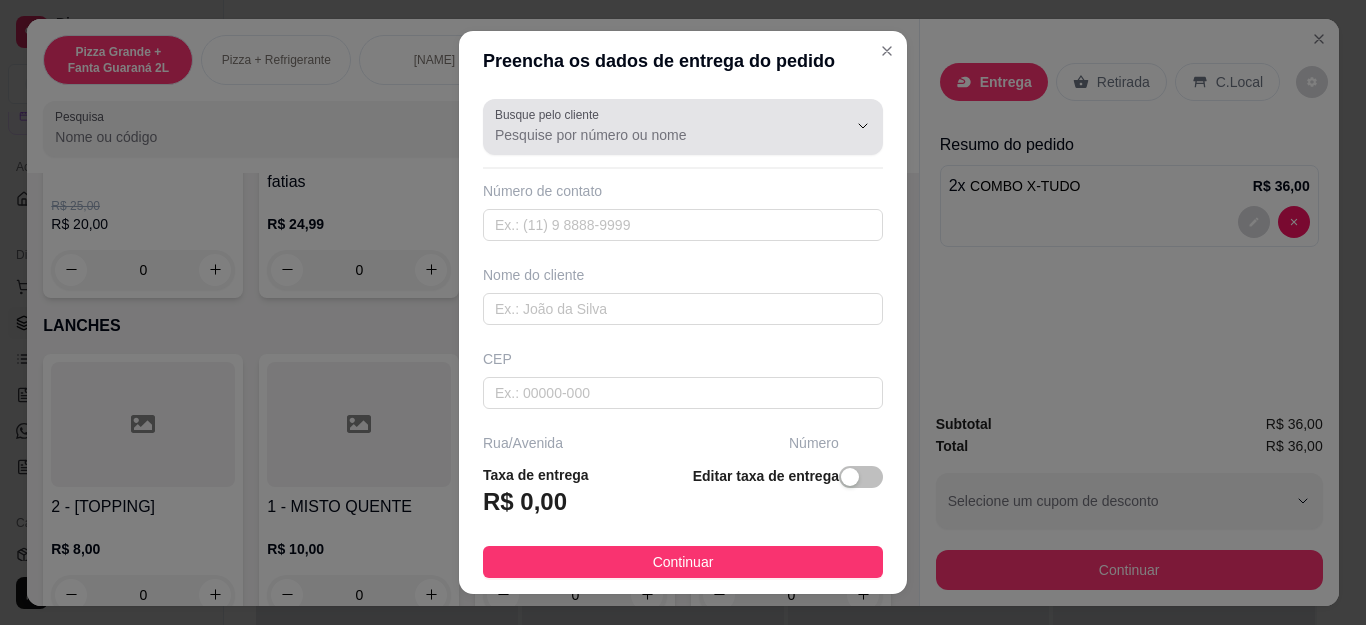 click on "Busque pelo cliente" at bounding box center [655, 135] 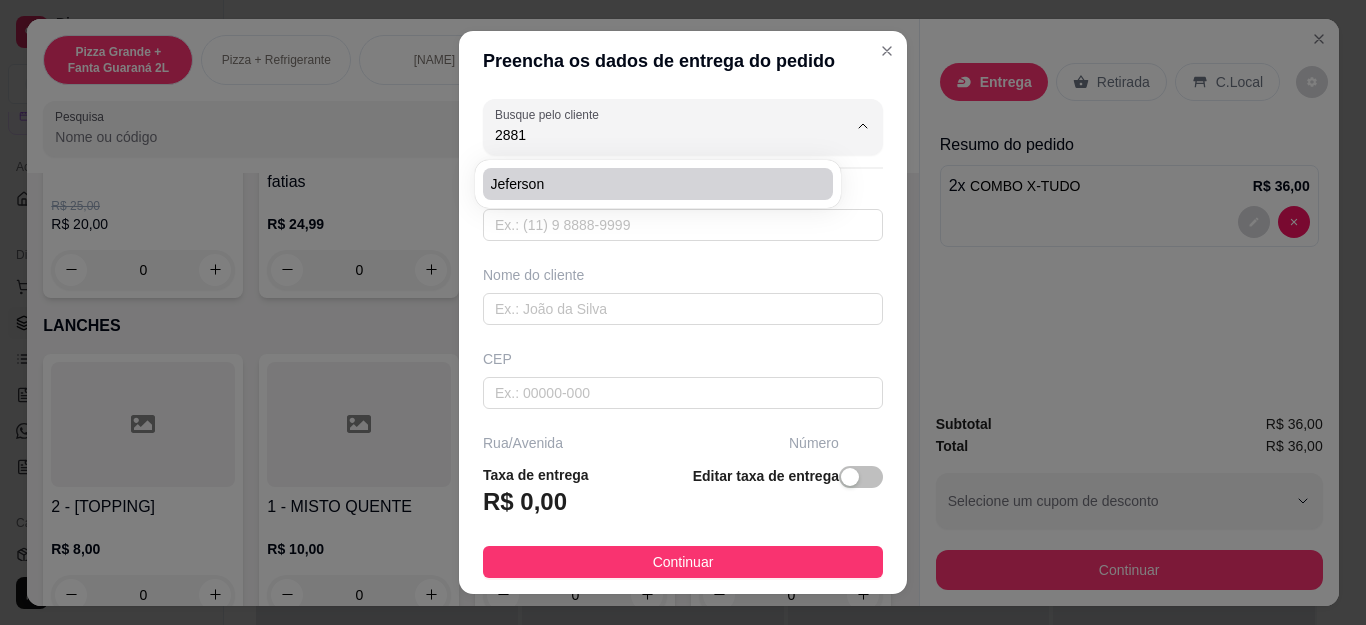 click on "Jeferson" at bounding box center [648, 184] 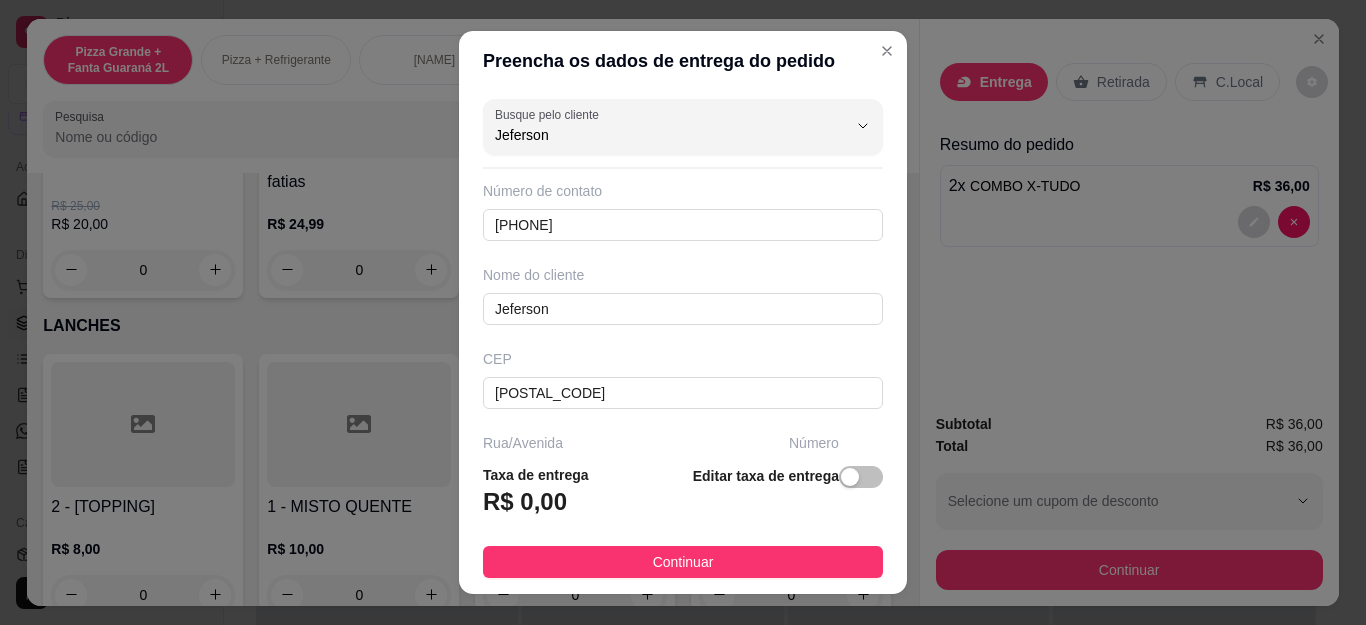 scroll, scrollTop: 295, scrollLeft: 0, axis: vertical 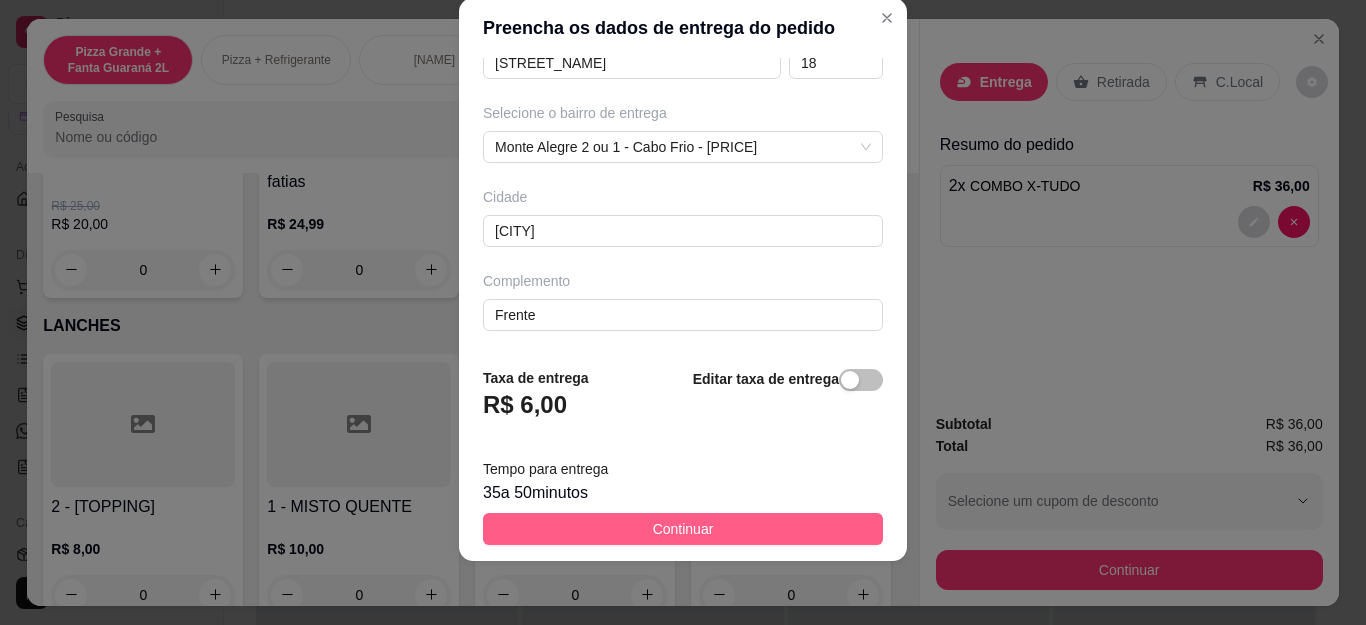 click on "Continuar" at bounding box center [683, 529] 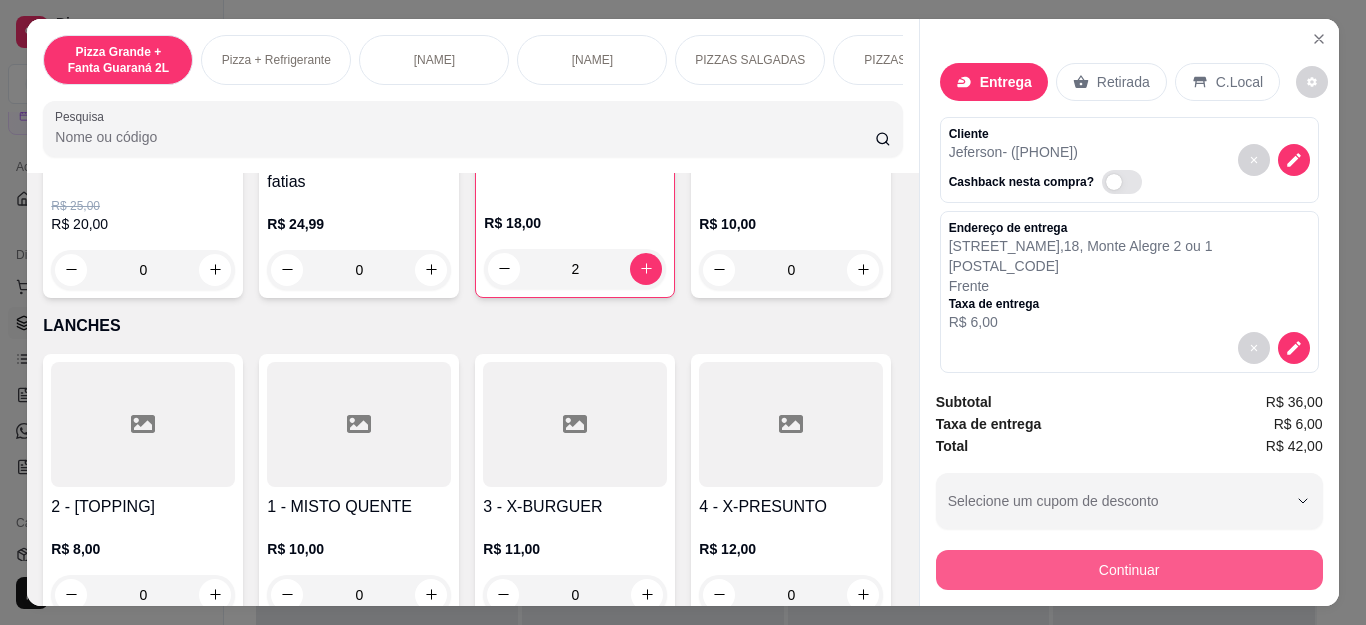 click on "Continuar" at bounding box center [1129, 570] 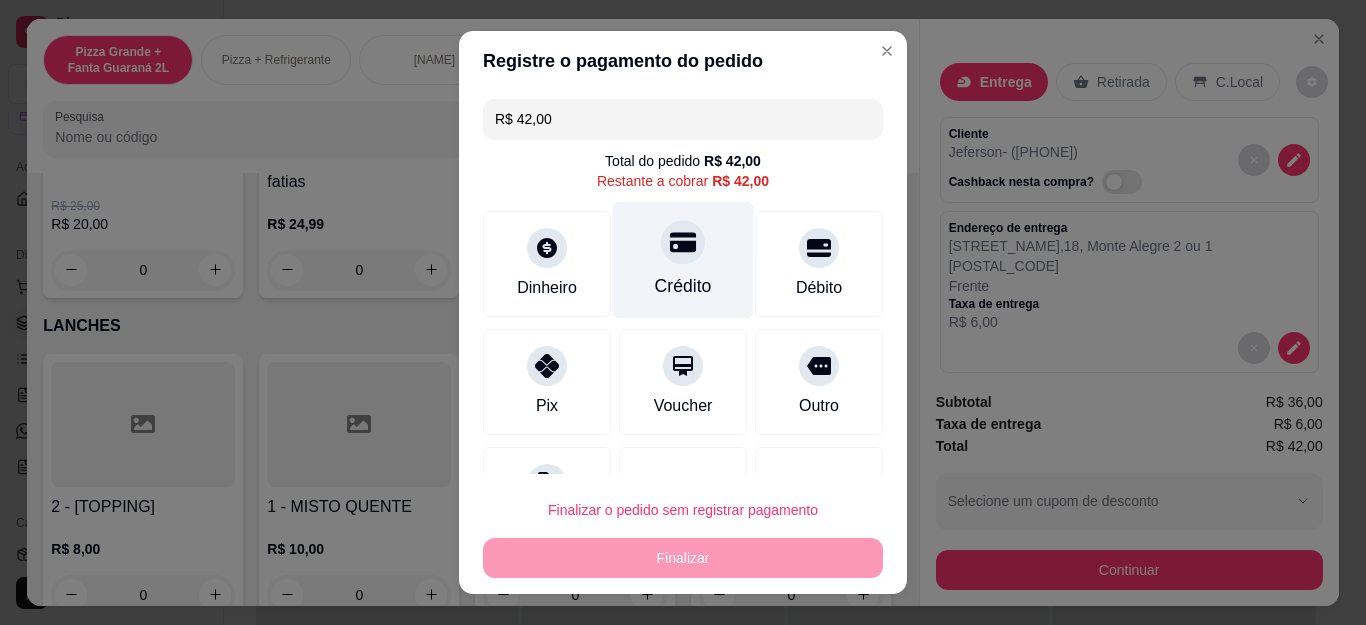 click 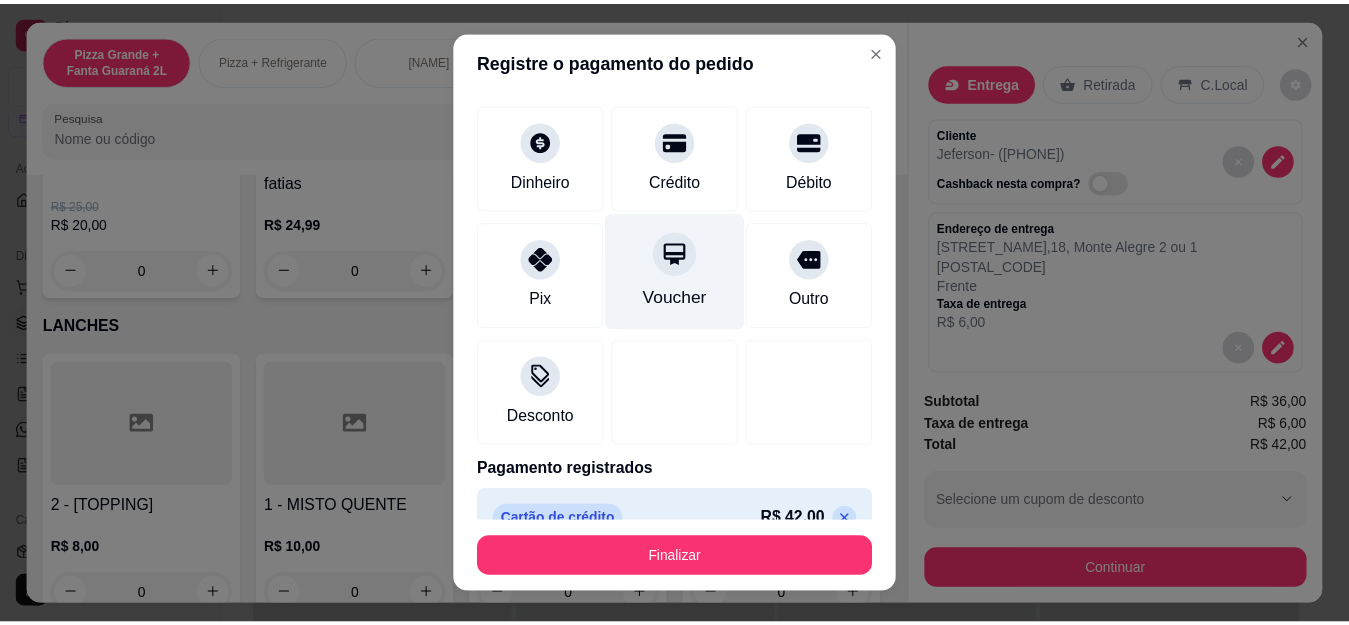 scroll, scrollTop: 123, scrollLeft: 0, axis: vertical 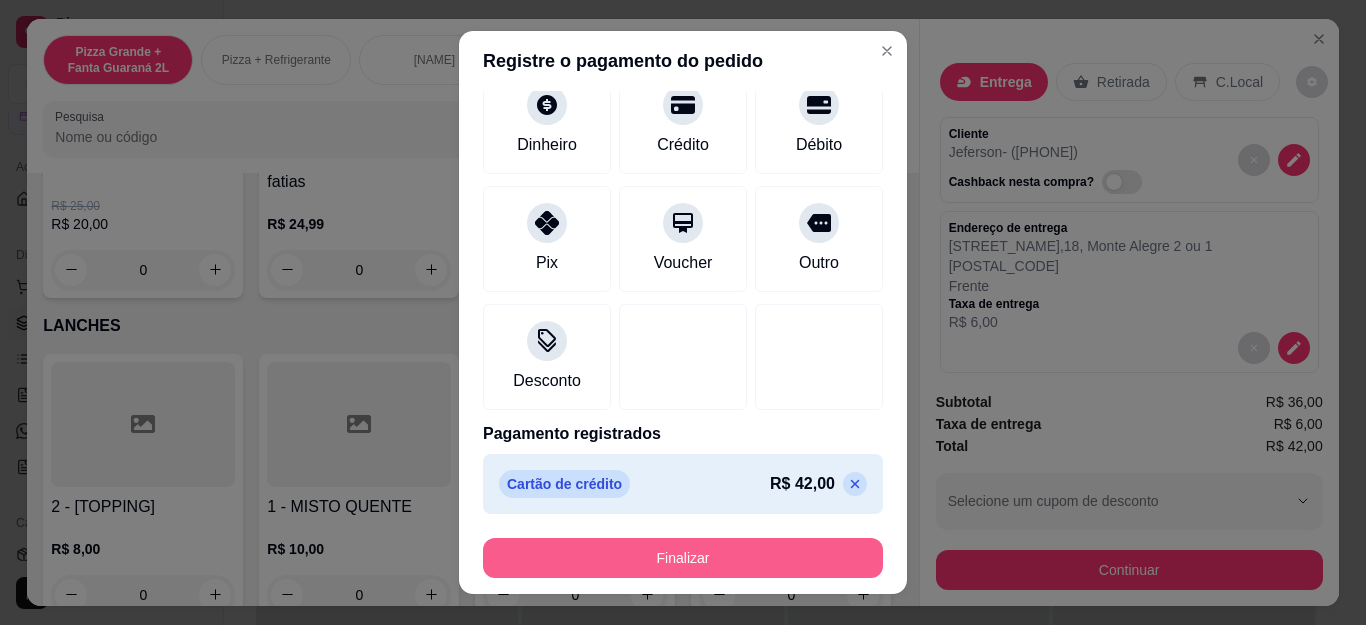 click on "Finalizar" at bounding box center [683, 558] 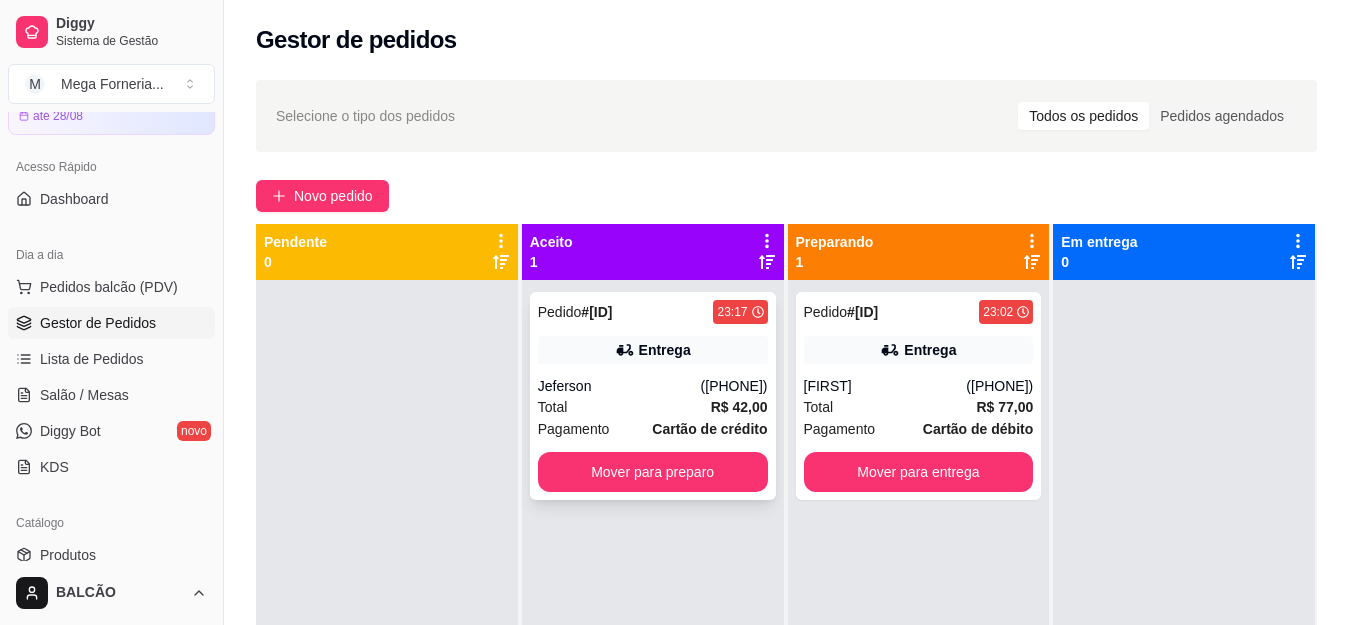 click on "R$ 42,00" at bounding box center (739, 407) 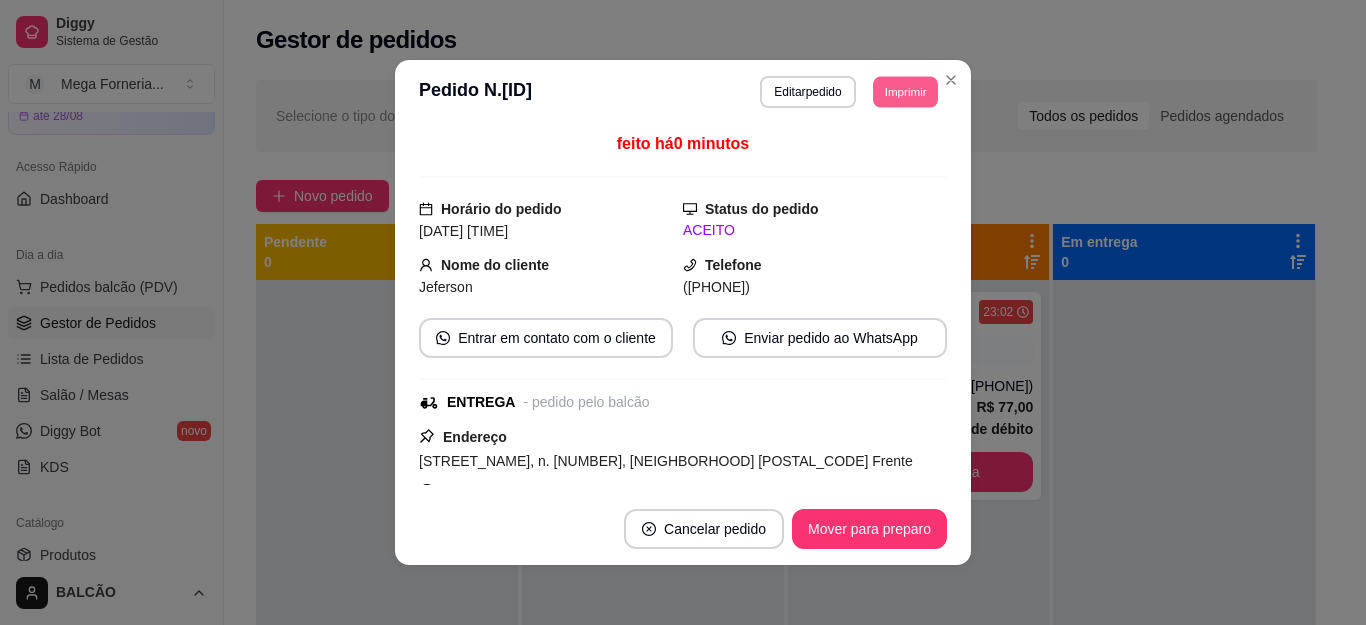 click on "Imprimir" at bounding box center [905, 91] 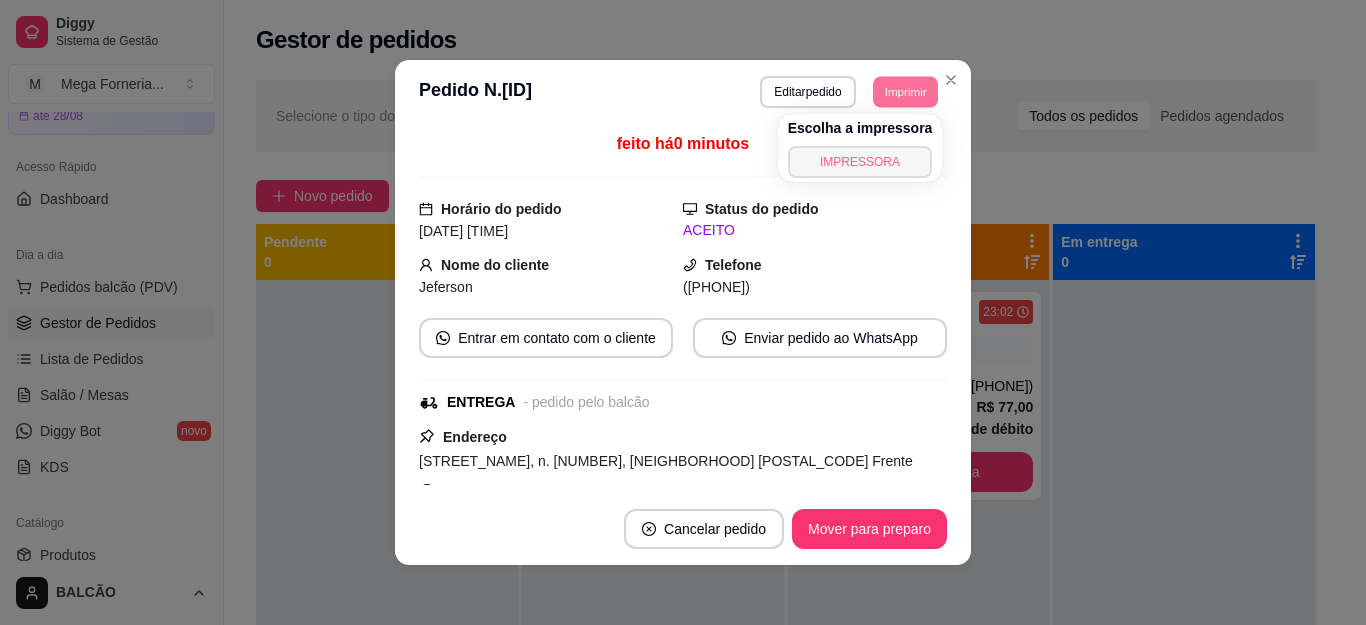 click on "IMPRESSORA" at bounding box center (860, 162) 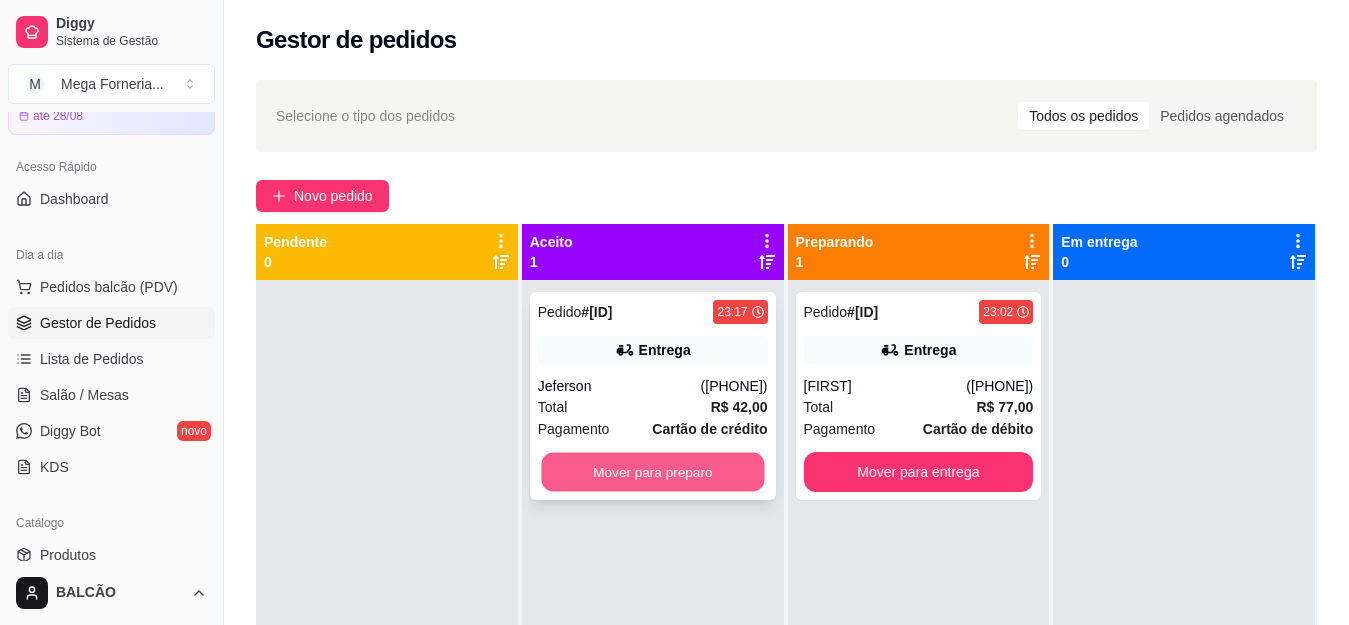 click on "Mover para preparo" at bounding box center [652, 472] 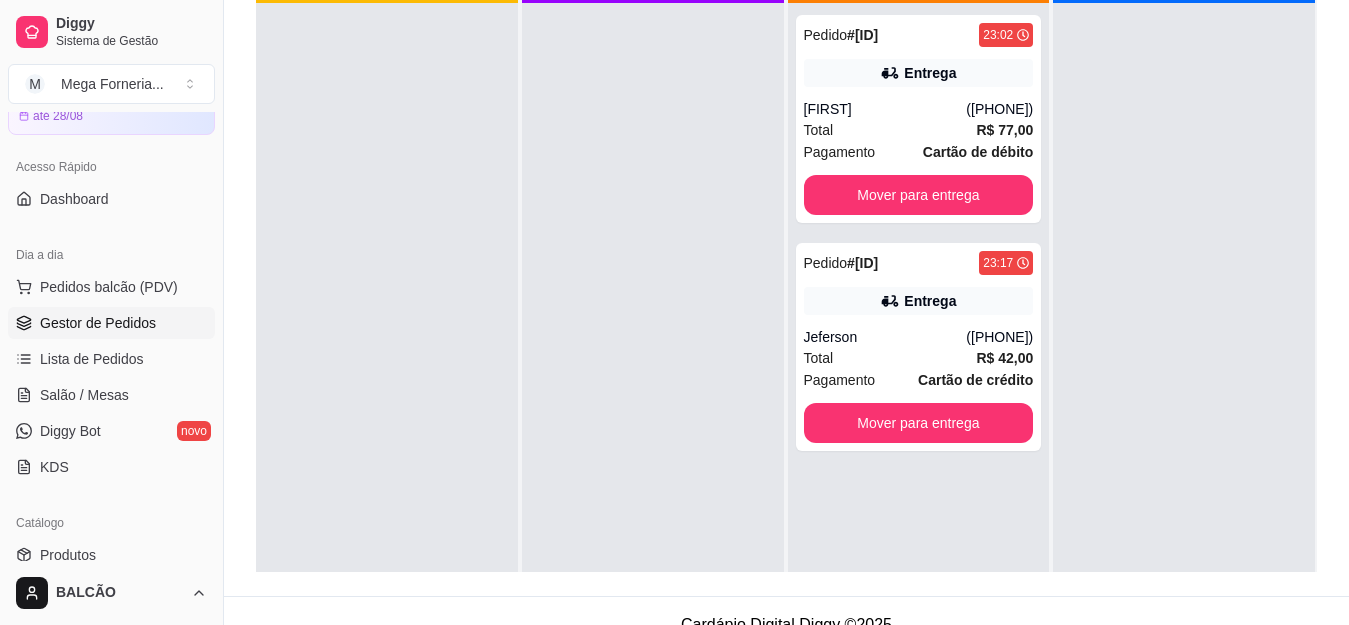 scroll, scrollTop: 300, scrollLeft: 0, axis: vertical 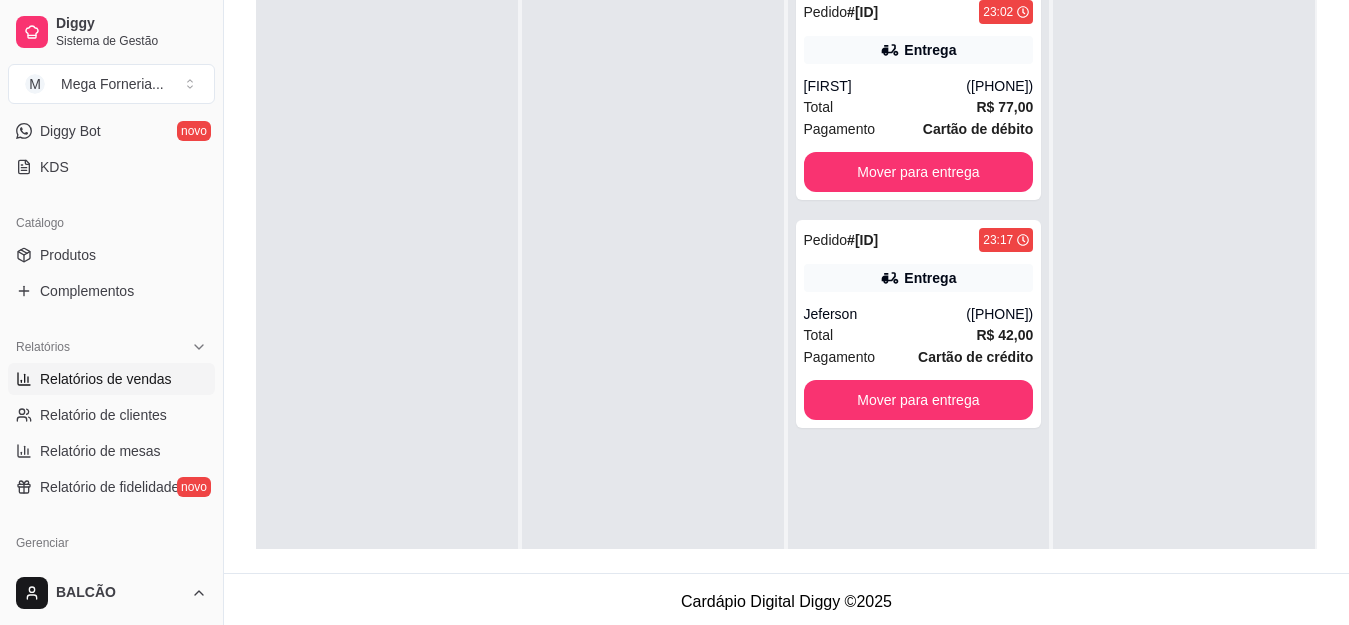 click on "Relatórios de vendas" at bounding box center [106, 379] 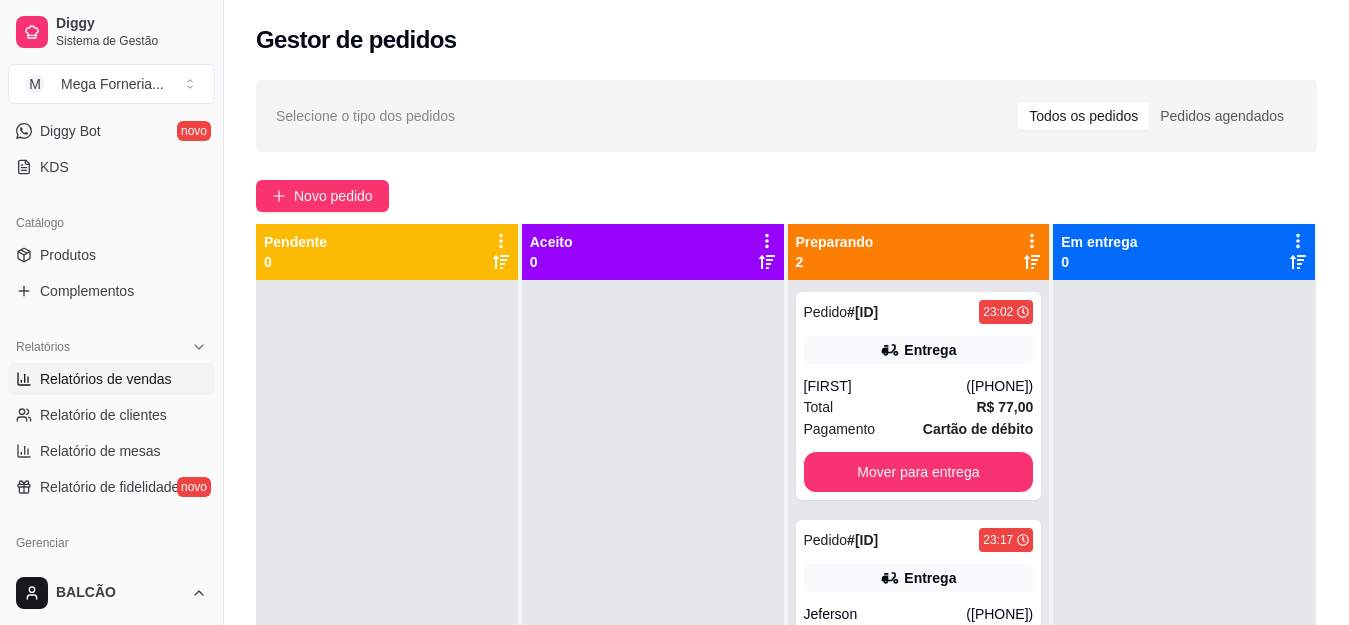 select on "ALL" 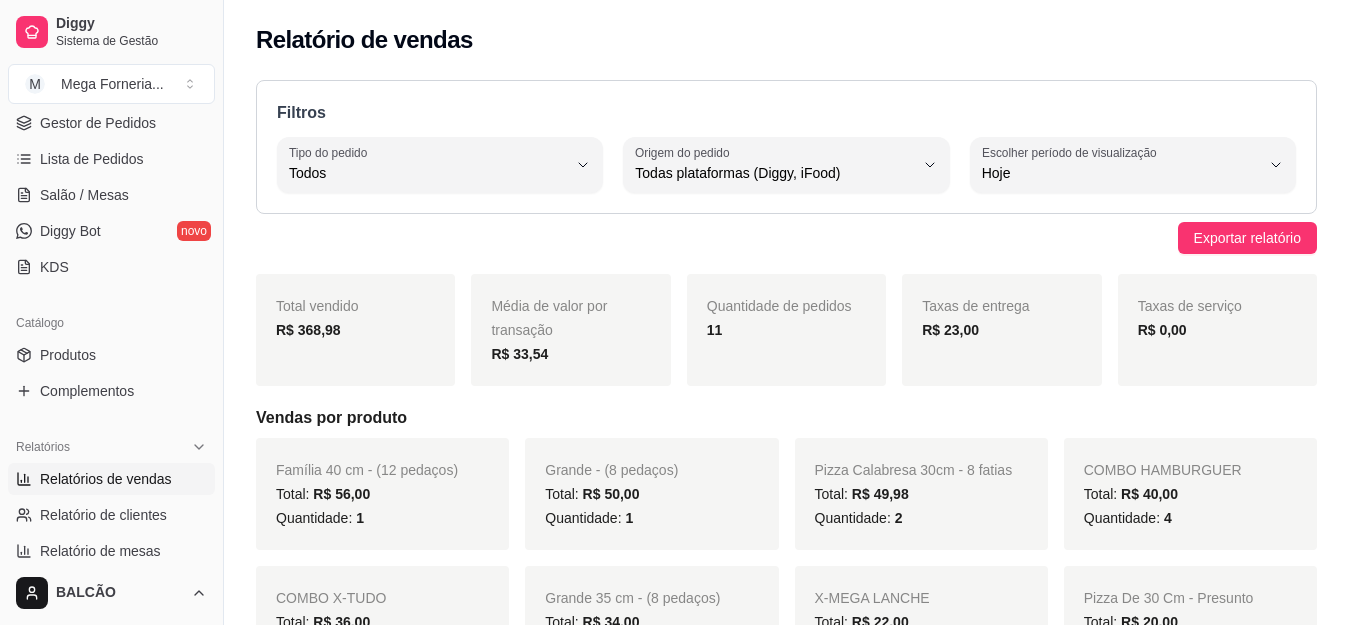 scroll, scrollTop: 100, scrollLeft: 0, axis: vertical 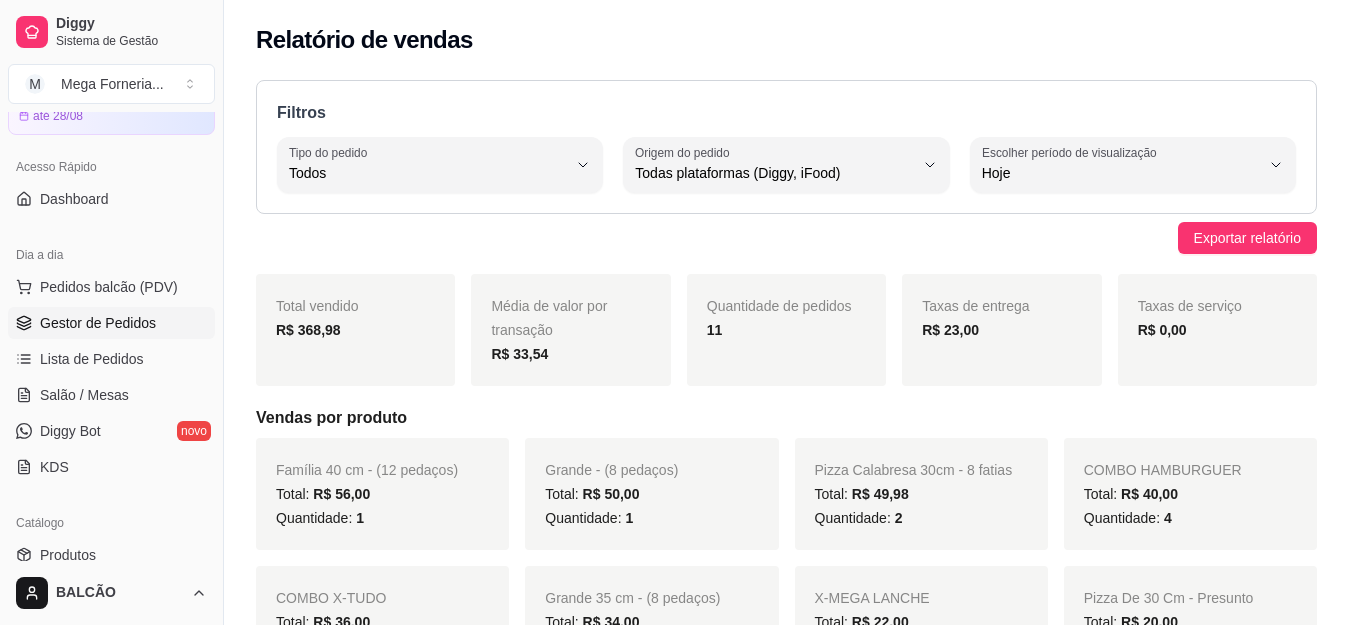 click on "Gestor de Pedidos" at bounding box center (98, 323) 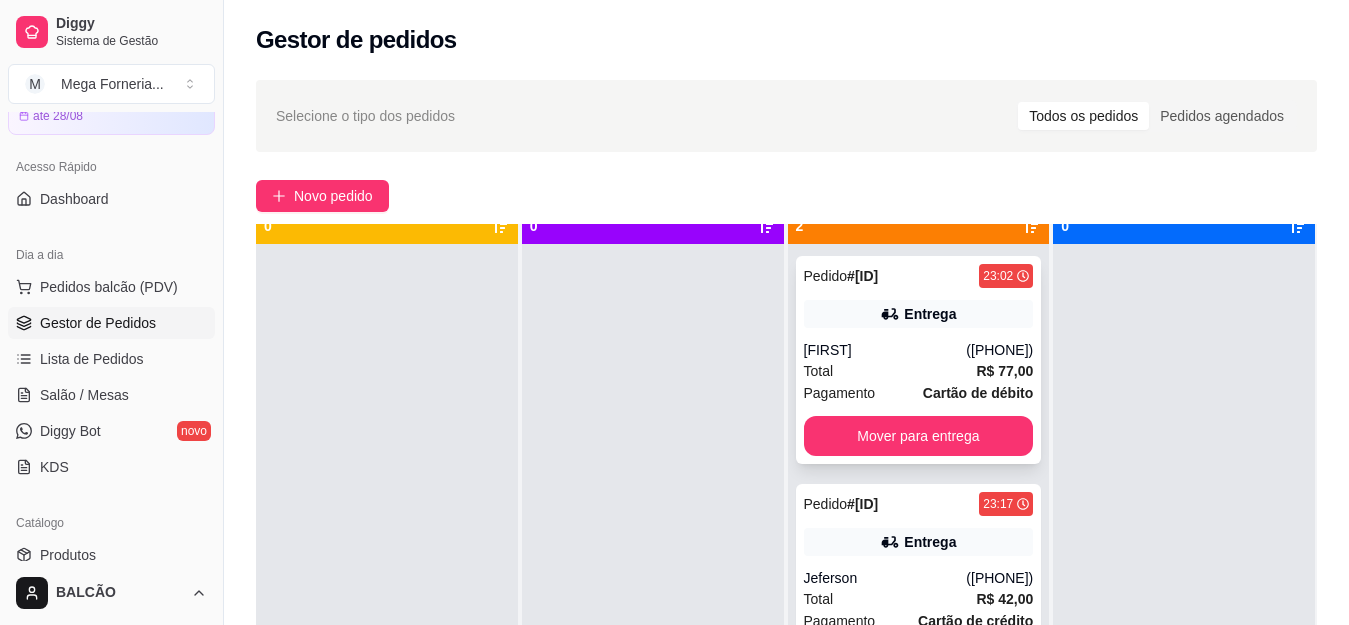 scroll, scrollTop: 56, scrollLeft: 0, axis: vertical 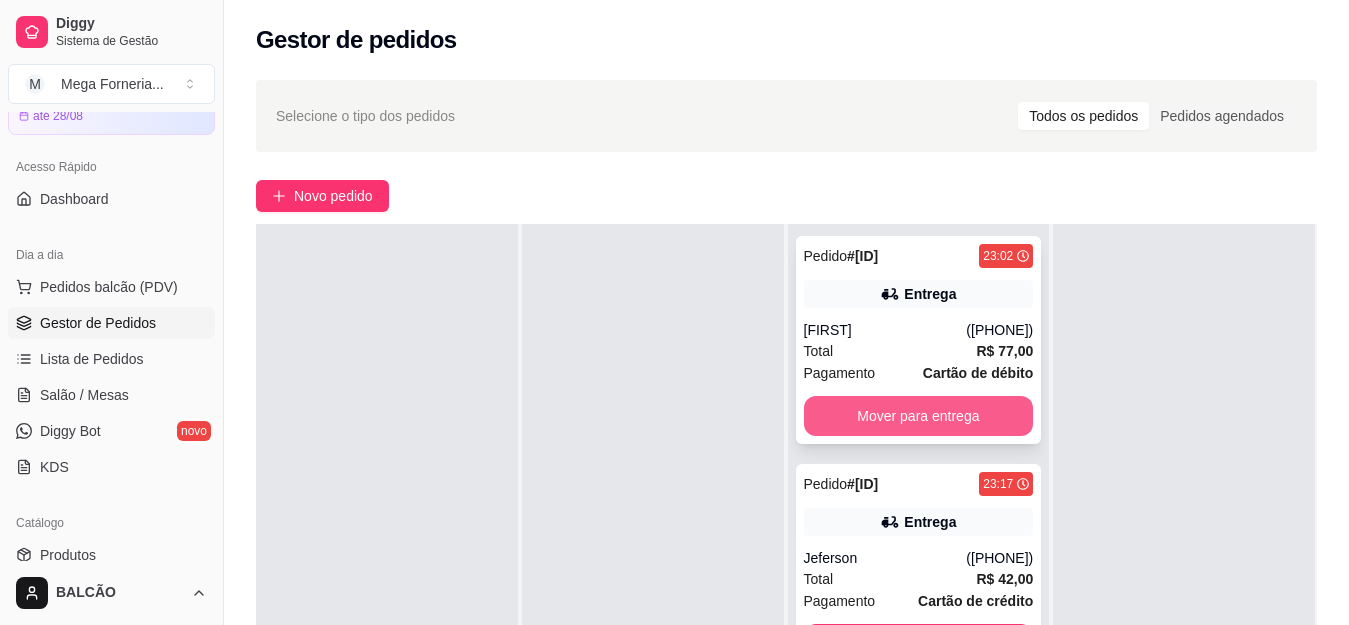 click on "Mover para entrega" at bounding box center [919, 416] 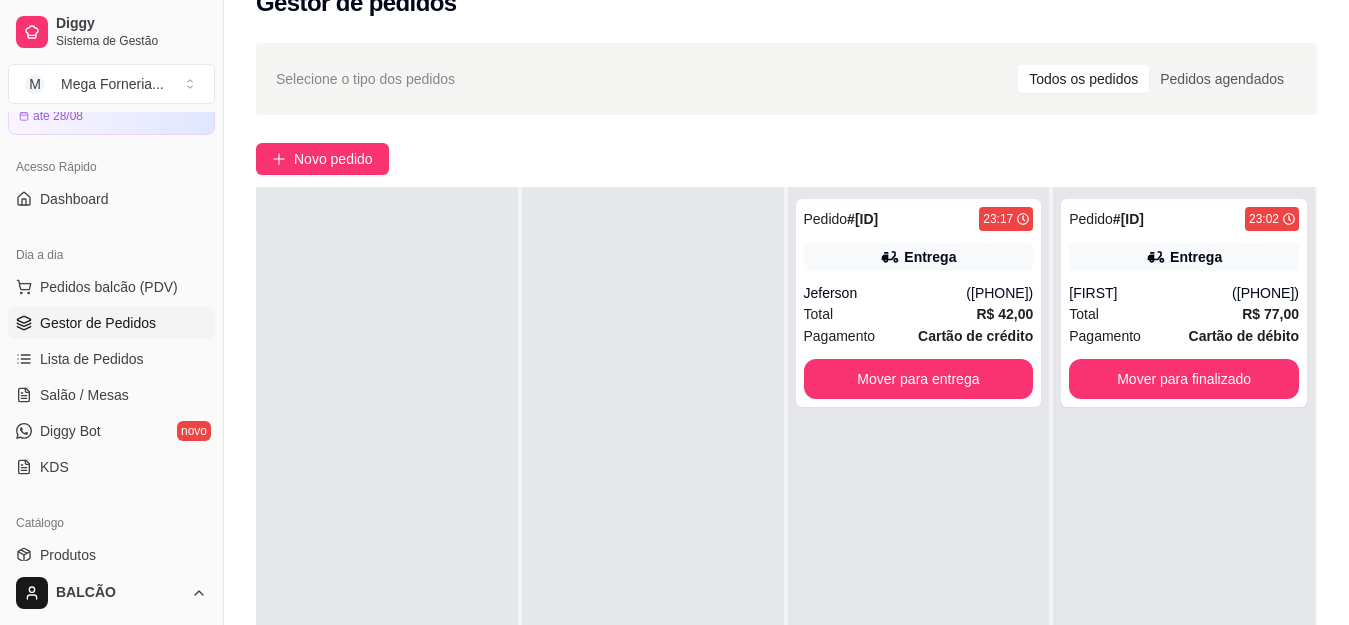 scroll, scrollTop: 100, scrollLeft: 0, axis: vertical 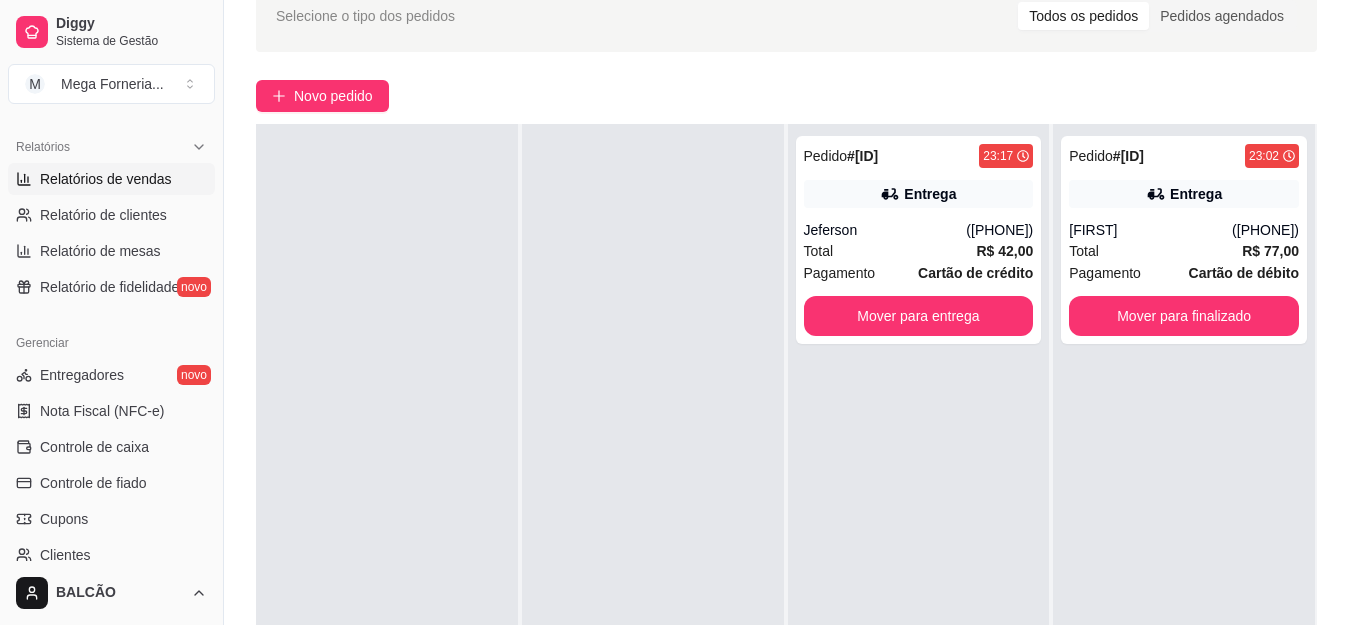click on "Relatórios de vendas" at bounding box center [106, 179] 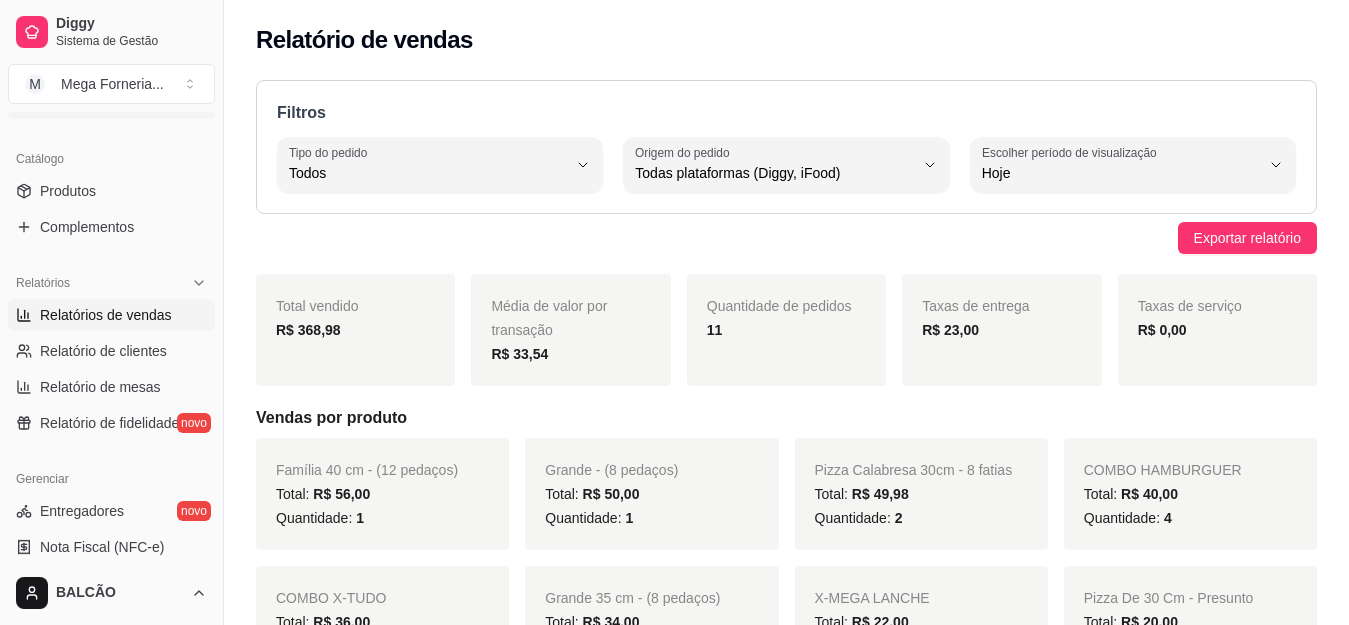 scroll, scrollTop: 200, scrollLeft: 0, axis: vertical 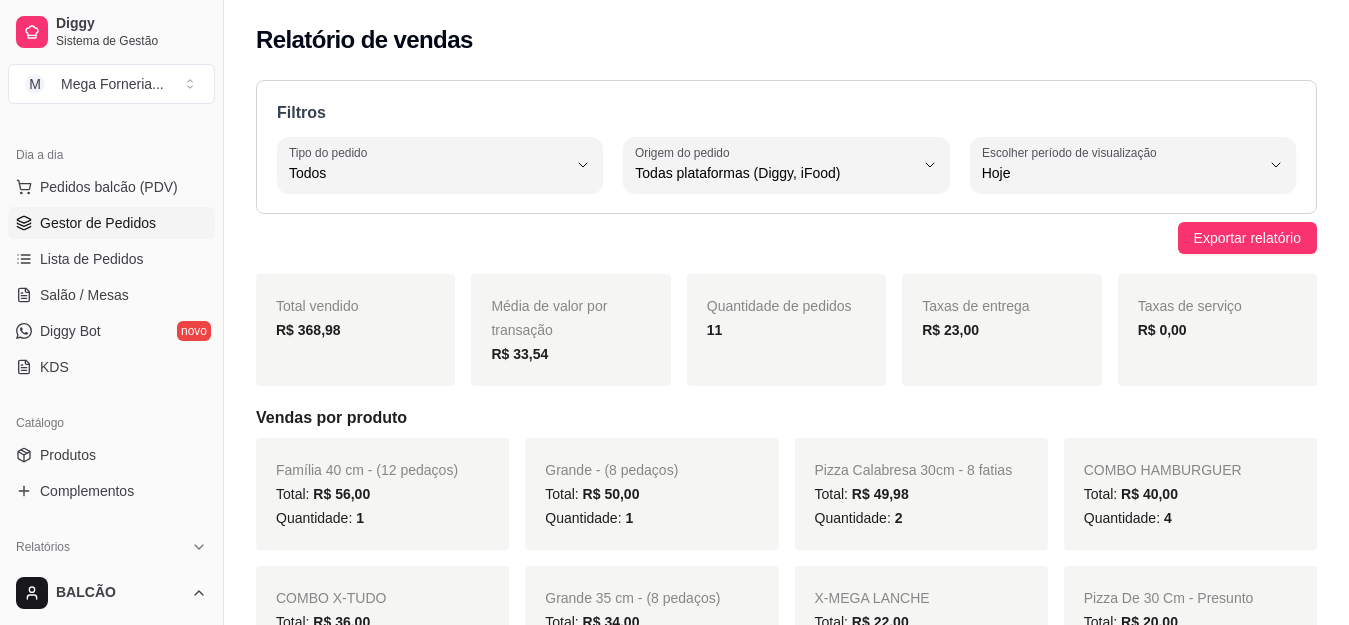 click on "Gestor de Pedidos" at bounding box center (98, 223) 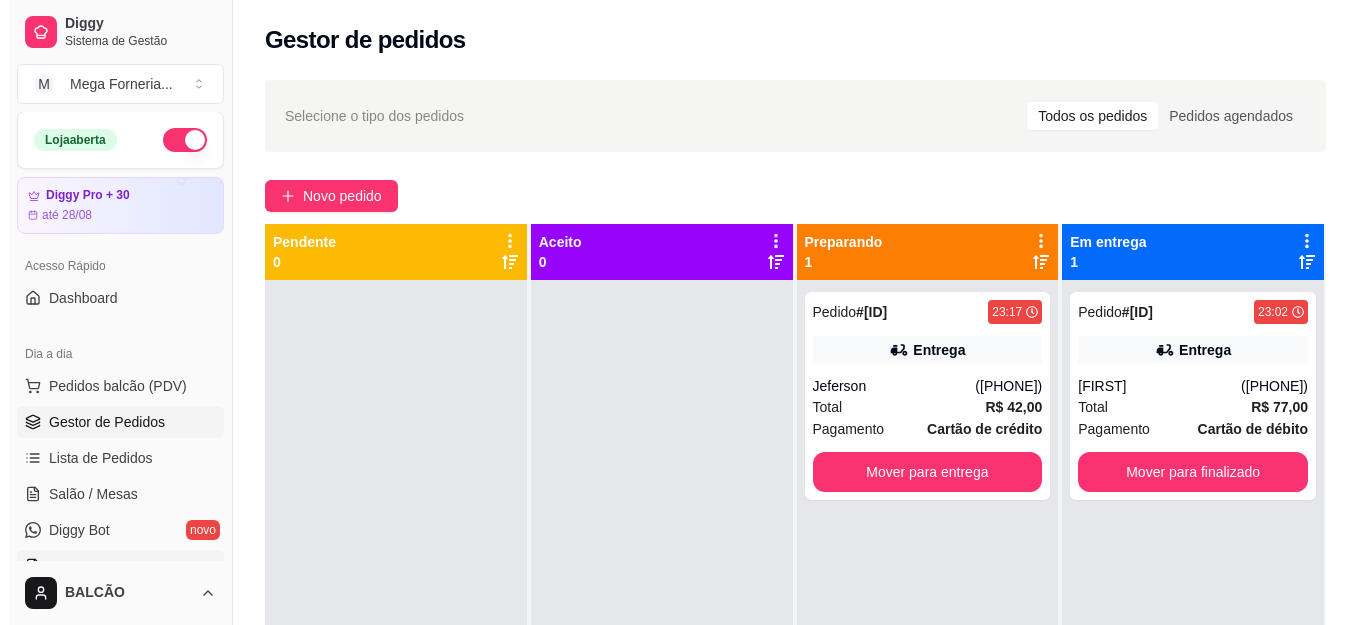 scroll, scrollTop: 0, scrollLeft: 0, axis: both 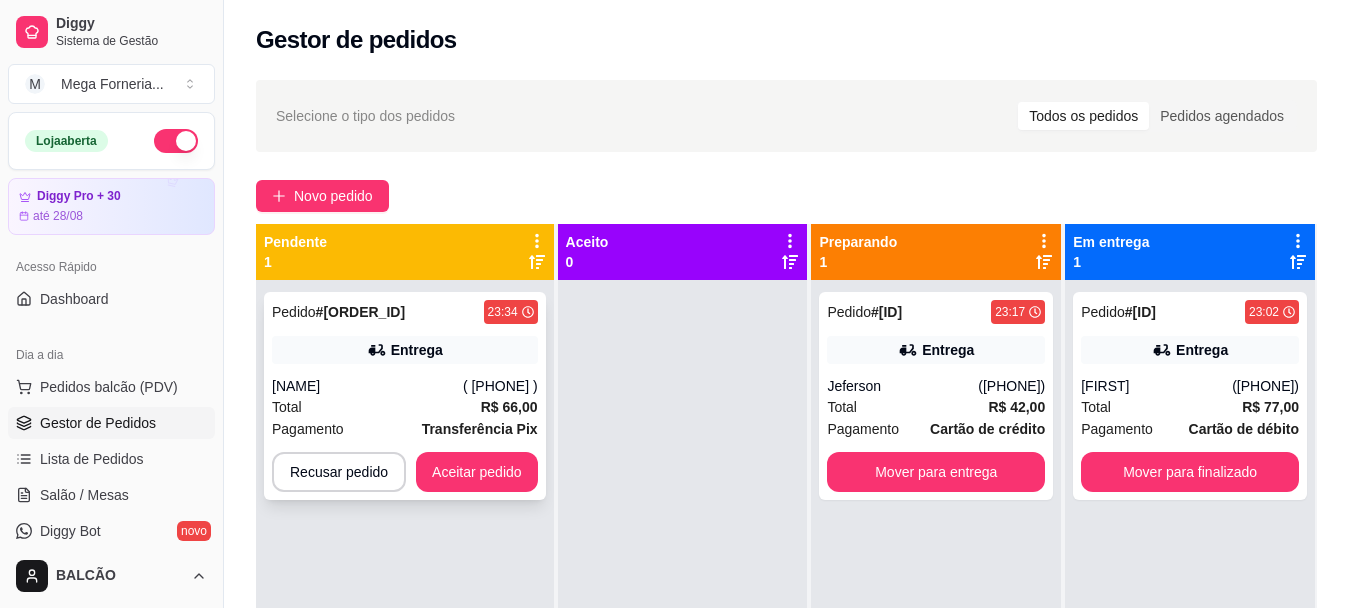 click on "Pedido # [ORDER_ID] [TIME] Entrega [NAME] ([PHONE]) Total R$ 66,00 Pagamento Transferência Pix Recusar pedido Aceitar pedido" at bounding box center (405, 396) 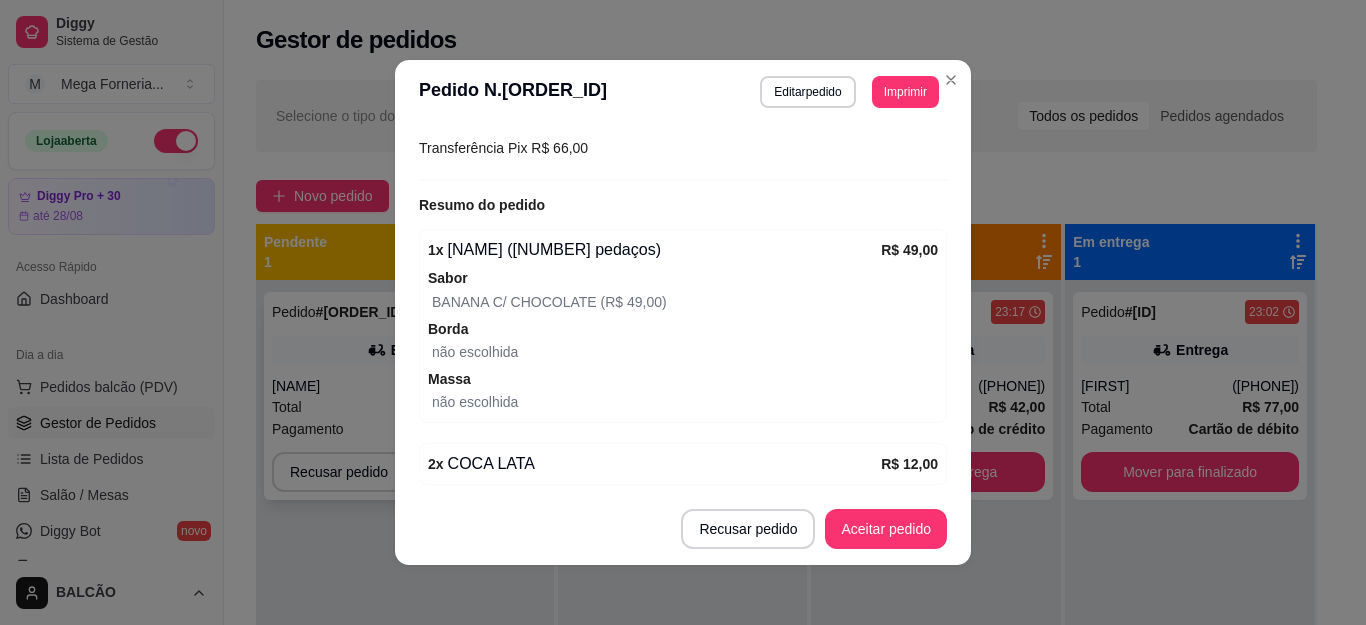 scroll, scrollTop: 684, scrollLeft: 0, axis: vertical 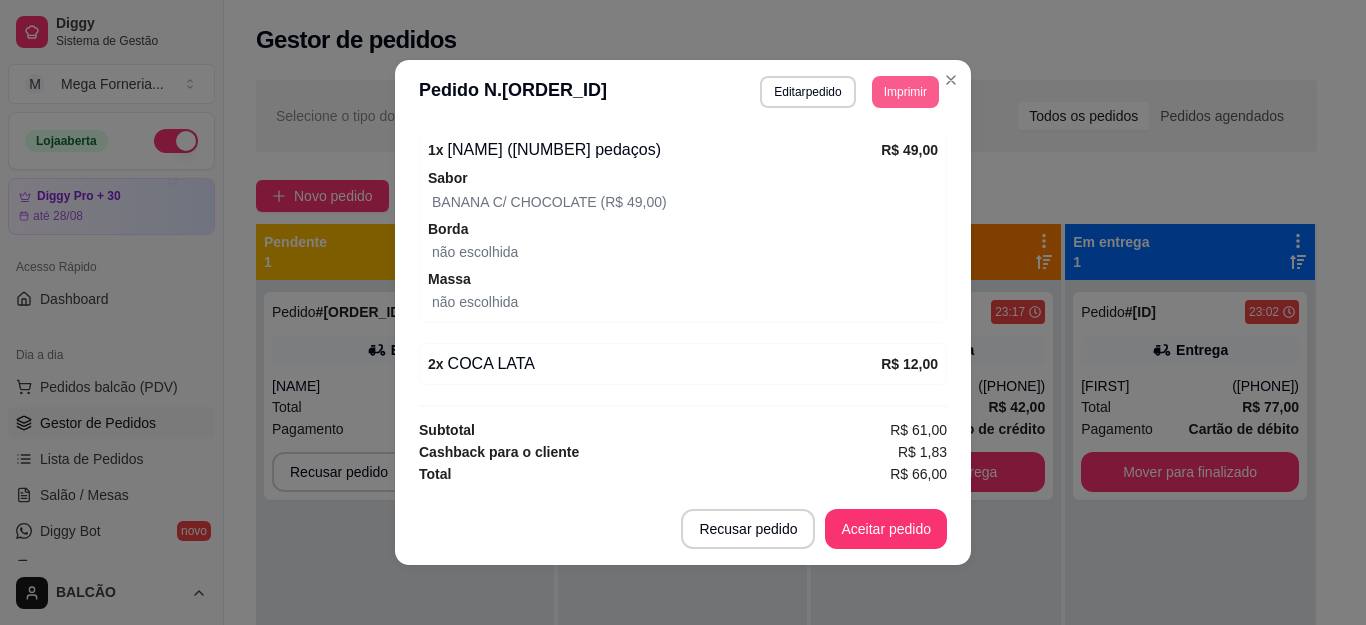click on "Imprimir" at bounding box center (905, 92) 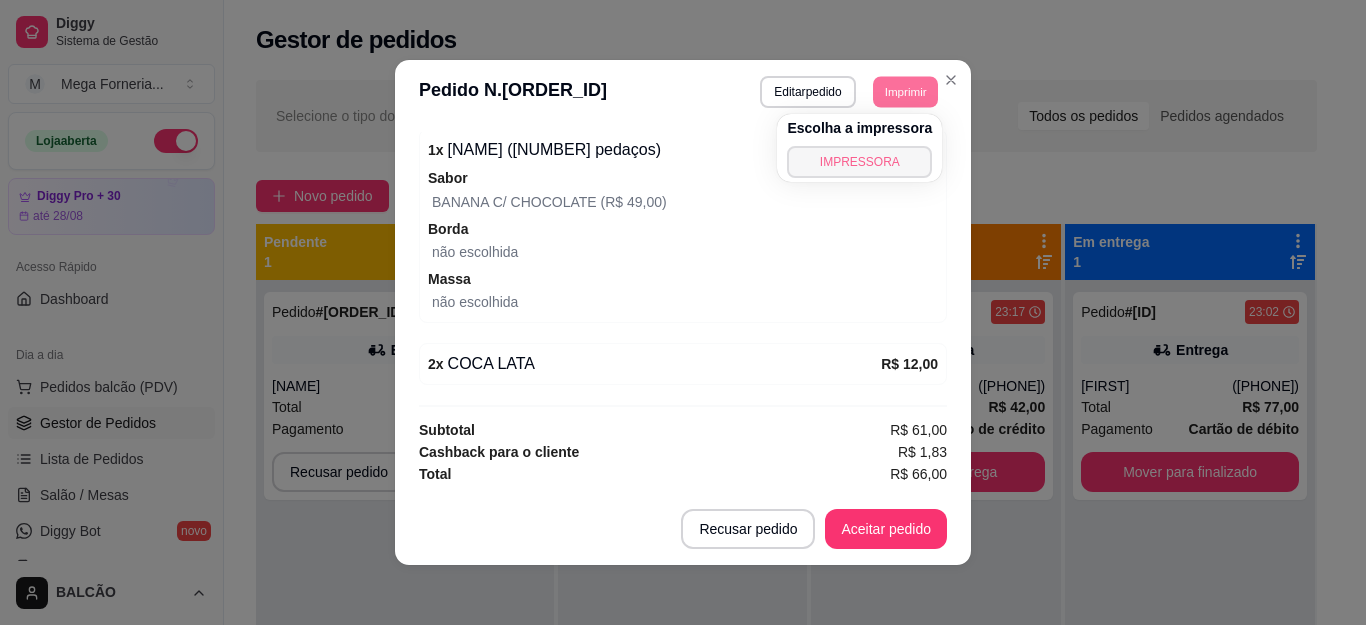 click on "IMPRESSORA" at bounding box center [859, 162] 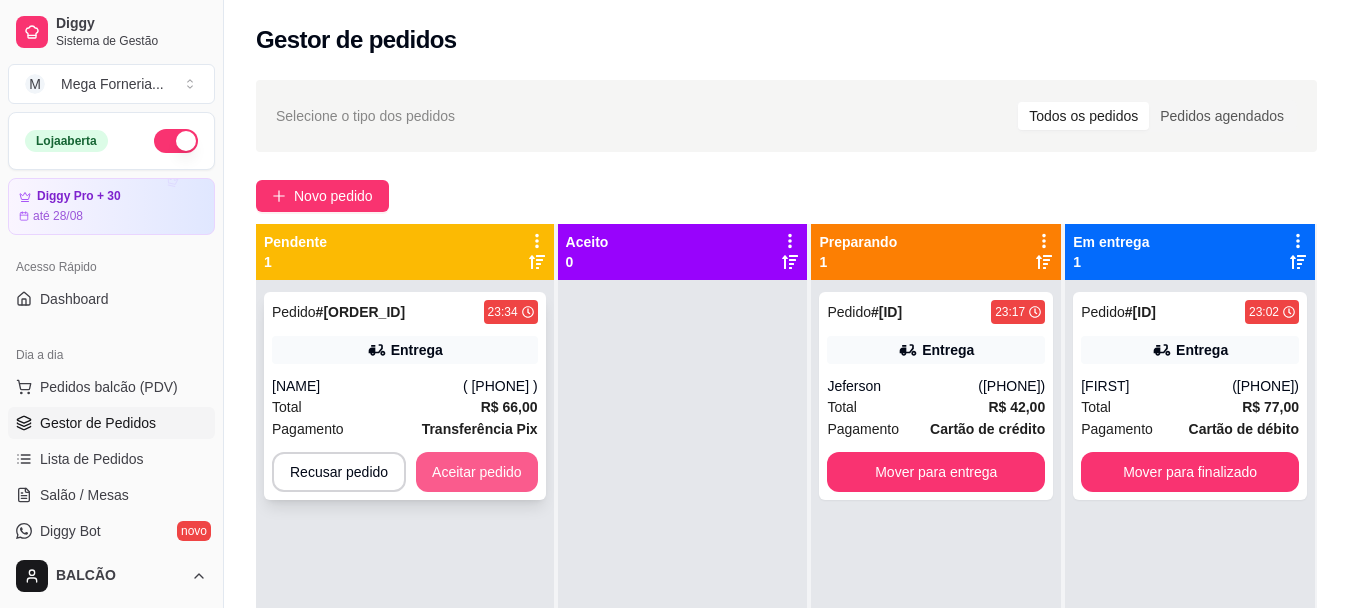 click on "Aceitar pedido" at bounding box center [477, 472] 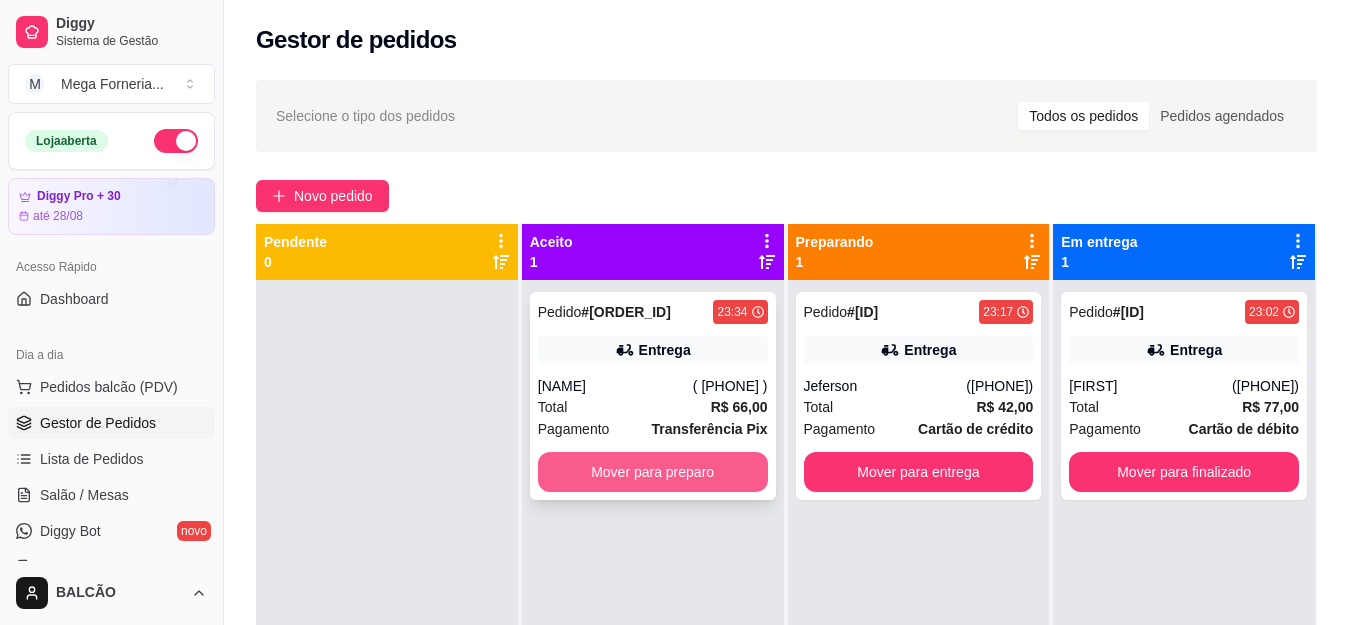 click on "Mover para preparo" at bounding box center (653, 472) 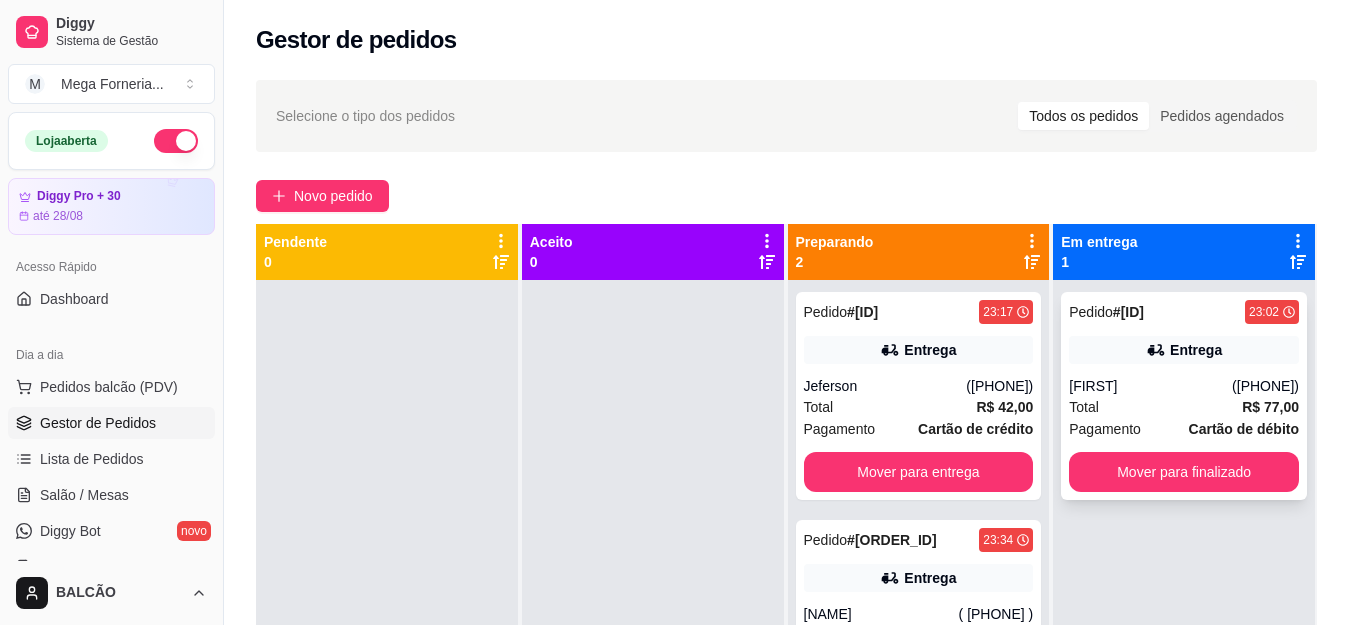 click on "([PHONE])" at bounding box center (1265, 386) 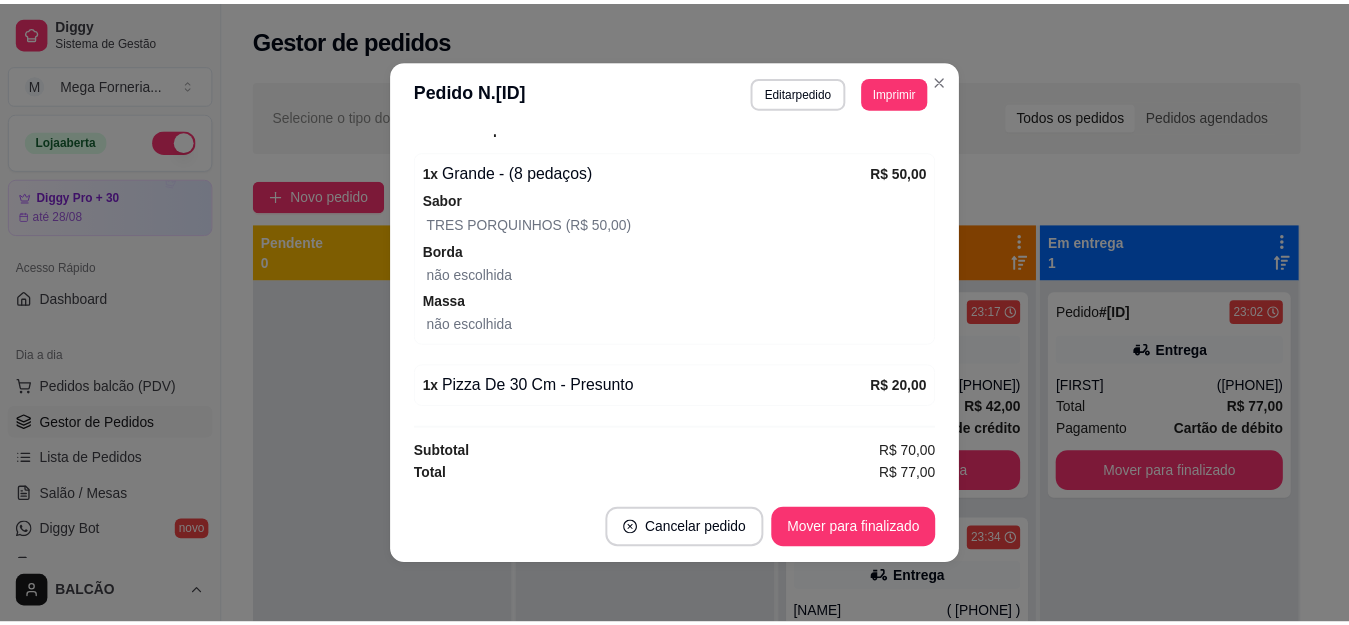 scroll, scrollTop: 278, scrollLeft: 0, axis: vertical 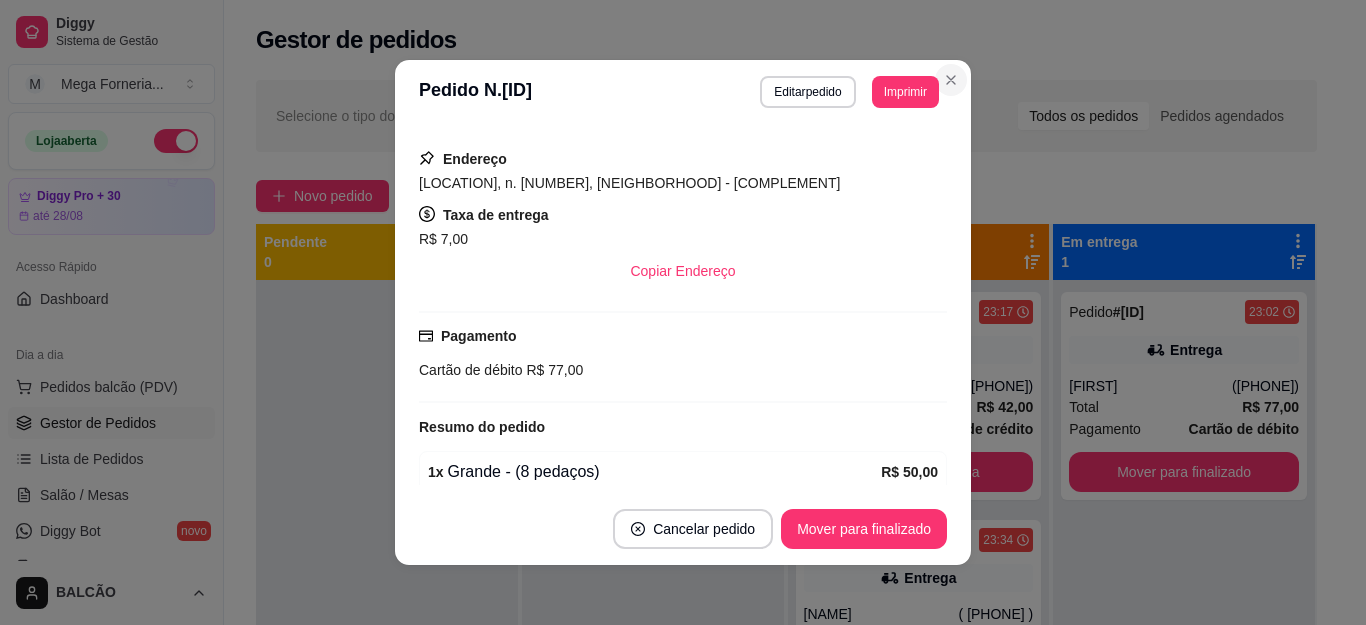 click on "**********" at bounding box center [683, 92] 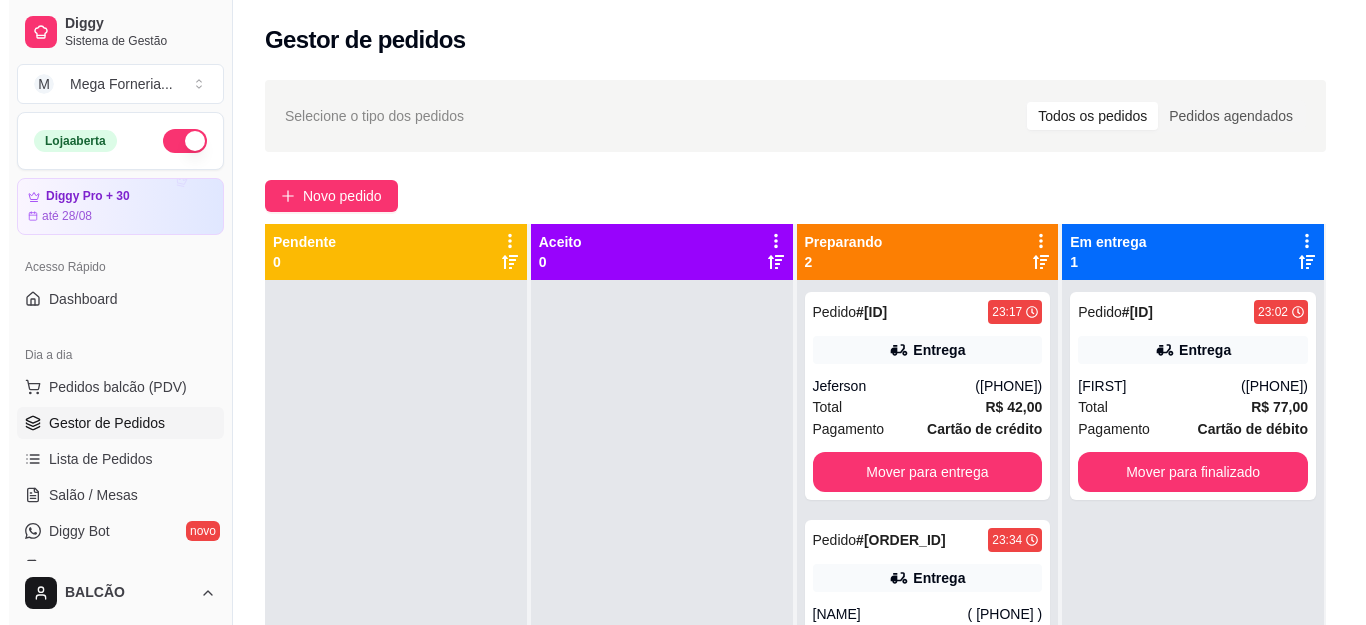 scroll, scrollTop: 56, scrollLeft: 0, axis: vertical 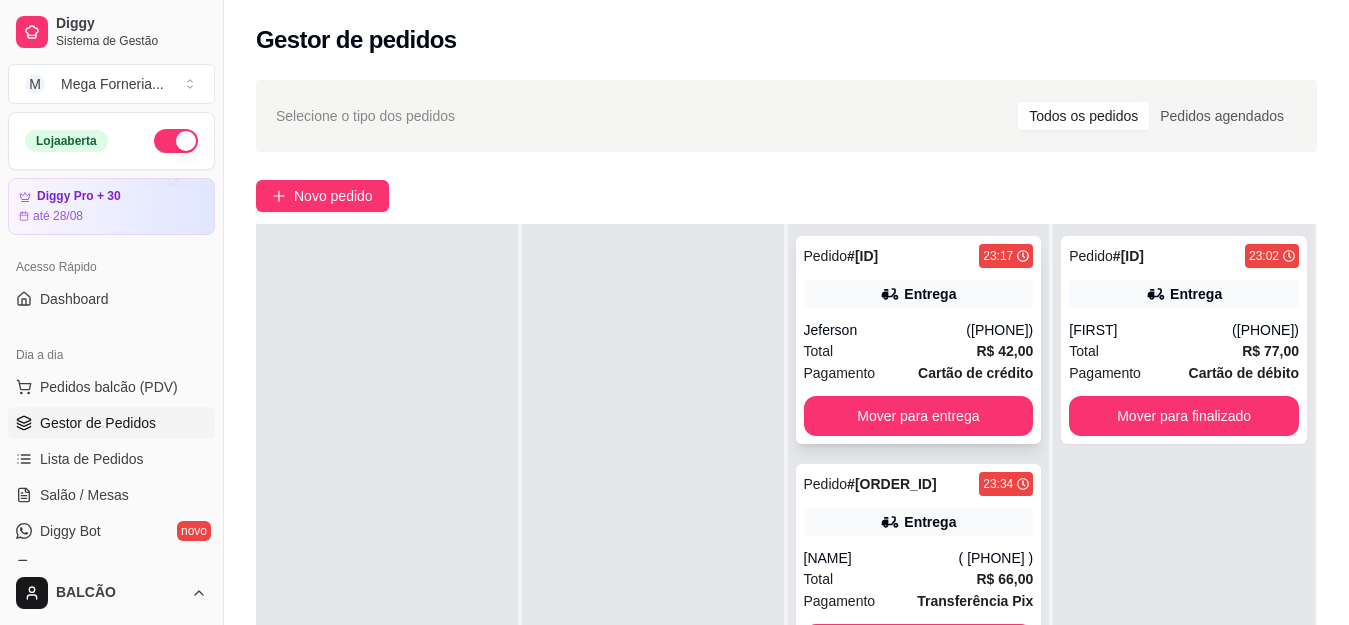 click on "Entrega" at bounding box center (919, 294) 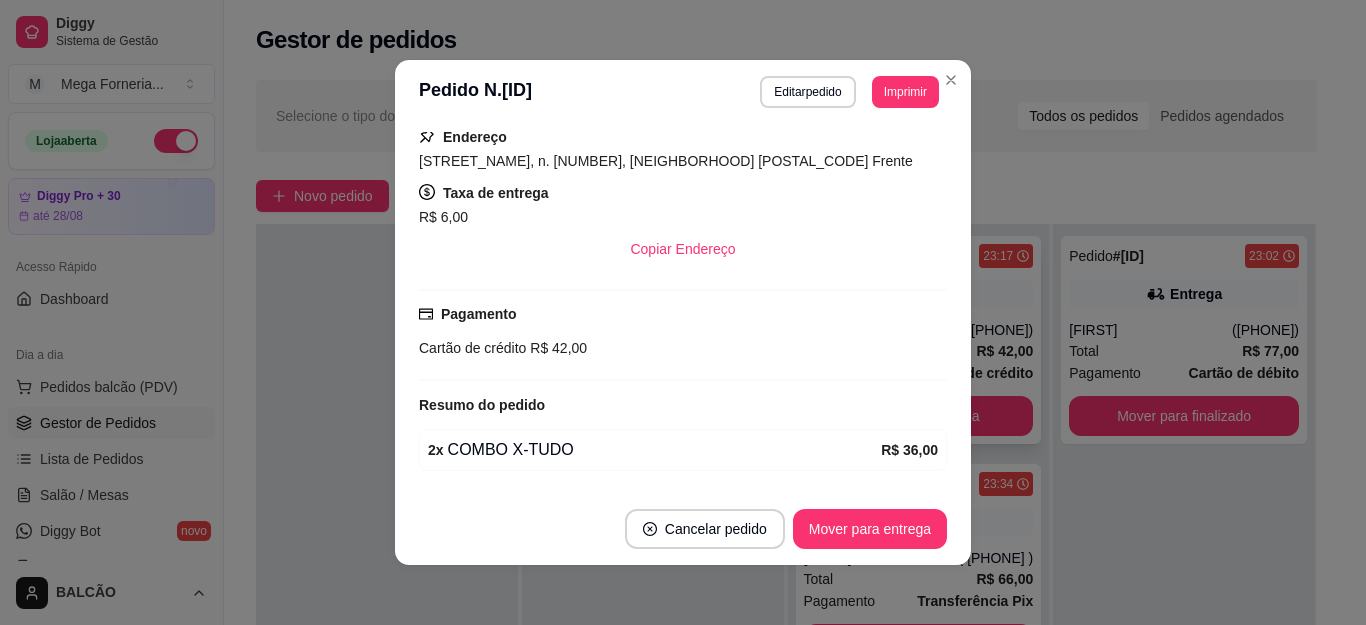 scroll, scrollTop: 364, scrollLeft: 0, axis: vertical 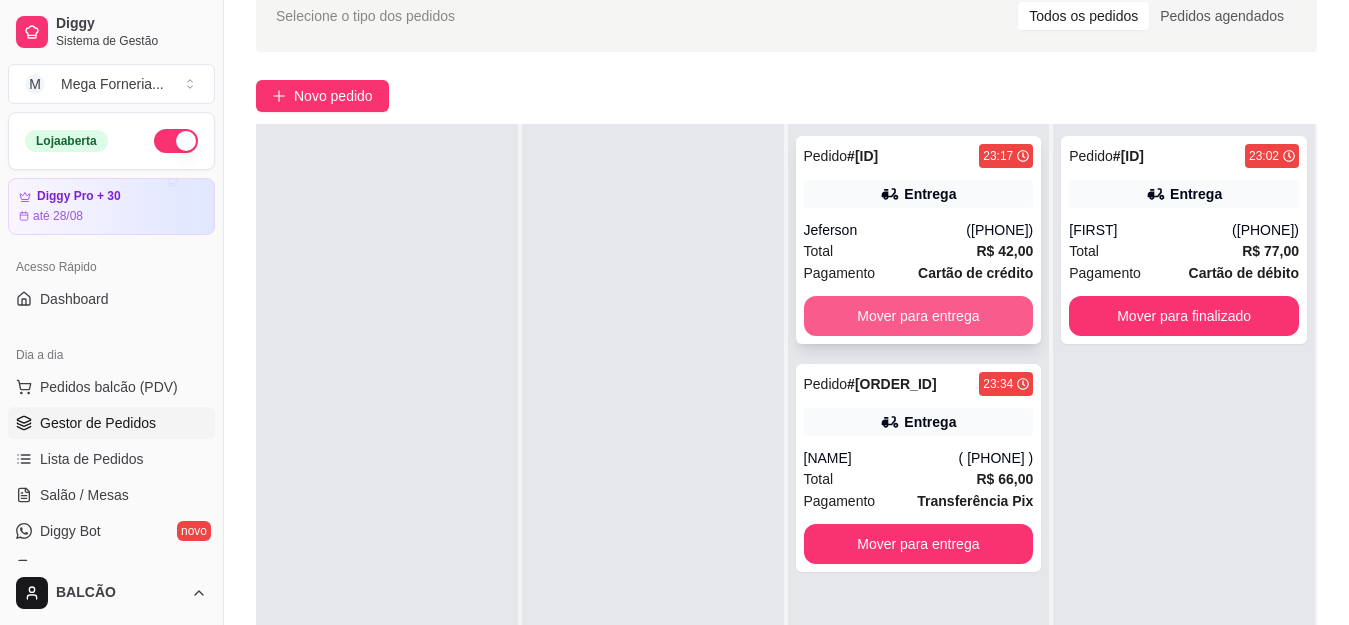 click on "Mover para entrega" at bounding box center [919, 316] 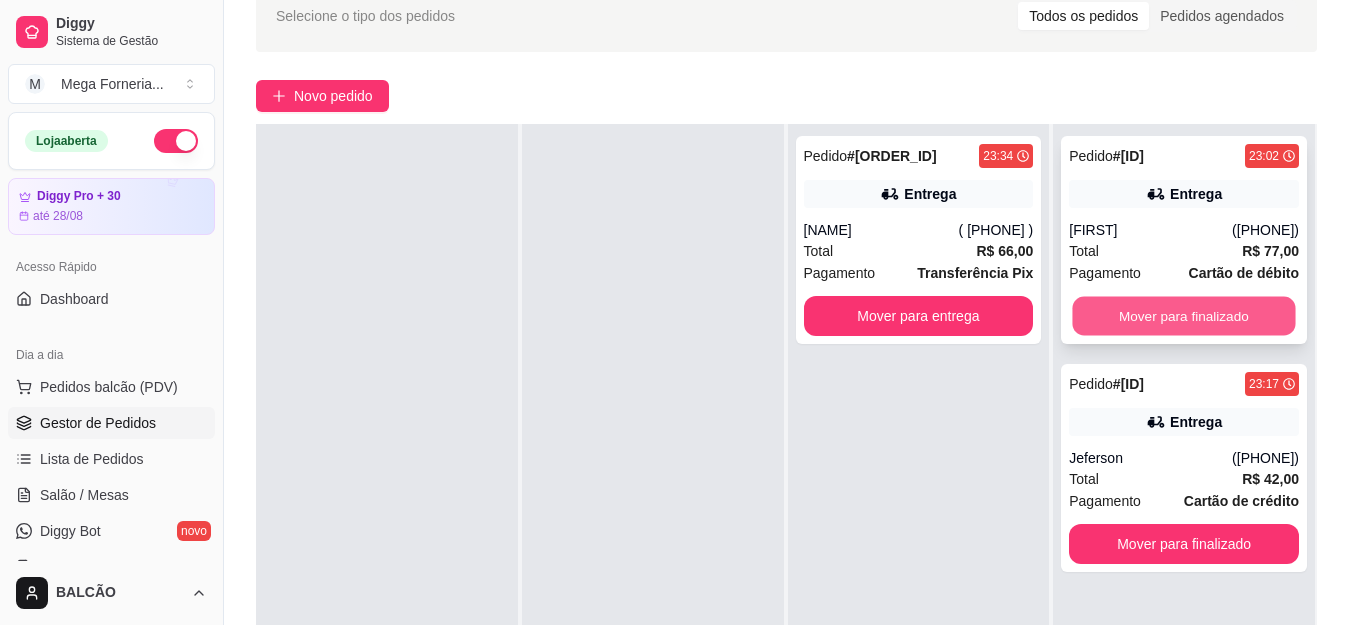 click on "Mover para finalizado" at bounding box center (1184, 316) 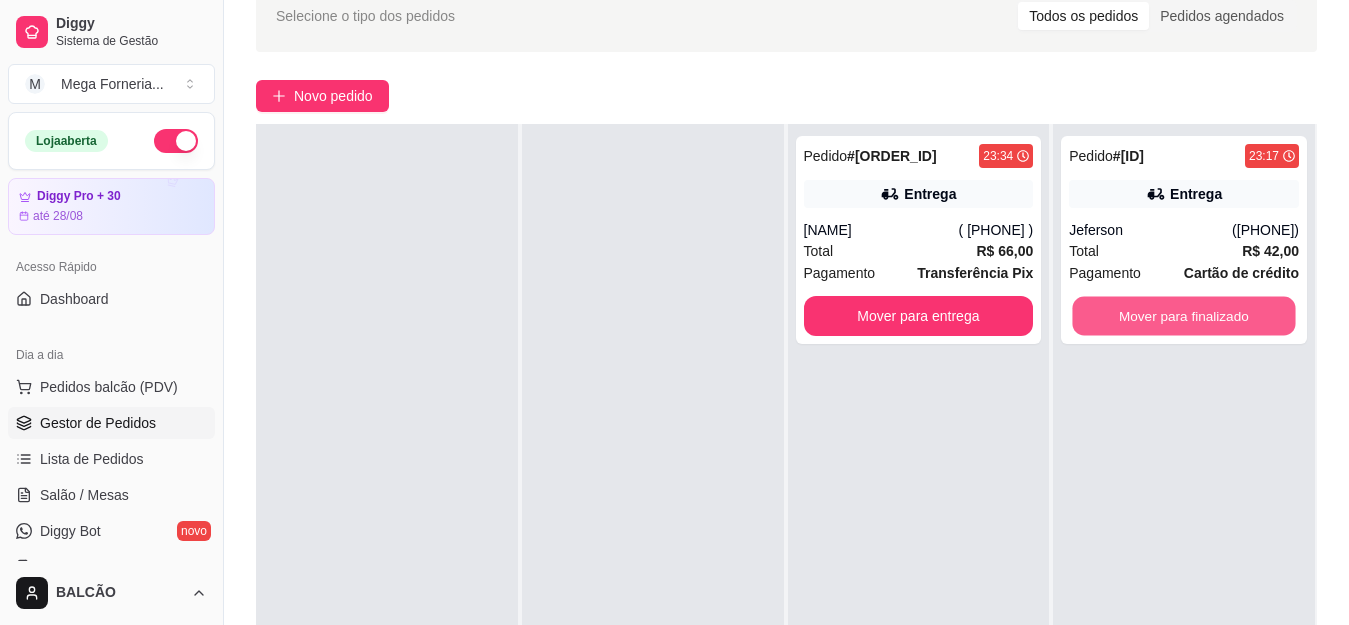 click on "Mover para finalizado" at bounding box center (1184, 316) 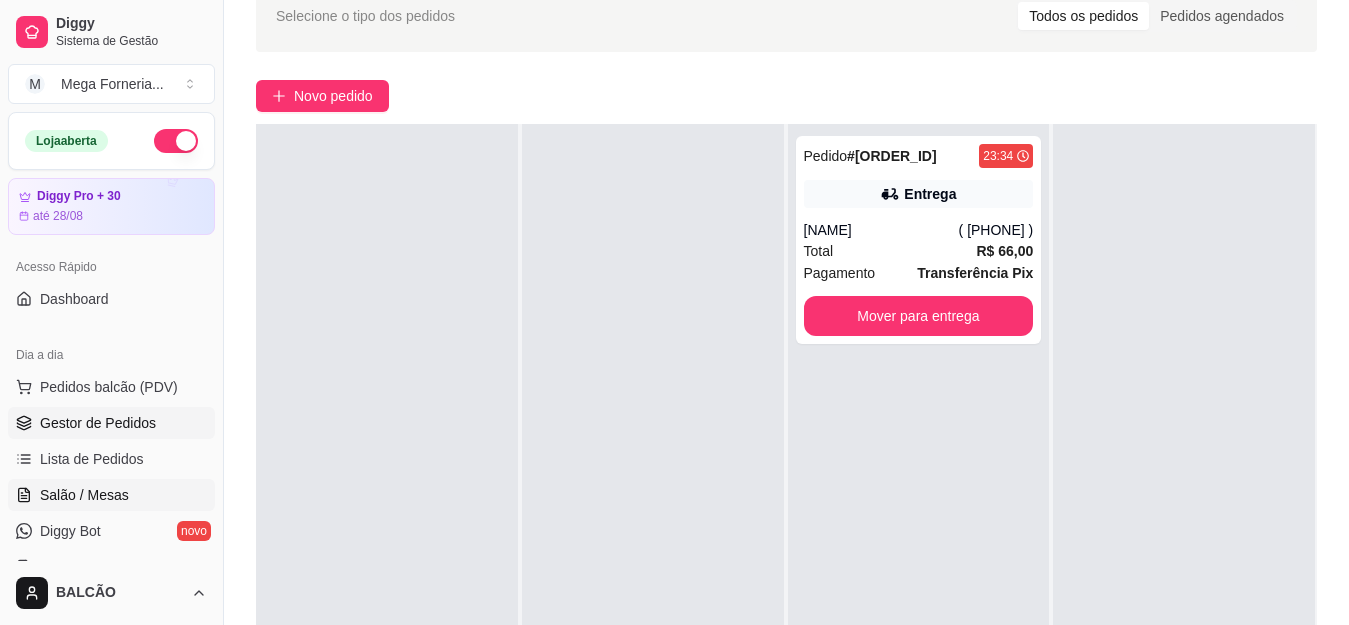 scroll, scrollTop: 300, scrollLeft: 0, axis: vertical 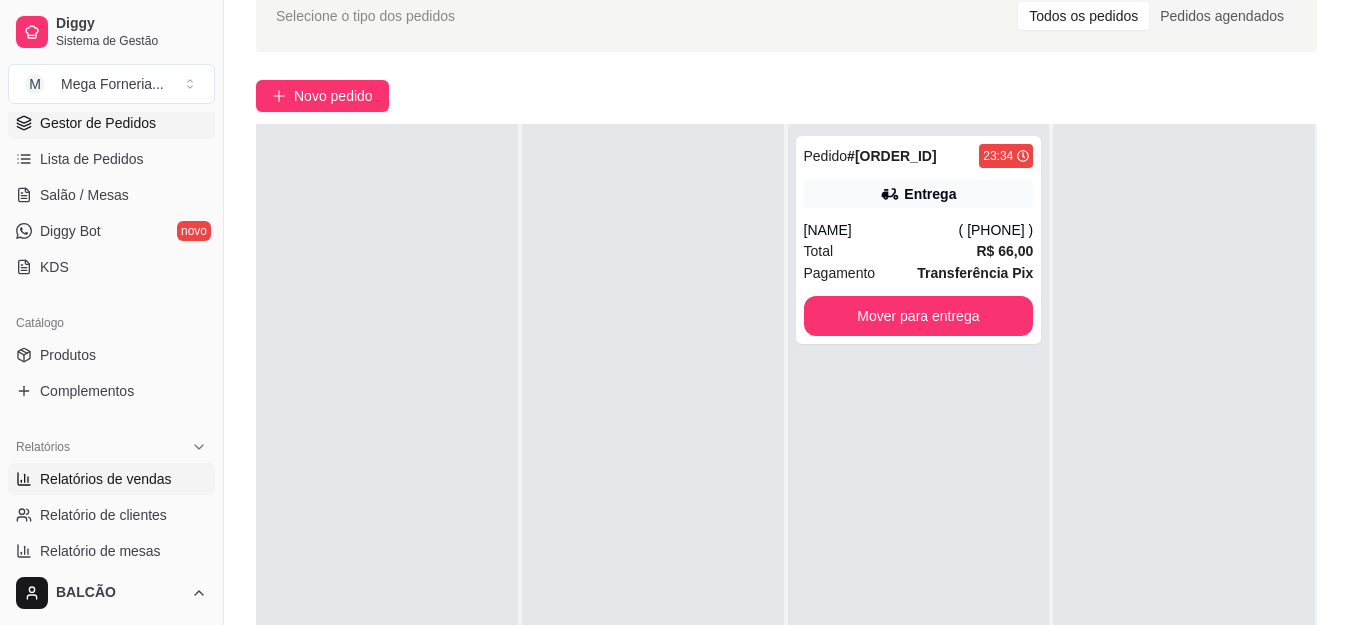 click on "Relatórios de vendas" at bounding box center (106, 479) 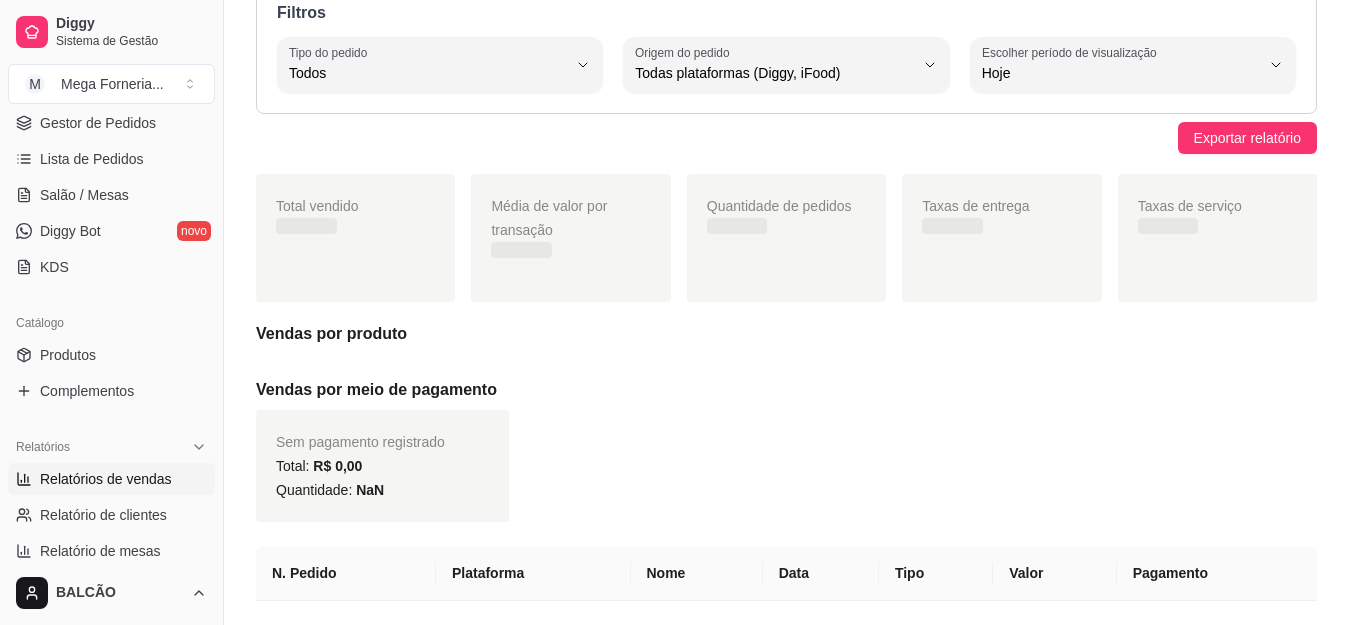 scroll, scrollTop: 0, scrollLeft: 0, axis: both 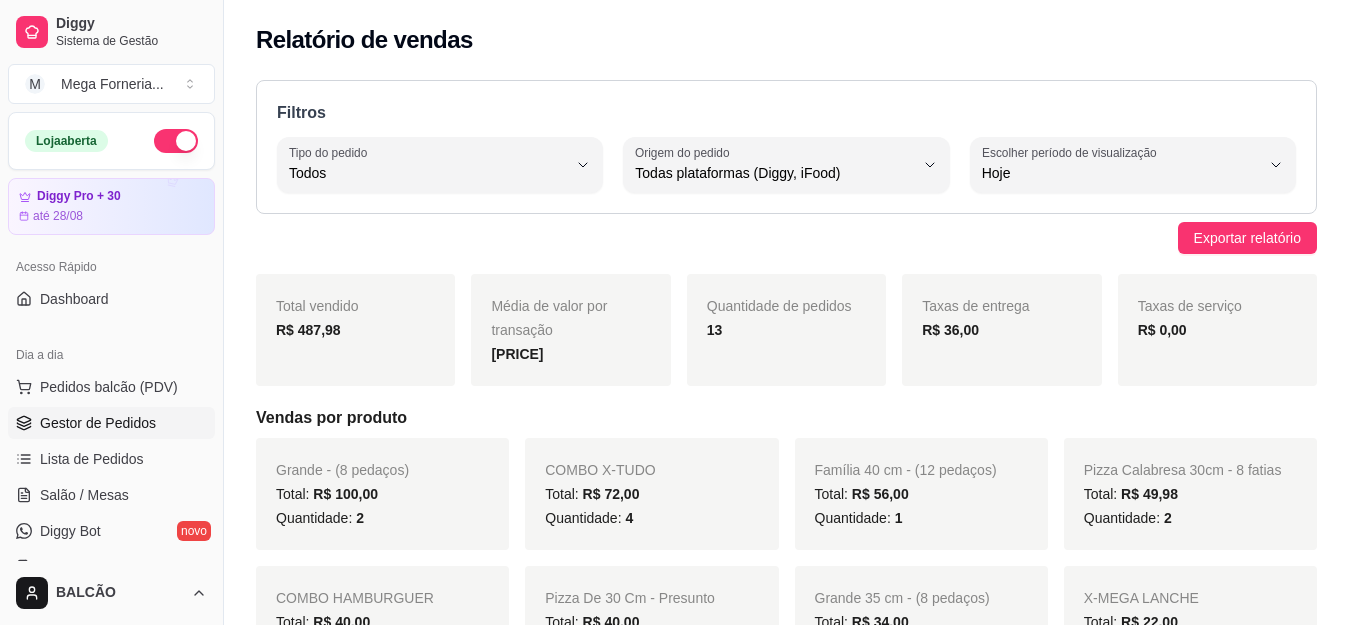click on "Gestor de Pedidos" at bounding box center (98, 423) 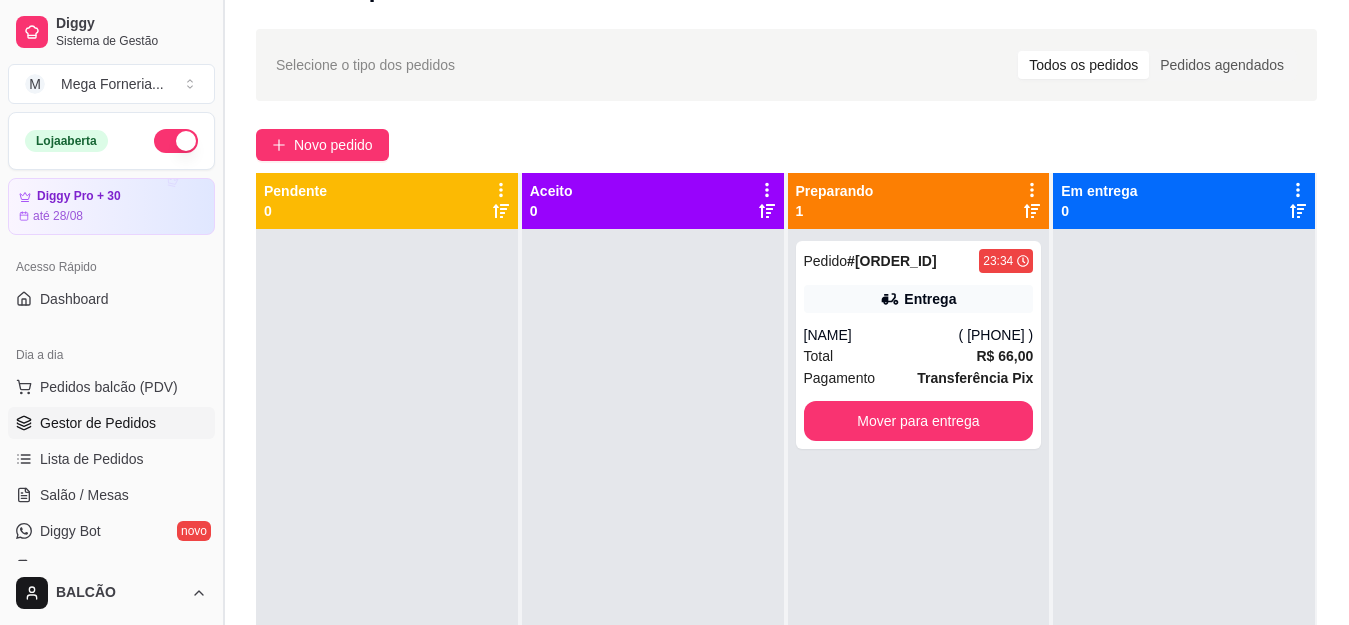 scroll, scrollTop: 100, scrollLeft: 0, axis: vertical 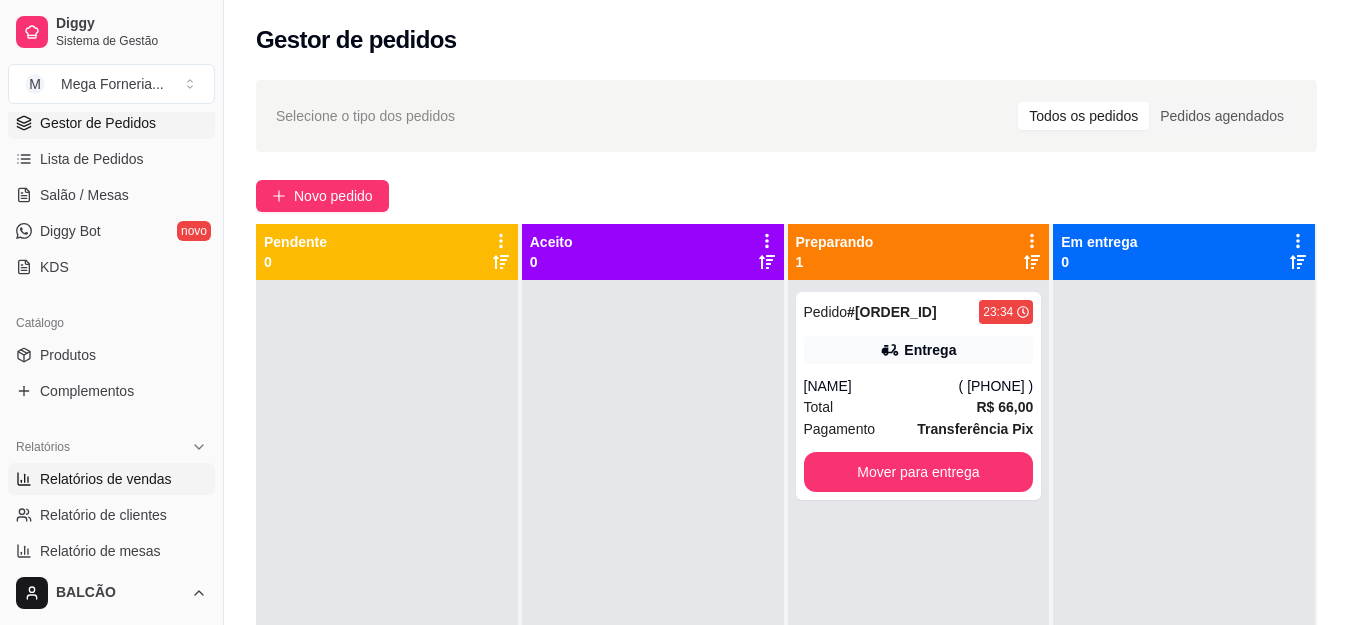 click on "Relatórios de vendas" at bounding box center [106, 479] 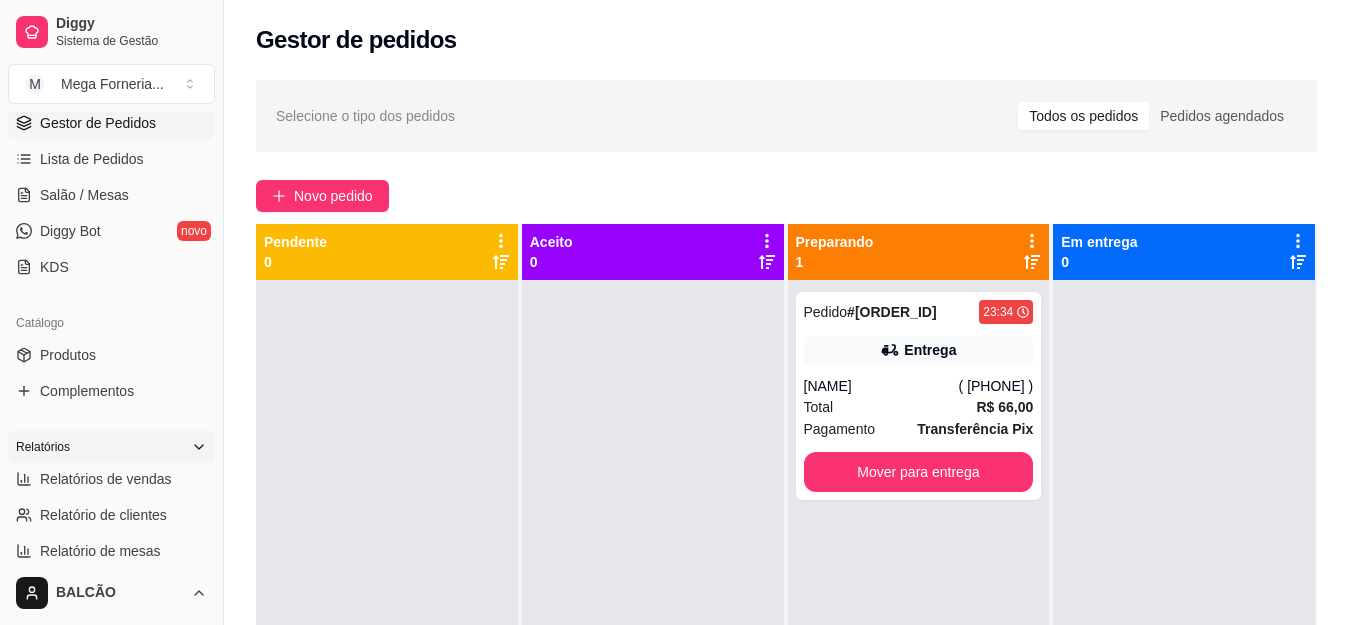 select on "ALL" 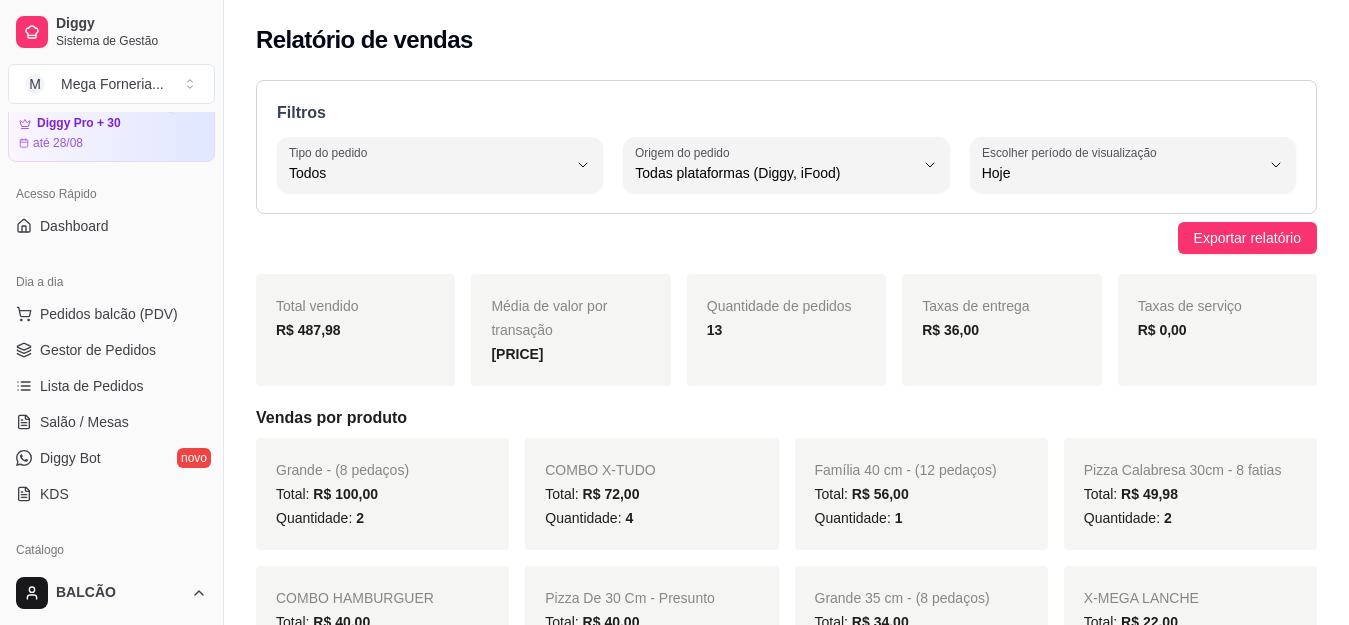 scroll, scrollTop: 0, scrollLeft: 0, axis: both 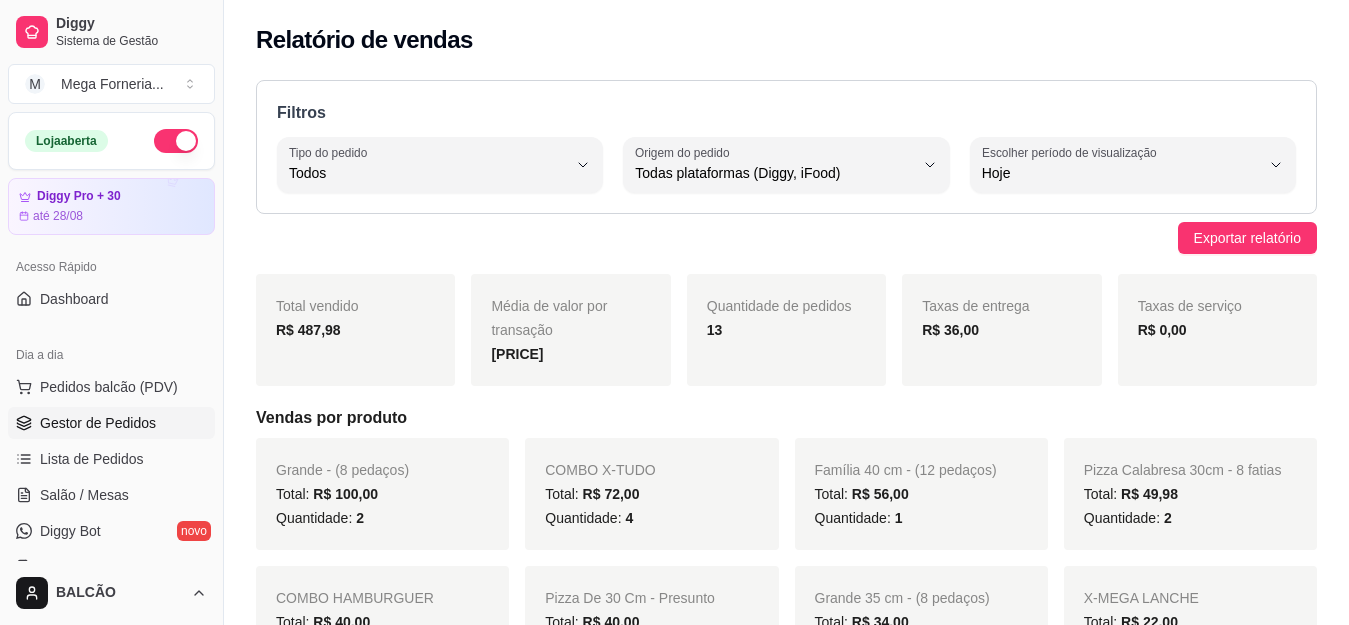 click on "Gestor de Pedidos" at bounding box center (98, 423) 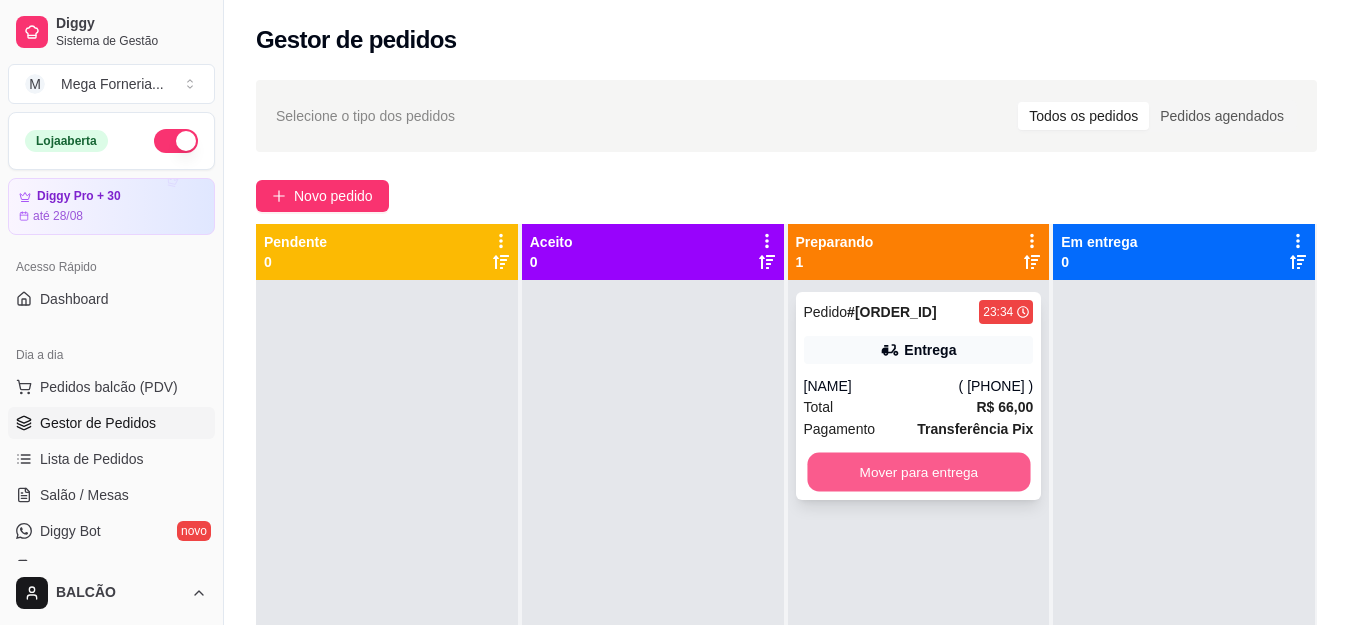 click on "Mover para entrega" at bounding box center [918, 472] 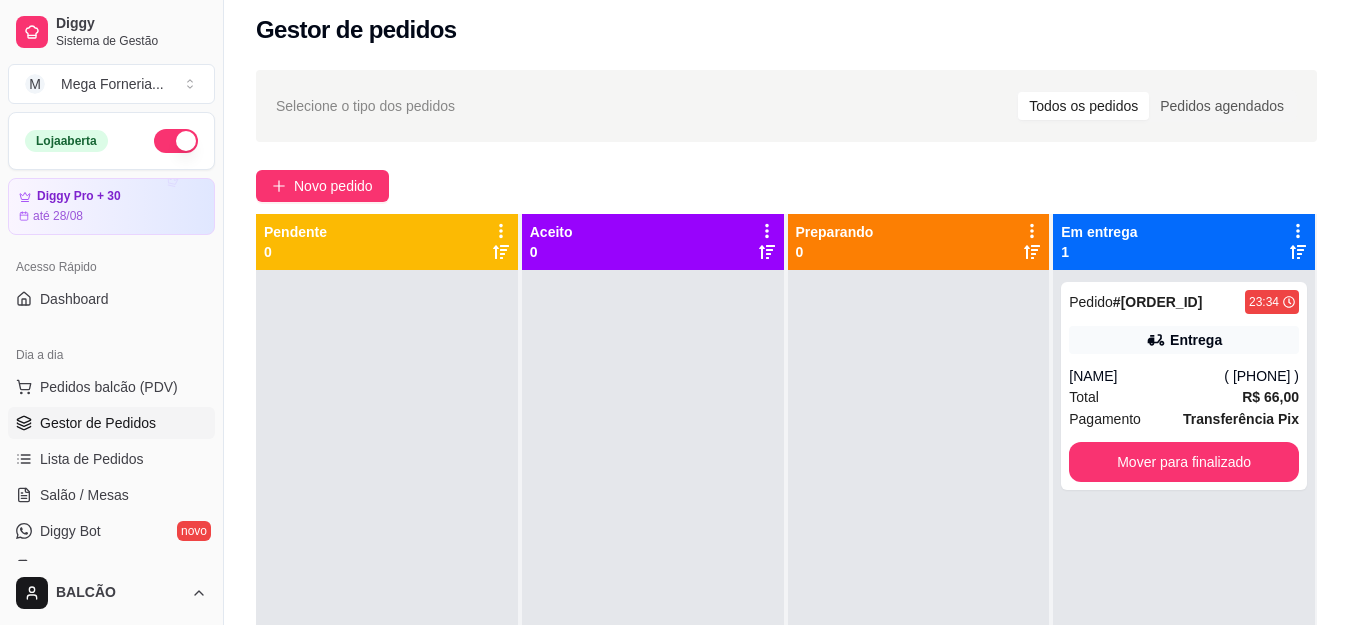 scroll, scrollTop: 0, scrollLeft: 0, axis: both 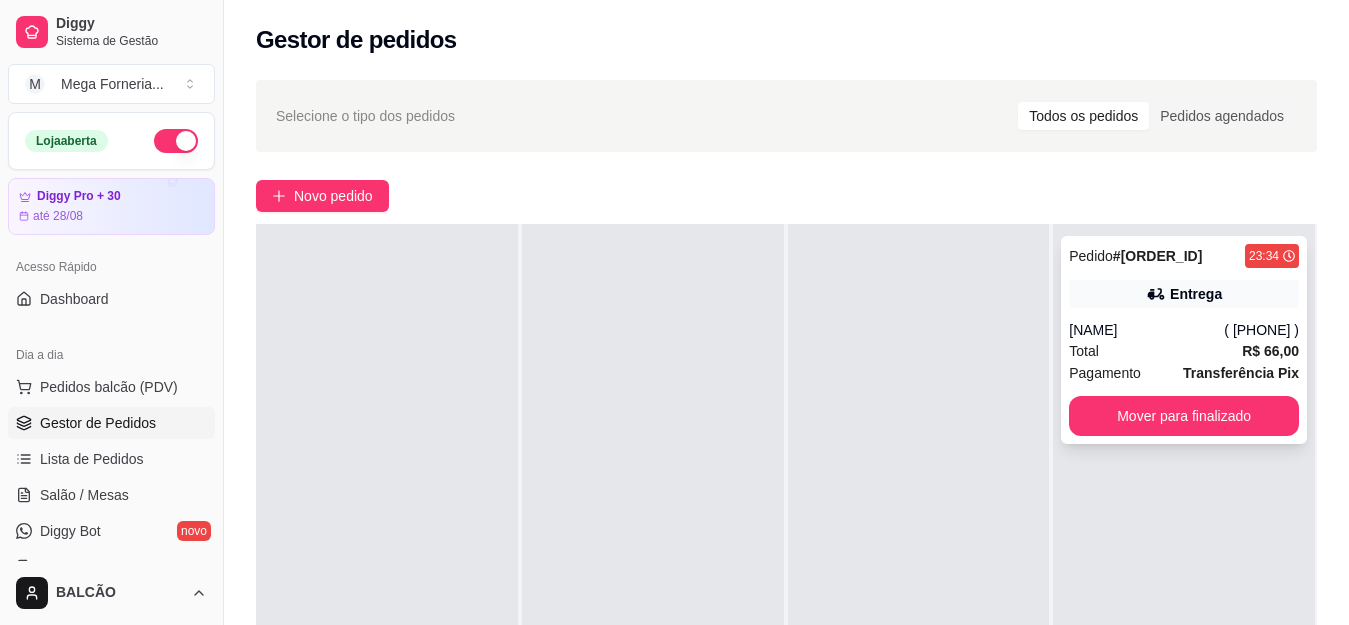 click on "Pedido  # [ID] [HASH] [HH]:[MM] Entrega [NAME]  ([PHONE]) Total R$ [PRICE] Pagamento Transferência Pix Mover para finalizado" at bounding box center [1184, 340] 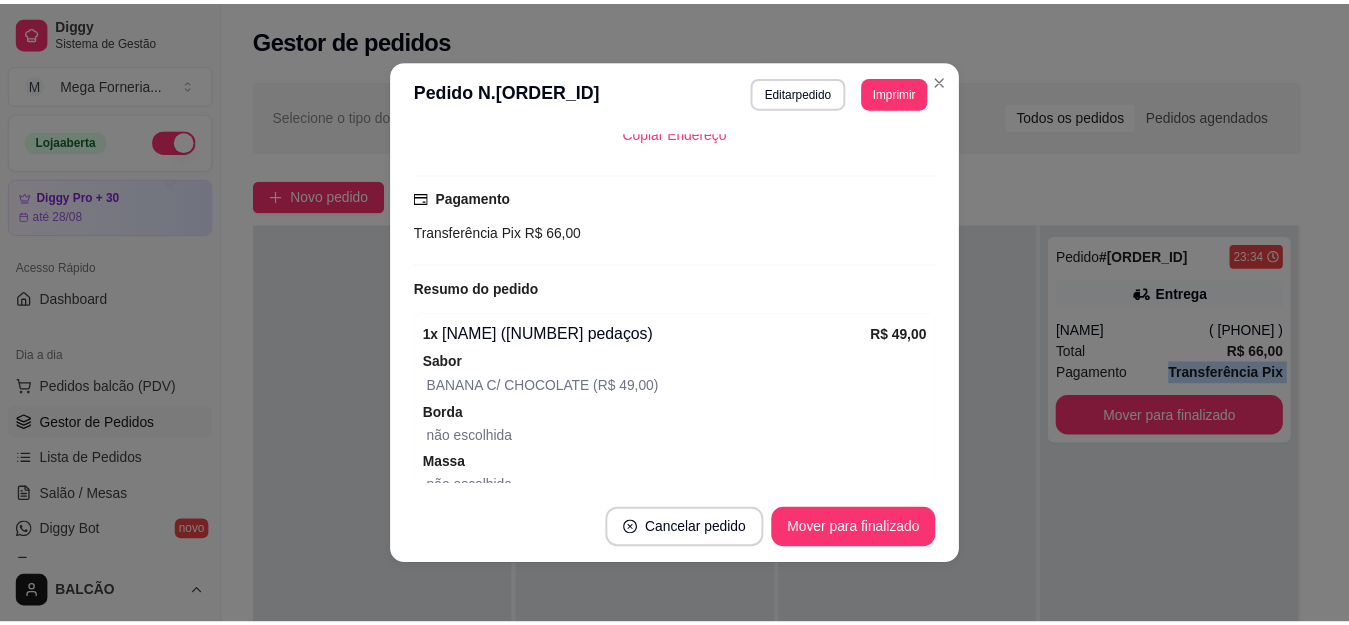 scroll, scrollTop: 684, scrollLeft: 0, axis: vertical 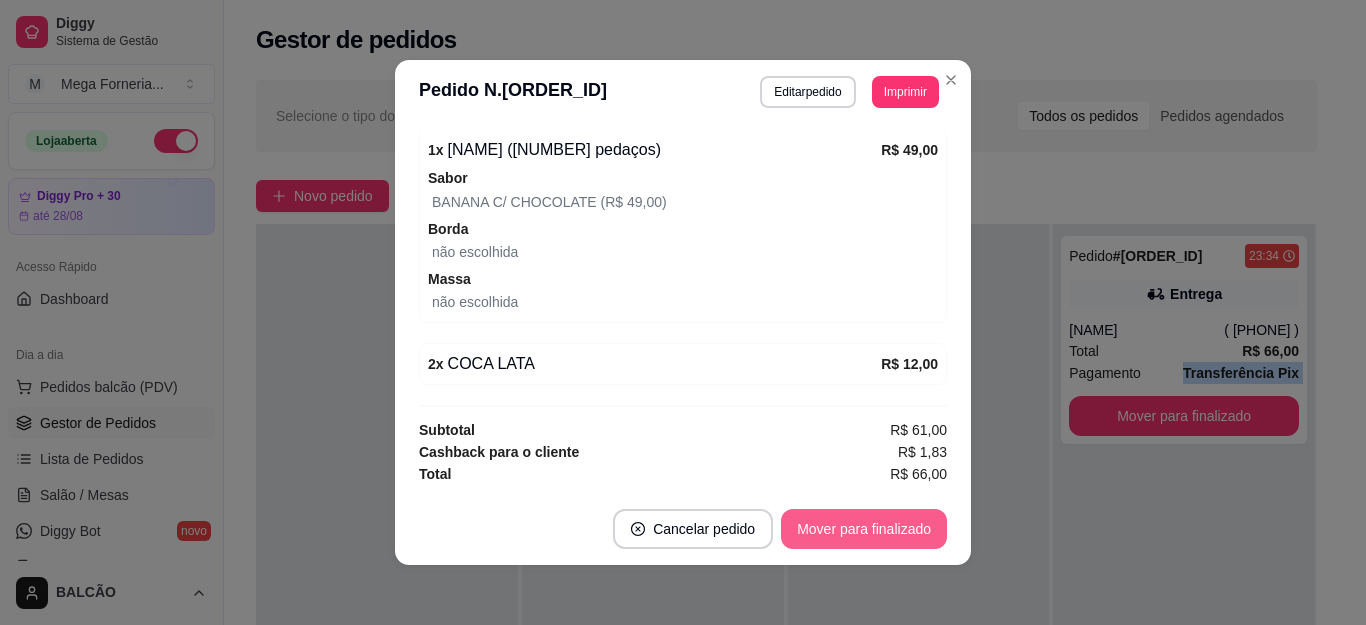 click on "Mover para finalizado" at bounding box center (864, 529) 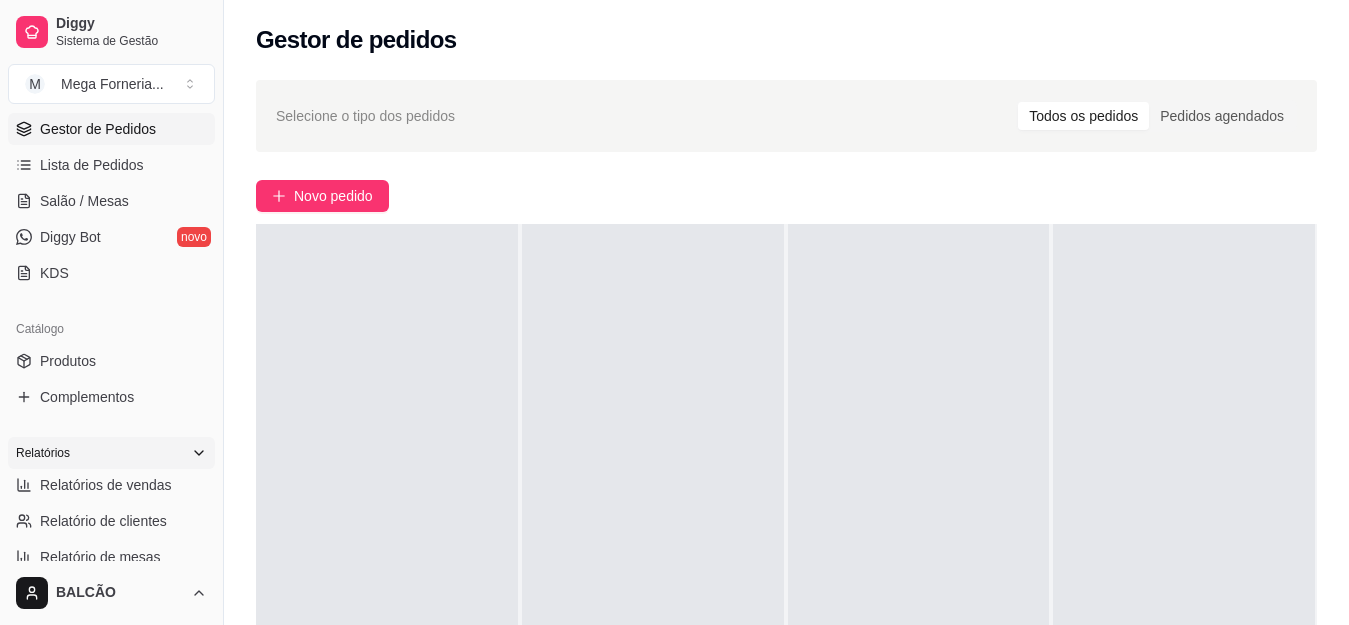 scroll, scrollTop: 300, scrollLeft: 0, axis: vertical 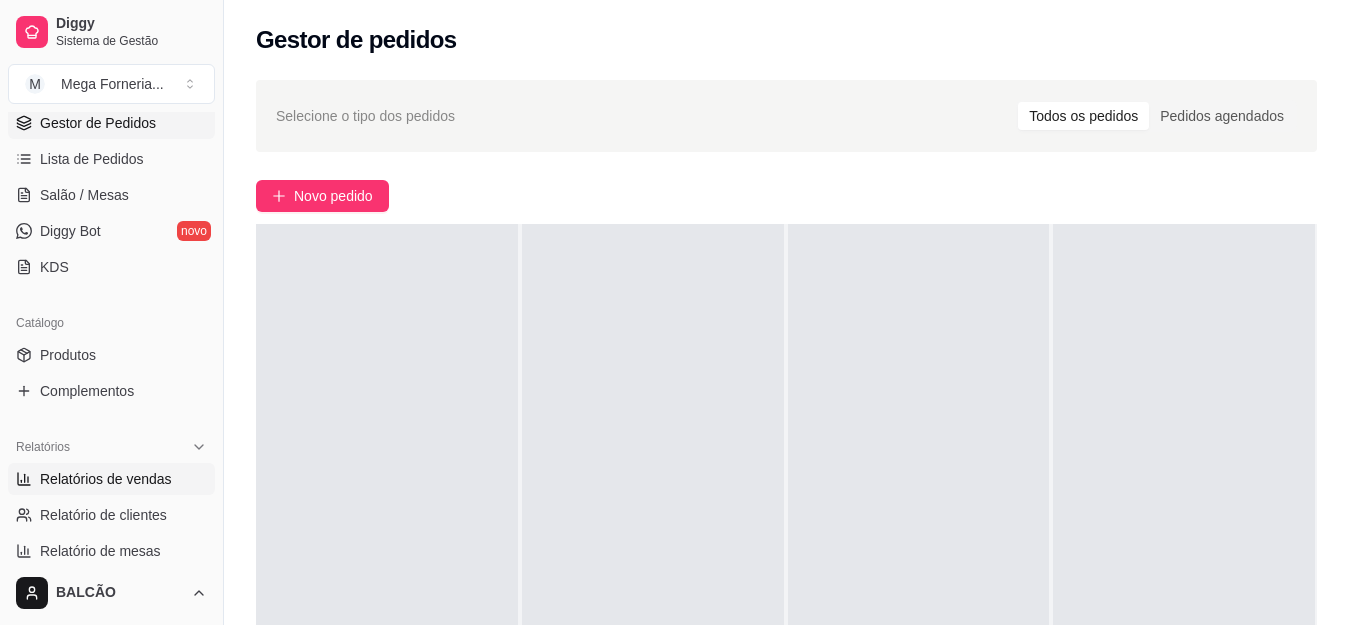 click on "Relatórios de vendas" at bounding box center [106, 479] 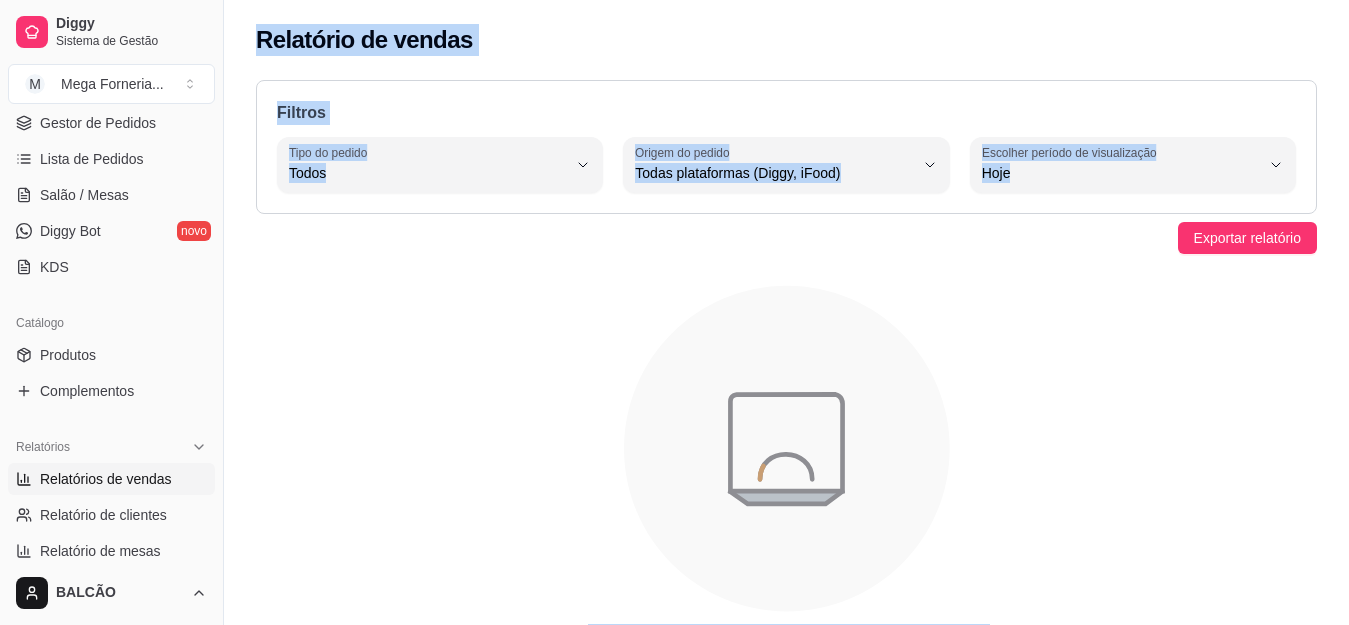 click on "Filtros ALL Tipo do pedido Todos Entrega Retirada Mesa Consumo local Tipo do pedido Todos ALL Origem do pedido Todas plataformas (Diggy, iFood) Diggy iFood Origem do pedido Todas plataformas (Diggy, iFood) 0 Escolher período de visualização Hoje Ontem  7 dias 15 dias 30 dias 45 dias Customizado Escolher período de visualização Hoje" at bounding box center (786, 147) 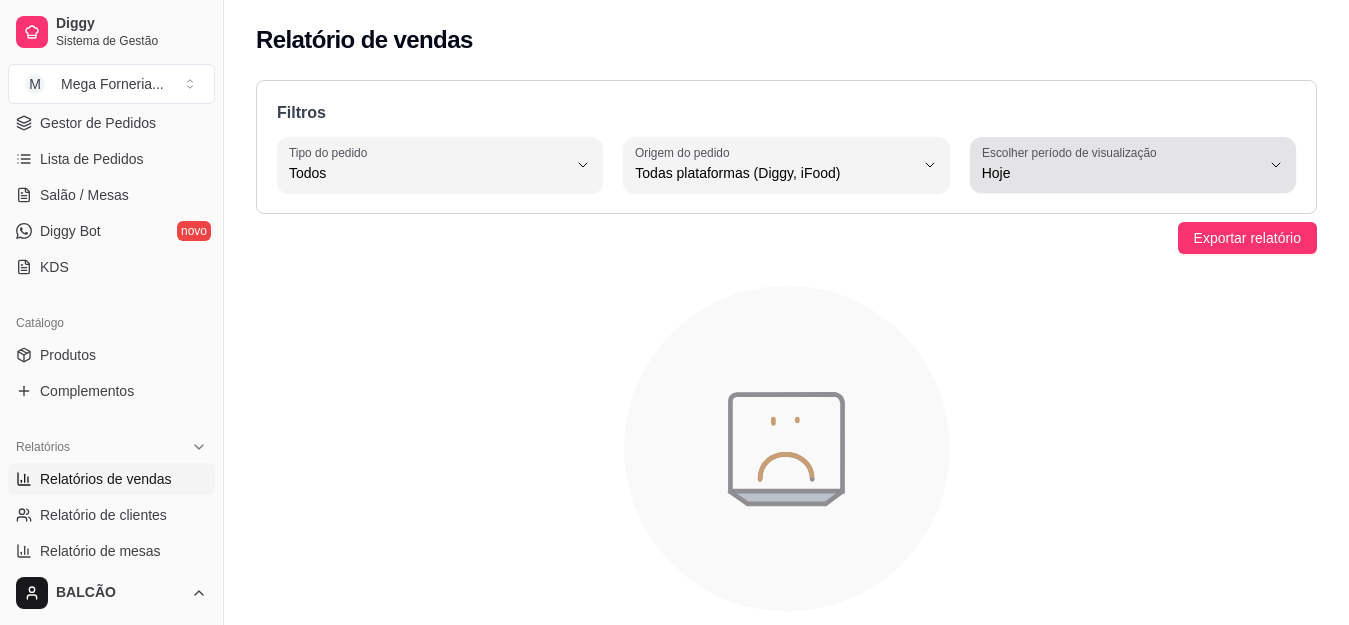 click on "Hoje" at bounding box center [1121, 173] 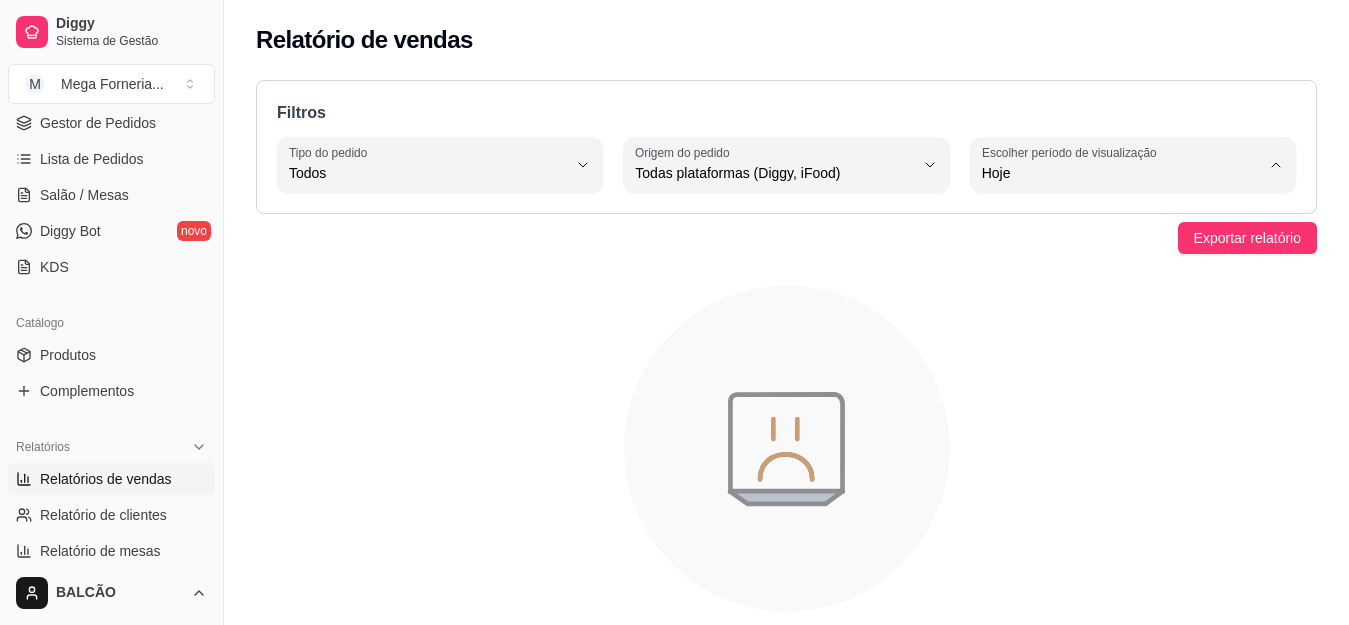 click on "Ontem" at bounding box center (1133, 253) 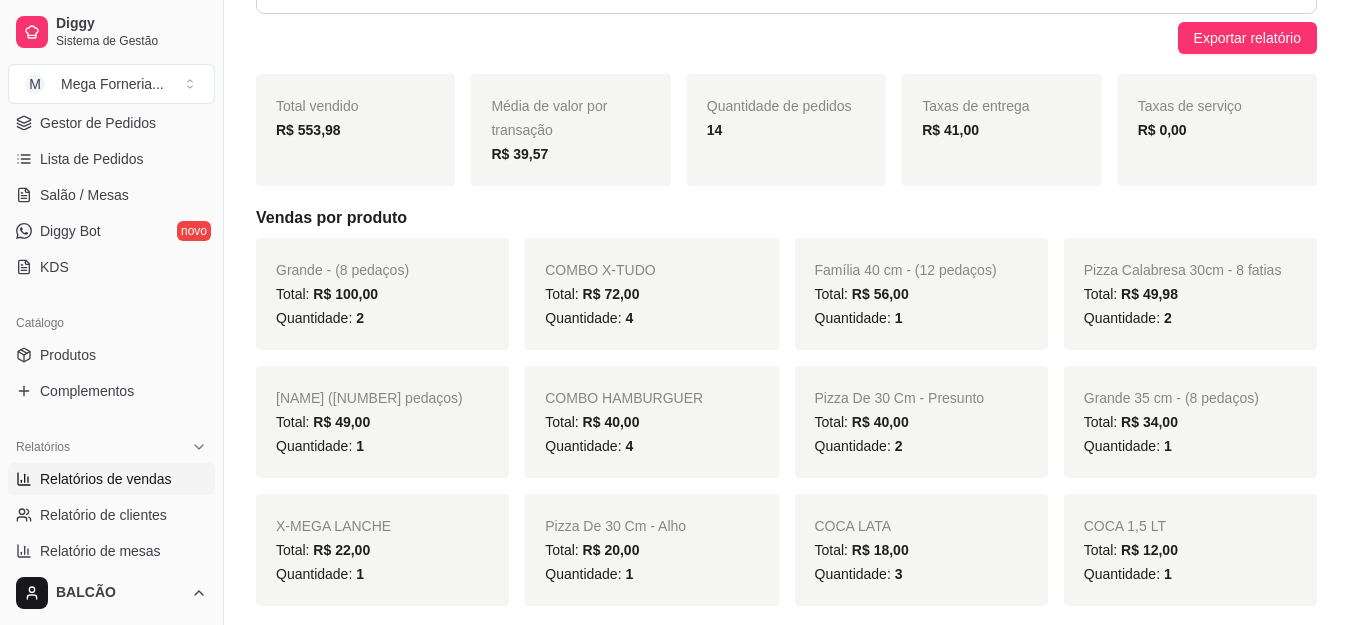 scroll, scrollTop: 0, scrollLeft: 0, axis: both 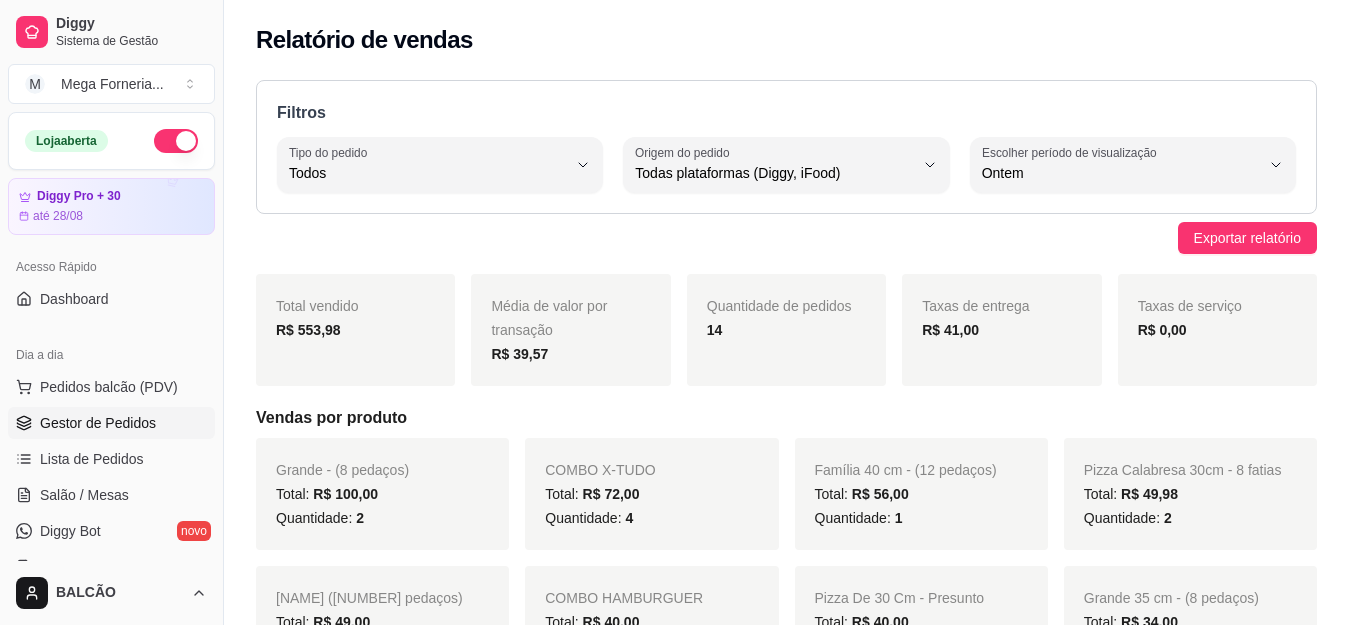 click on "Gestor de Pedidos" at bounding box center (111, 423) 